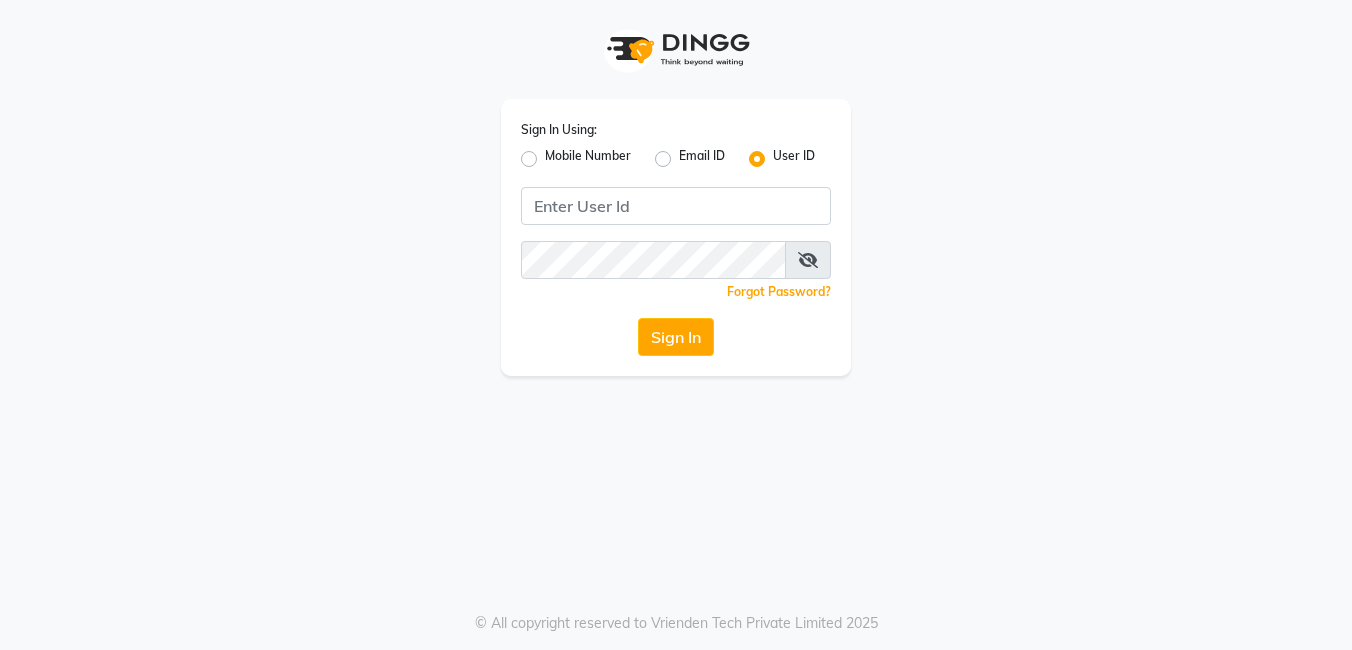 scroll, scrollTop: 0, scrollLeft: 0, axis: both 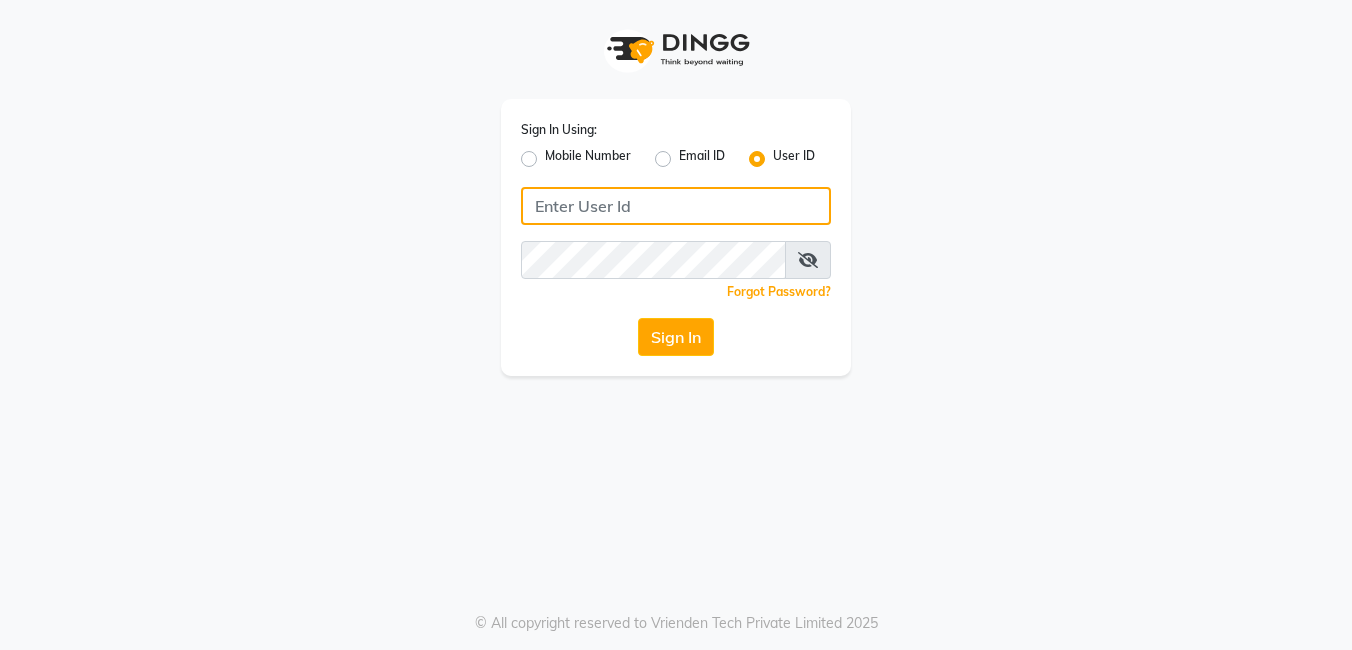 click 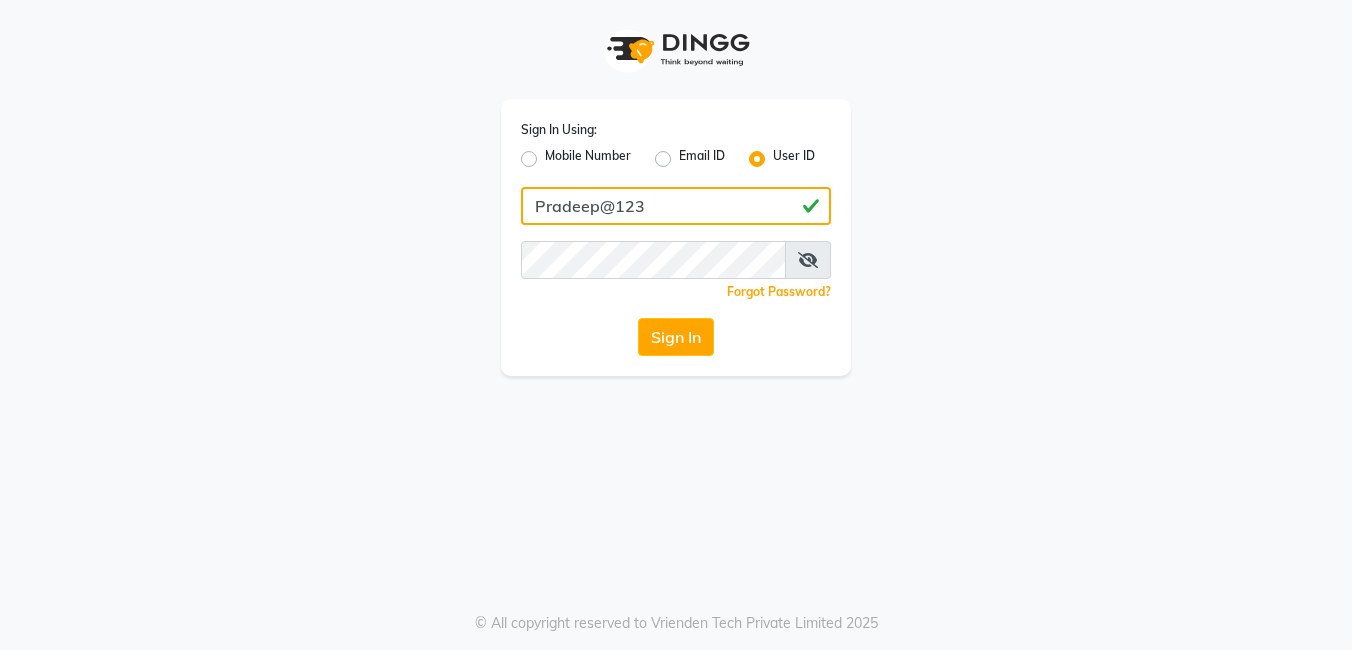 type on "Pradeep@123" 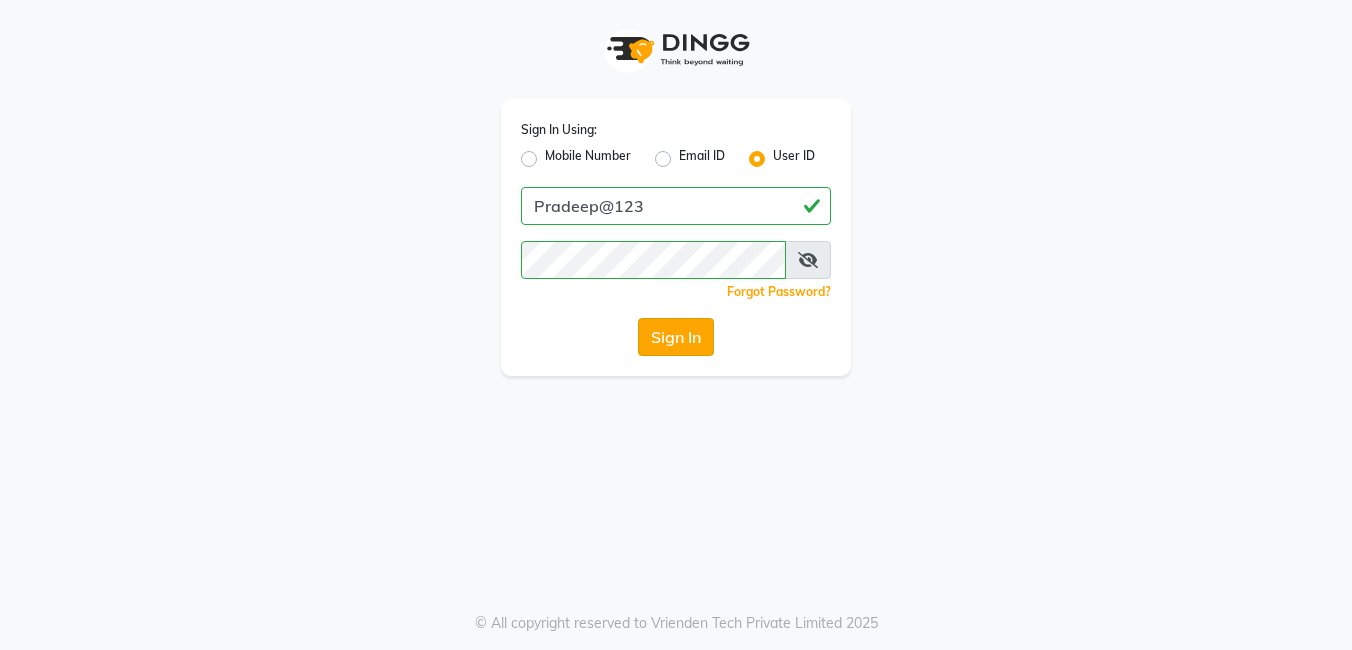click on "Sign In" 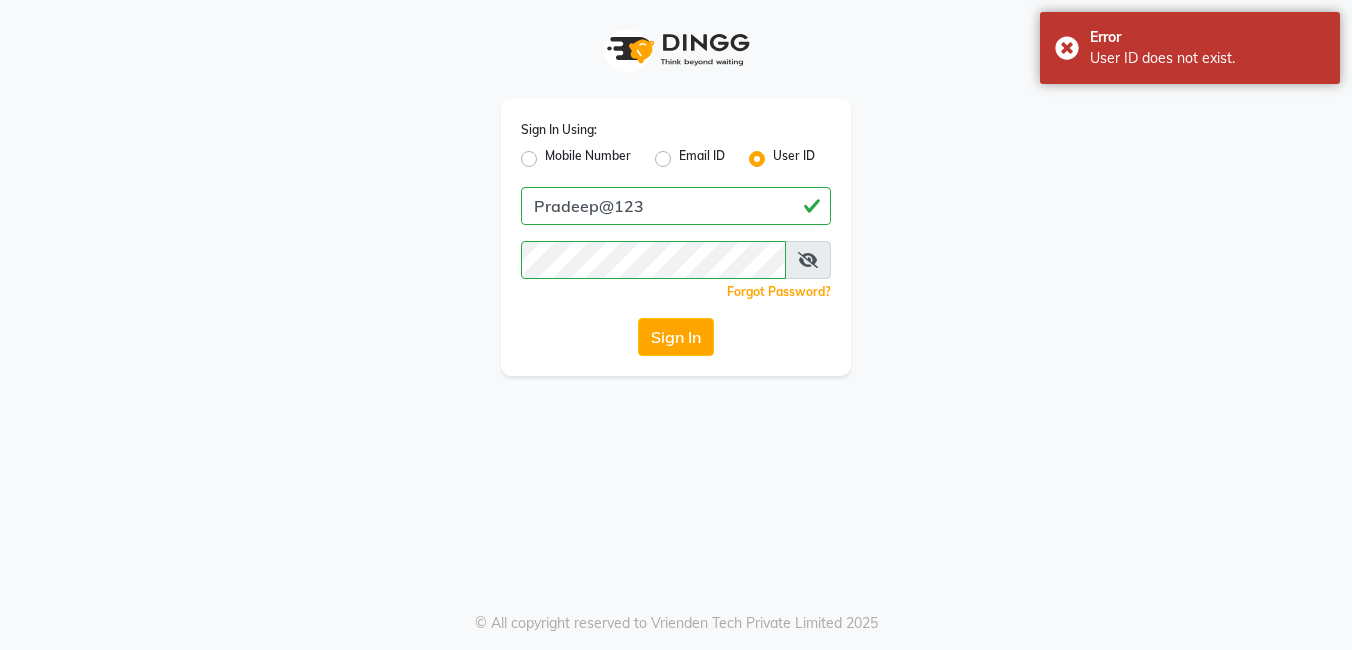 click on "Sign In Using: Mobile Number Email ID User ID Pradeep@123  Remember me Forgot Password?  Sign In" 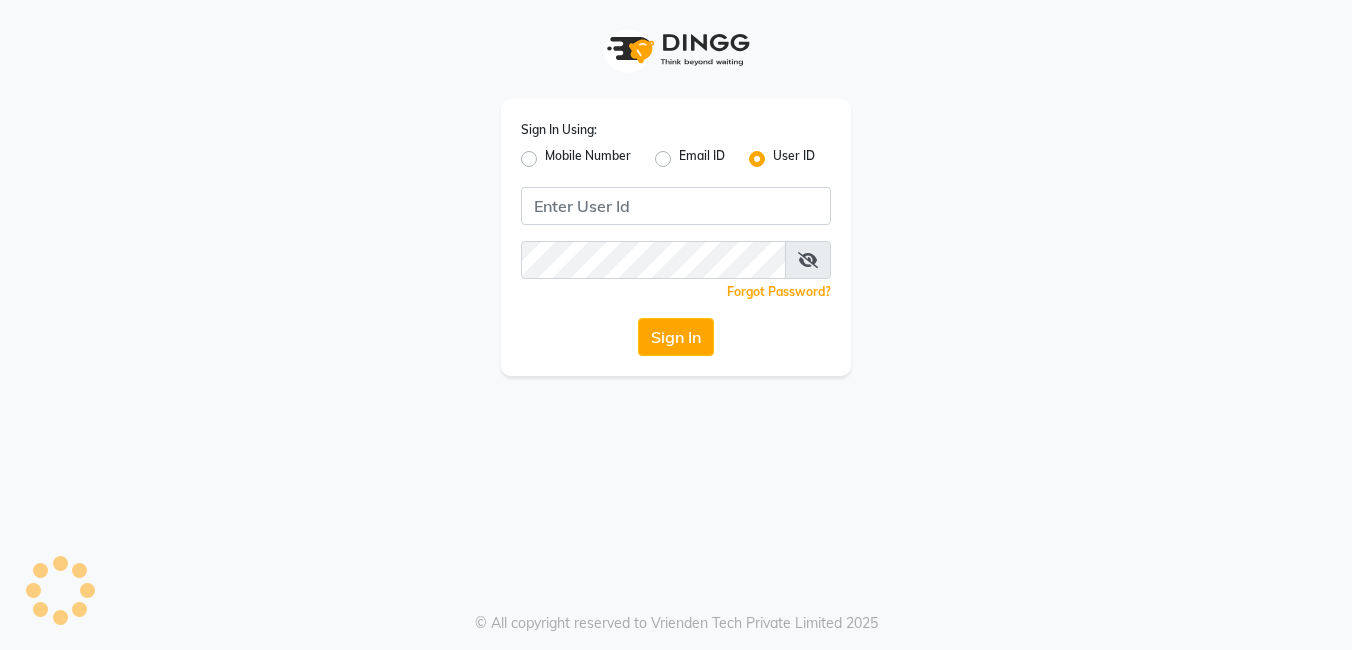scroll, scrollTop: 0, scrollLeft: 0, axis: both 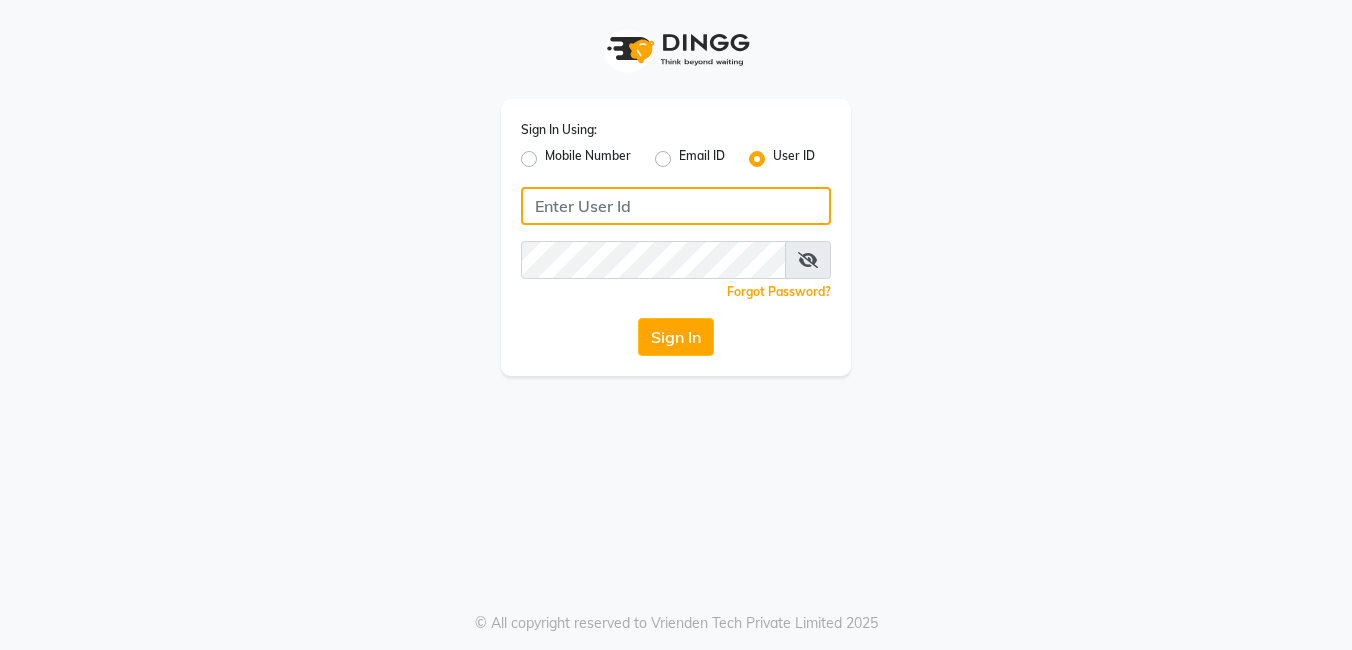click 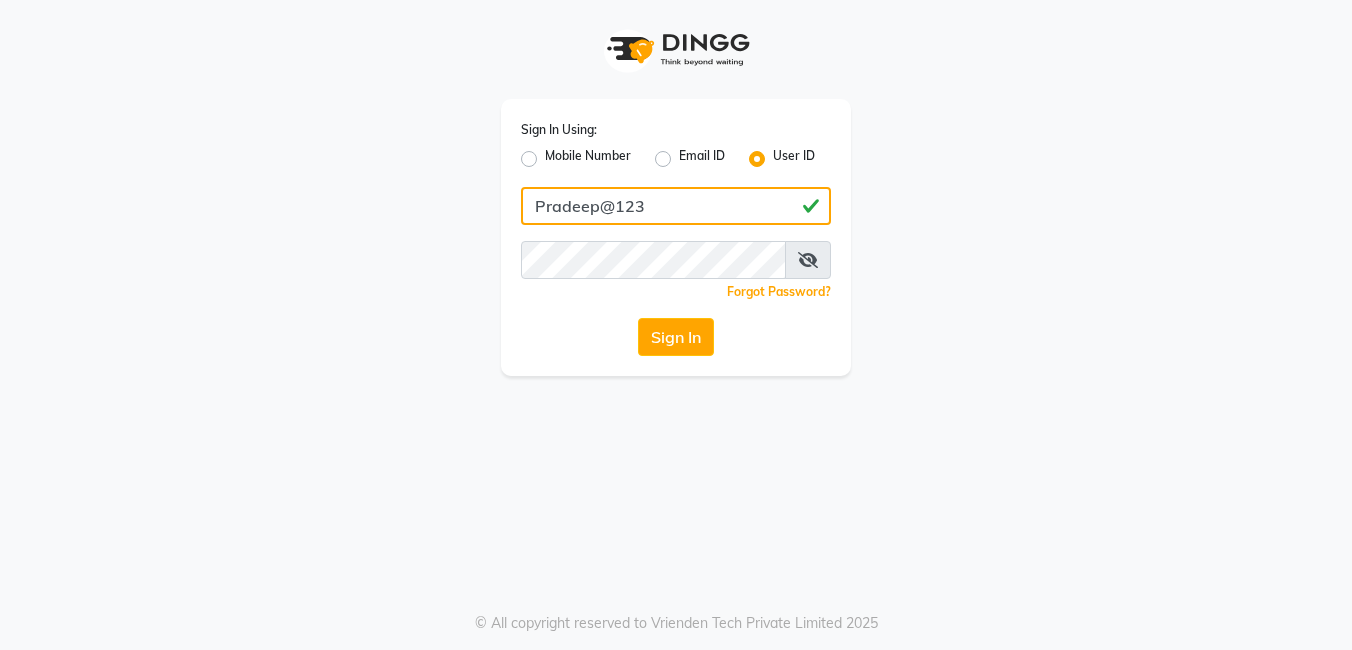 type on "Pradeep@123" 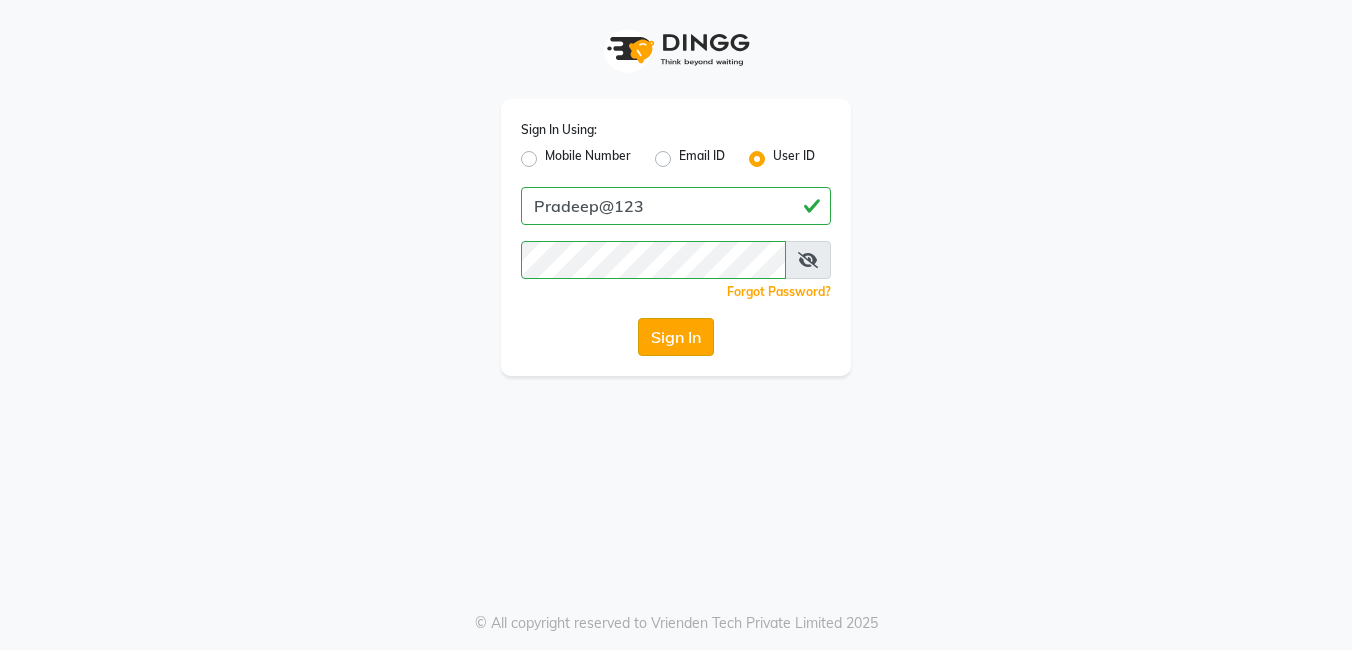 click on "Sign In" 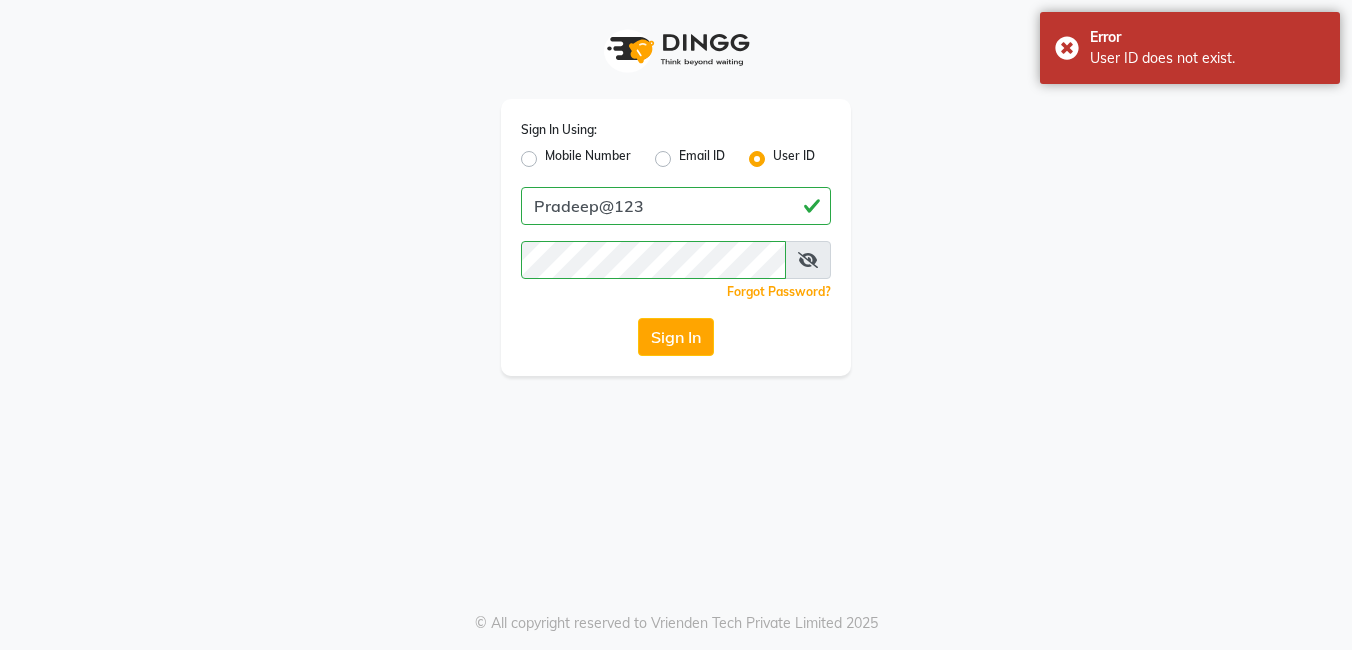 click on "Sign In Using: Mobile Number Email ID User ID Pradeep@123  Remember me Forgot Password?  Sign In" 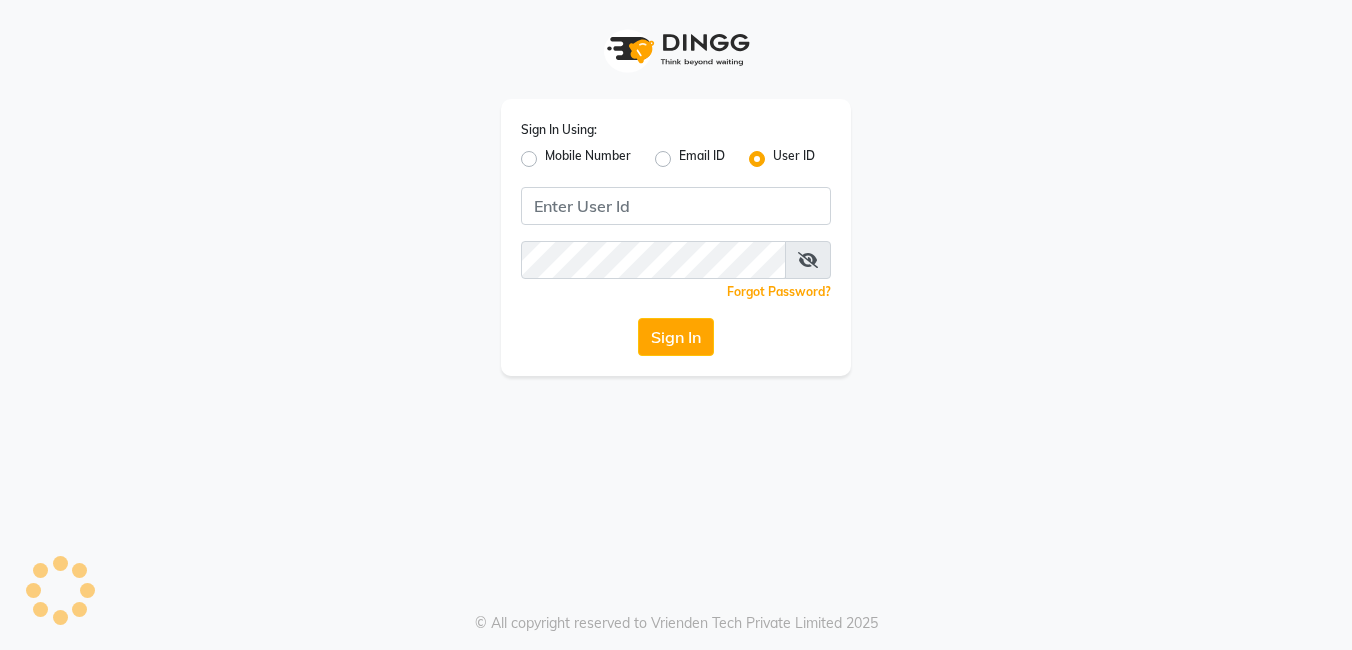 scroll, scrollTop: 0, scrollLeft: 0, axis: both 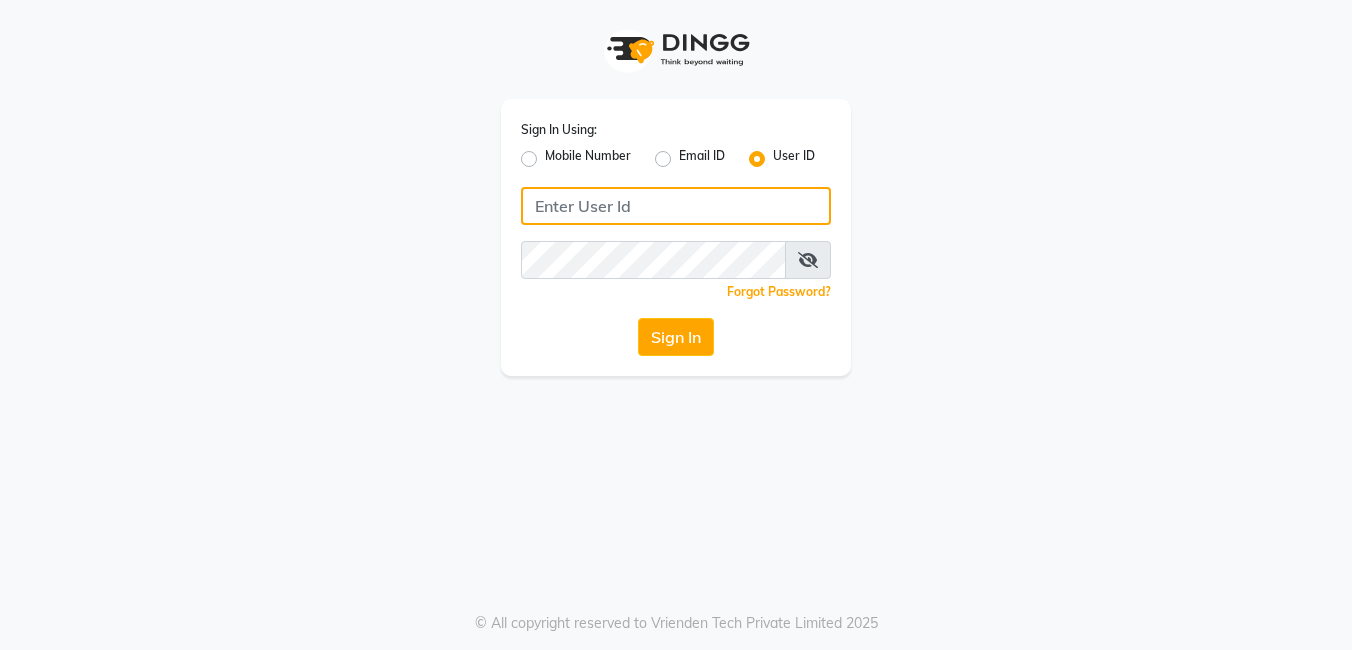 click 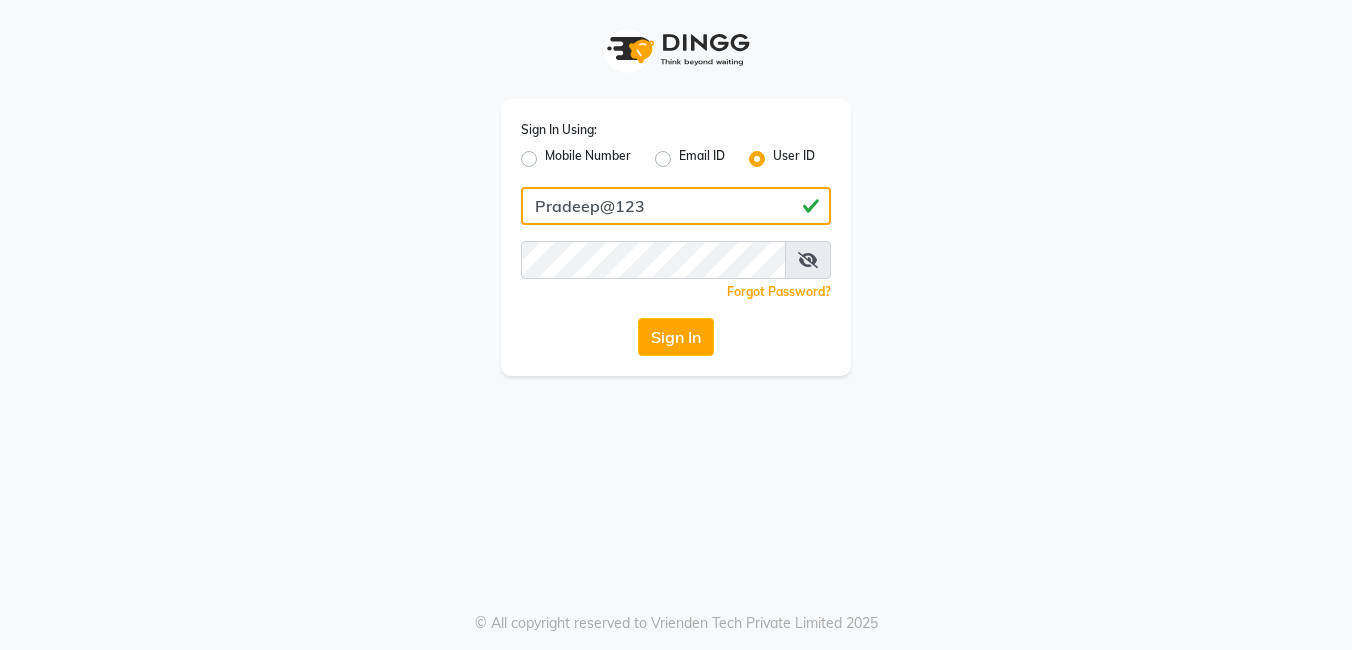 type on "Pradeep@123" 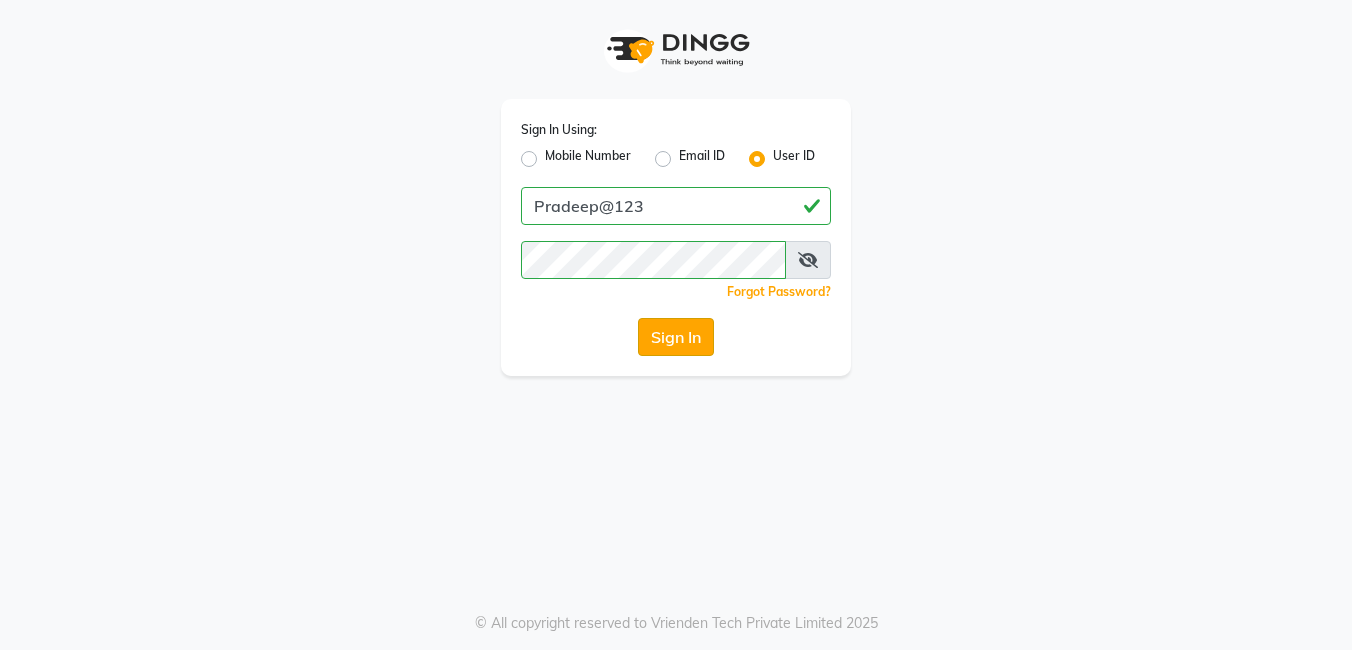 click on "Sign In" 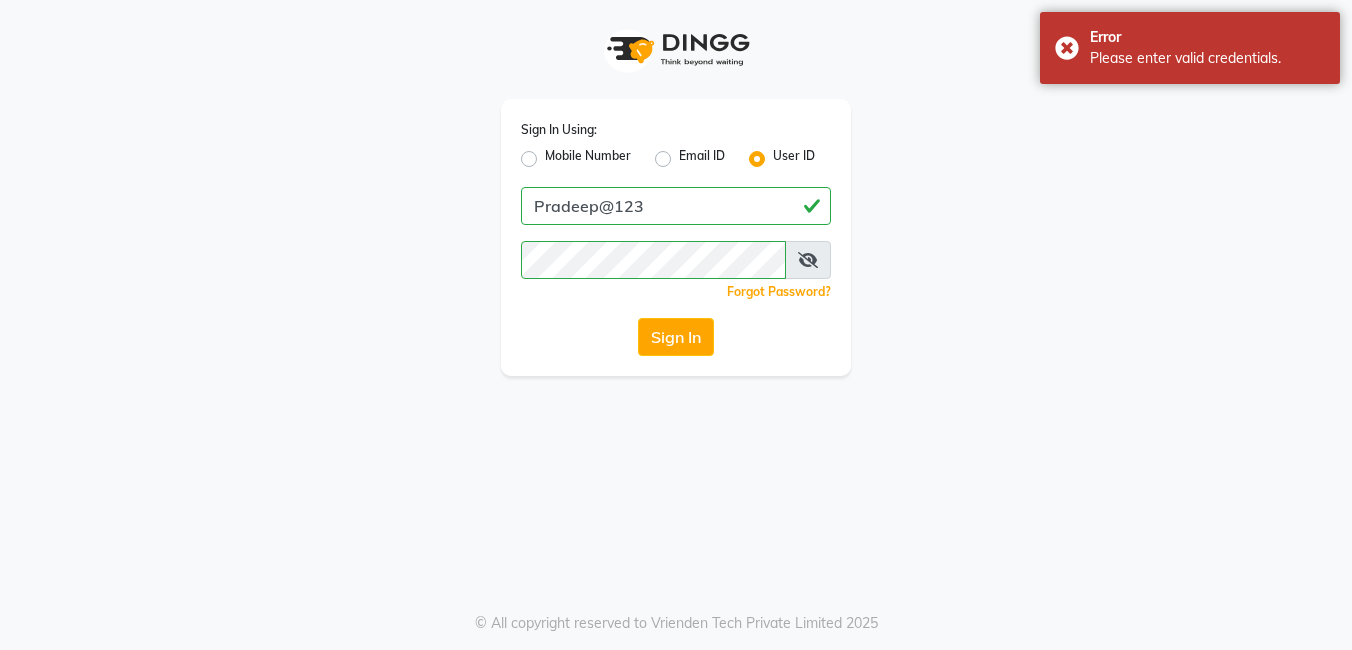 click at bounding box center [808, 260] 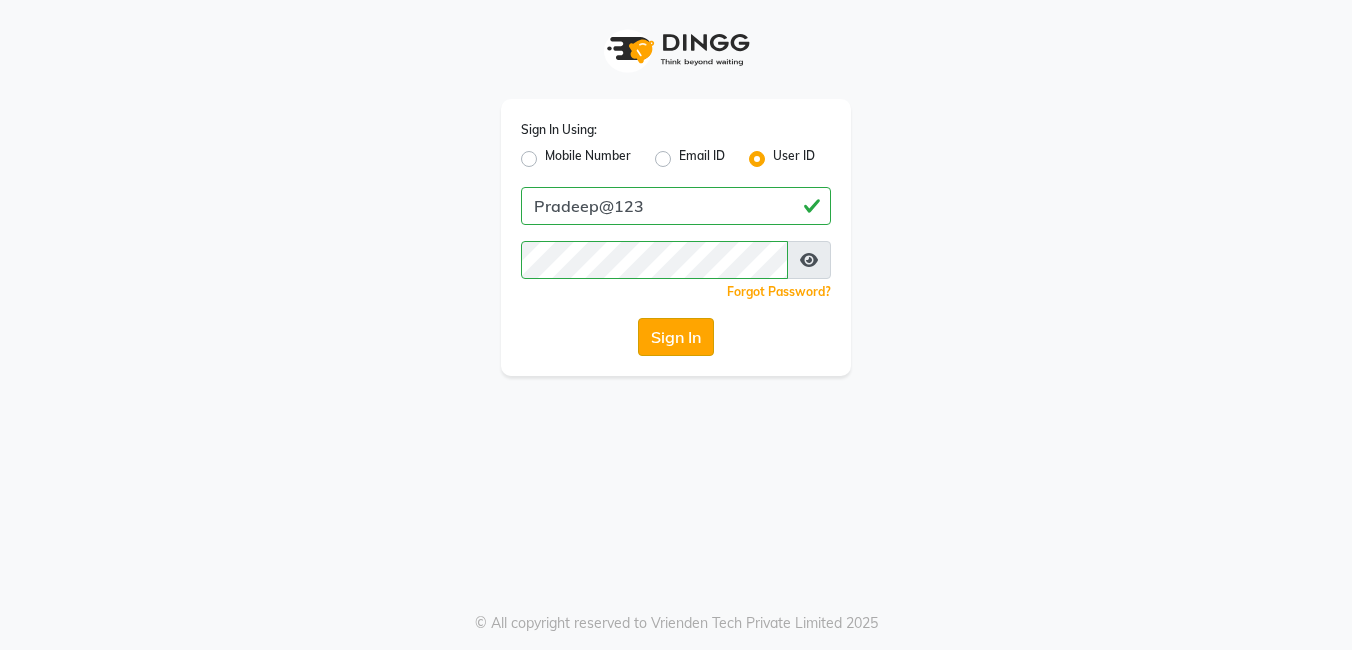 click on "Sign In" 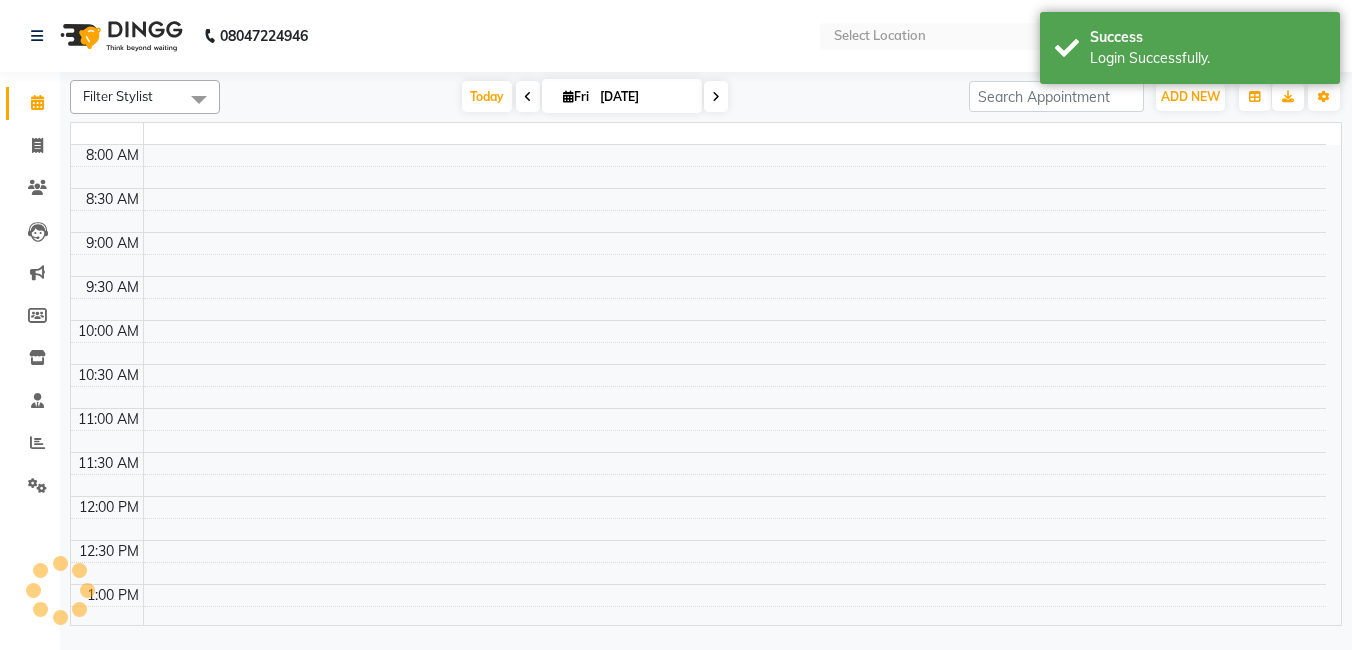 select on "en" 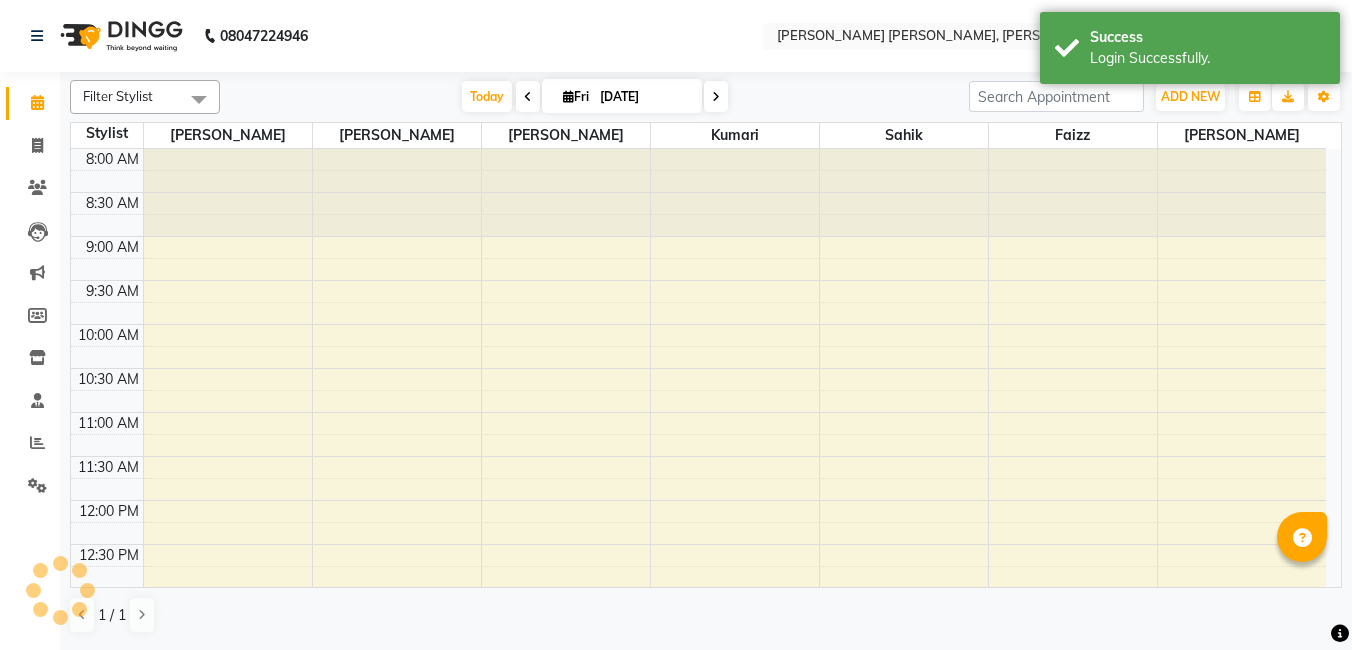 scroll, scrollTop: 0, scrollLeft: 0, axis: both 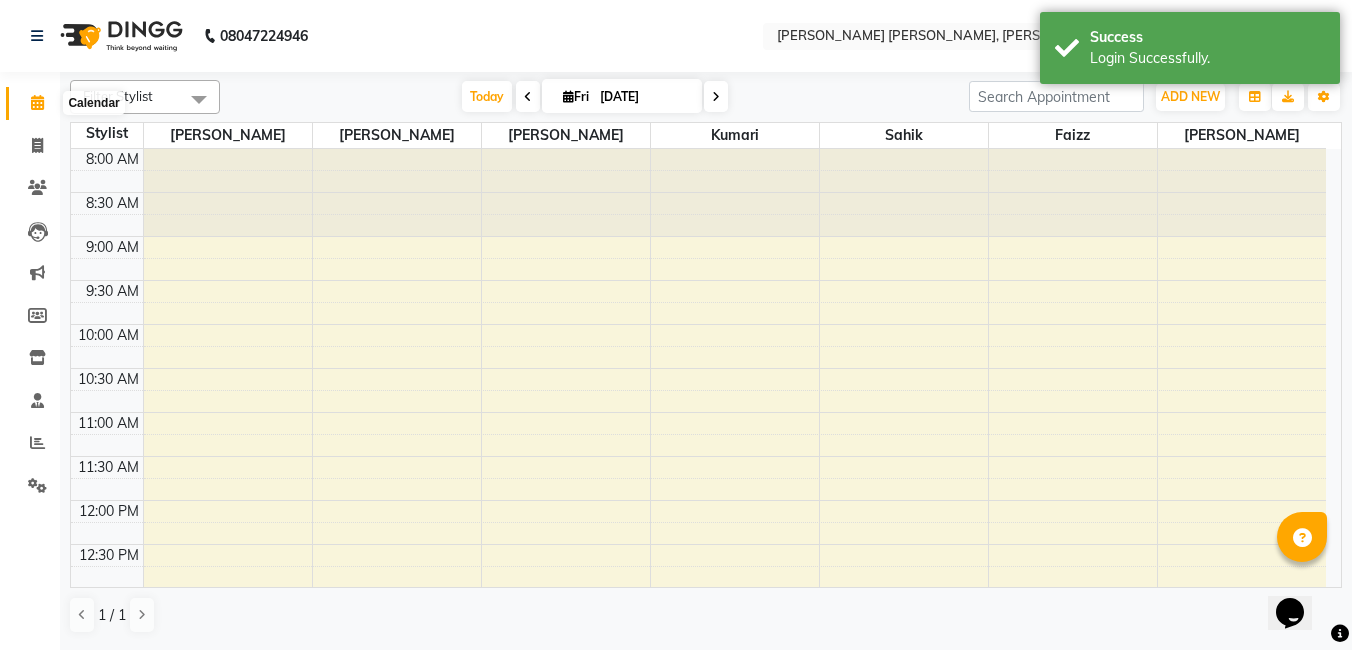 click 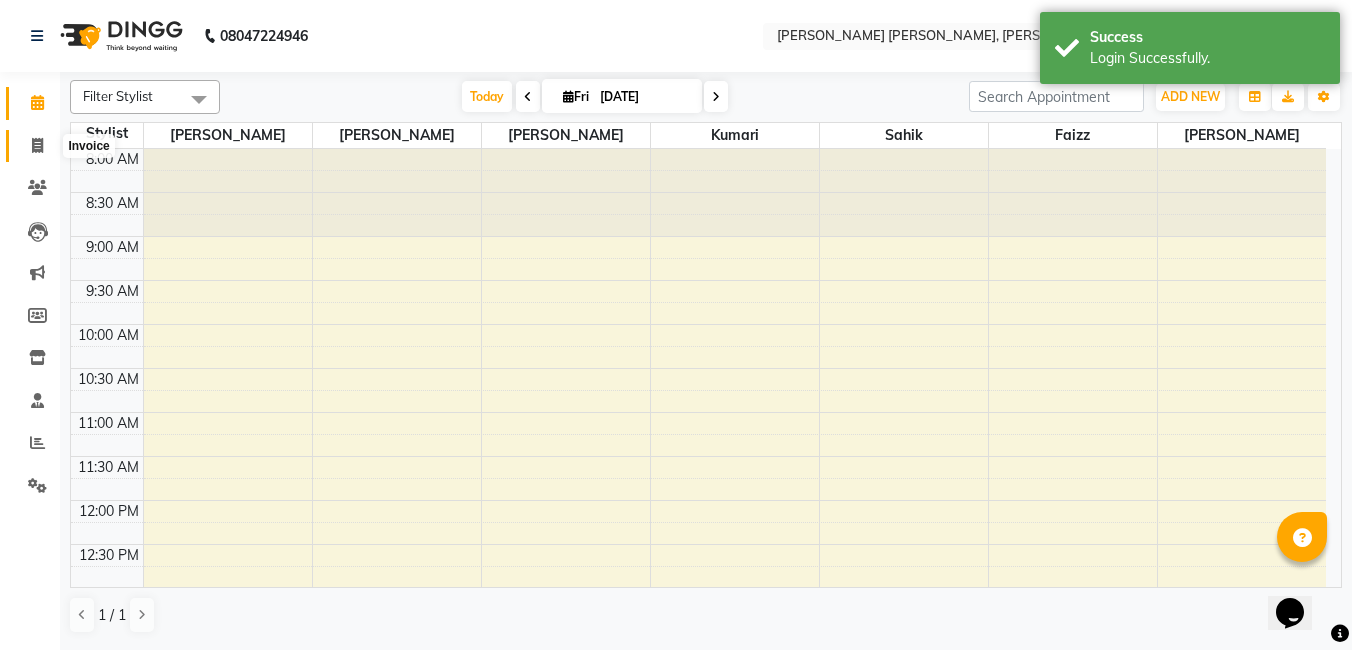 click 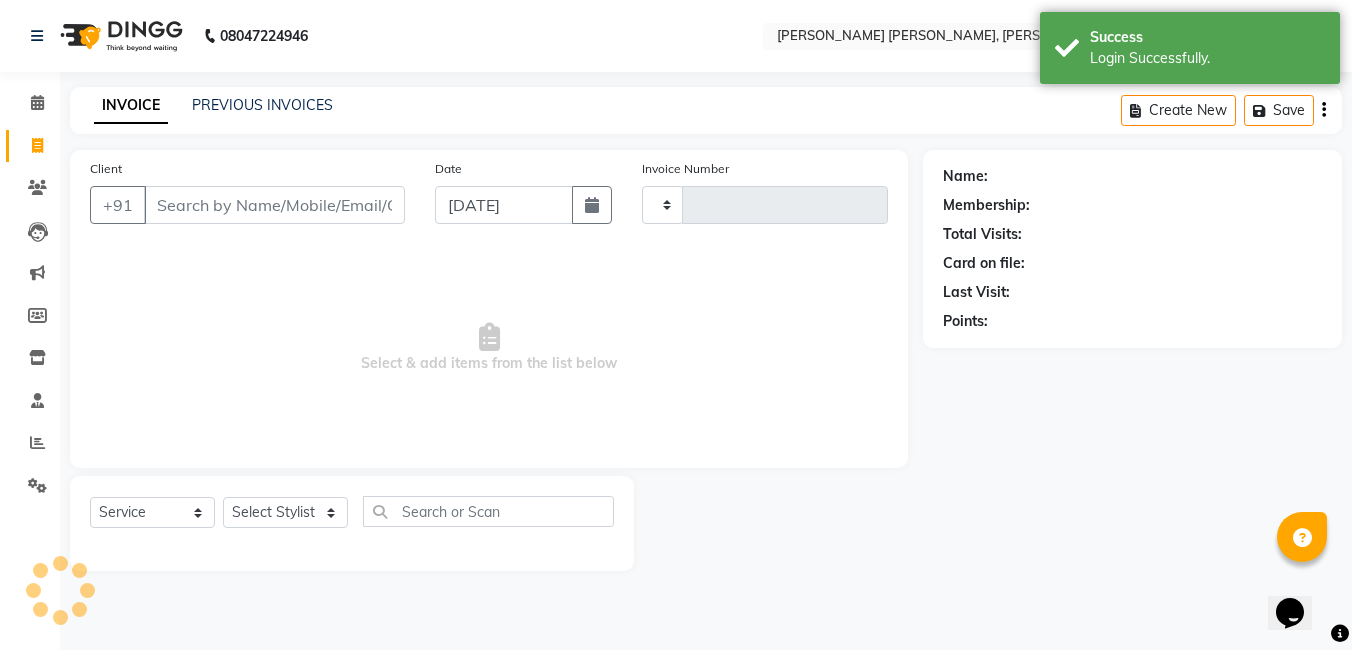 type on "0779" 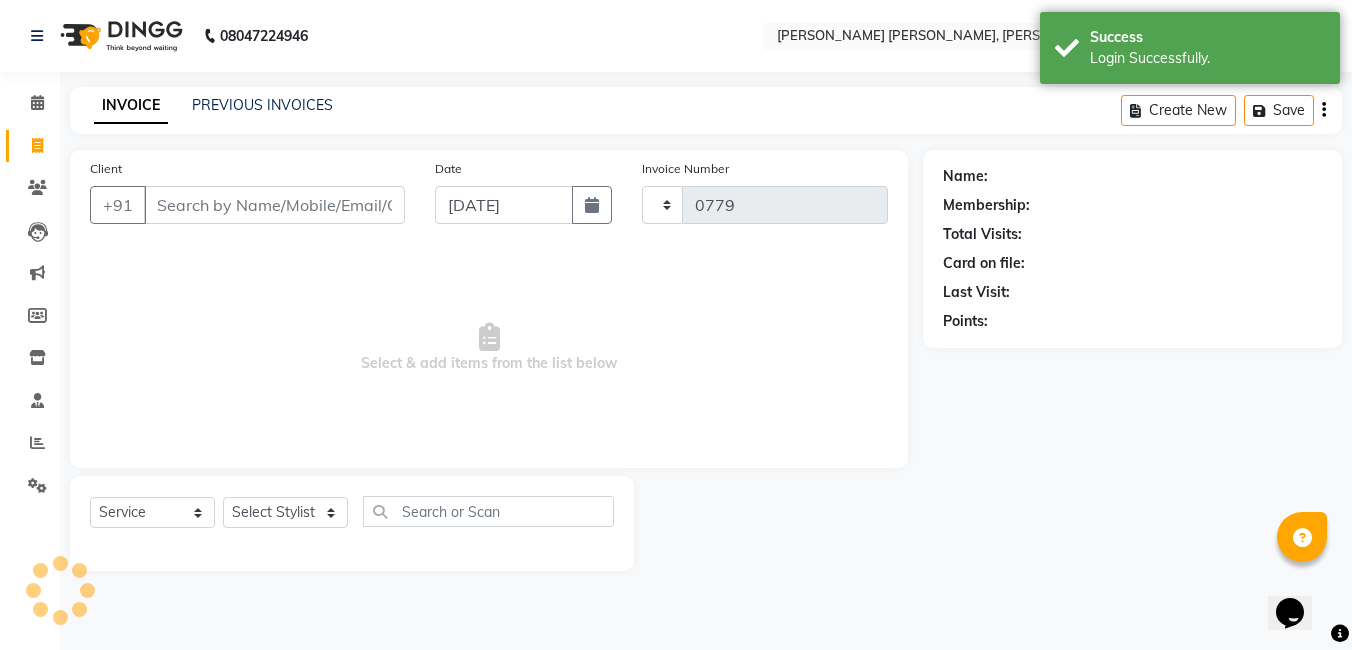 select on "7150" 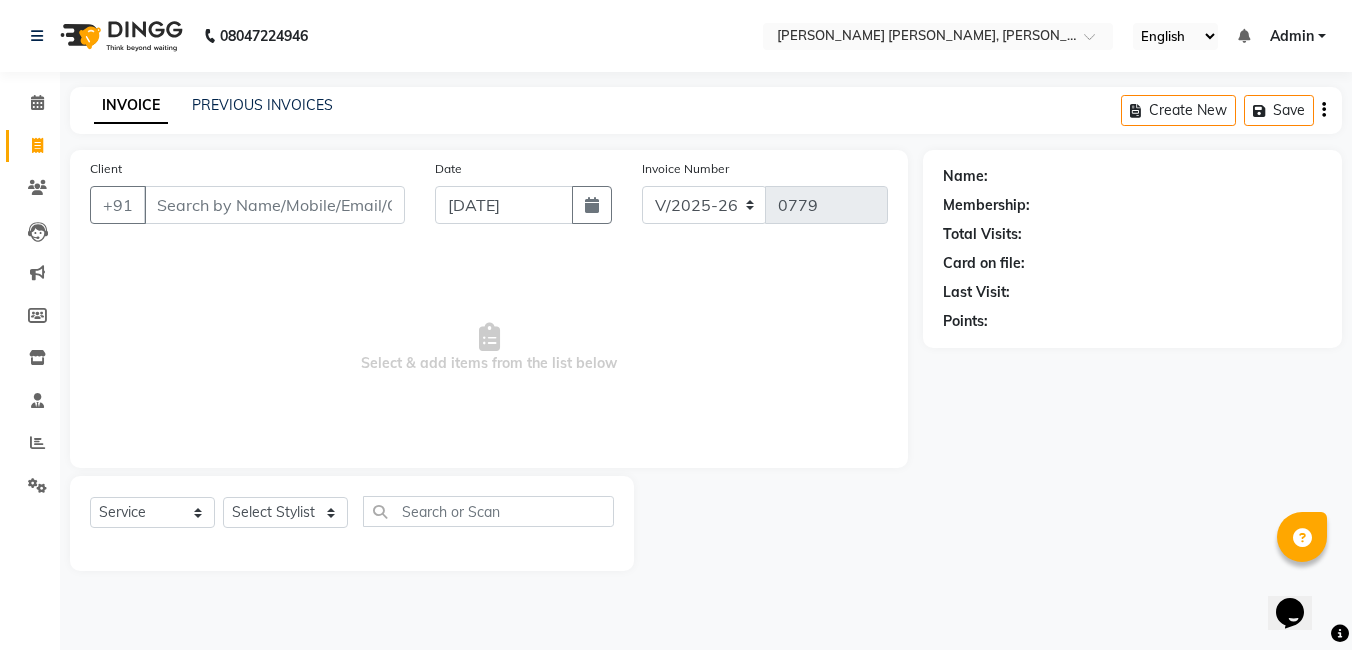click on "Client" at bounding box center (274, 205) 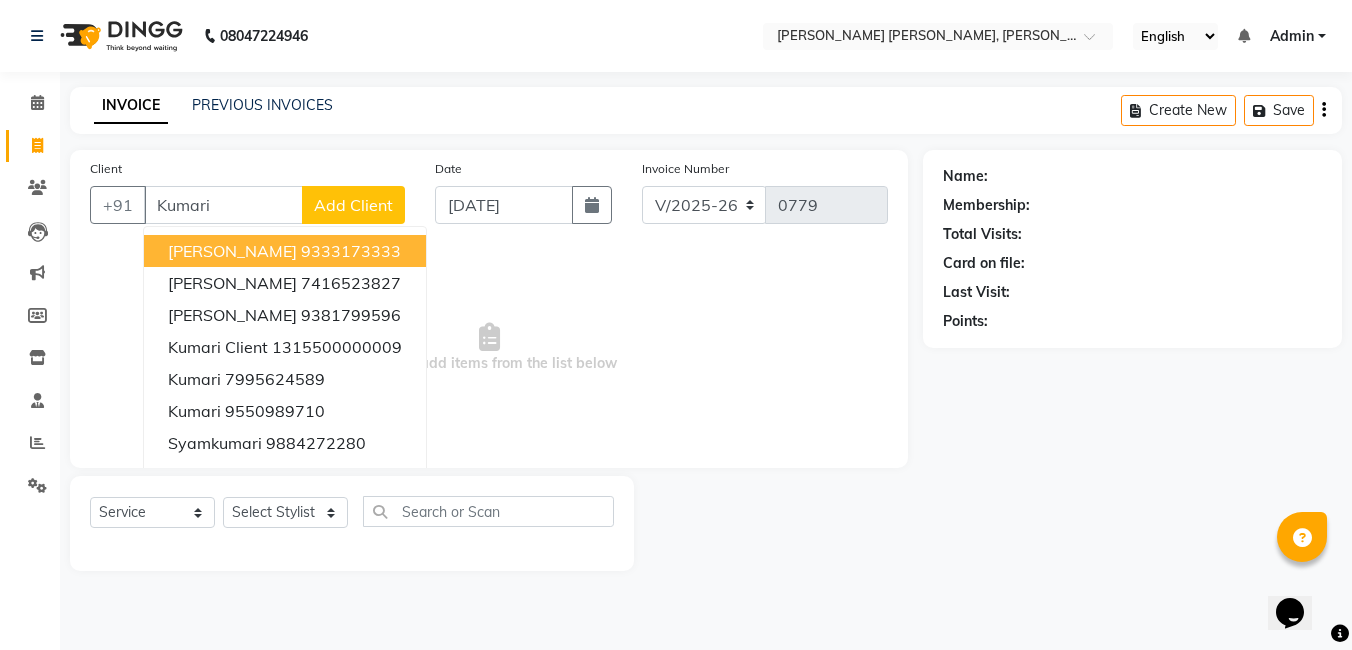 type on "Kumari" 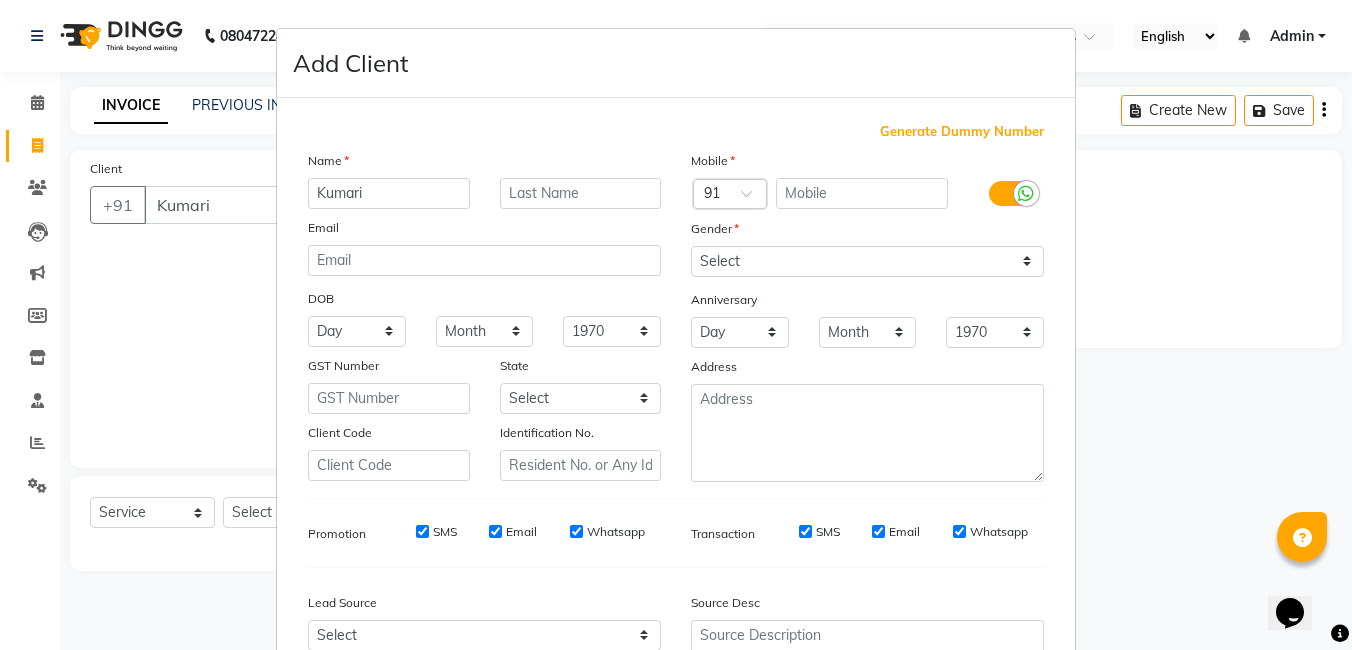 click on "Generate Dummy Number" at bounding box center (962, 132) 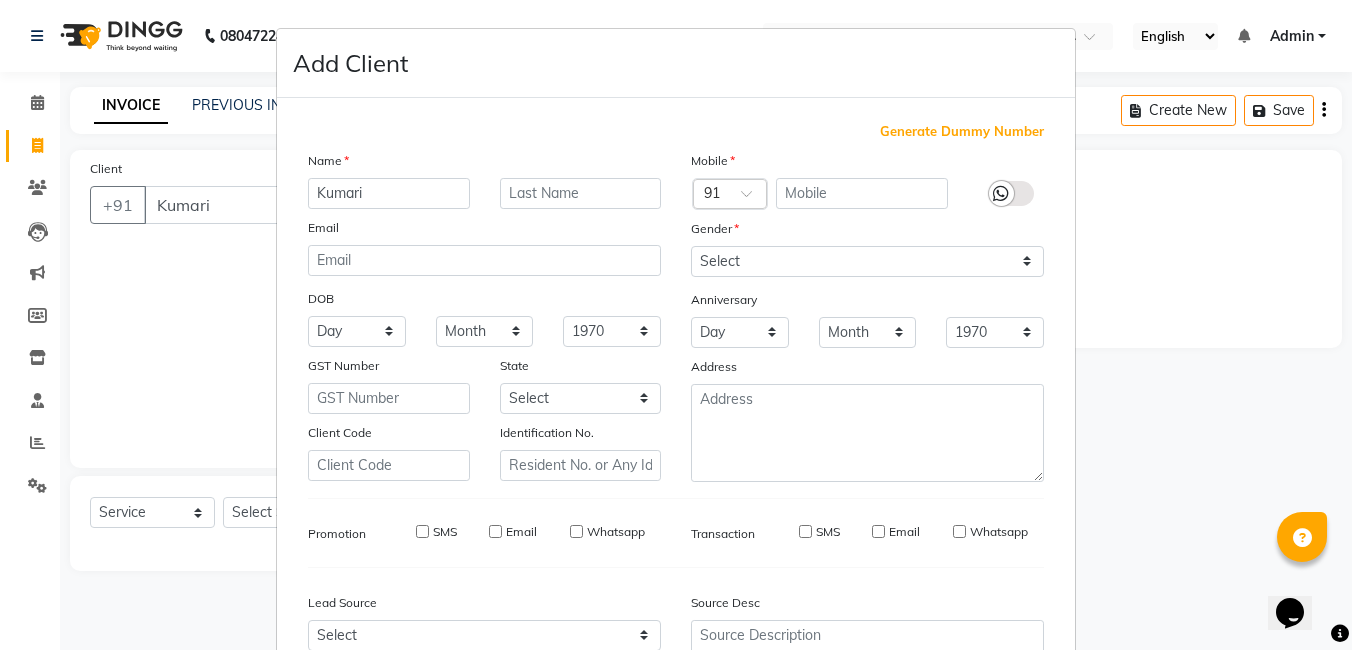 type on "1315500000073" 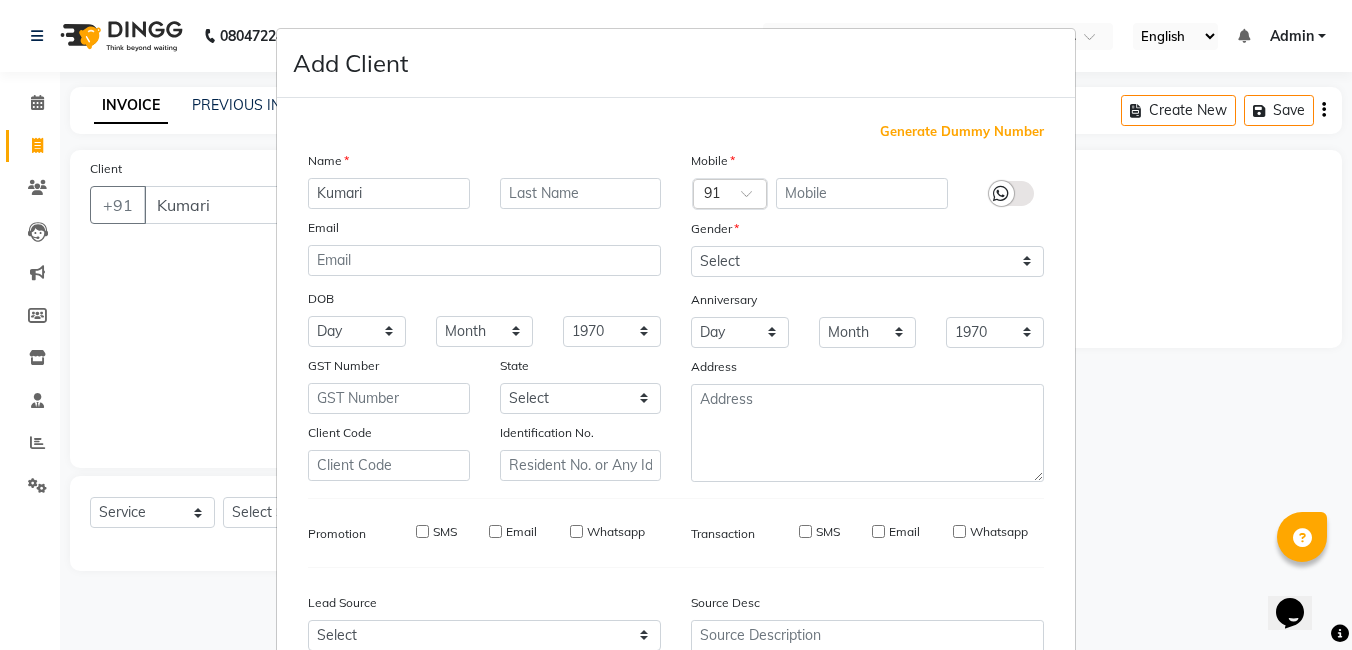checkbox on "false" 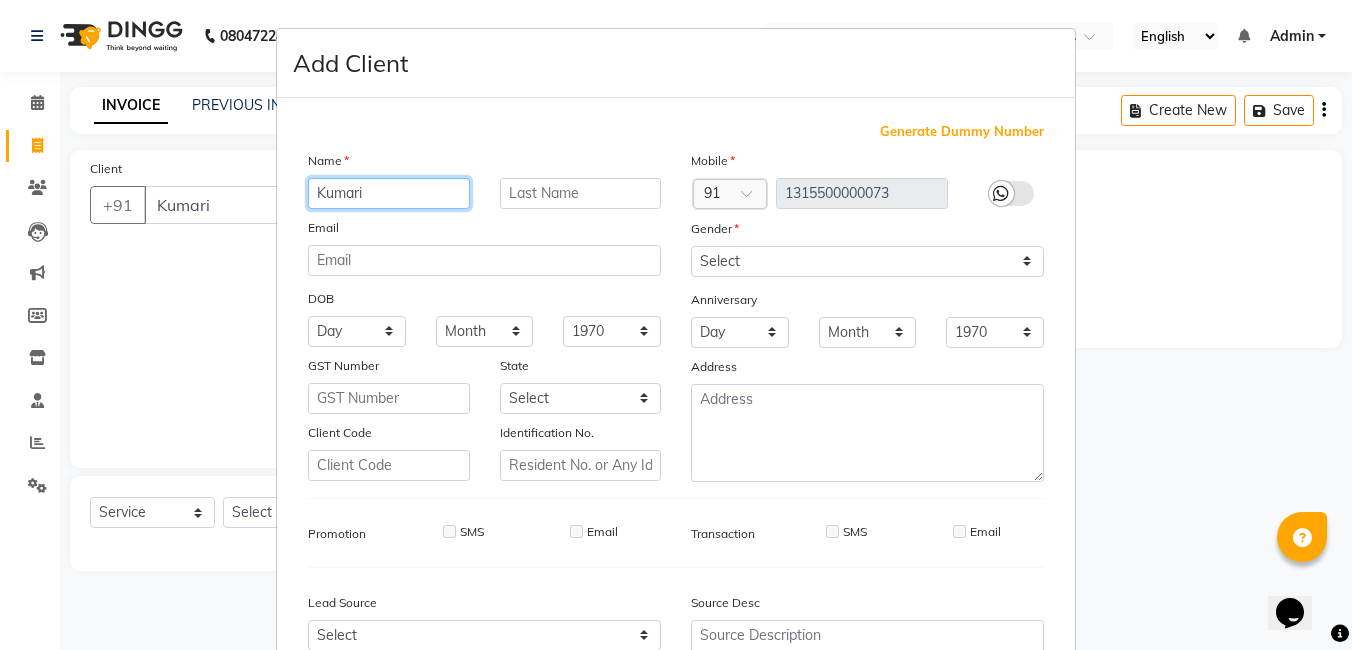 click on "Kumari" at bounding box center (389, 193) 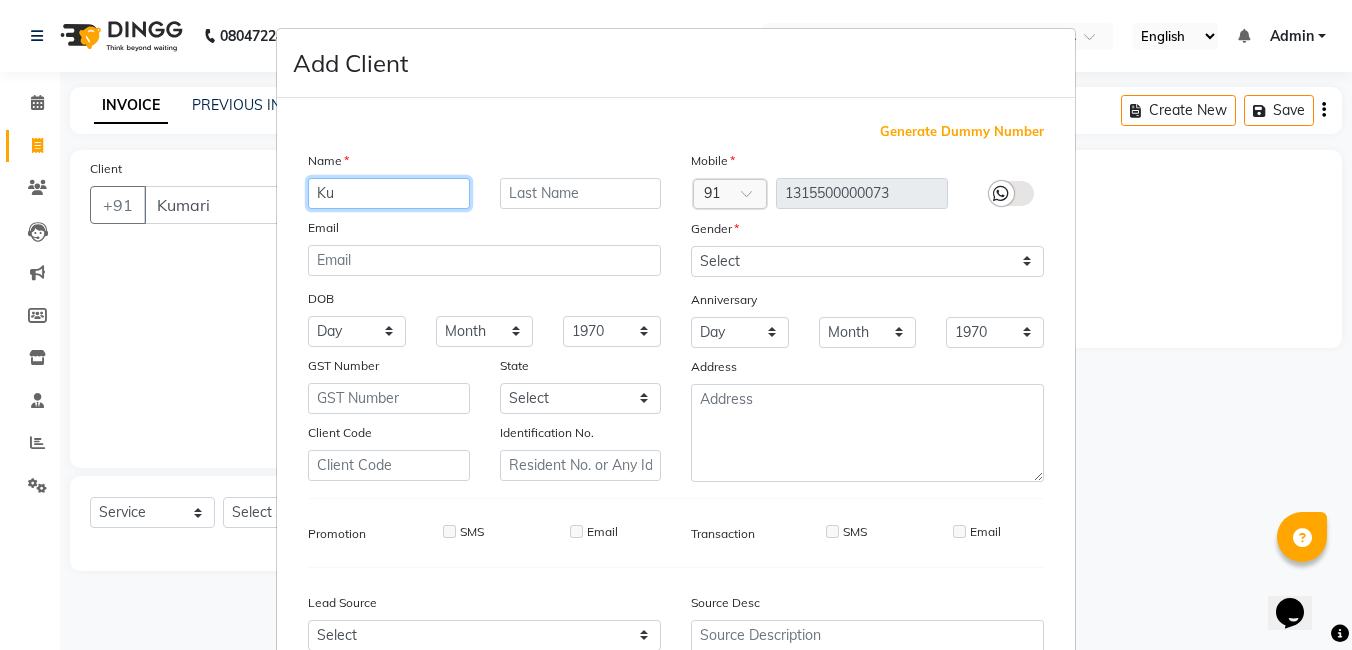 type on "K" 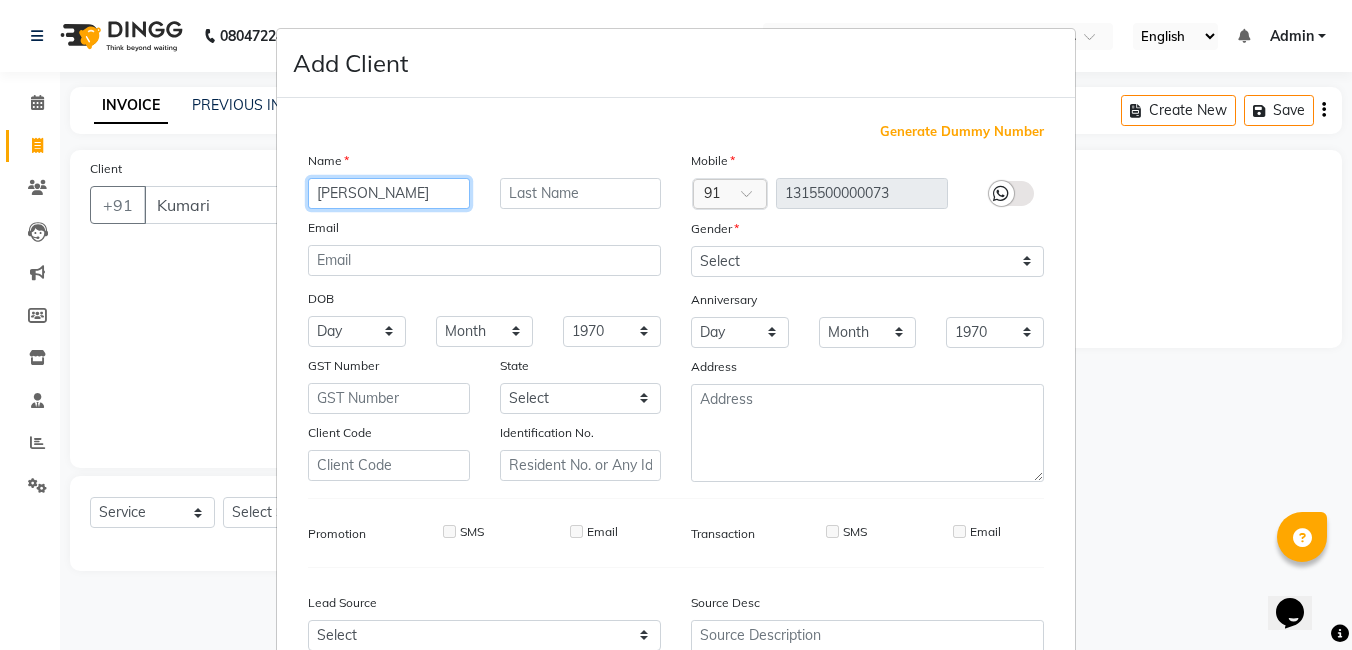 type on "[PERSON_NAME]" 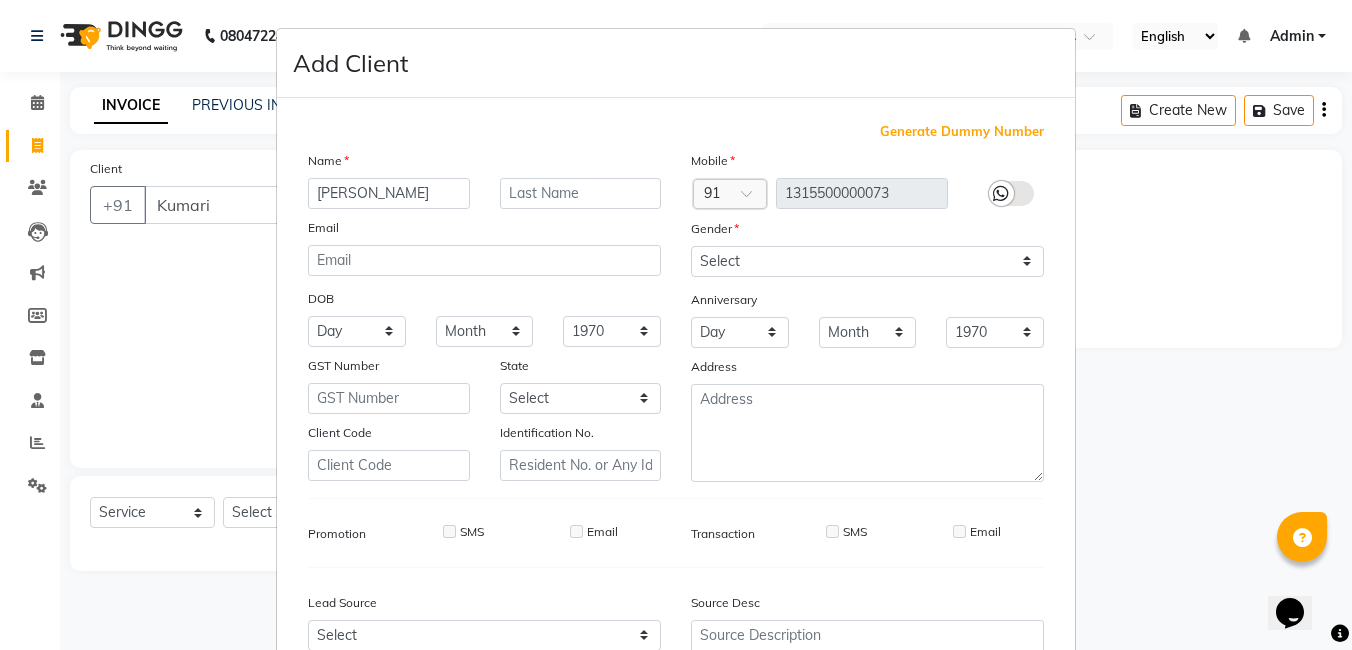 click on "Add Client Generate Dummy Number Name [PERSON_NAME] Email DOB Day 01 02 03 04 05 06 07 08 09 10 11 12 13 14 15 16 17 18 19 20 21 22 23 24 25 26 27 28 29 30 31 Month January February March April May June July August September October November [DATE] 1941 1942 1943 1944 1945 1946 1947 1948 1949 1950 1951 1952 1953 1954 1955 1956 1957 1958 1959 1960 1961 1962 1963 1964 1965 1966 1967 1968 1969 1970 1971 1972 1973 1974 1975 1976 1977 1978 1979 1980 1981 1982 1983 1984 1985 1986 1987 1988 1989 1990 1991 1992 1993 1994 1995 1996 1997 1998 1999 2000 2001 2002 2003 2004 2005 2006 2007 2008 2009 2010 2011 2012 2013 2014 2015 2016 2017 2018 2019 2020 2021 2022 2023 2024 GST Number State Select [GEOGRAPHIC_DATA] [GEOGRAPHIC_DATA] [GEOGRAPHIC_DATA] [GEOGRAPHIC_DATA] [GEOGRAPHIC_DATA] [GEOGRAPHIC_DATA] [GEOGRAPHIC_DATA] [GEOGRAPHIC_DATA] and [GEOGRAPHIC_DATA] [GEOGRAPHIC_DATA] [GEOGRAPHIC_DATA] [GEOGRAPHIC_DATA] [GEOGRAPHIC_DATA] [GEOGRAPHIC_DATA] [GEOGRAPHIC_DATA] [GEOGRAPHIC_DATA] [GEOGRAPHIC_DATA] [GEOGRAPHIC_DATA] [GEOGRAPHIC_DATA] [GEOGRAPHIC_DATA] [GEOGRAPHIC_DATA] [GEOGRAPHIC_DATA] [GEOGRAPHIC_DATA] [GEOGRAPHIC_DATA] [GEOGRAPHIC_DATA] [GEOGRAPHIC_DATA] [GEOGRAPHIC_DATA] [GEOGRAPHIC_DATA] [GEOGRAPHIC_DATA] [GEOGRAPHIC_DATA]" at bounding box center [676, 325] 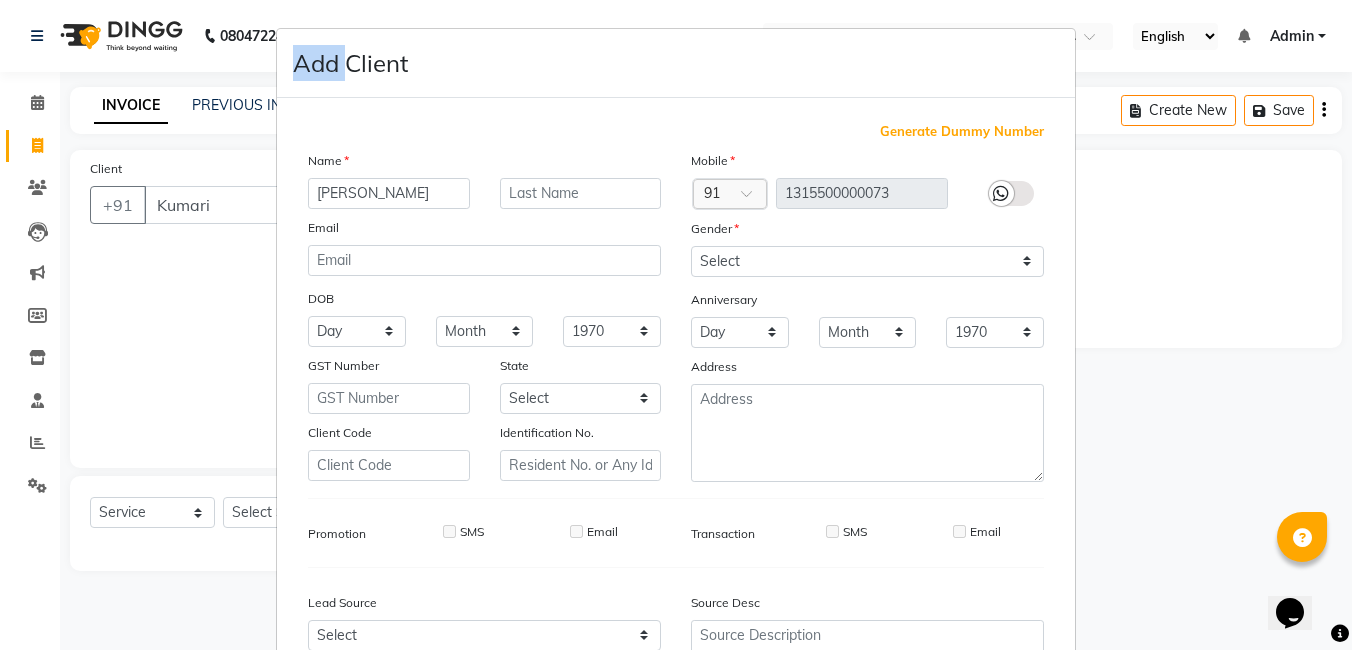 click on "Add Client Generate Dummy Number Name [PERSON_NAME] Email DOB Day 01 02 03 04 05 06 07 08 09 10 11 12 13 14 15 16 17 18 19 20 21 22 23 24 25 26 27 28 29 30 31 Month January February March April May June July August September October November [DATE] 1941 1942 1943 1944 1945 1946 1947 1948 1949 1950 1951 1952 1953 1954 1955 1956 1957 1958 1959 1960 1961 1962 1963 1964 1965 1966 1967 1968 1969 1970 1971 1972 1973 1974 1975 1976 1977 1978 1979 1980 1981 1982 1983 1984 1985 1986 1987 1988 1989 1990 1991 1992 1993 1994 1995 1996 1997 1998 1999 2000 2001 2002 2003 2004 2005 2006 2007 2008 2009 2010 2011 2012 2013 2014 2015 2016 2017 2018 2019 2020 2021 2022 2023 2024 GST Number State Select [GEOGRAPHIC_DATA] [GEOGRAPHIC_DATA] [GEOGRAPHIC_DATA] [GEOGRAPHIC_DATA] [GEOGRAPHIC_DATA] [GEOGRAPHIC_DATA] [GEOGRAPHIC_DATA] [GEOGRAPHIC_DATA] and [GEOGRAPHIC_DATA] [GEOGRAPHIC_DATA] [GEOGRAPHIC_DATA] [GEOGRAPHIC_DATA] [GEOGRAPHIC_DATA] [GEOGRAPHIC_DATA] [GEOGRAPHIC_DATA] [GEOGRAPHIC_DATA] [GEOGRAPHIC_DATA] [GEOGRAPHIC_DATA] [GEOGRAPHIC_DATA] [GEOGRAPHIC_DATA] [GEOGRAPHIC_DATA] [GEOGRAPHIC_DATA] [GEOGRAPHIC_DATA] [GEOGRAPHIC_DATA] [GEOGRAPHIC_DATA] [GEOGRAPHIC_DATA] [GEOGRAPHIC_DATA] [GEOGRAPHIC_DATA] [GEOGRAPHIC_DATA] [GEOGRAPHIC_DATA]" at bounding box center (676, 325) 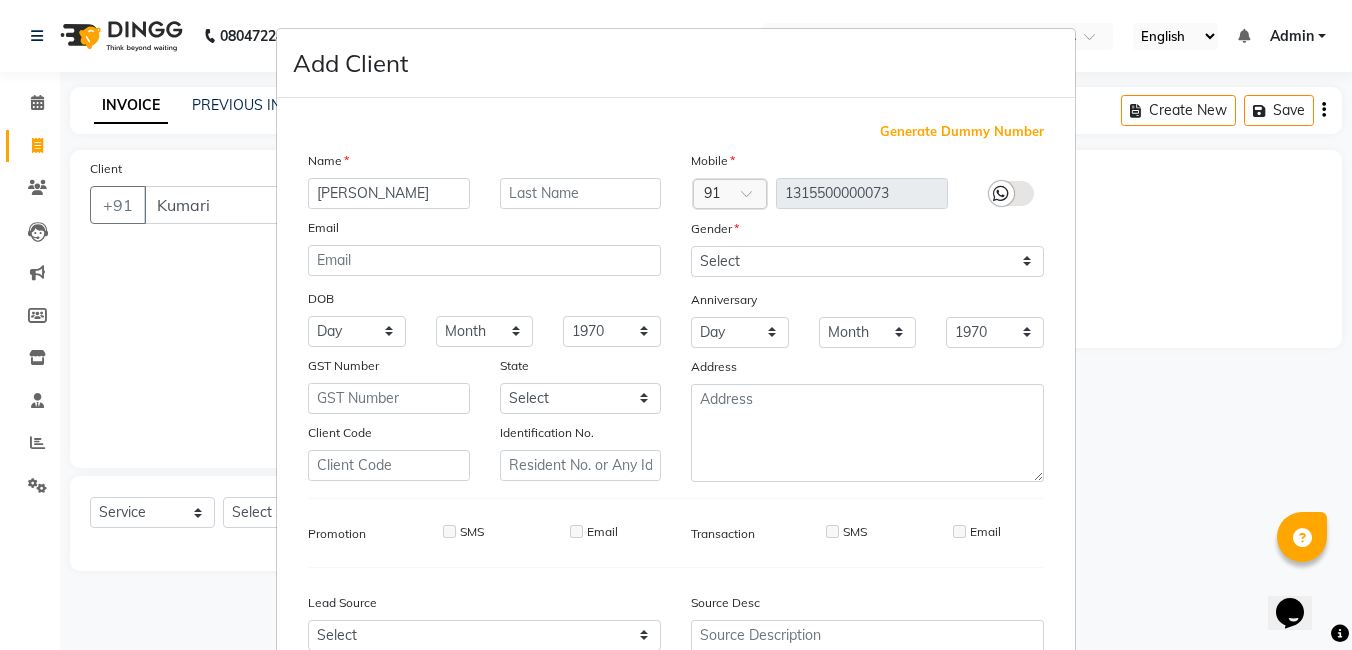 drag, startPoint x: 211, startPoint y: 208, endPoint x: 194, endPoint y: 154, distance: 56.61272 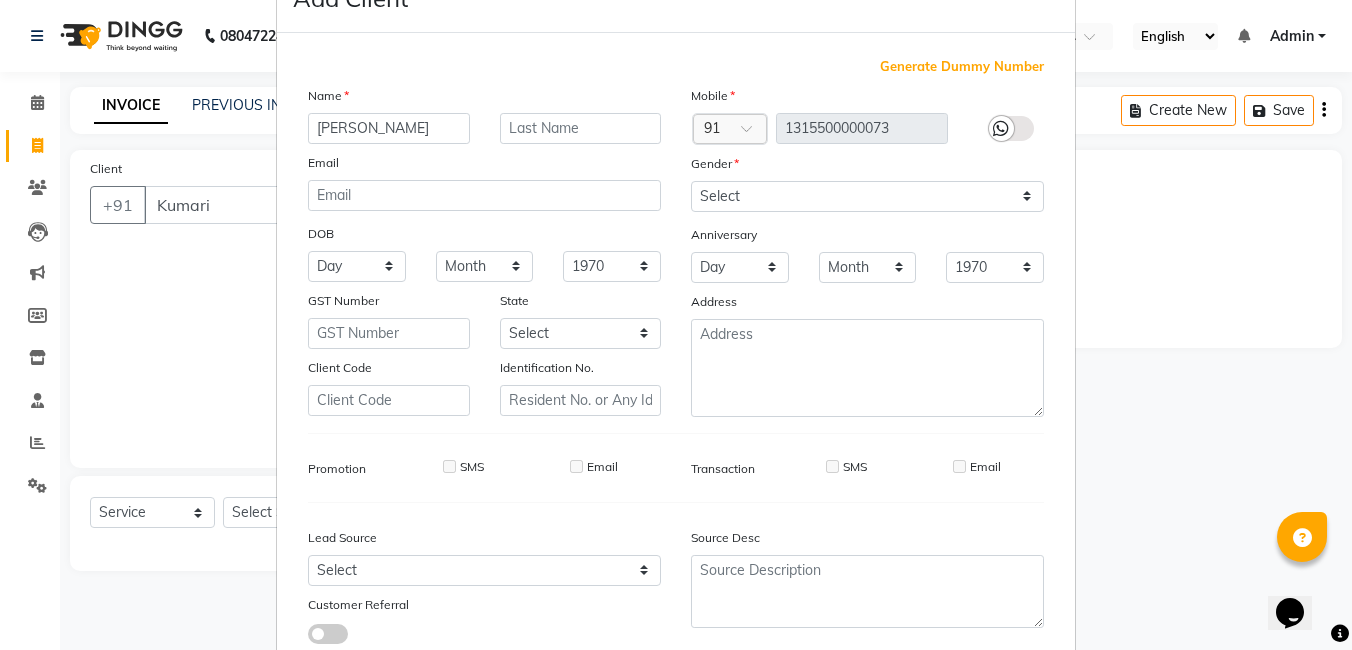 scroll, scrollTop: 100, scrollLeft: 0, axis: vertical 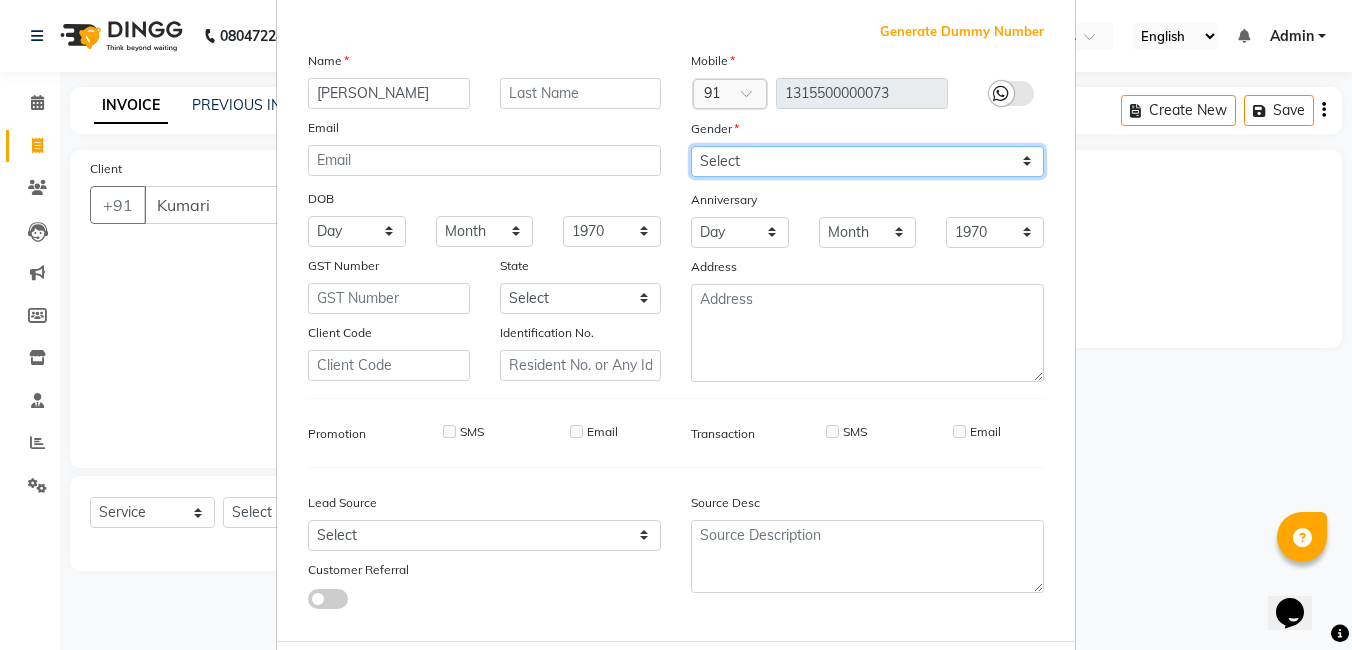 drag, startPoint x: 1020, startPoint y: 158, endPoint x: 1036, endPoint y: 178, distance: 25.612497 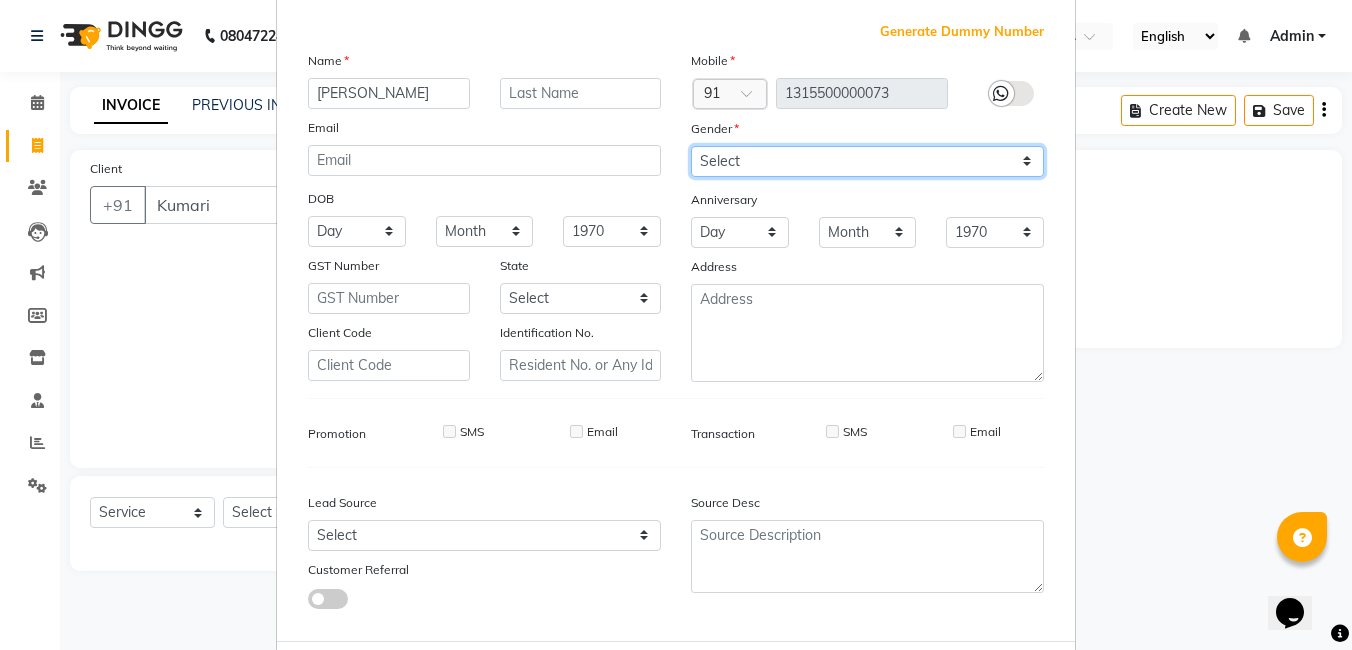 click on "Select [DEMOGRAPHIC_DATA] [DEMOGRAPHIC_DATA] Other Prefer Not To Say" at bounding box center (867, 161) 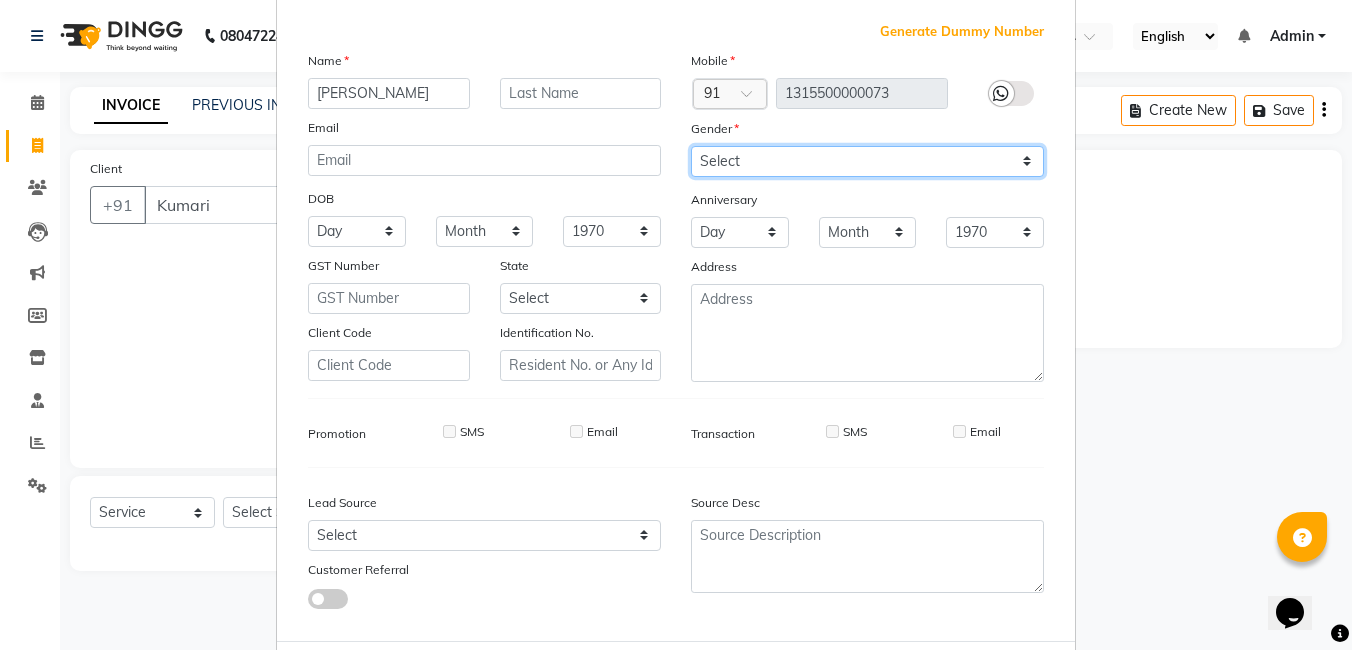 select on "[DEMOGRAPHIC_DATA]" 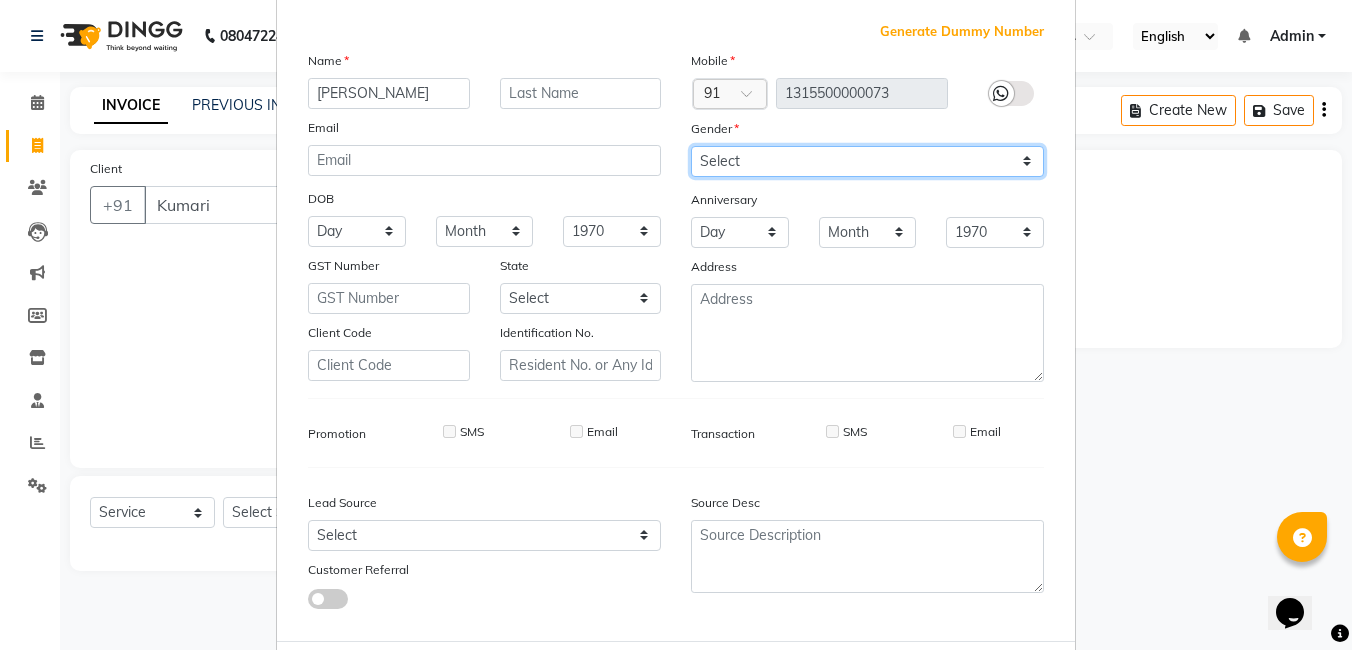 click on "Select [DEMOGRAPHIC_DATA] [DEMOGRAPHIC_DATA] Other Prefer Not To Say" at bounding box center [867, 161] 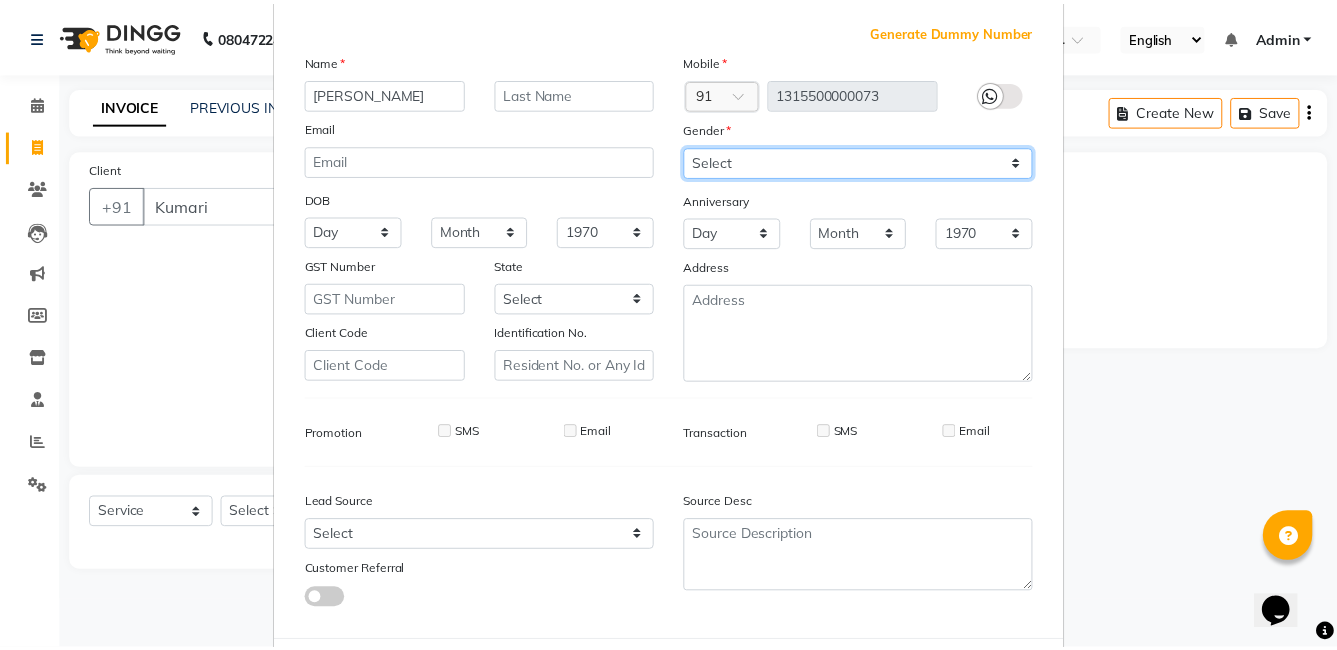 scroll, scrollTop: 199, scrollLeft: 0, axis: vertical 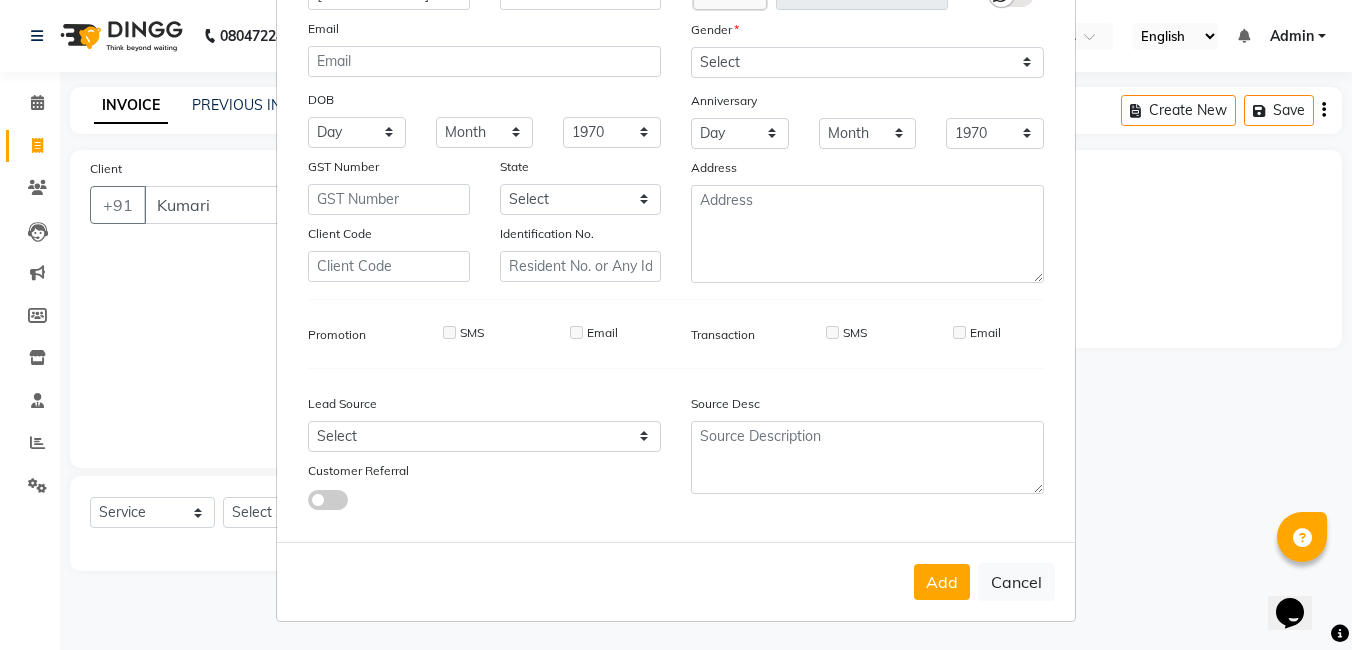 click on "Add" at bounding box center [942, 582] 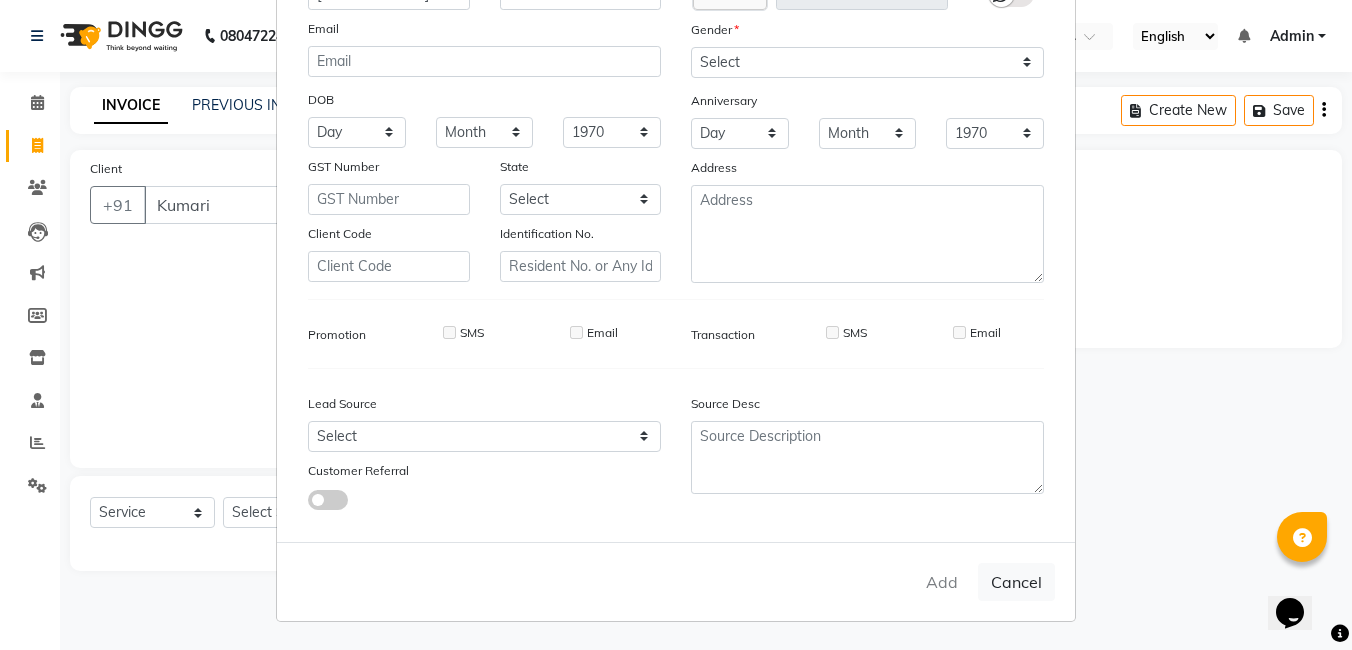 type on "1315500000073" 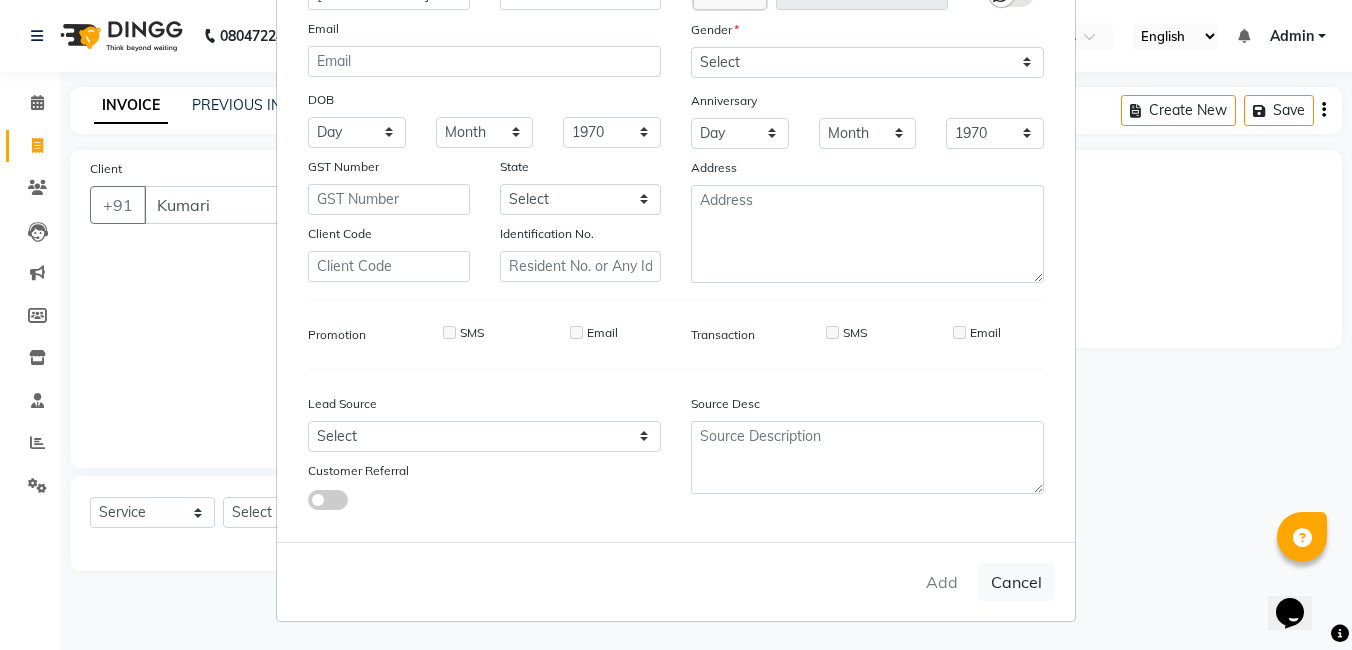 type 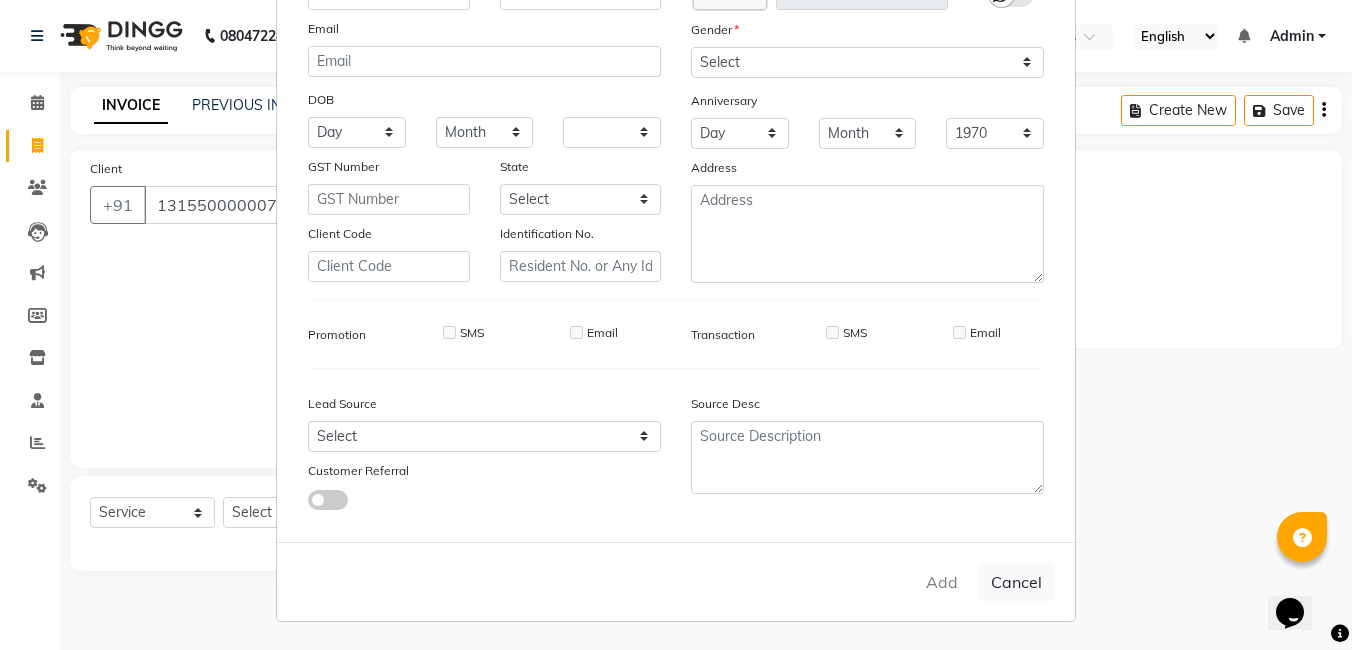 select 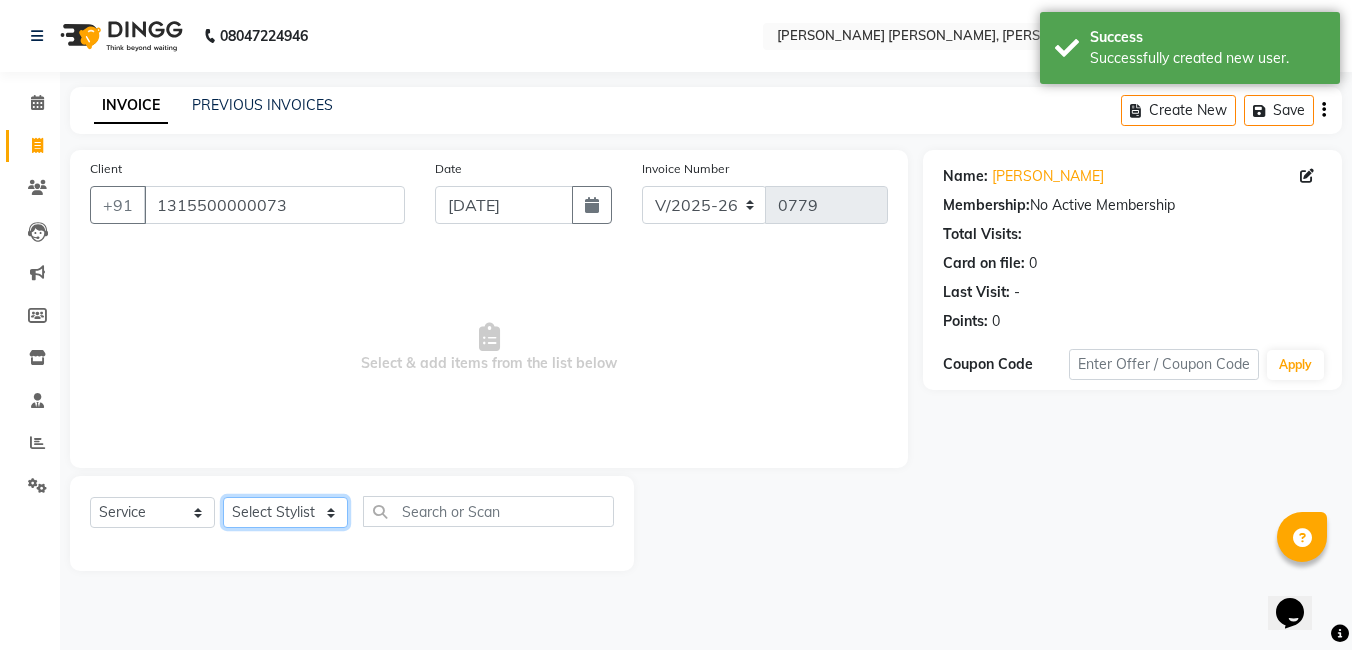click on "Select Stylist faizz [PERSON_NAME] [PERSON_NAME] sree Manager [PERSON_NAME]" 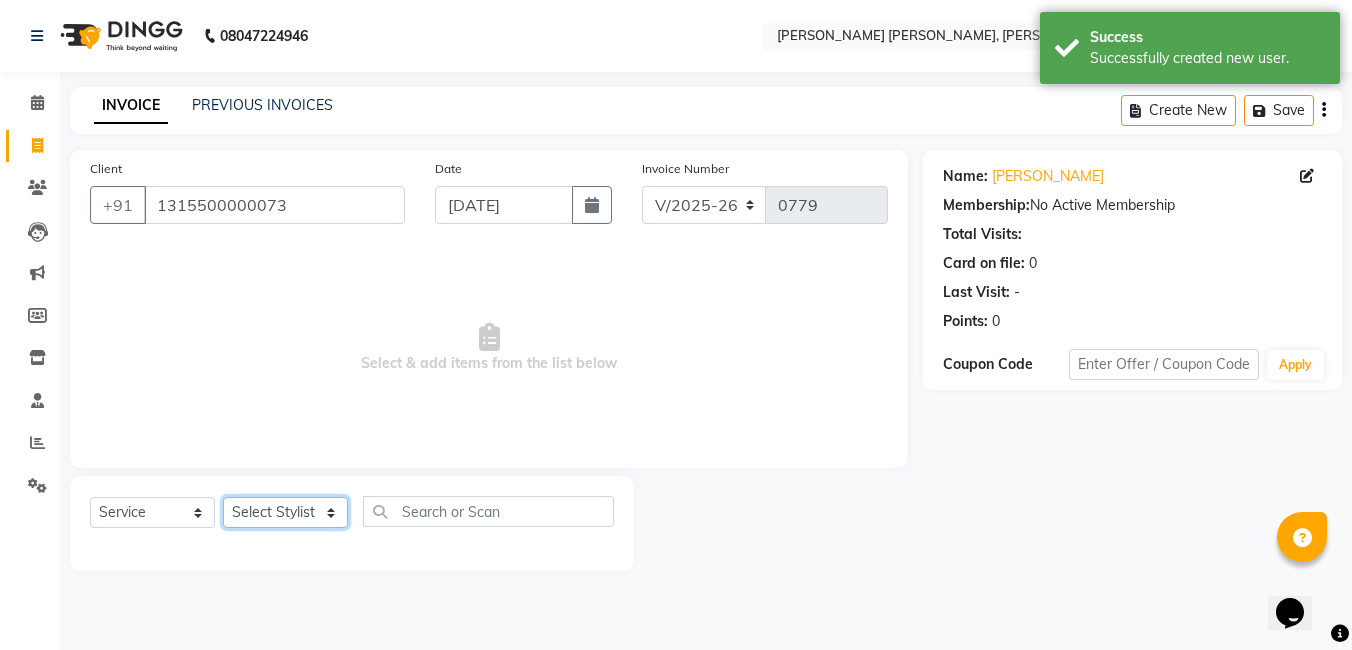 select on "65173" 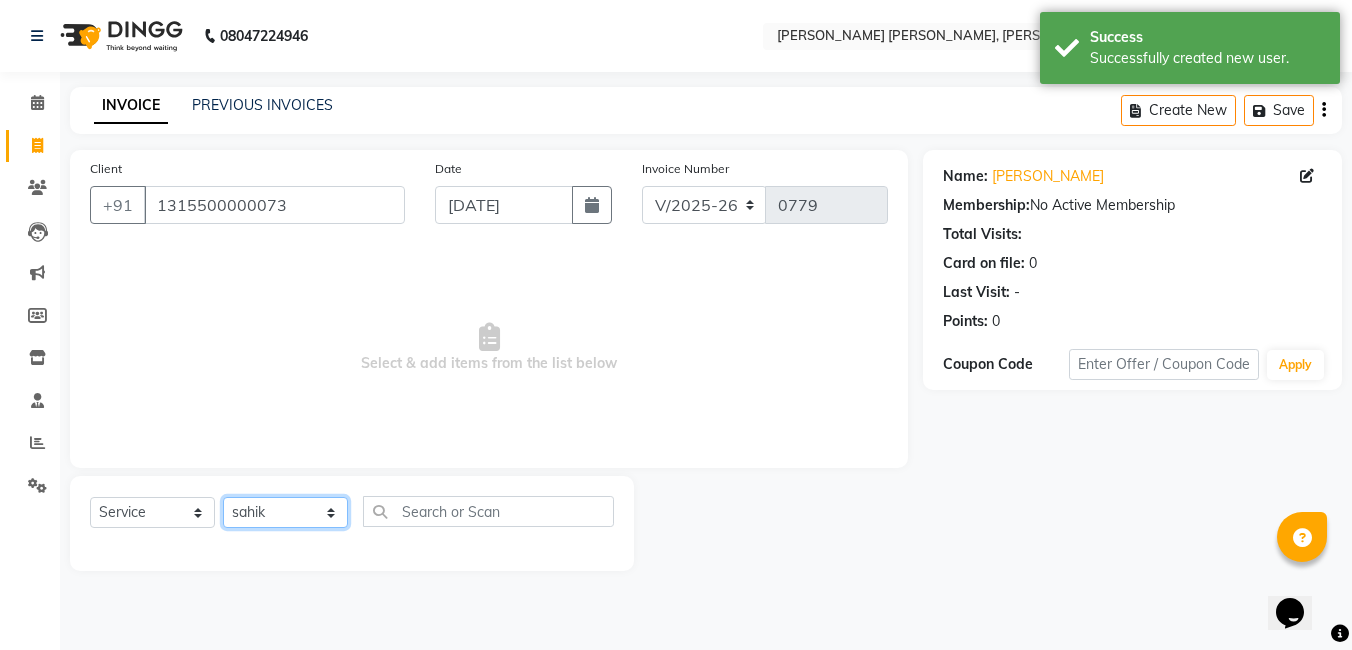 click on "Select Stylist faizz [PERSON_NAME] [PERSON_NAME] sree Manager [PERSON_NAME]" 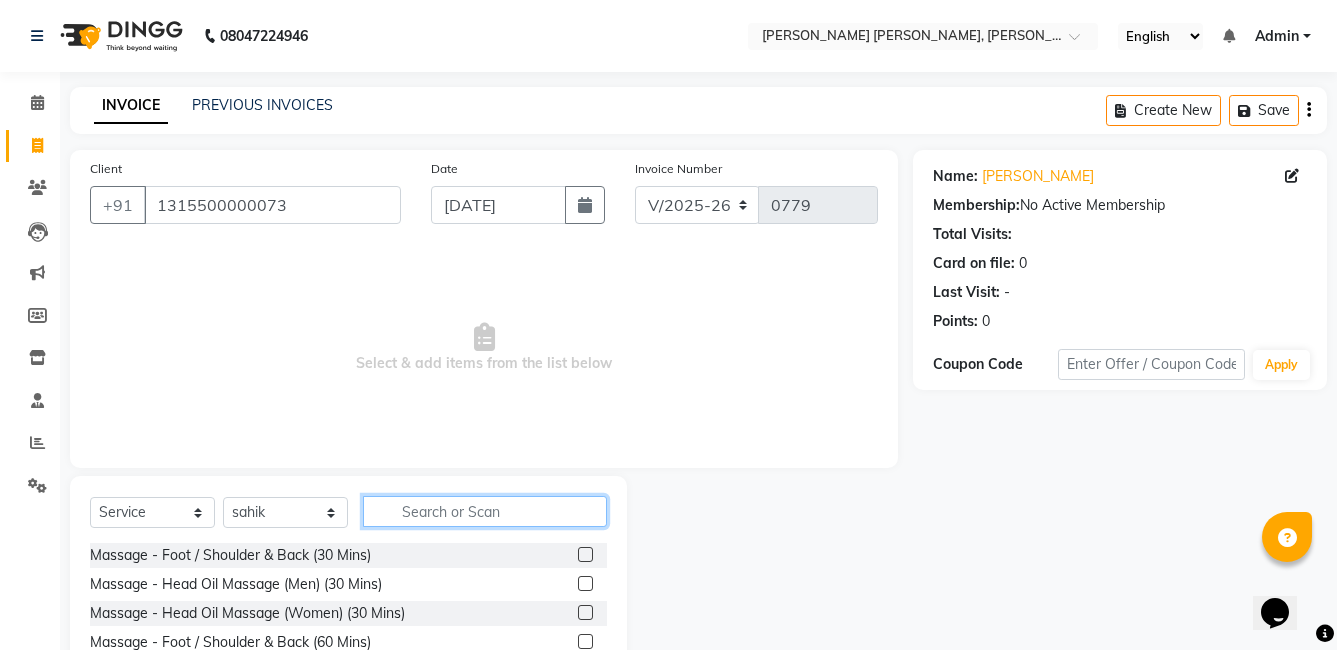 click 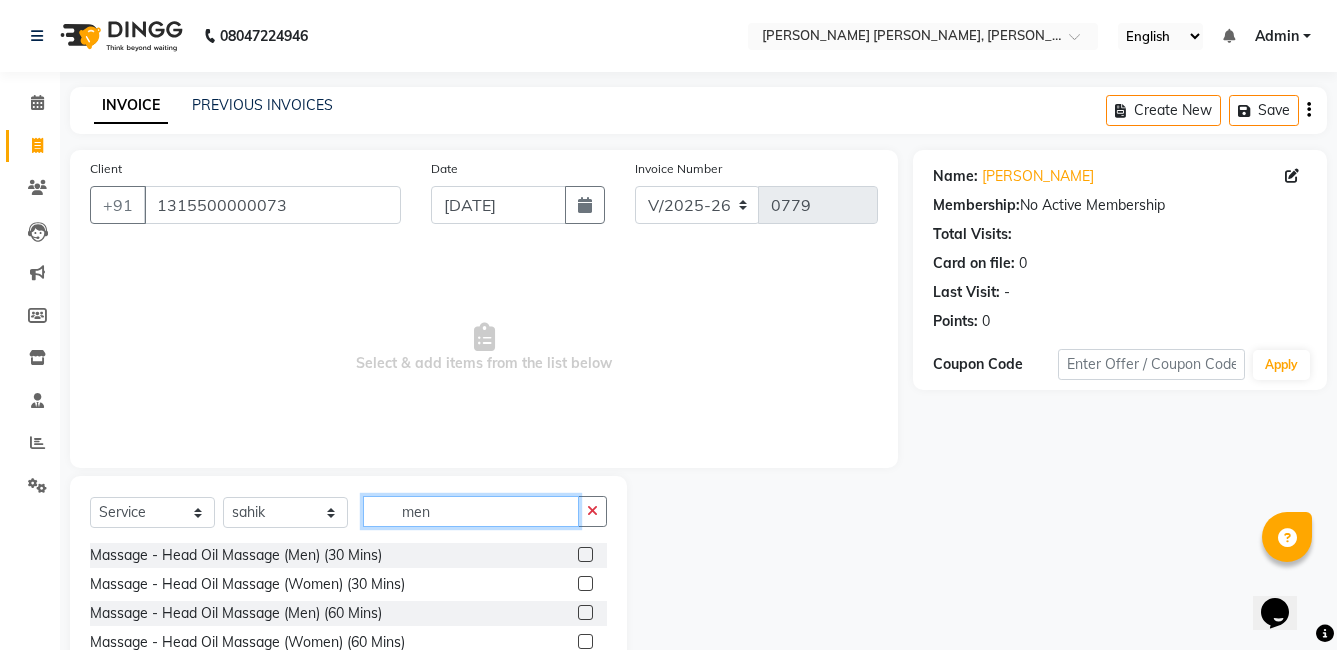 scroll, scrollTop: 151, scrollLeft: 0, axis: vertical 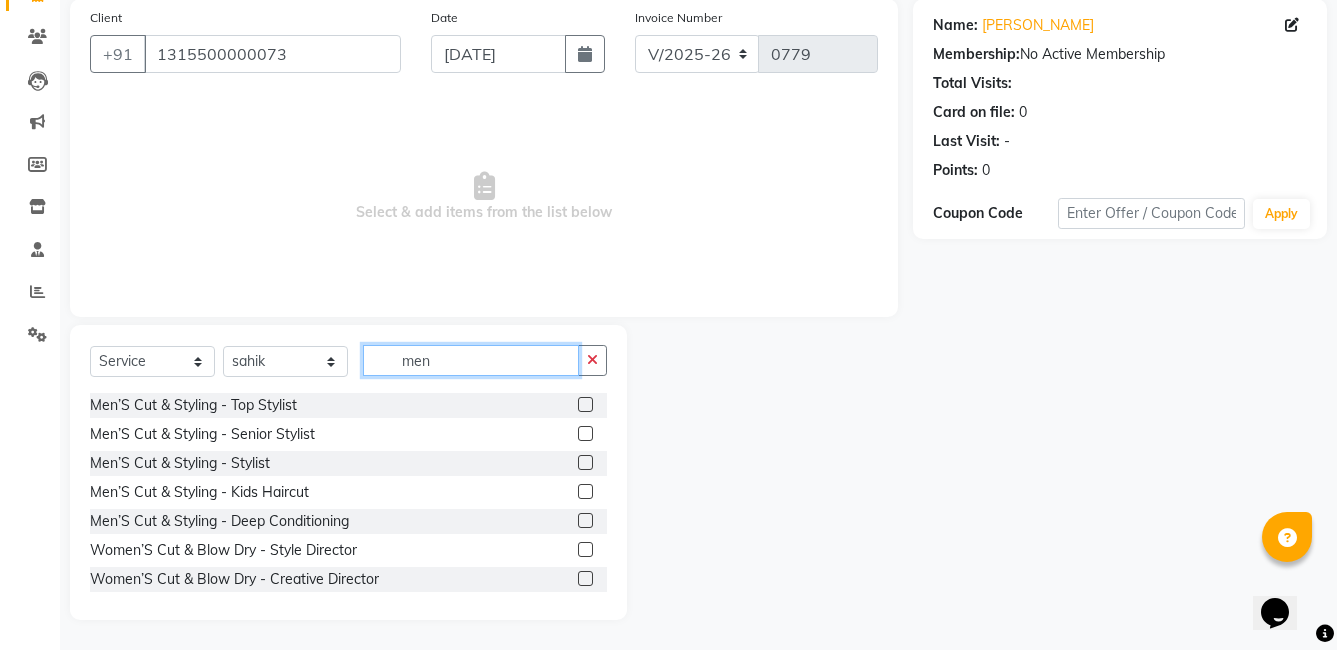 type on "men" 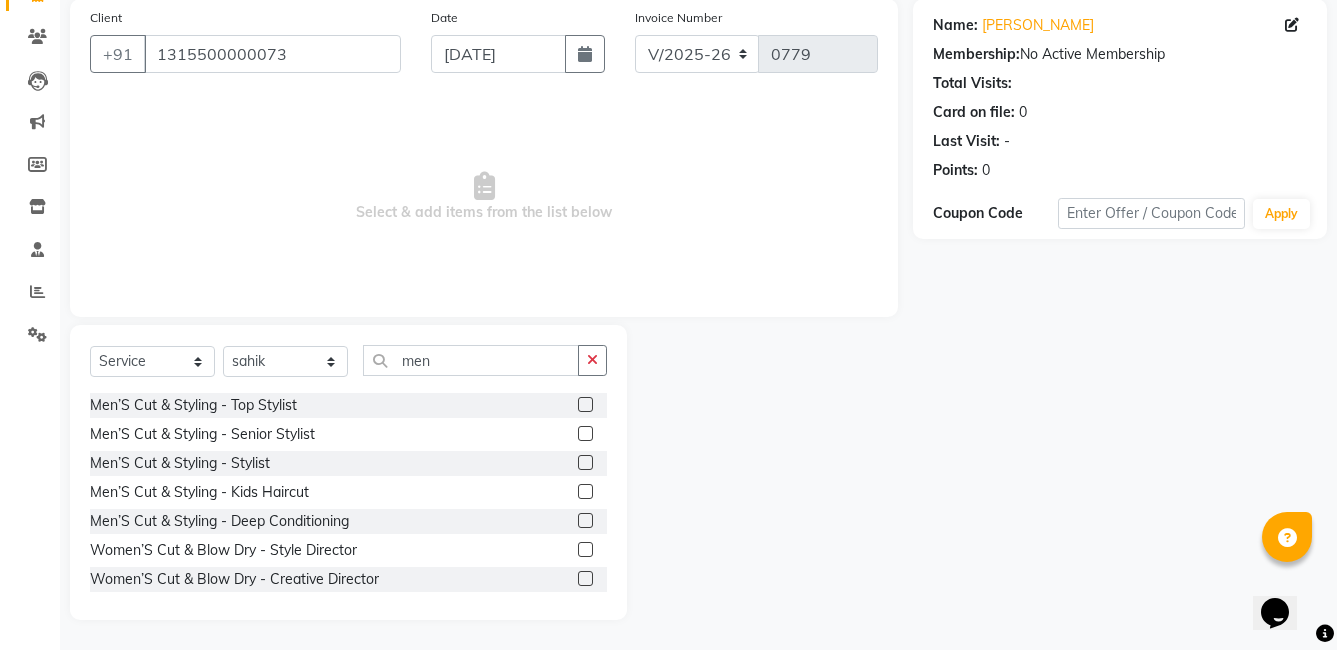 click 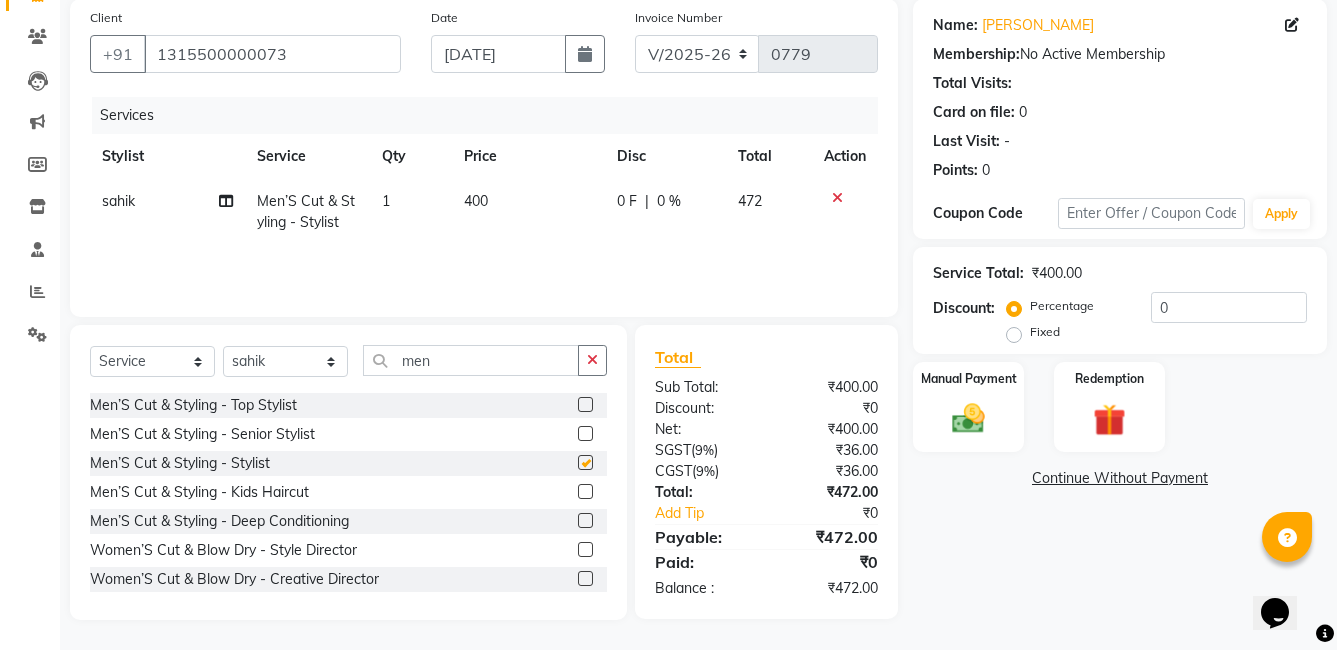 checkbox on "false" 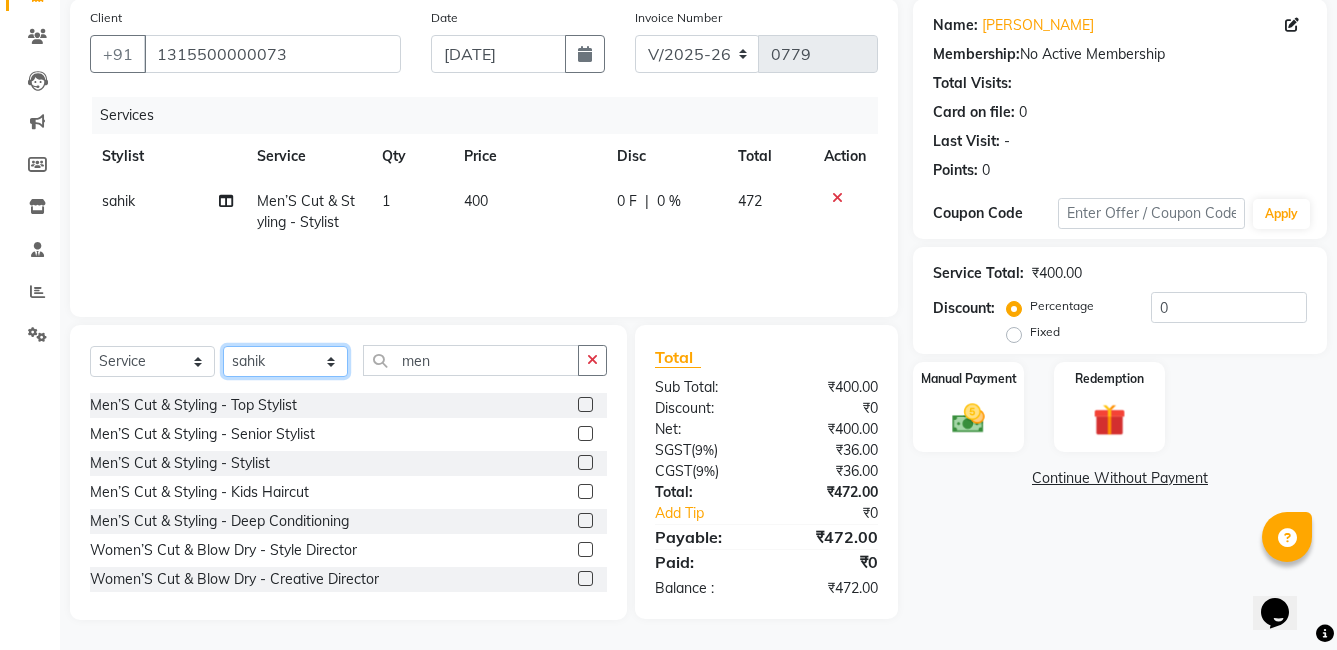 click on "Select Stylist faizz [PERSON_NAME] [PERSON_NAME] sree Manager [PERSON_NAME]" 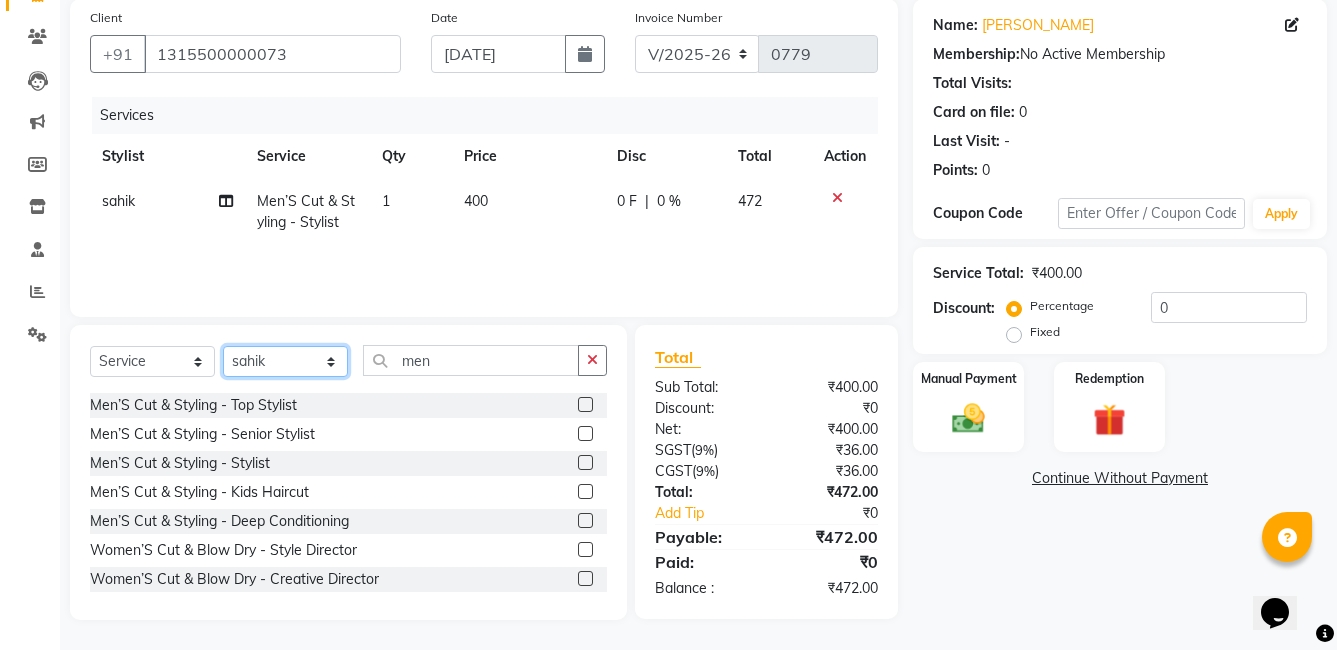 select on "63218" 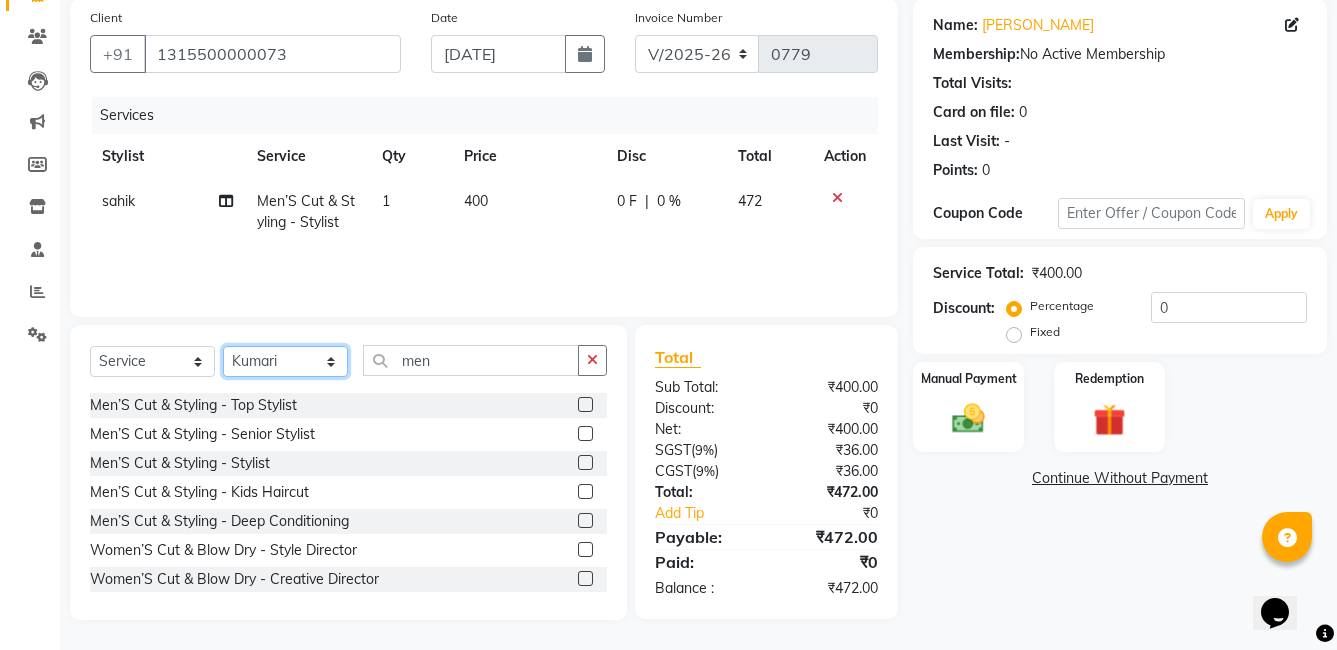 click on "Select Stylist faizz [PERSON_NAME] [PERSON_NAME] sree Manager [PERSON_NAME]" 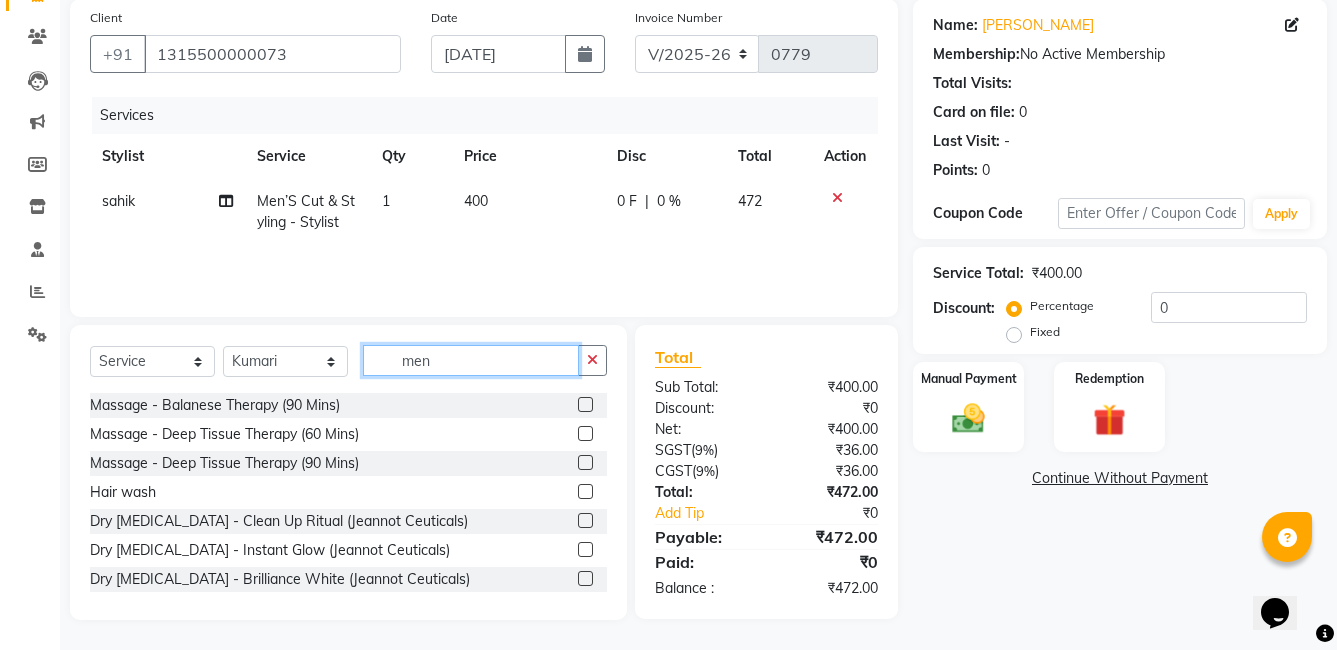 click on "men" 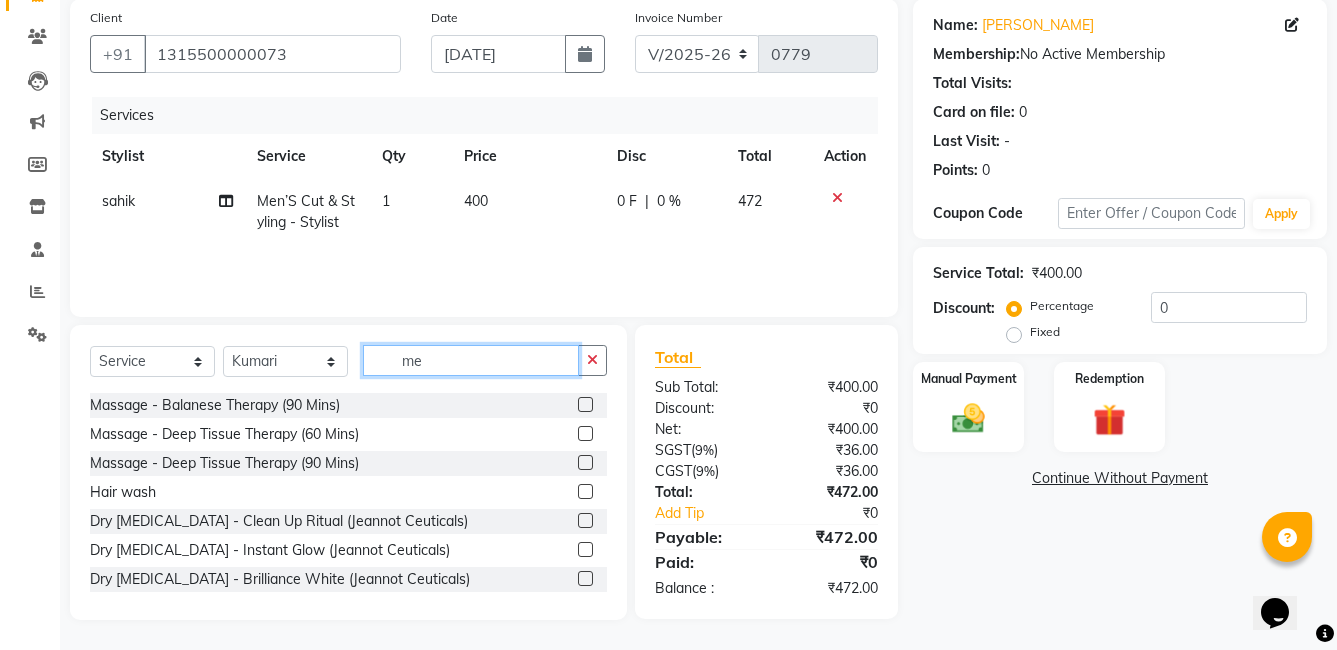 type on "m" 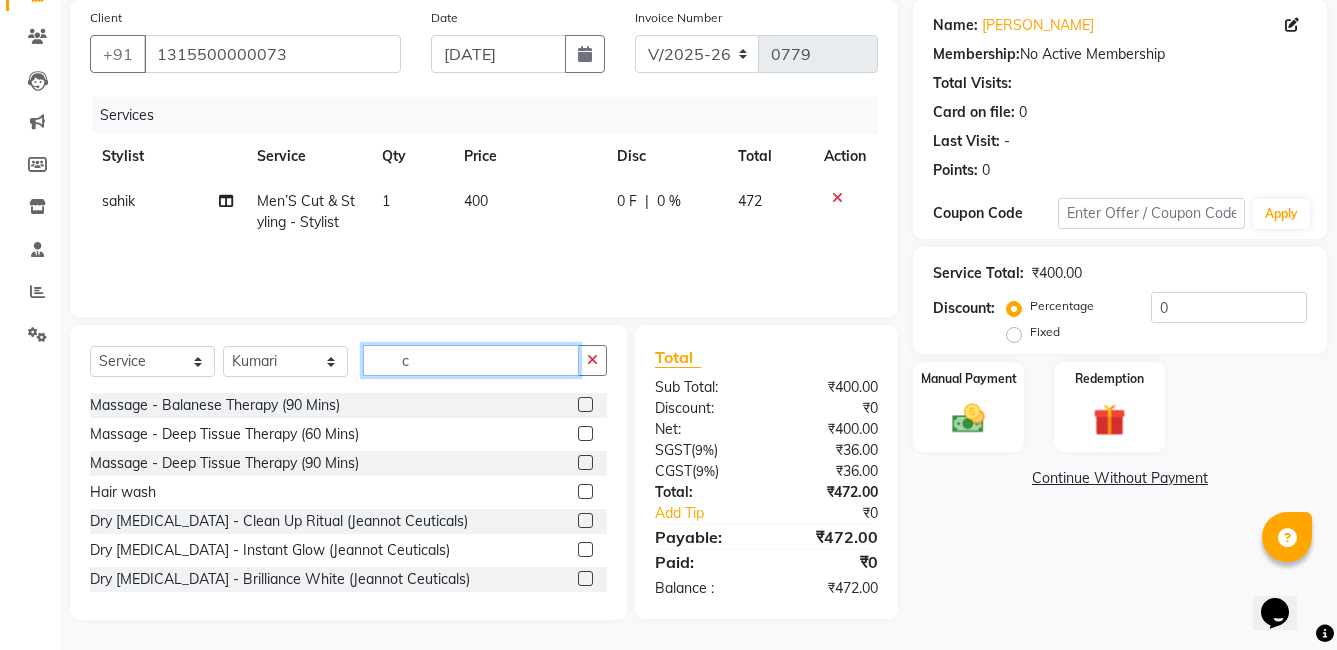 scroll, scrollTop: 0, scrollLeft: 0, axis: both 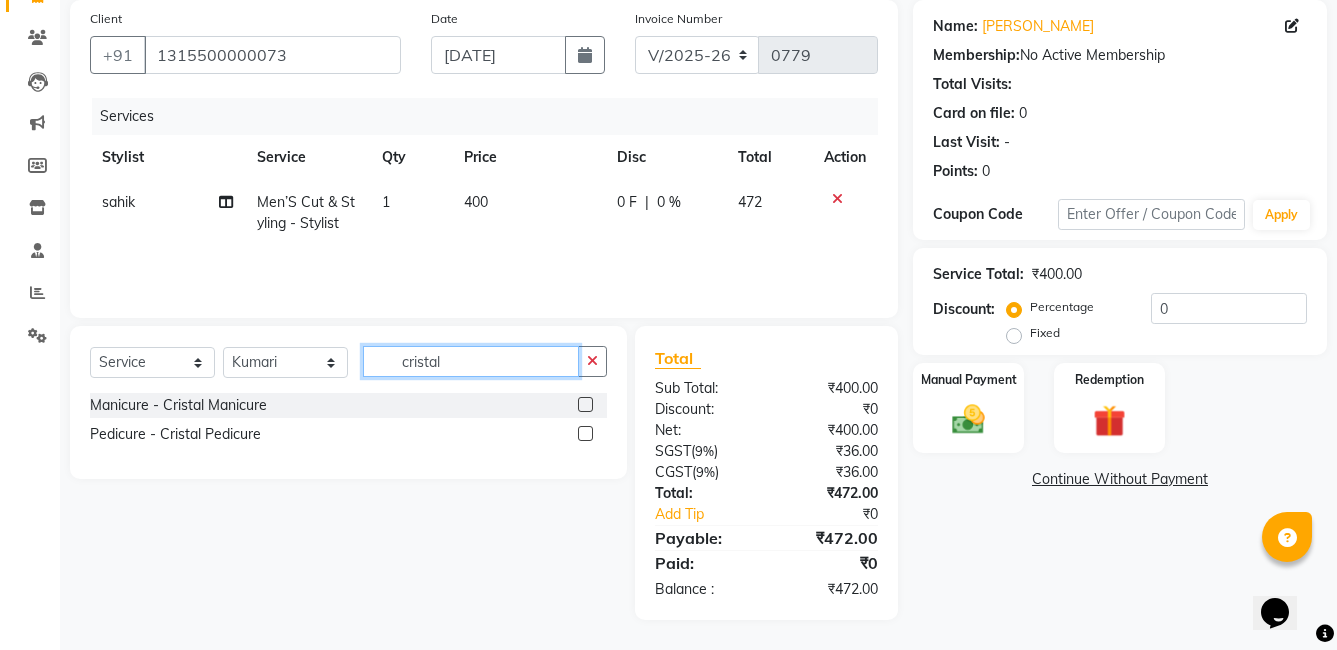 type on "cristal" 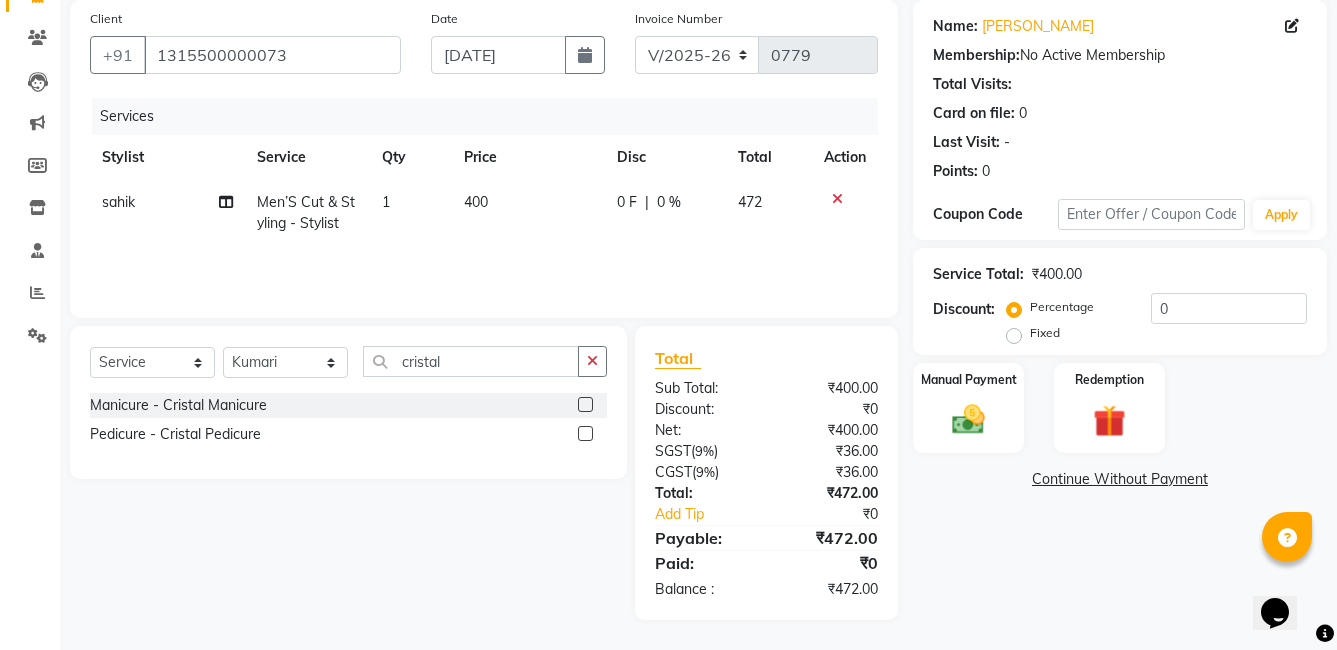 click 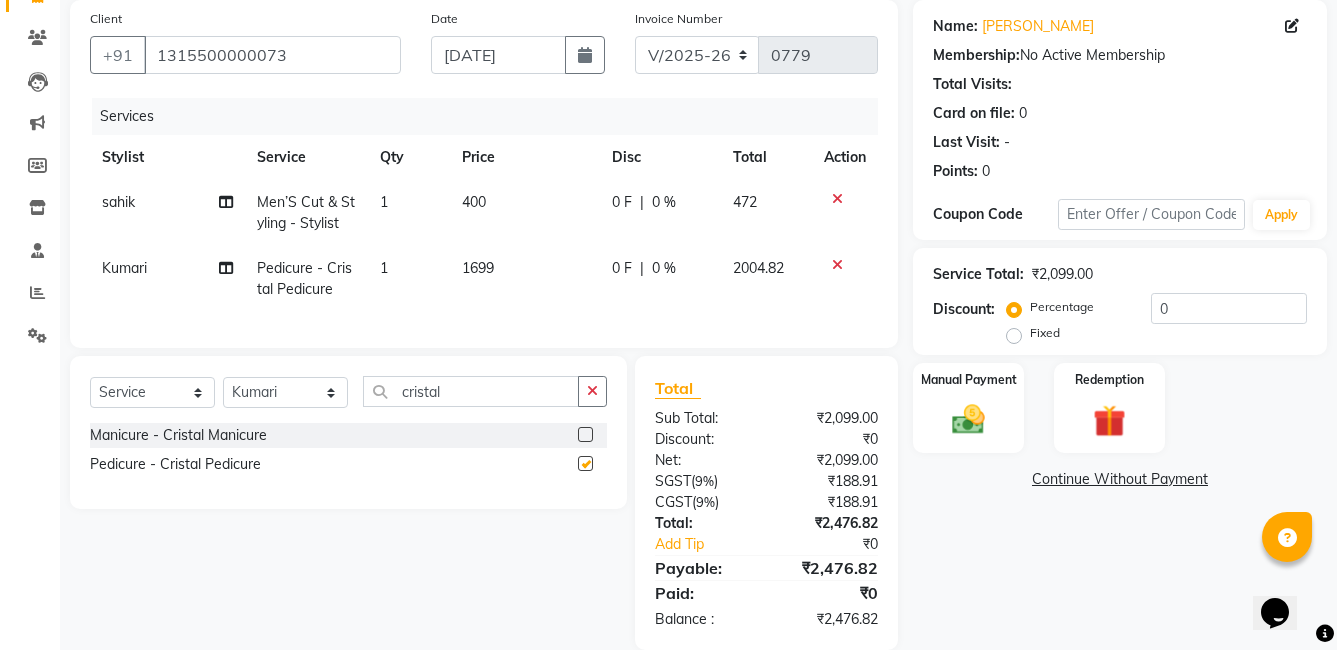 checkbox on "false" 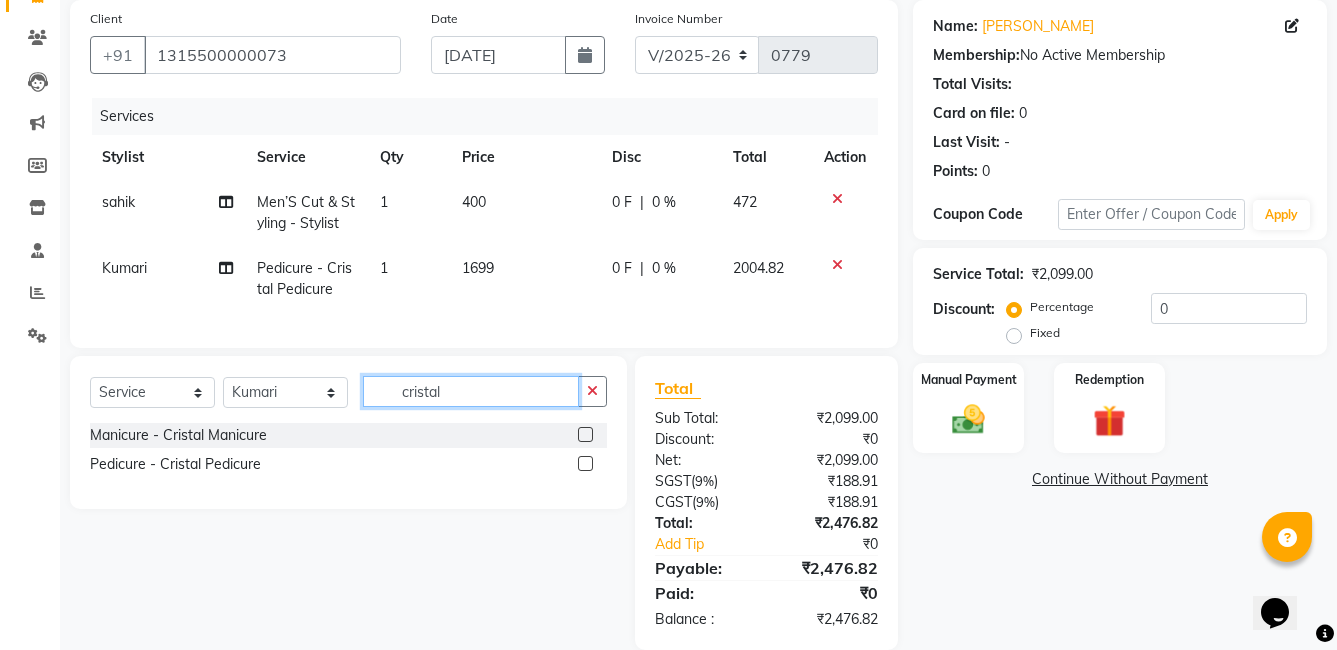 click on "cristal" 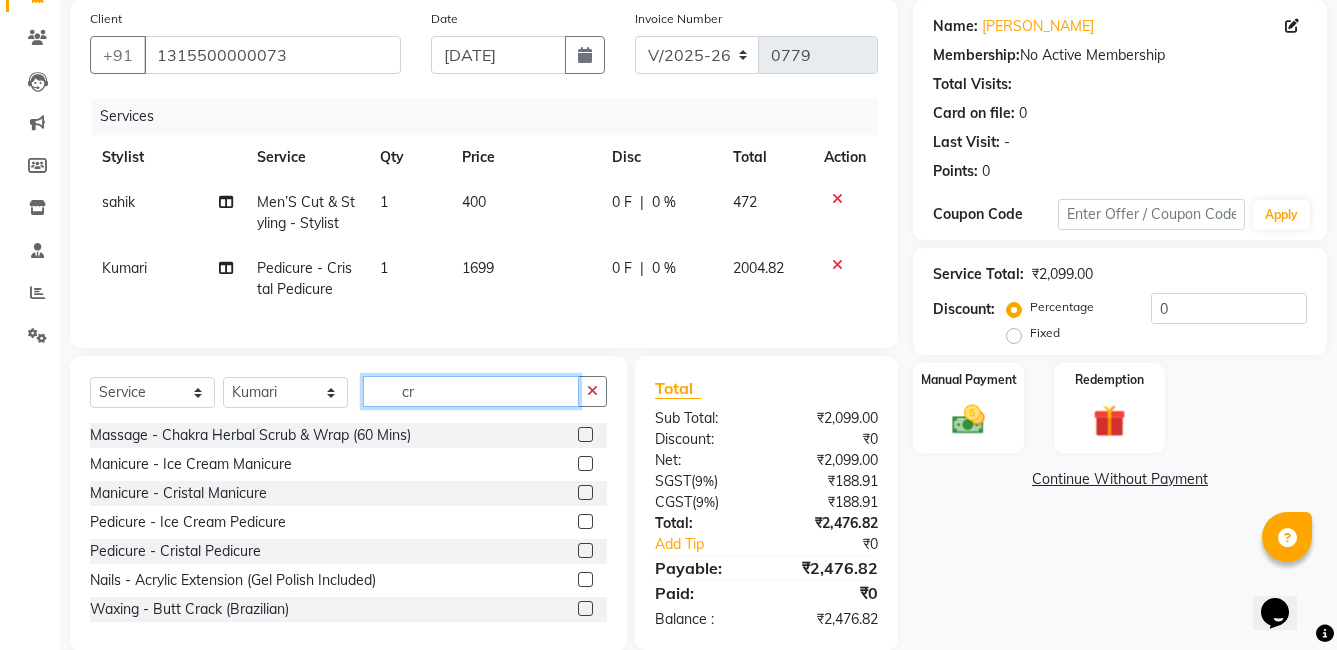 type on "c" 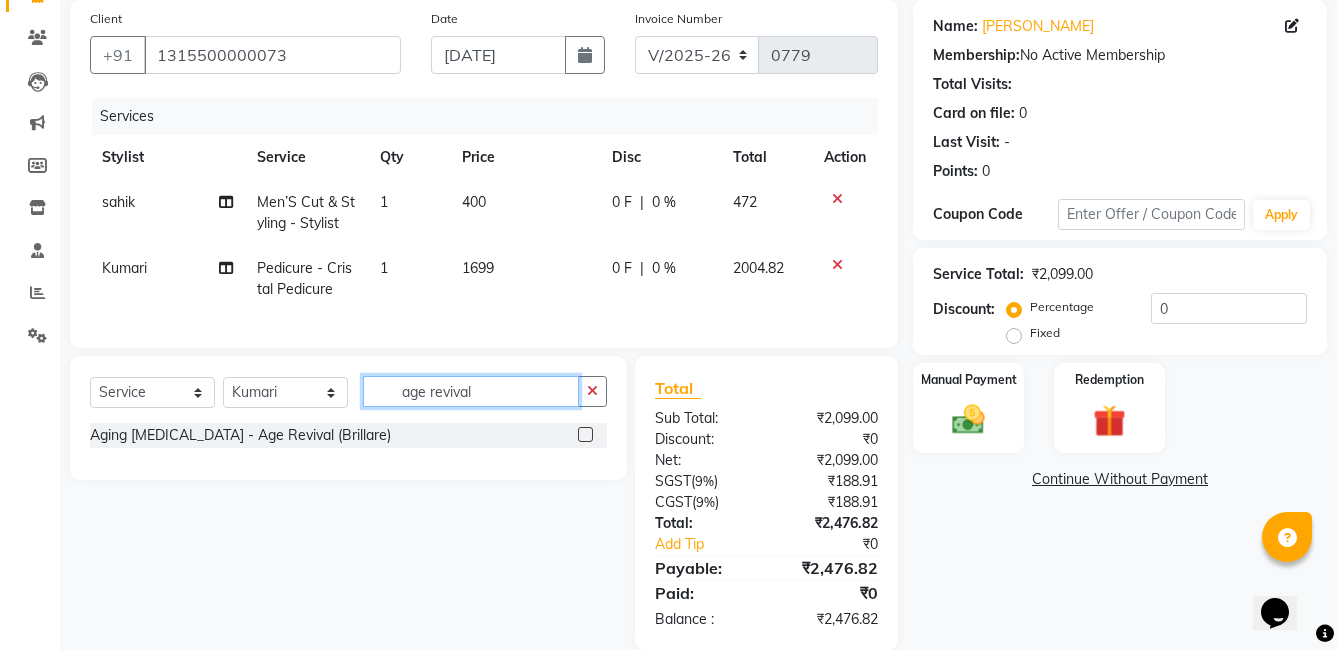 type on "age revival" 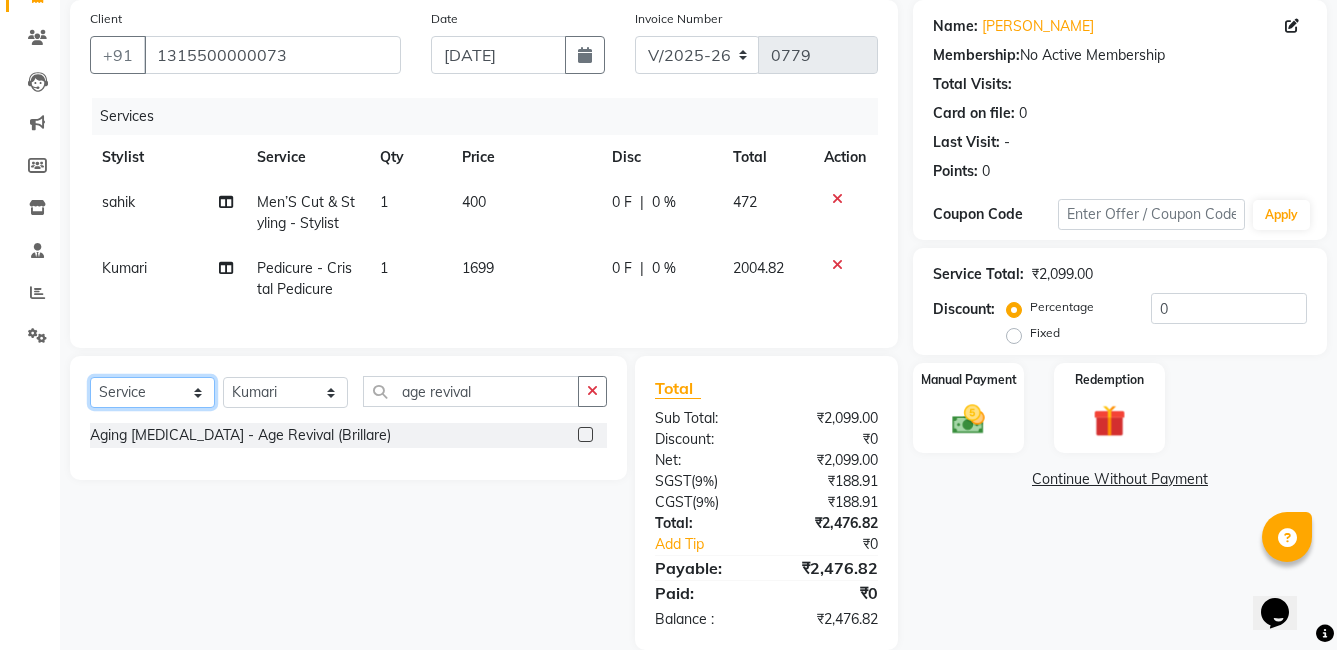 click on "Select  Service  Product  Membership  Package Voucher Prepaid Gift Card" 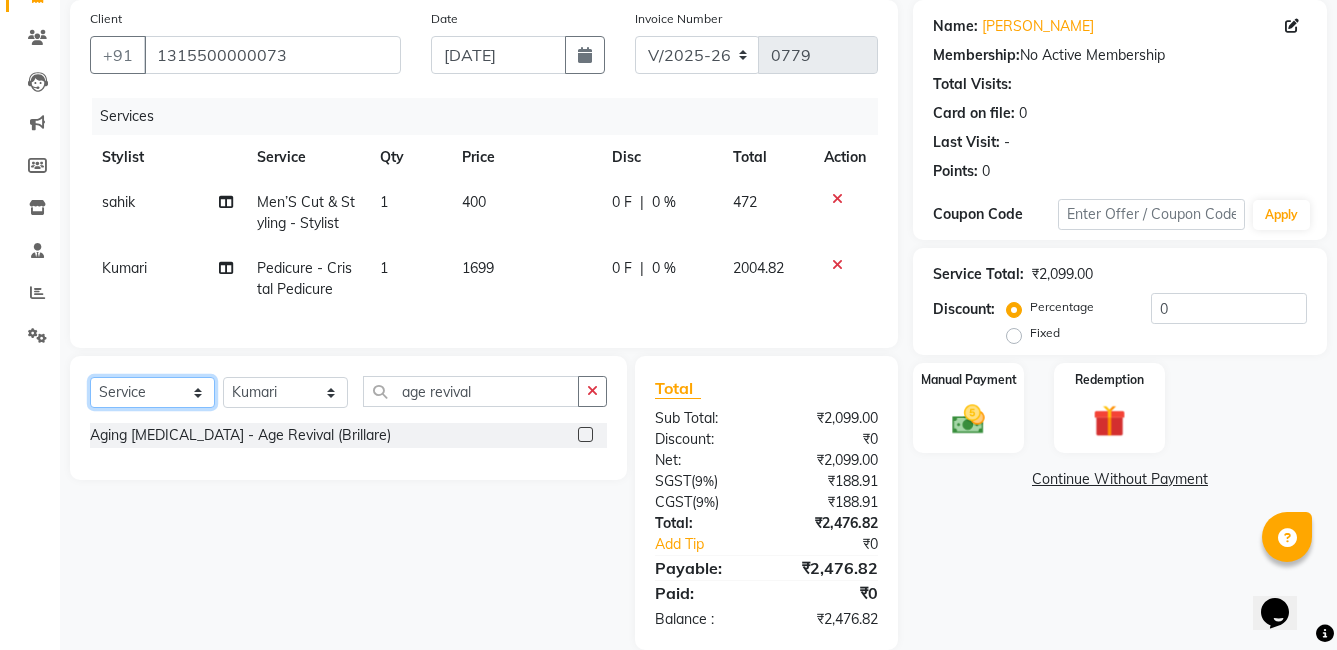 select on "product" 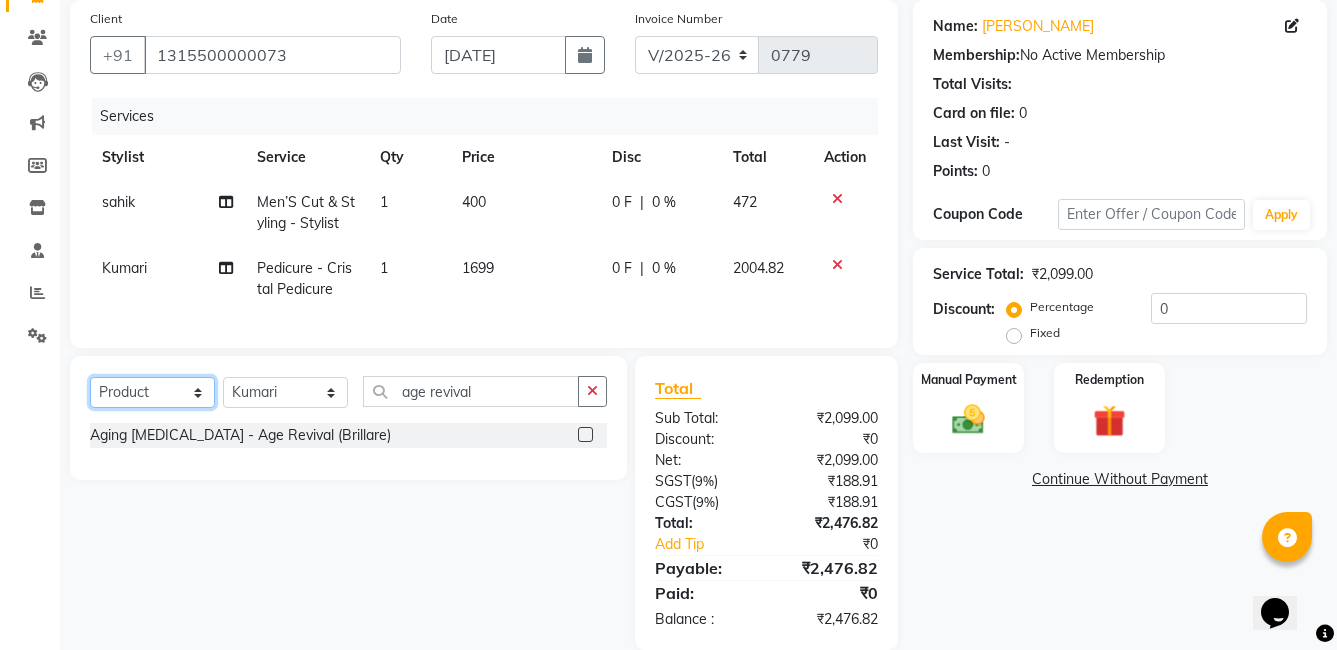 click on "Select  Service  Product  Membership  Package Voucher Prepaid Gift Card" 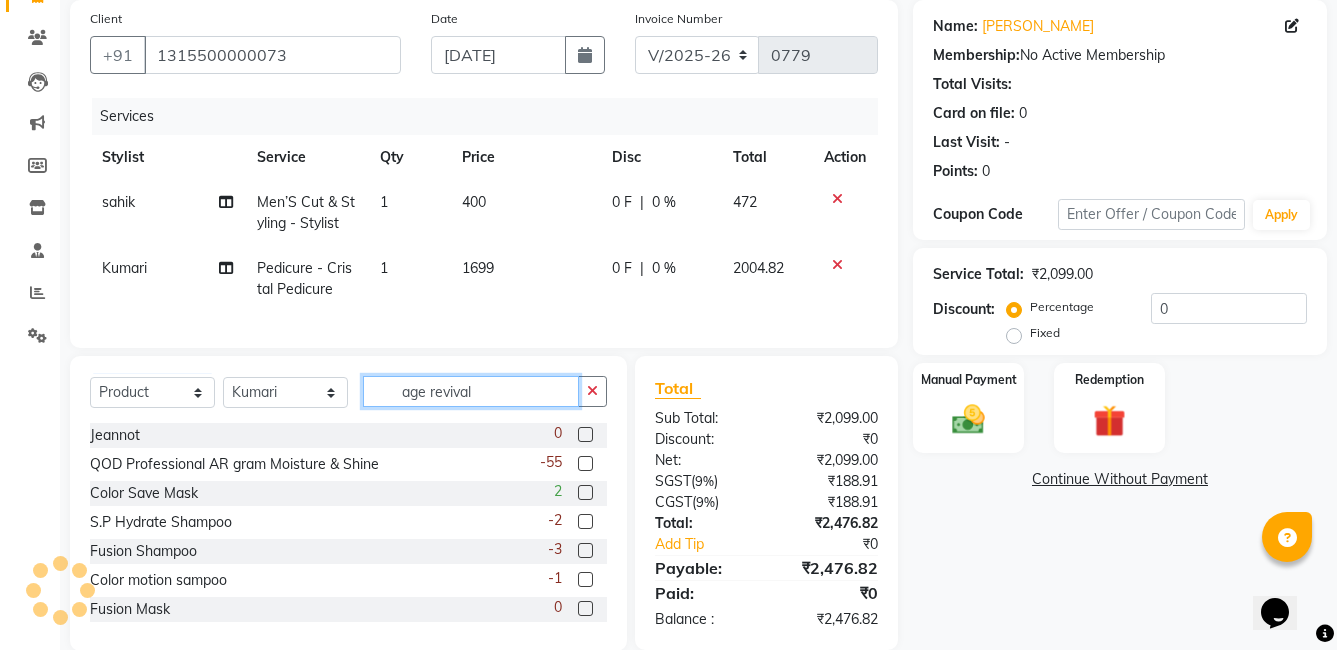 click on "age revival" 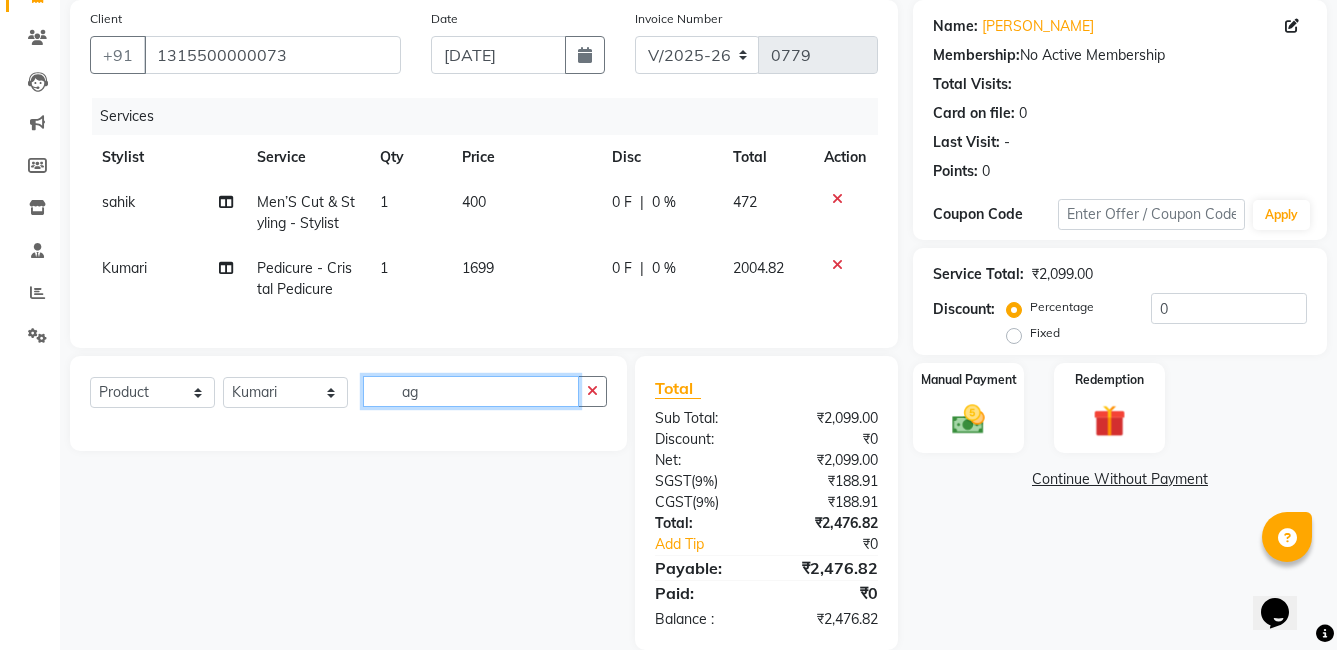 type on "a" 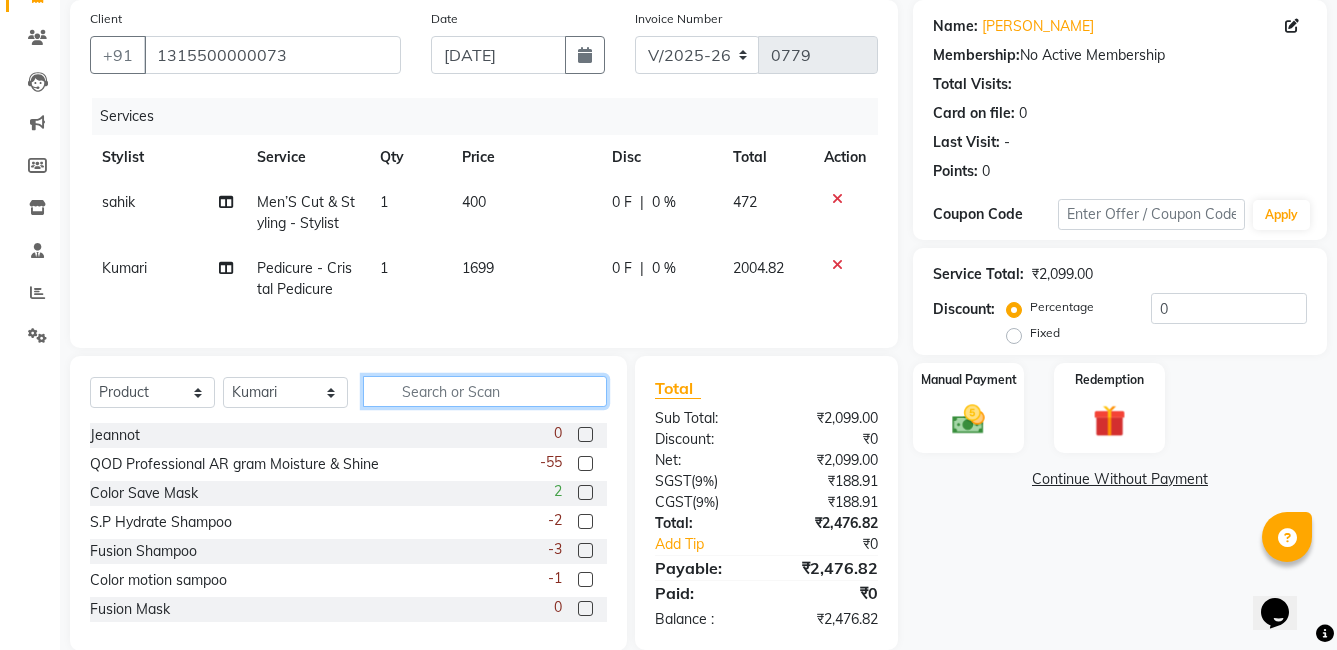type 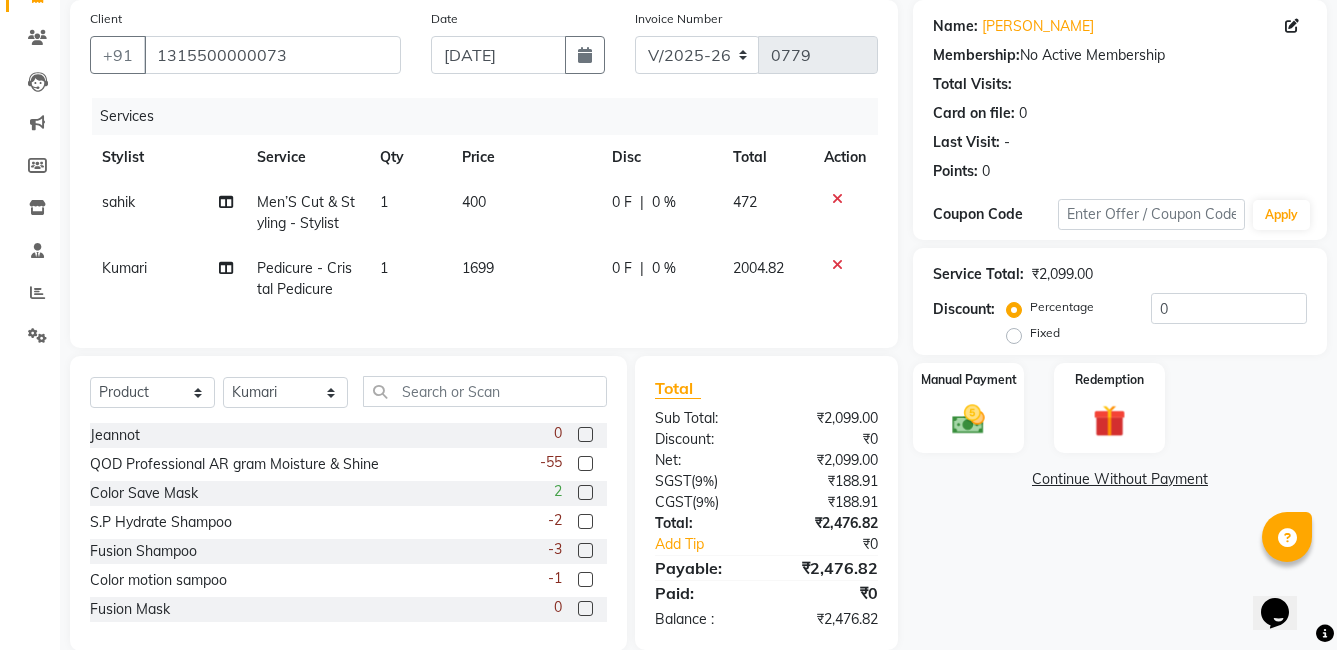 click 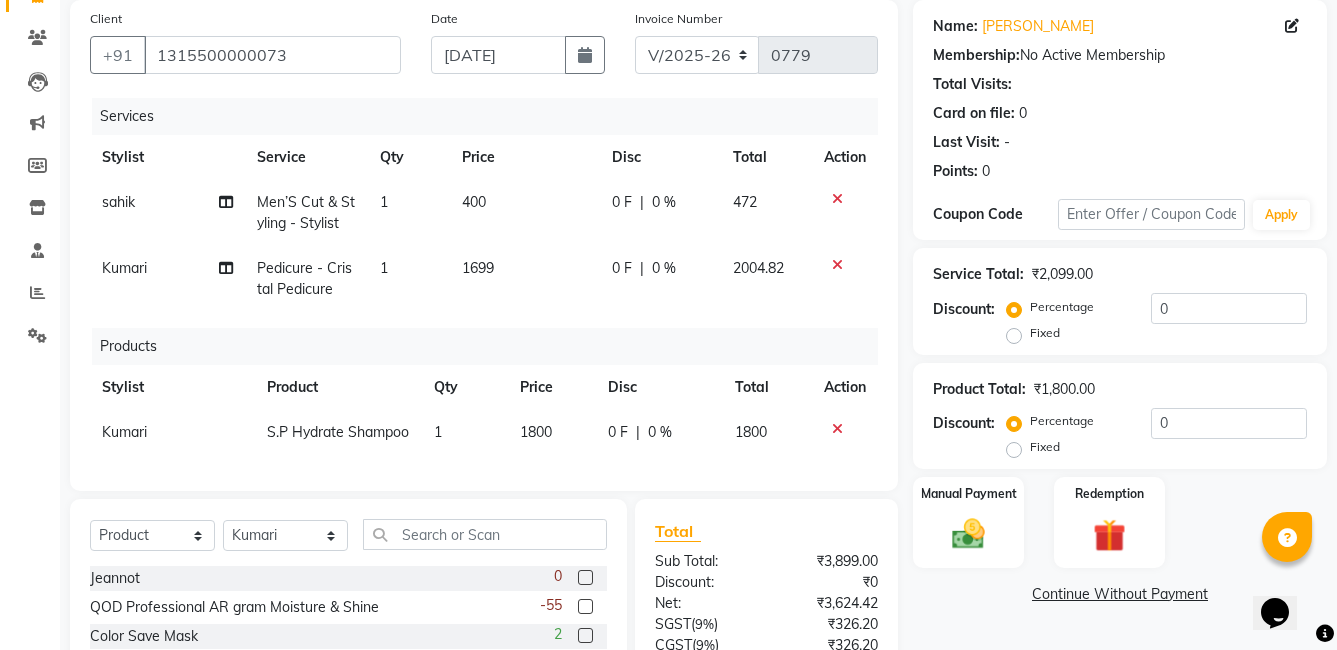 checkbox on "false" 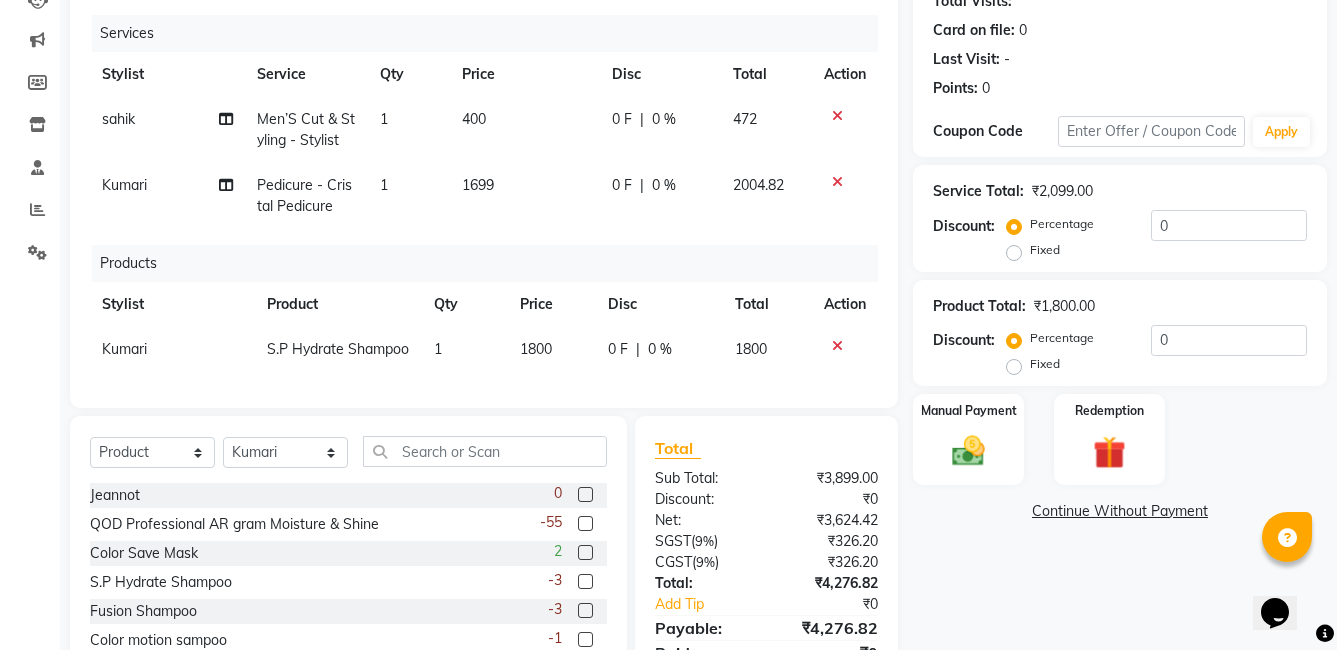scroll, scrollTop: 350, scrollLeft: 0, axis: vertical 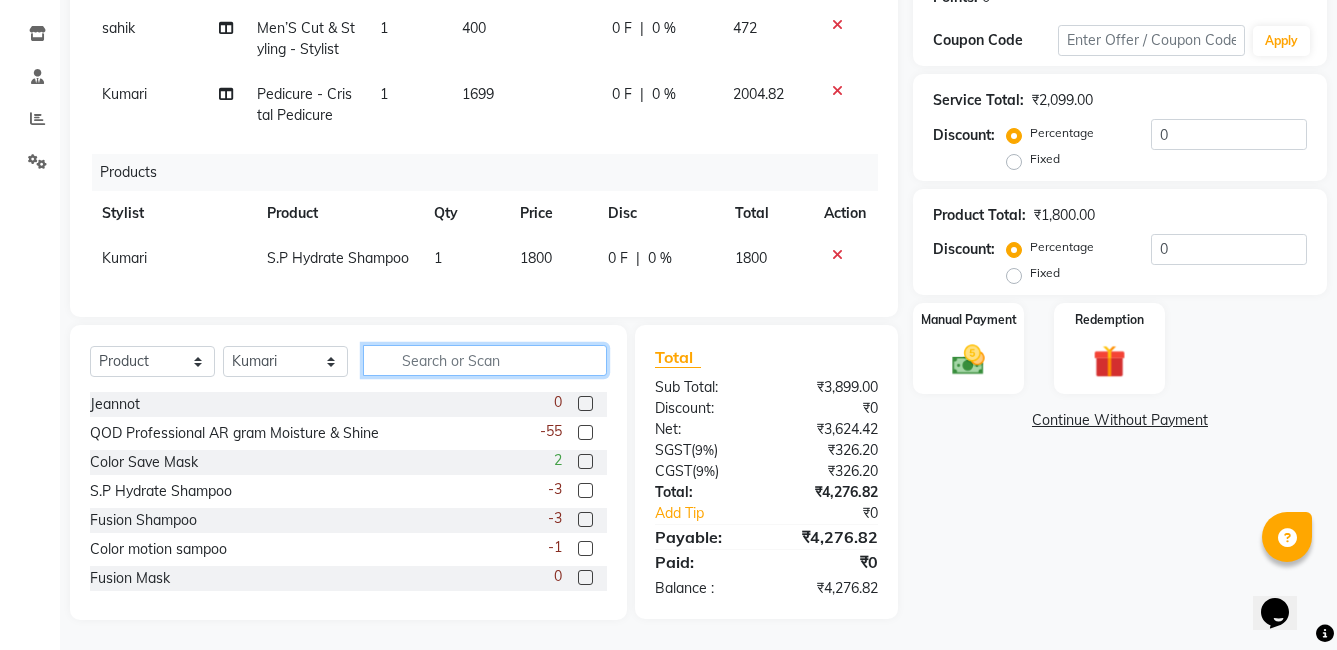 click 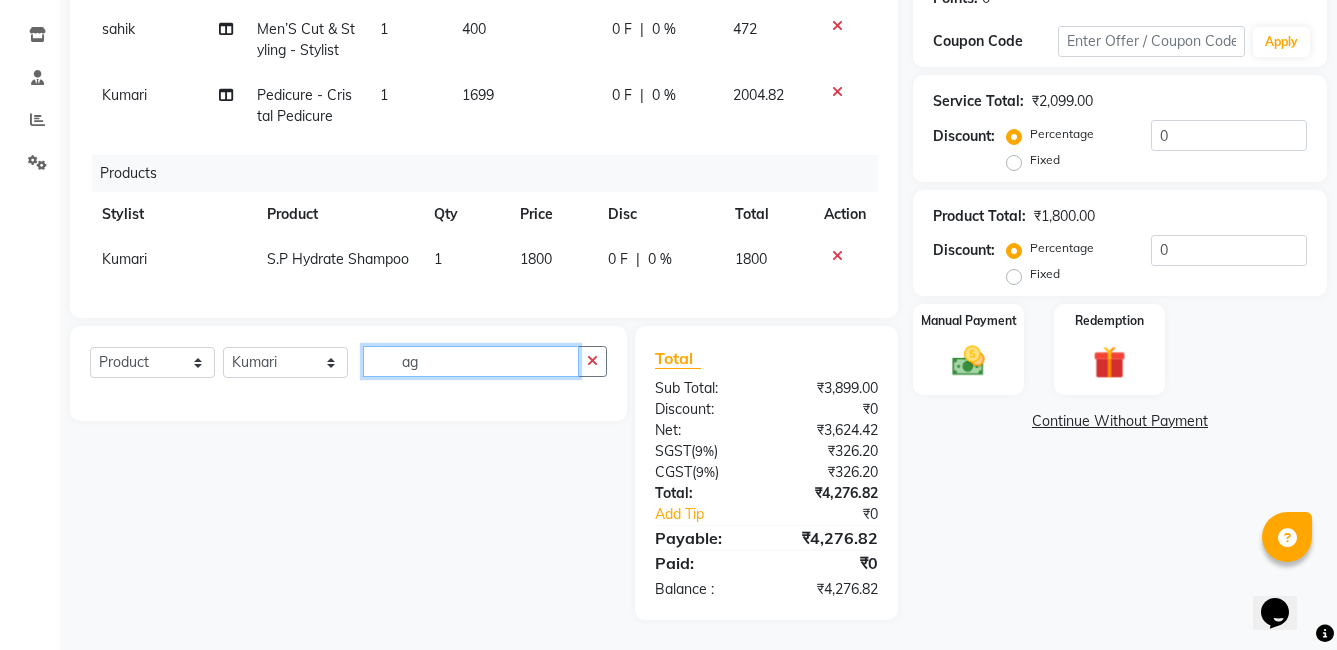 type on "a" 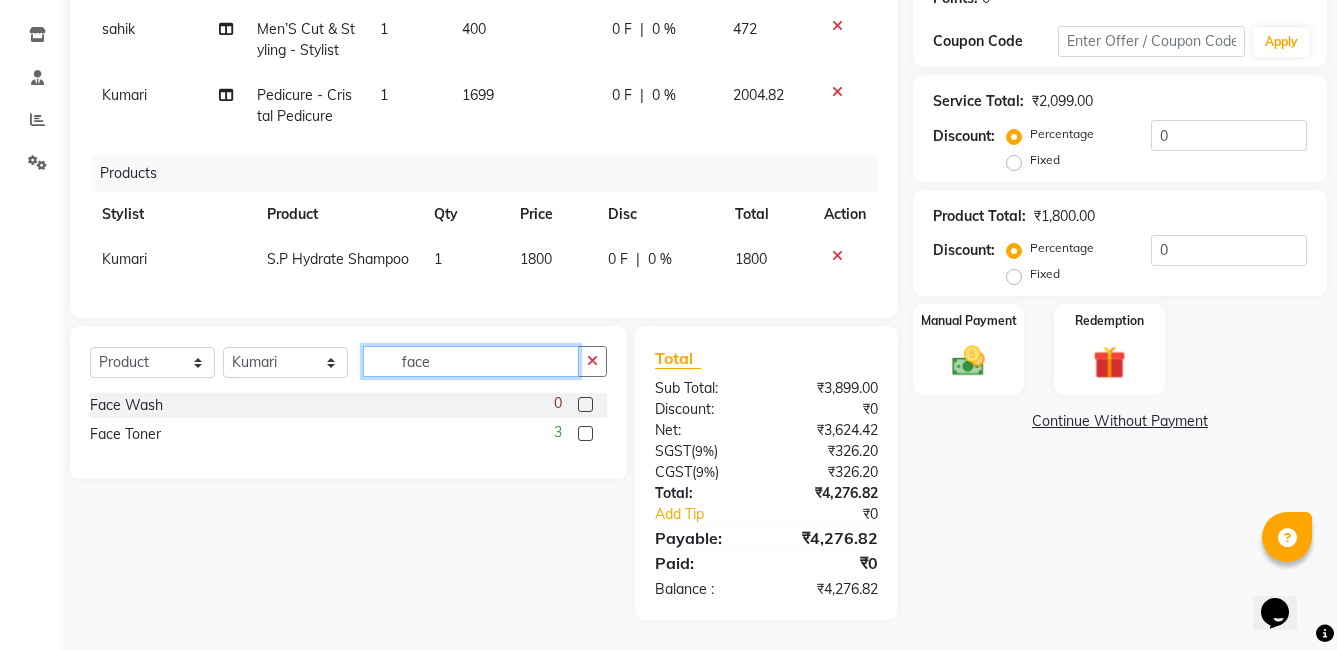 type on "face" 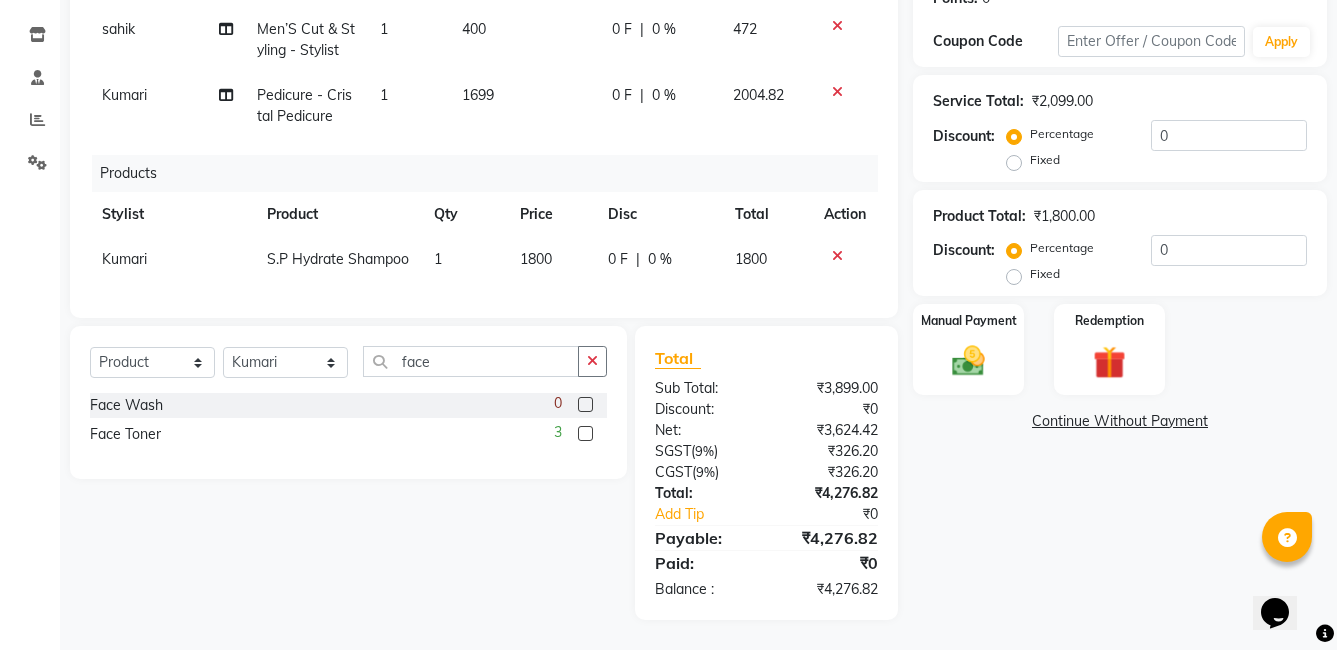 click 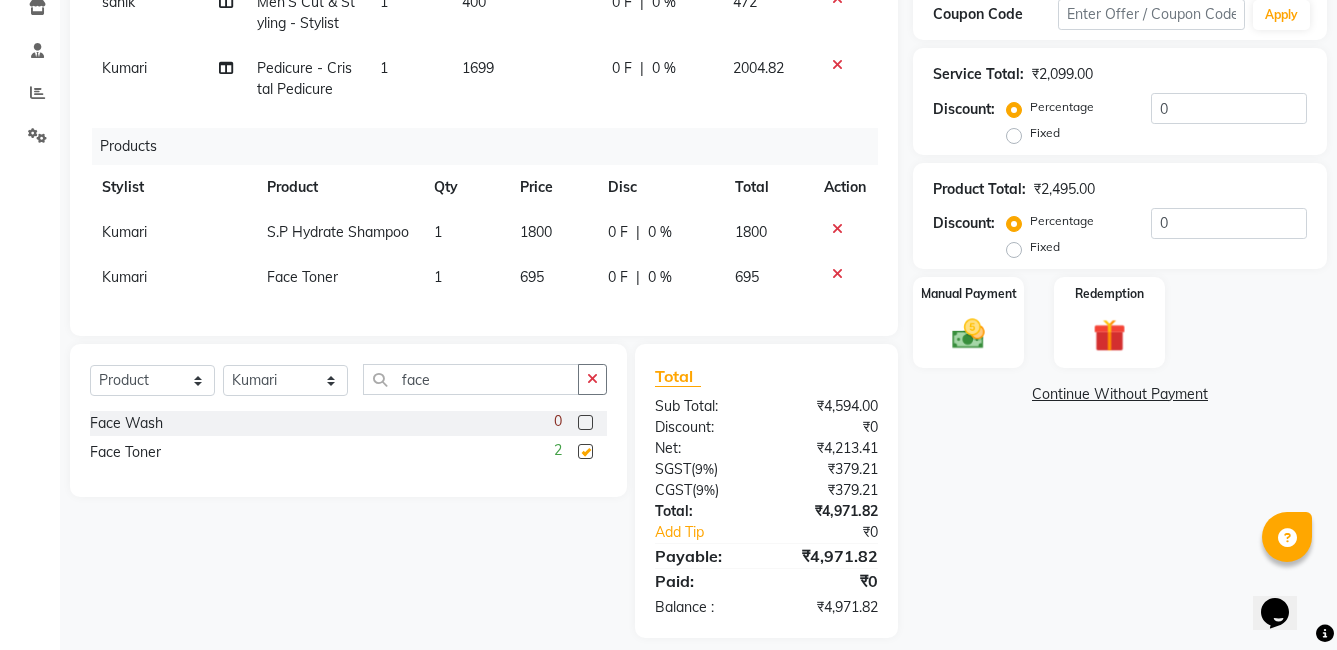 checkbox on "false" 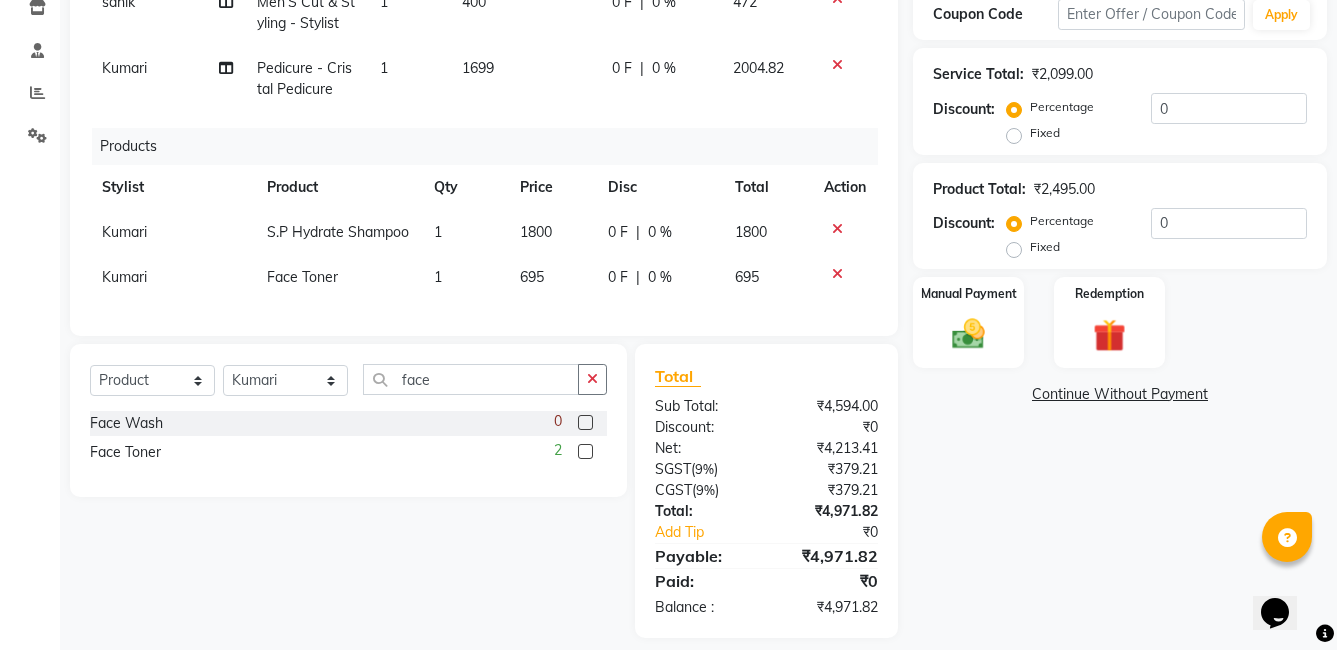 click on "695" 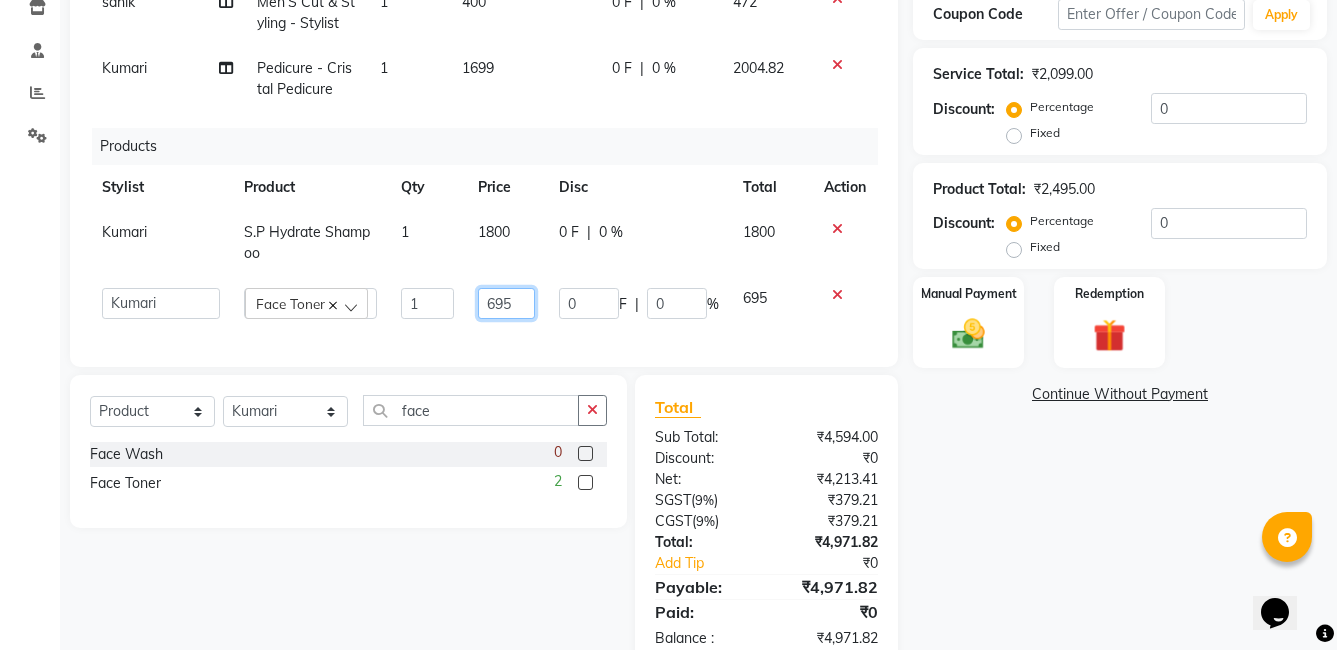 click on "695" 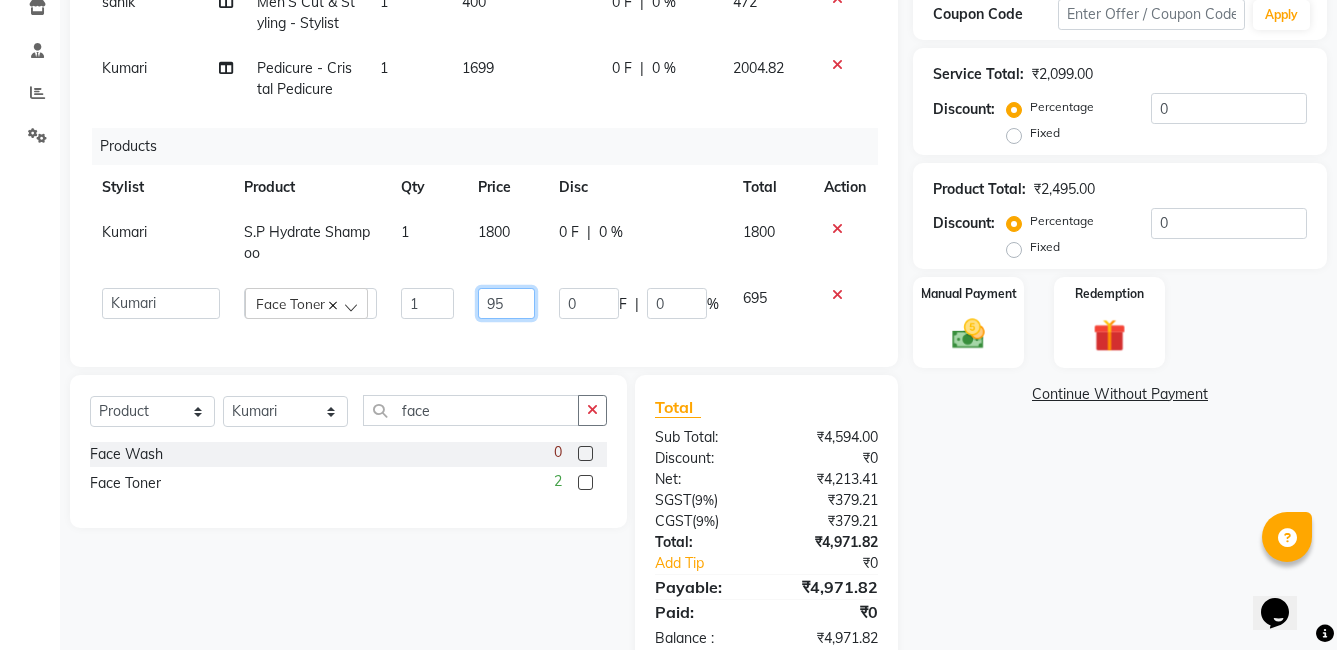 type on "995" 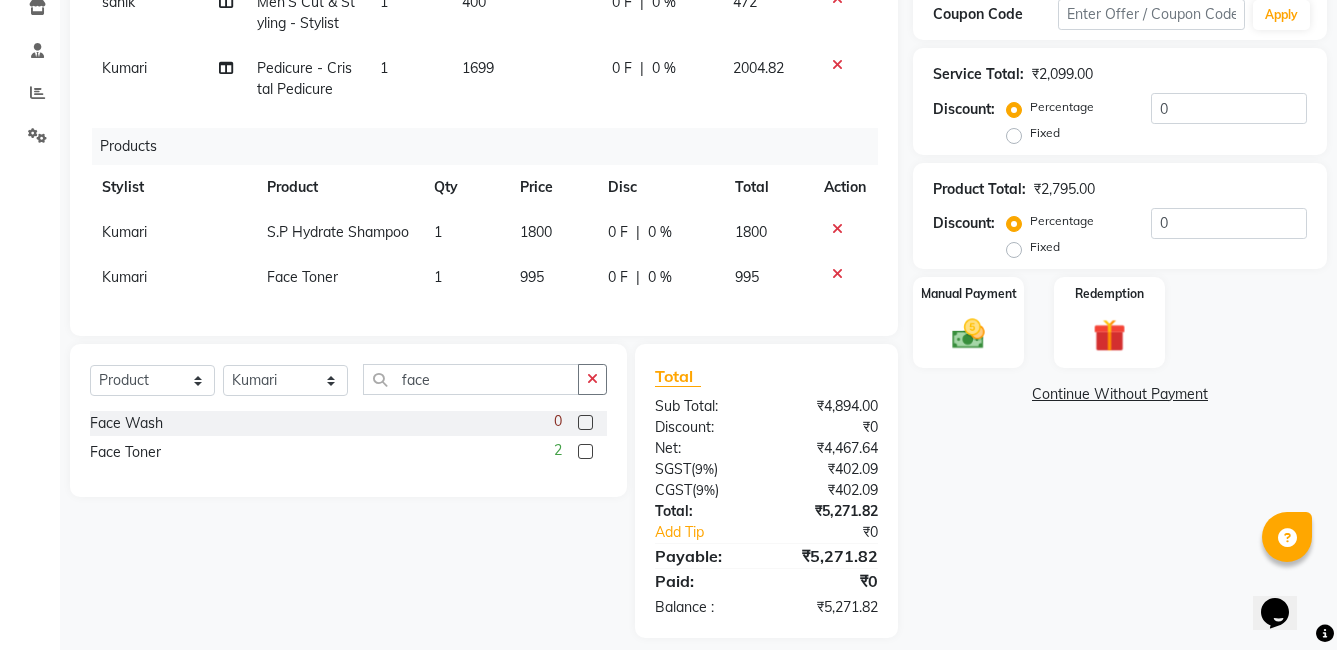 click on "Services Stylist Service Qty Price Disc Total Action sahik Men’S Cut & Styling - Stylist 1 400 0 F | 0 % 472 Kumari Pedicure - Cristal Pedicure 1 1699 0 F | 0 % 2004.82 Products Stylist Product Qty Price Disc Total Action Kumari S.P Hydrate Shampoo 1 1800 0 F | 0 % 1800 Kumari Face Toner 1 995 0 F | 0 % 995" 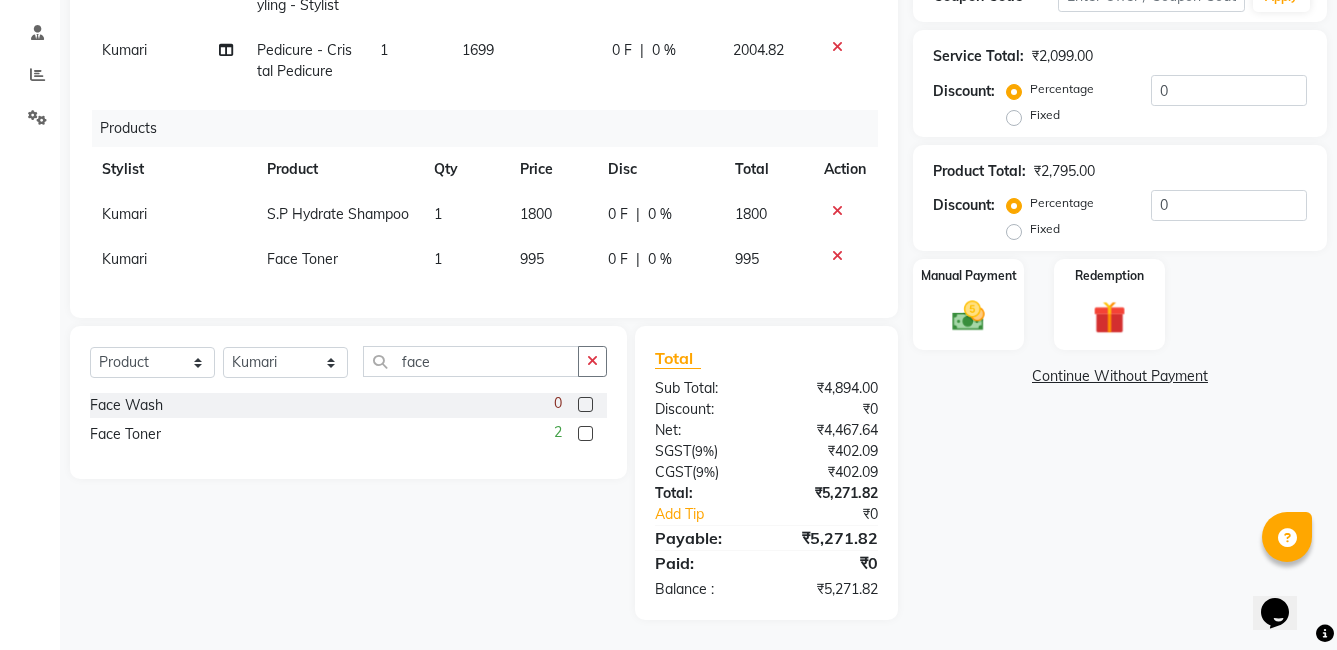 scroll, scrollTop: 404, scrollLeft: 0, axis: vertical 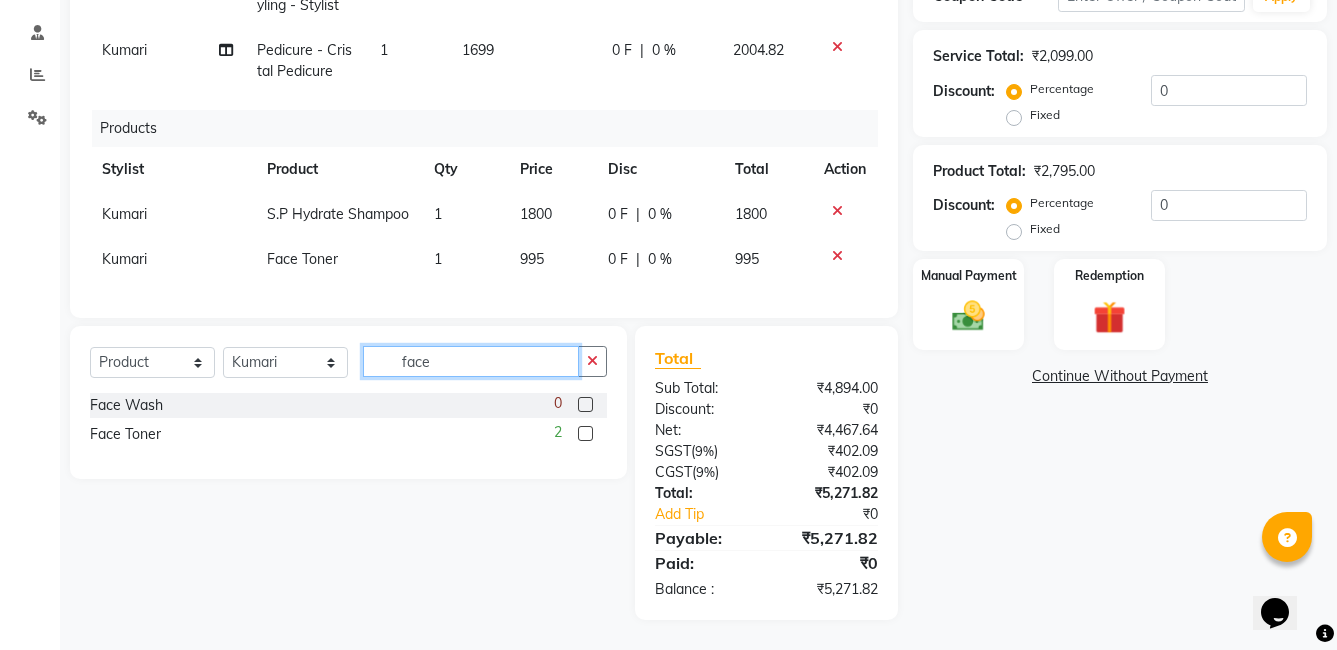 click on "face" 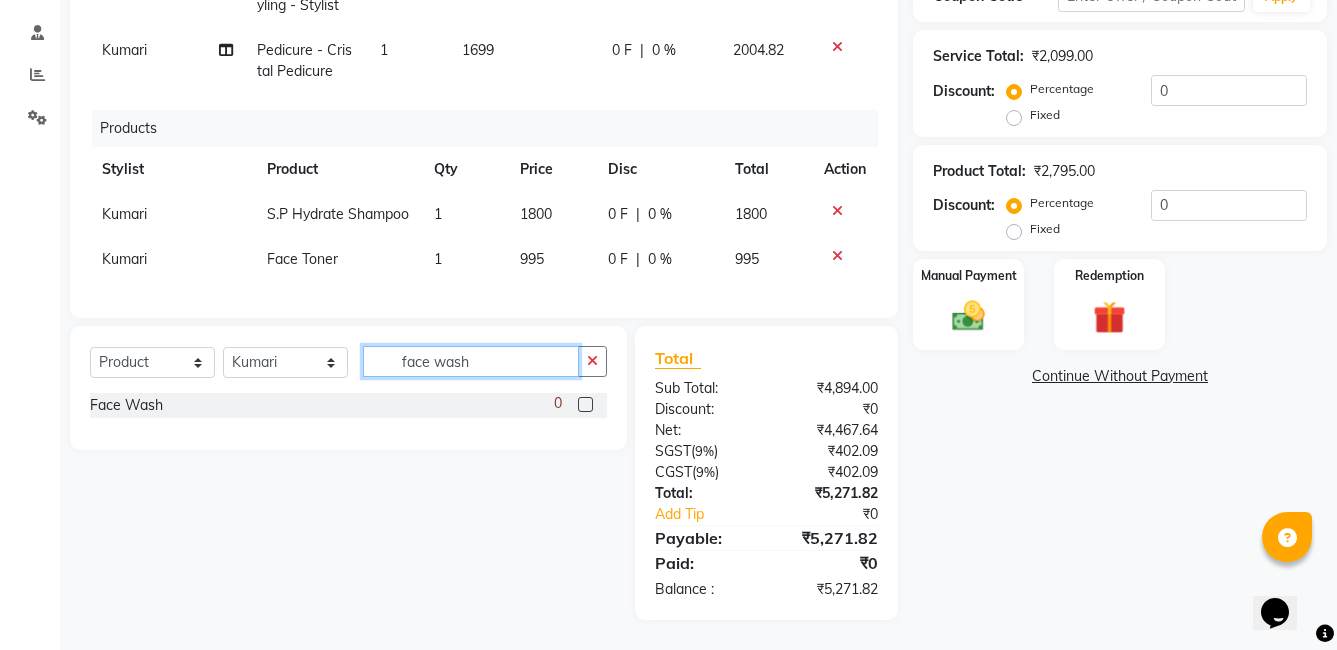 type on "face wash" 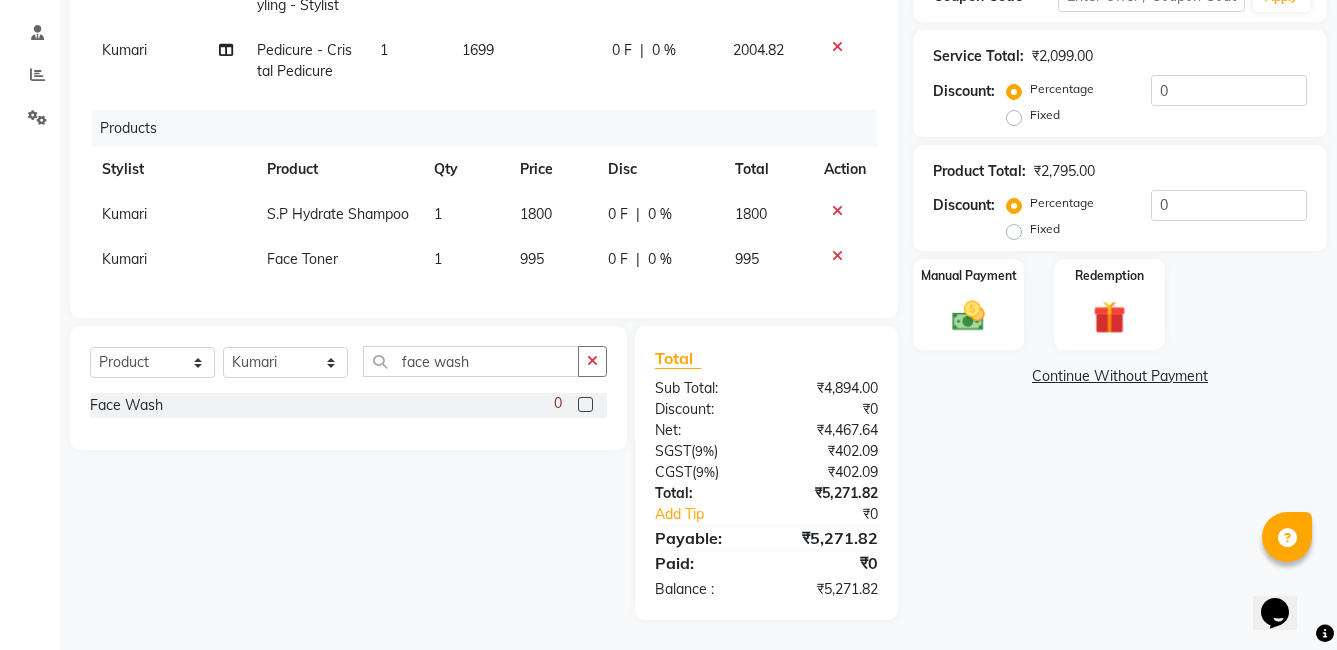 click 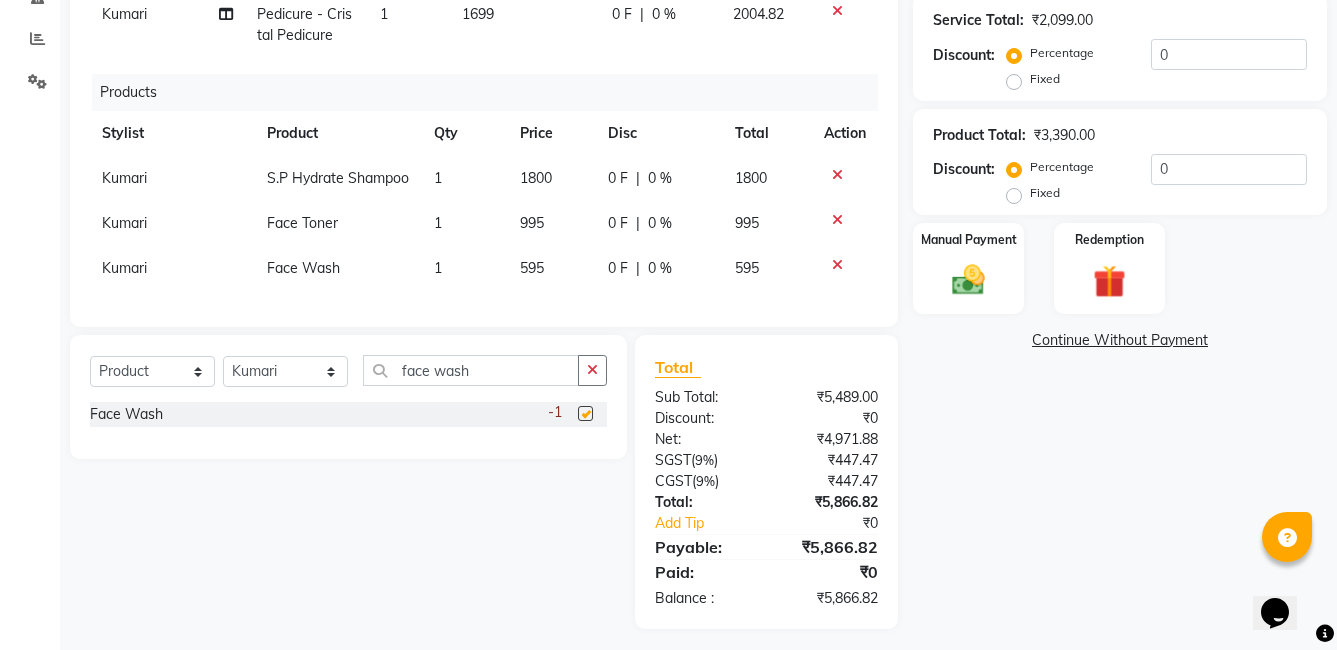 checkbox on "false" 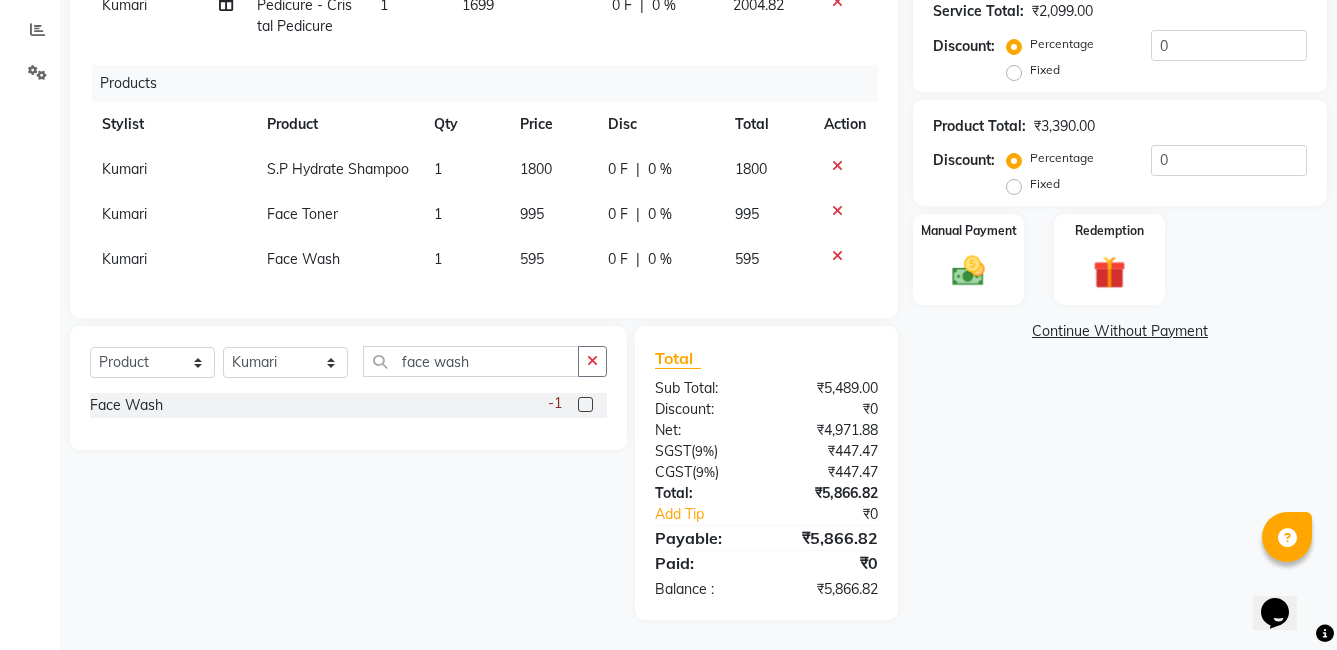 scroll, scrollTop: 449, scrollLeft: 0, axis: vertical 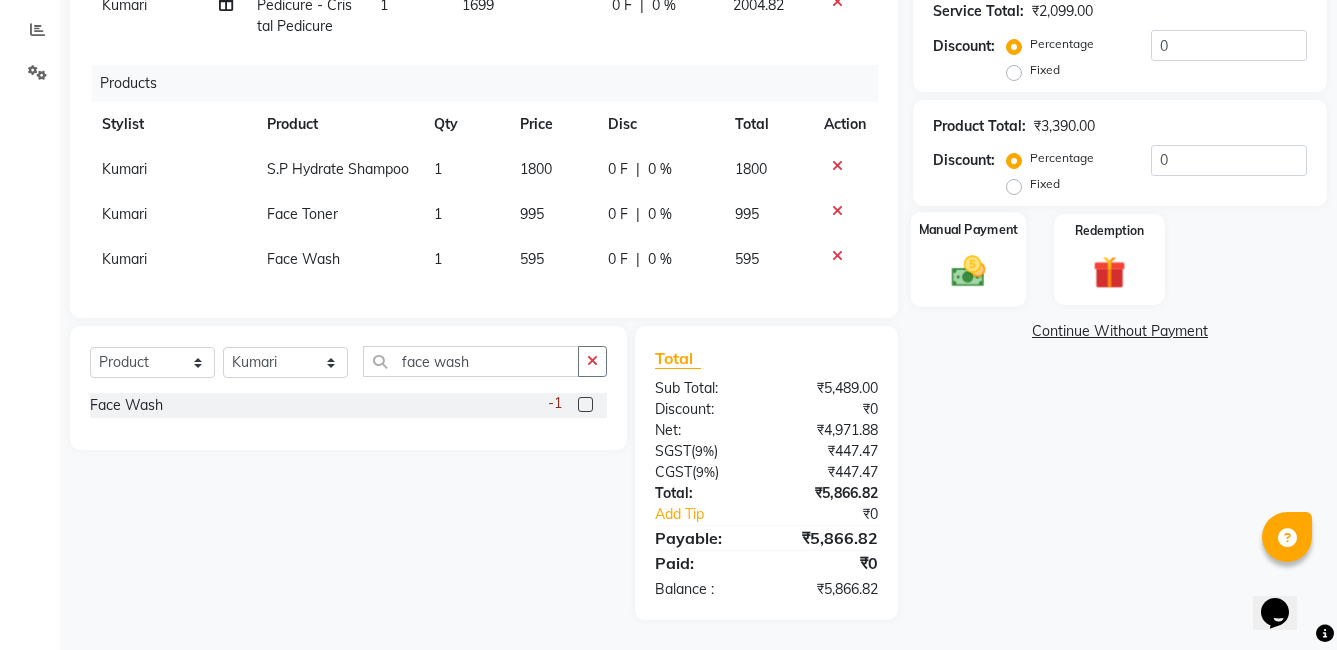 click 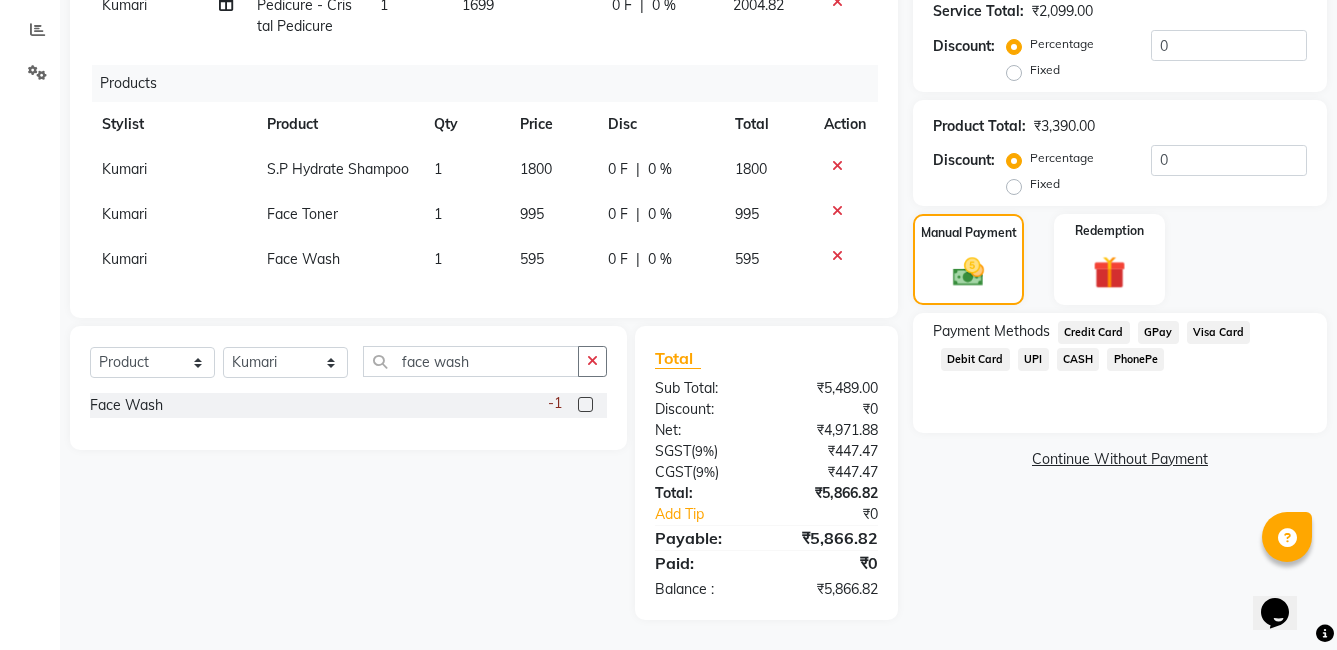 click on "PhonePe" 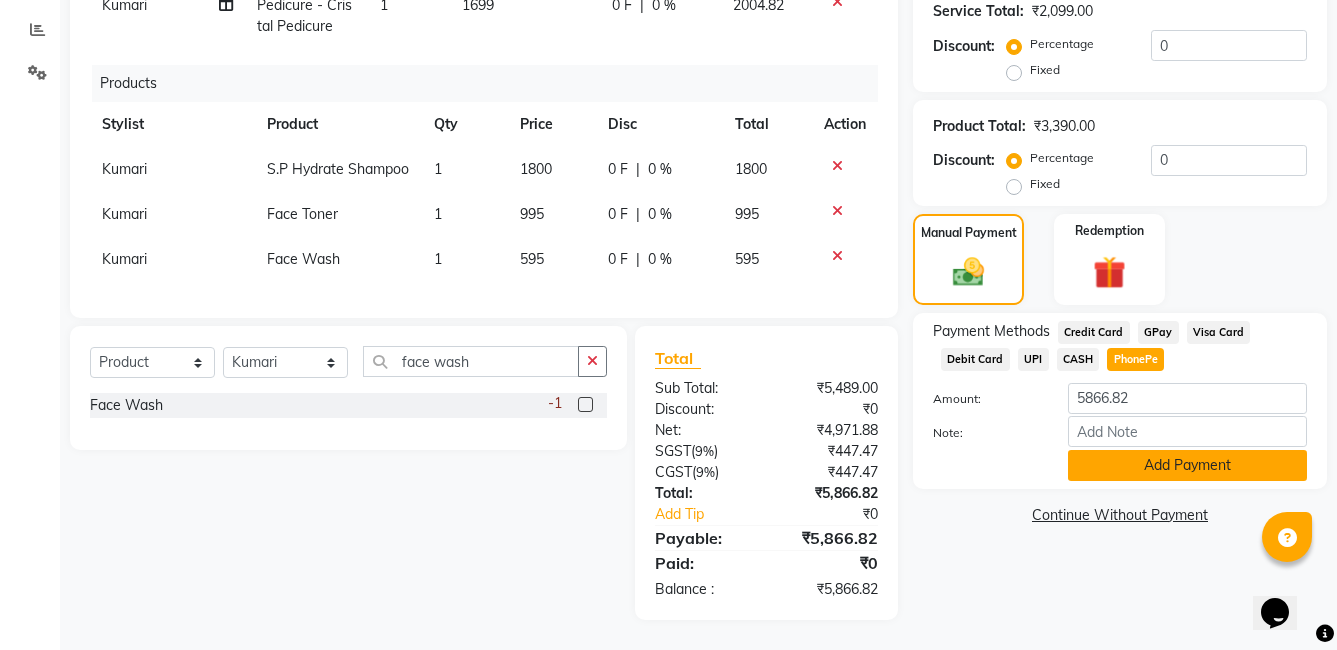 click on "Add Payment" 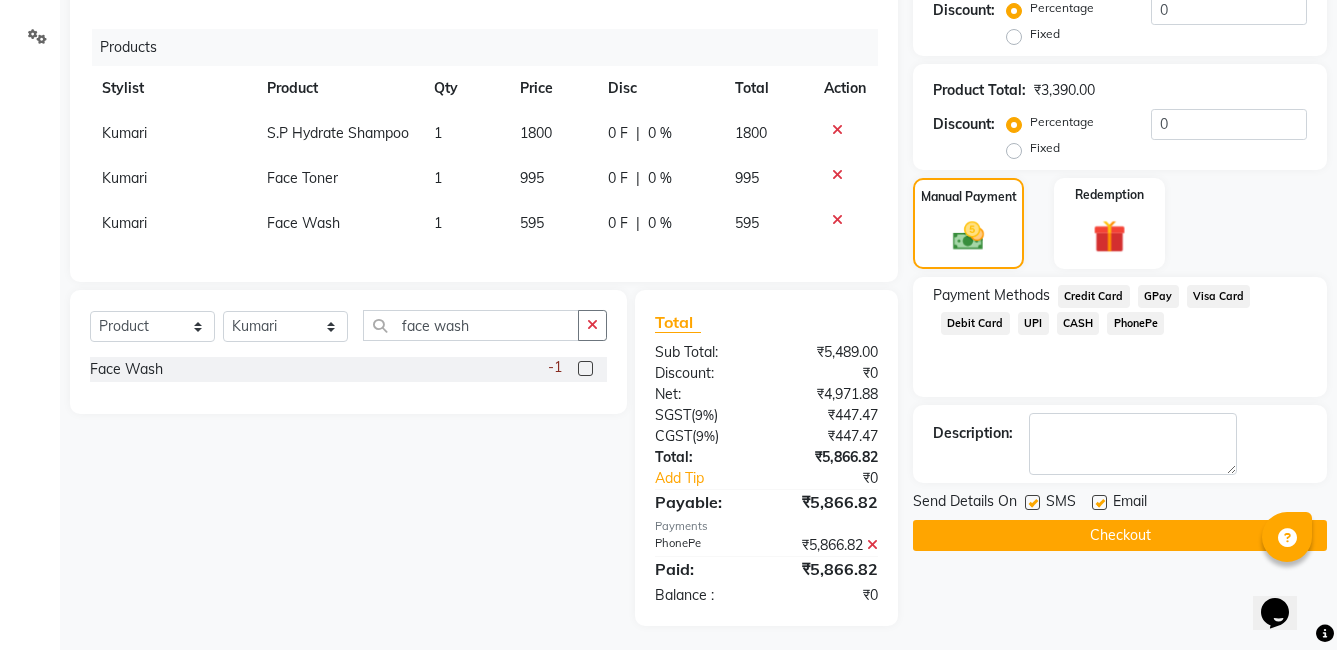 click 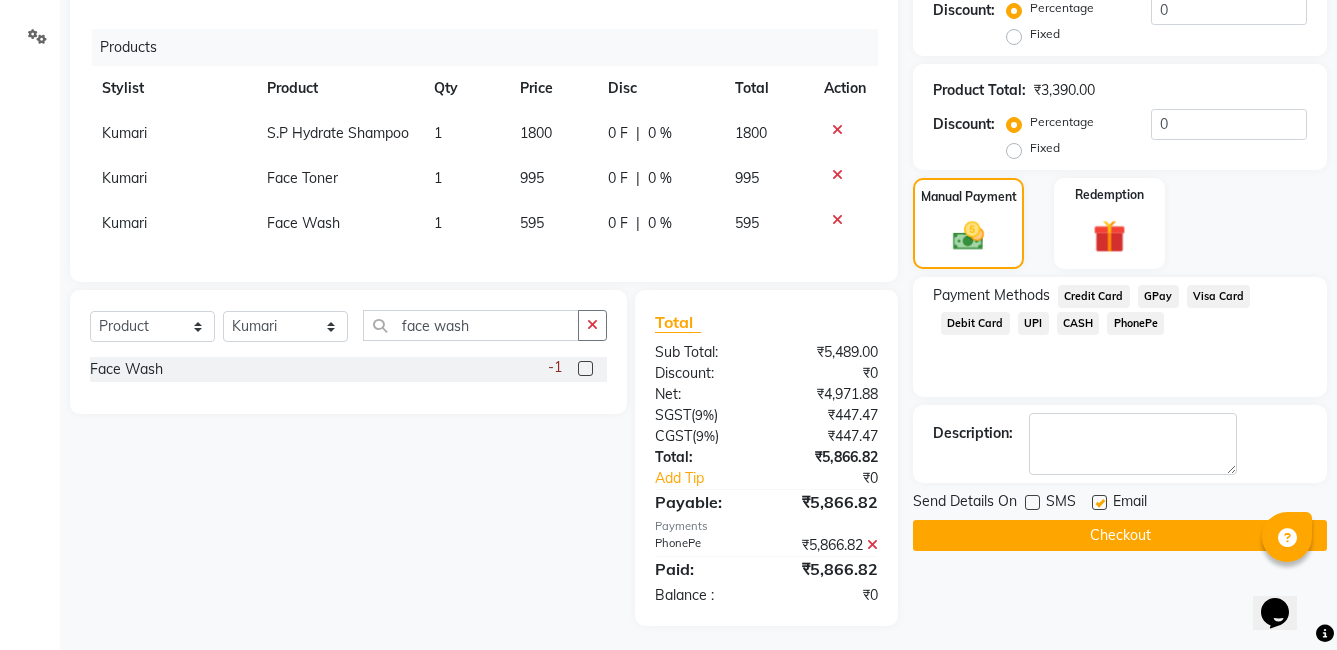 click 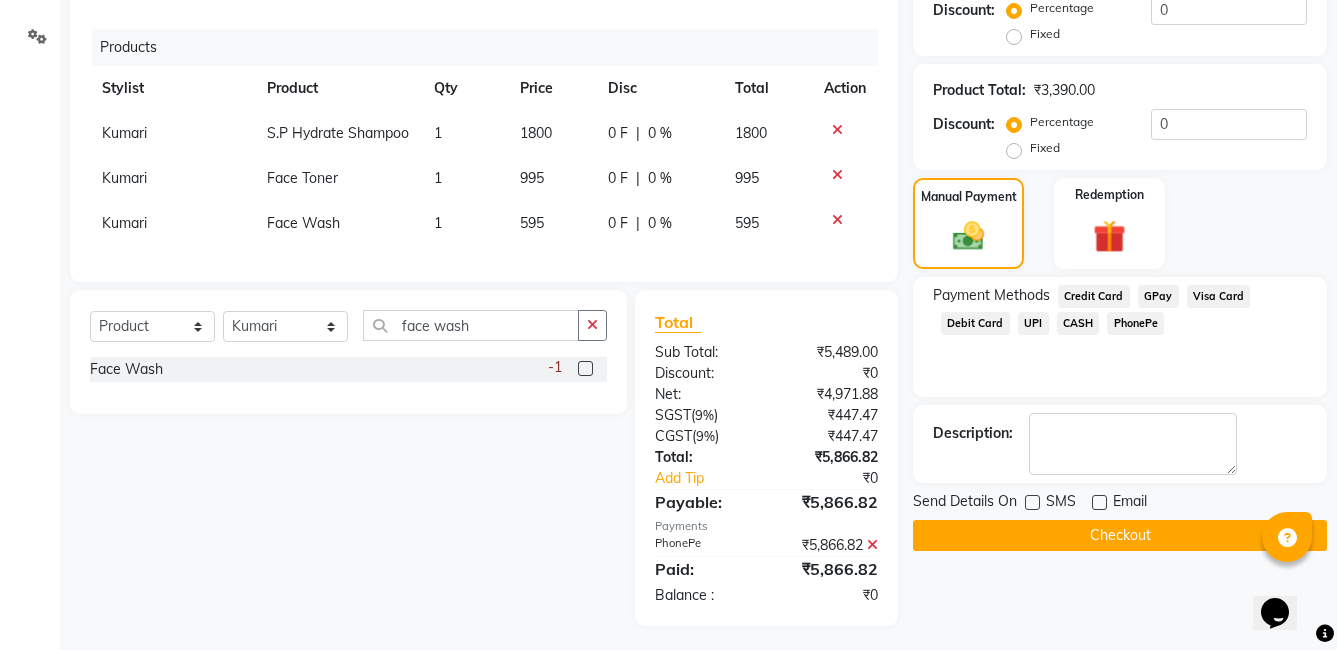 click on "Checkout" 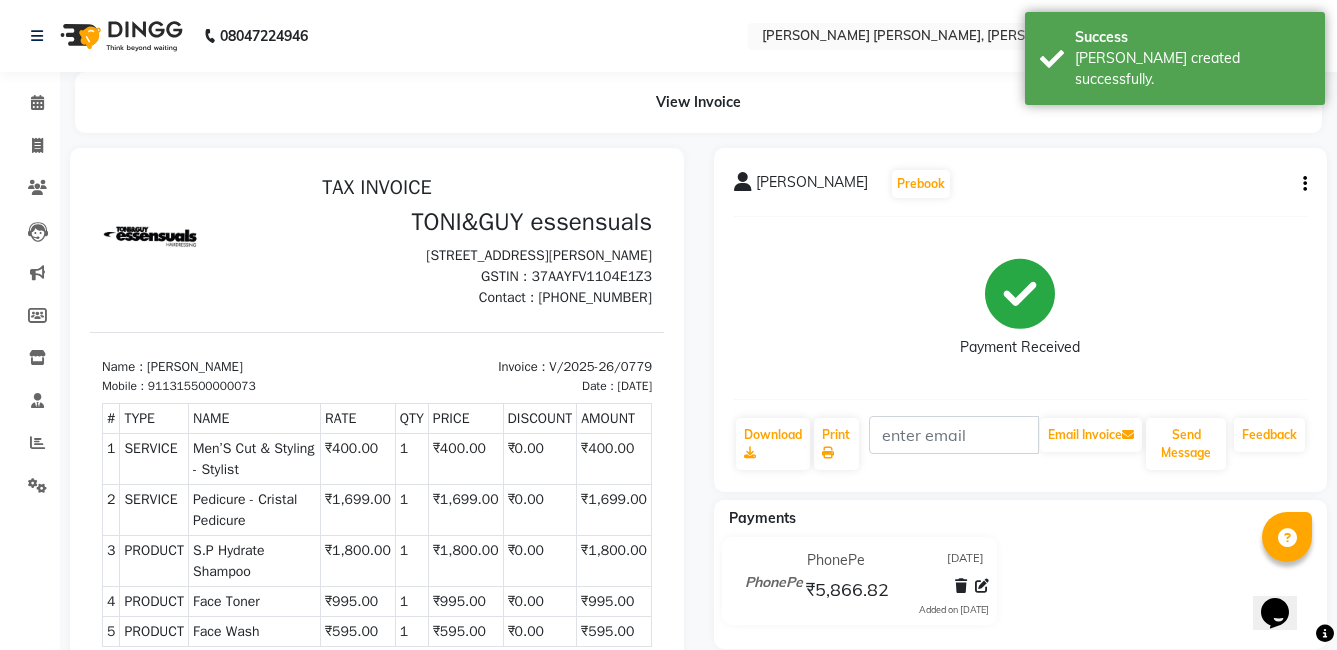 scroll, scrollTop: 16, scrollLeft: 0, axis: vertical 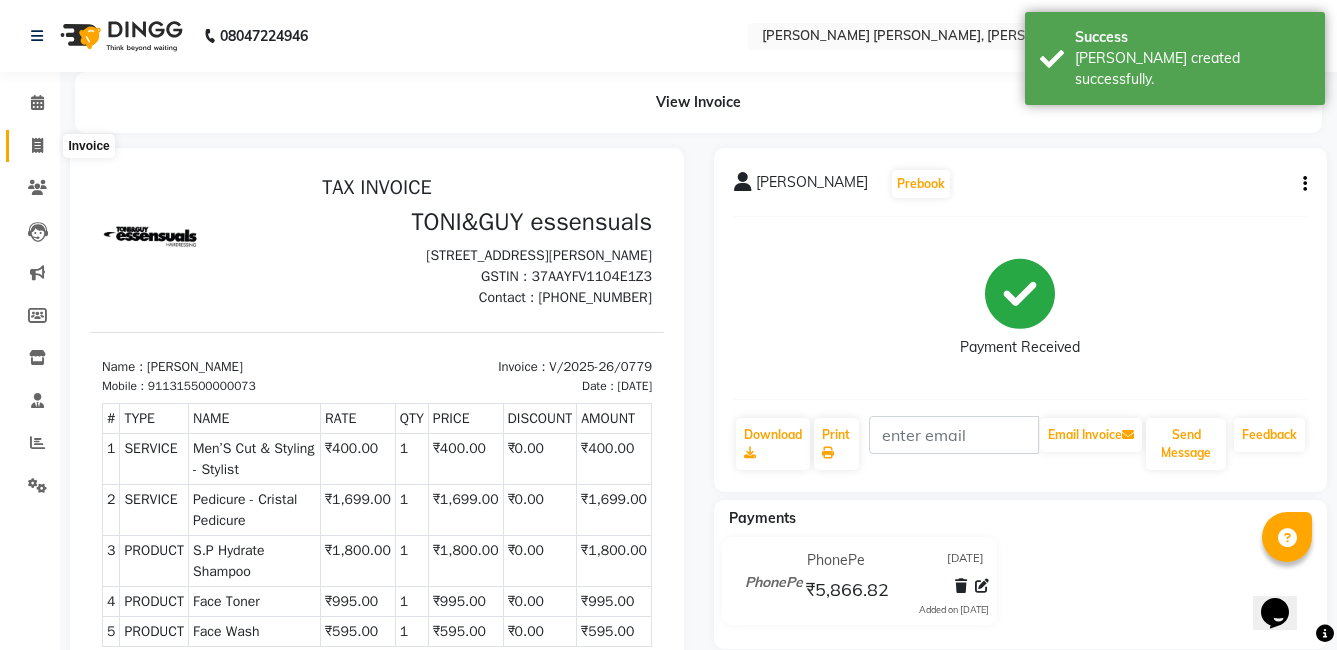 click 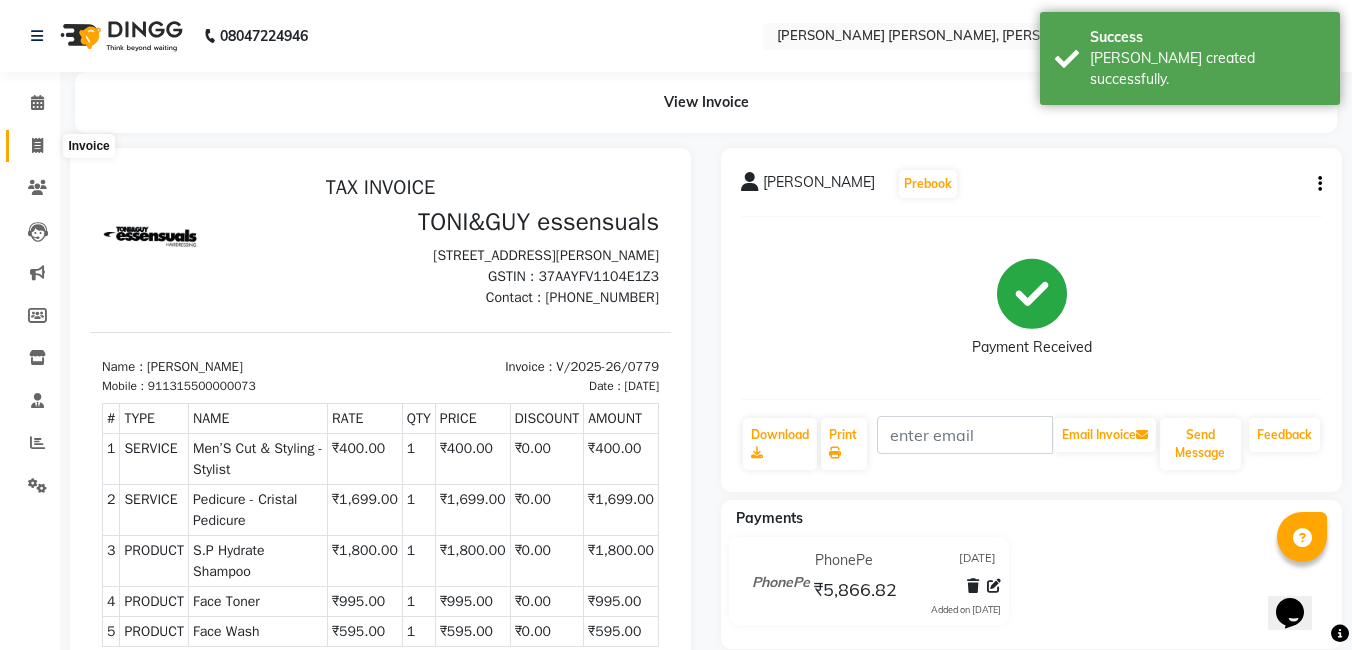 select on "7150" 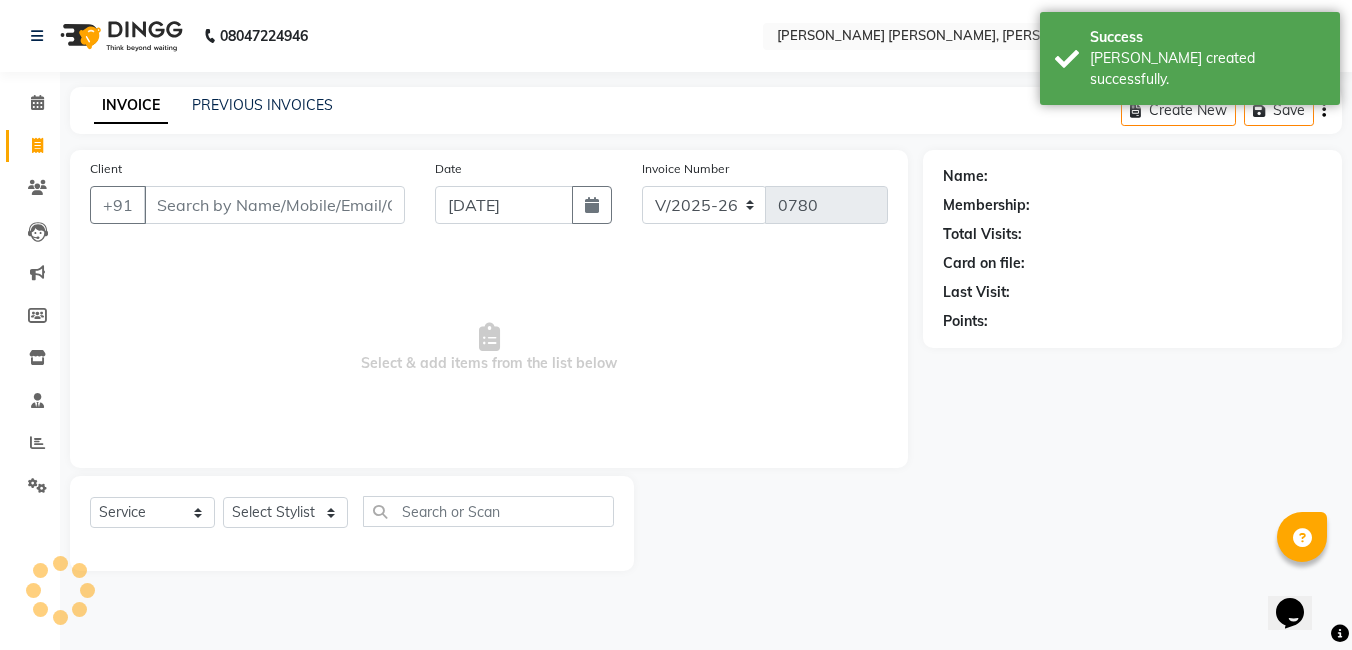 click on "Client" at bounding box center (274, 205) 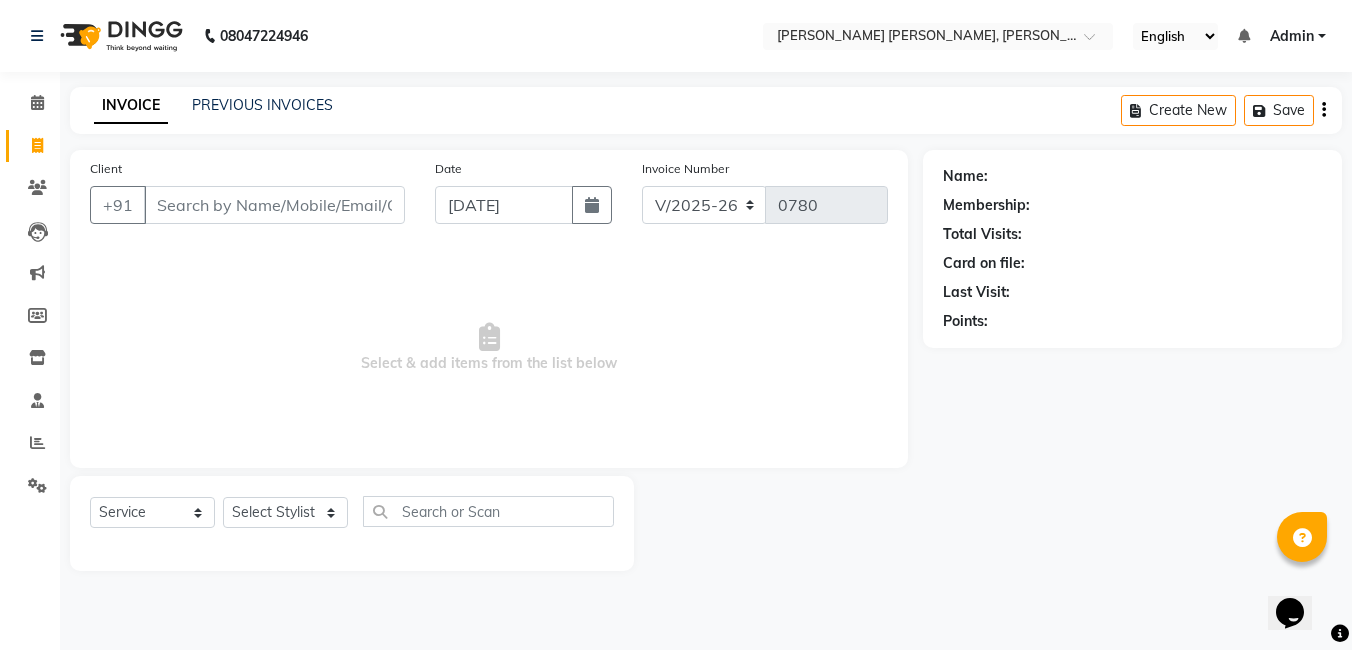 click on "Client" at bounding box center [274, 205] 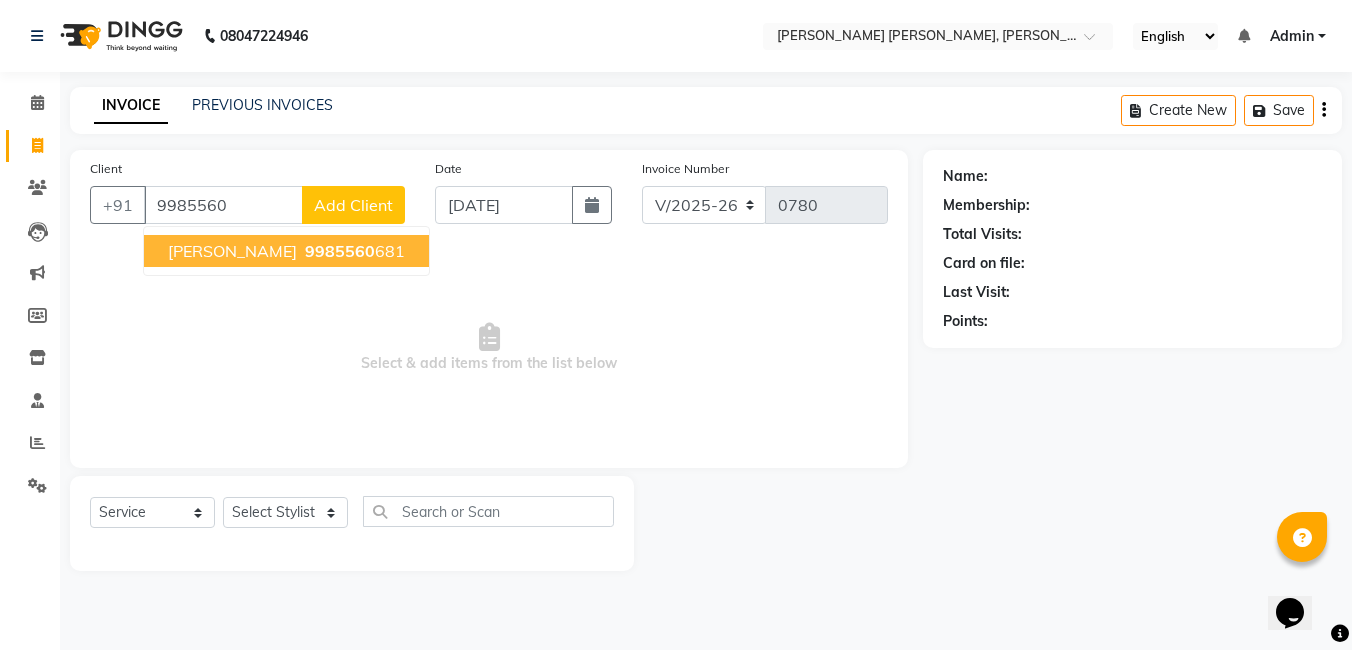 click on "9985560" at bounding box center (340, 251) 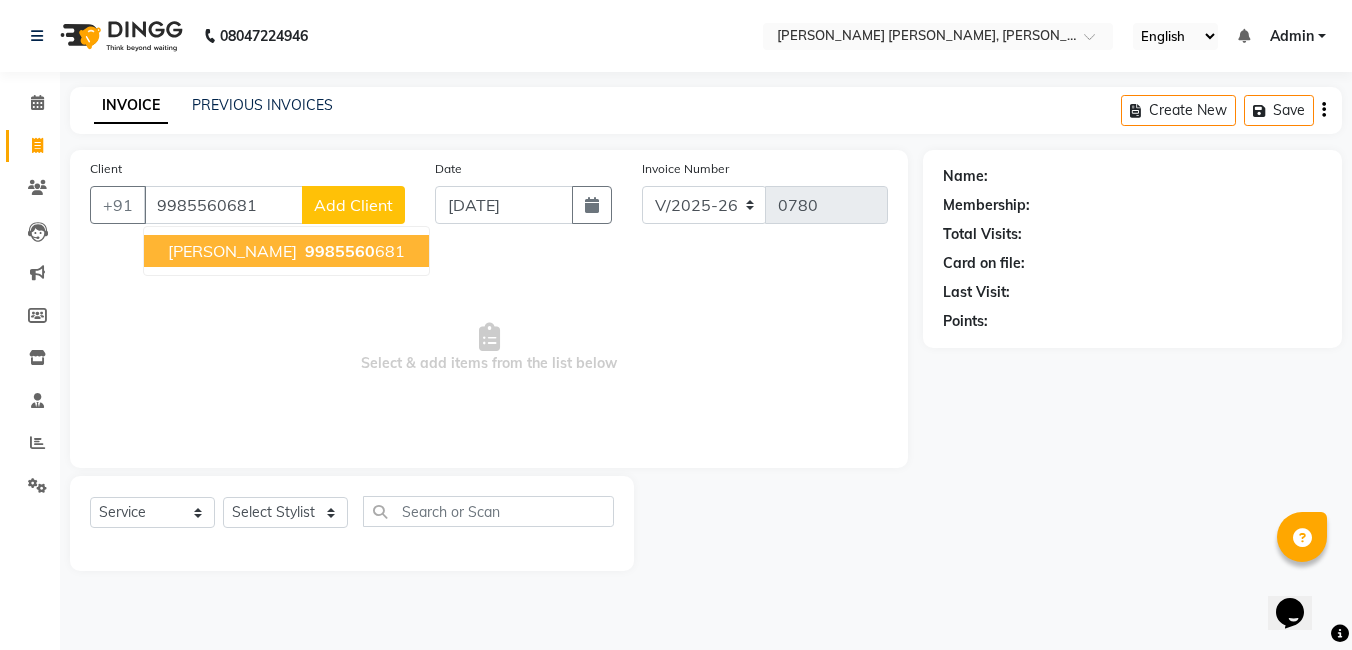 type on "9985560681" 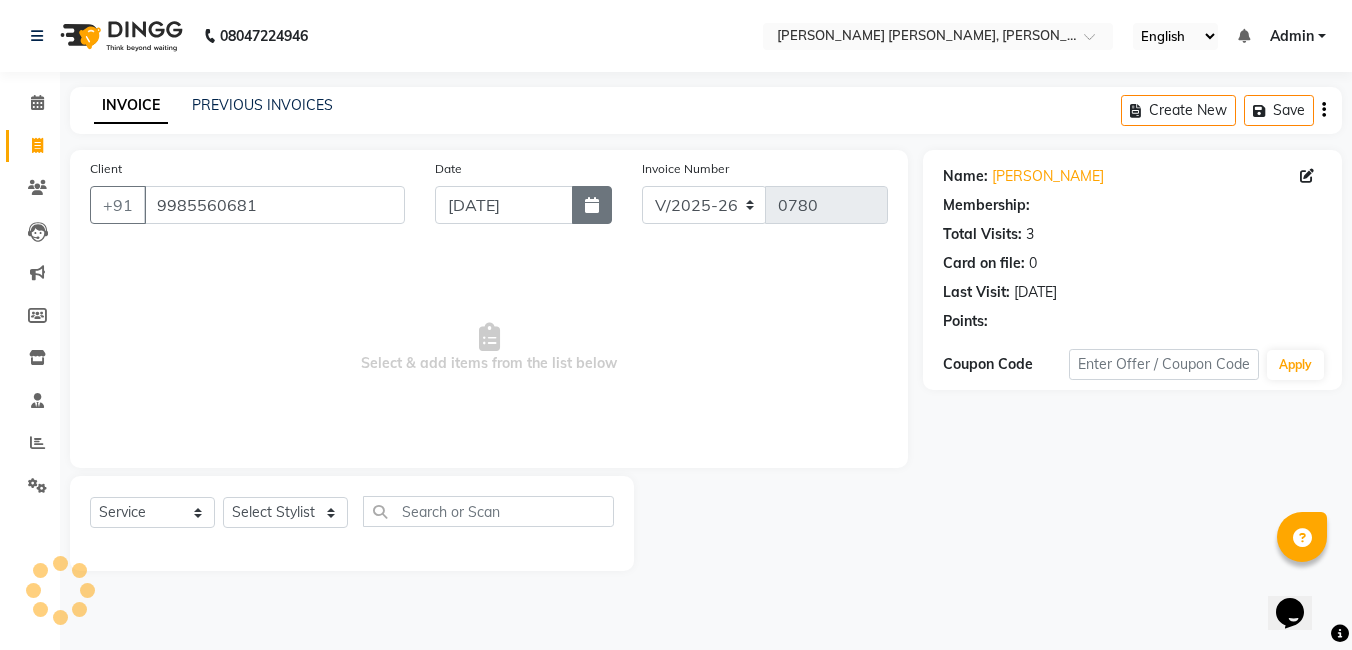 select on "1: Object" 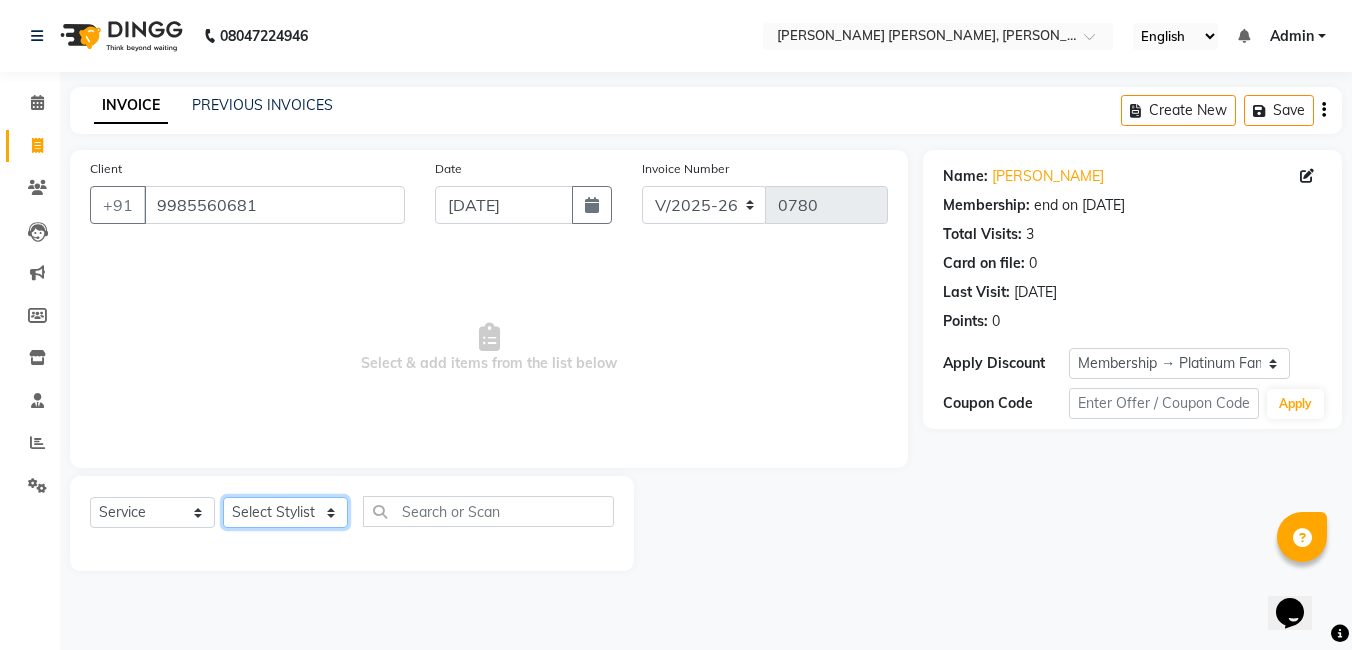 click on "Select Stylist faizz [PERSON_NAME] [PERSON_NAME] sree Manager [PERSON_NAME]" 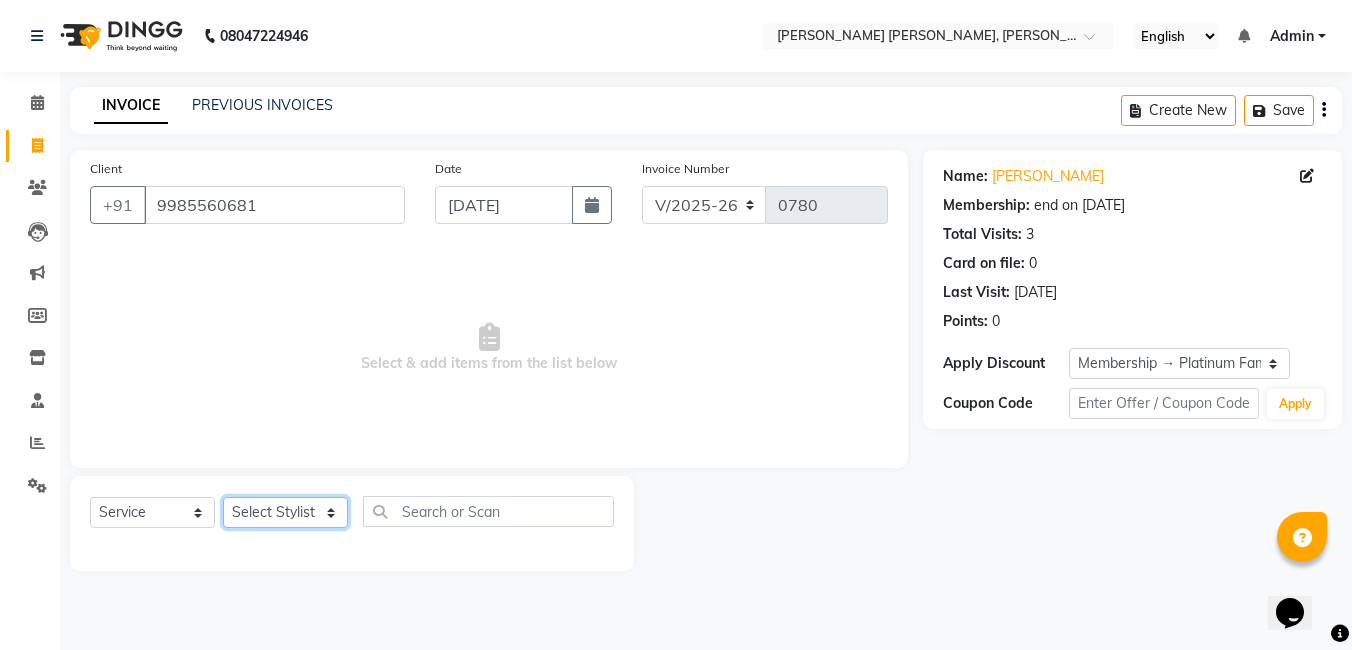 select on "60477" 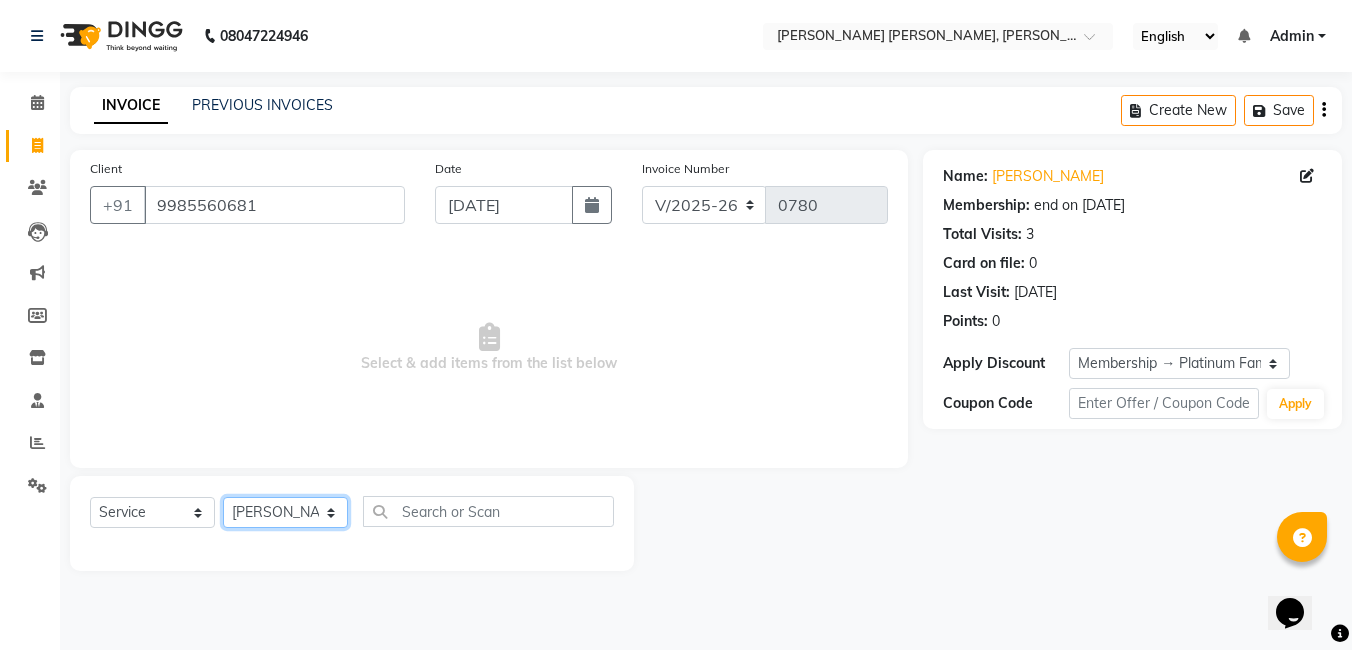 click on "Select Stylist faizz [PERSON_NAME] [PERSON_NAME] sree Manager [PERSON_NAME]" 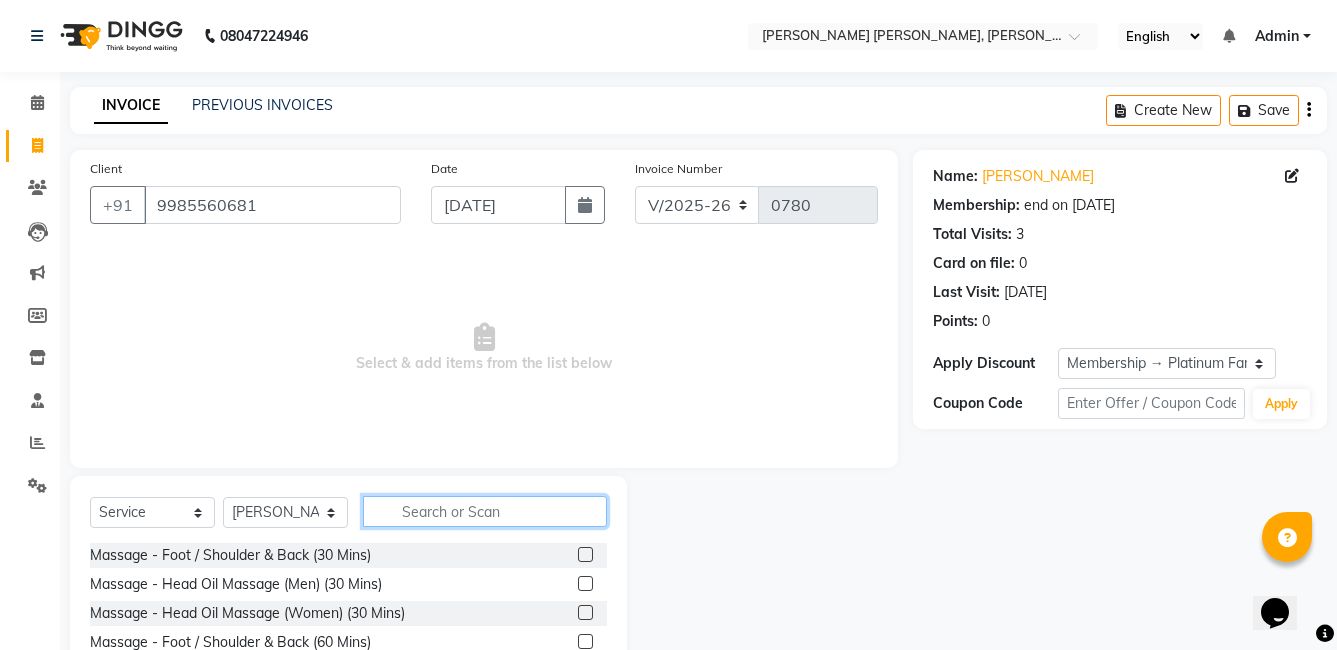 click 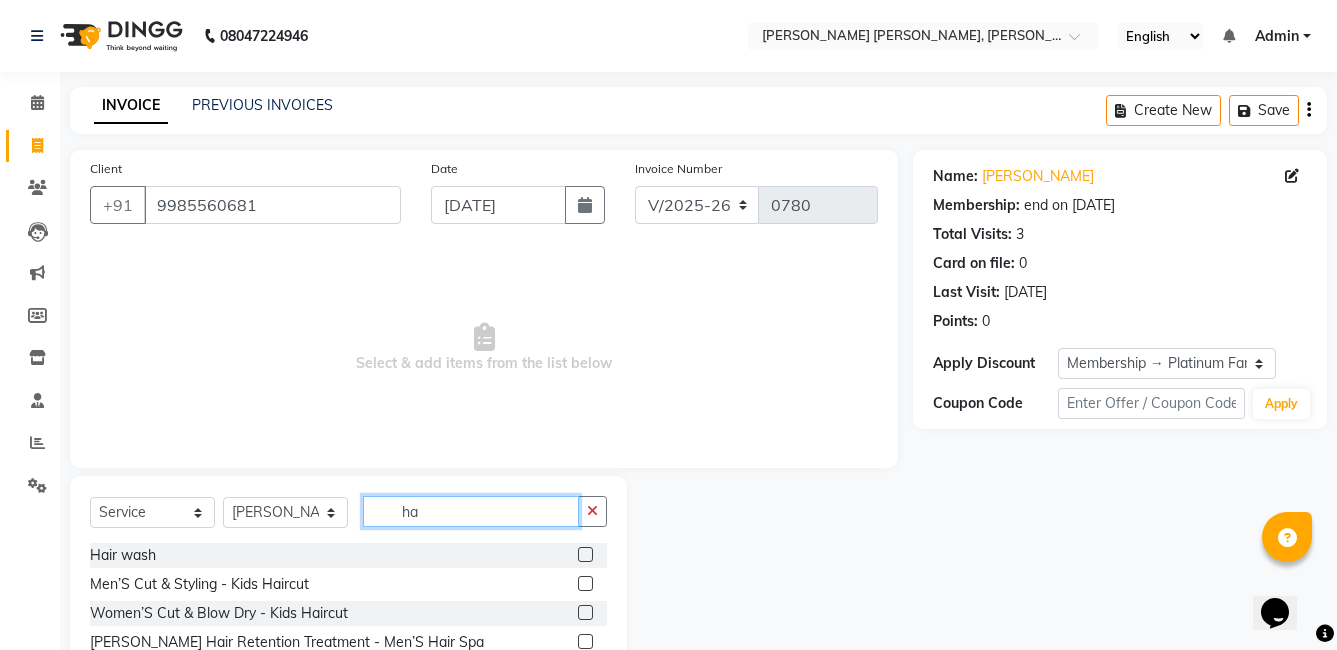 type on "h" 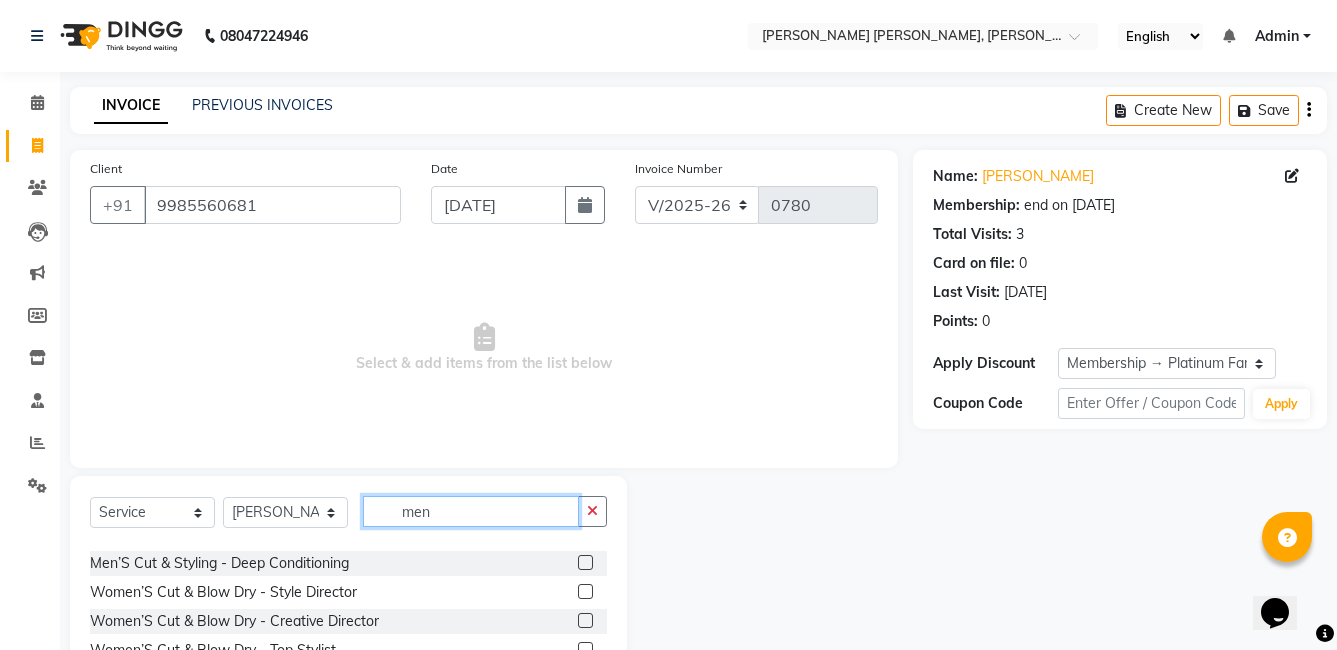 scroll, scrollTop: 400, scrollLeft: 0, axis: vertical 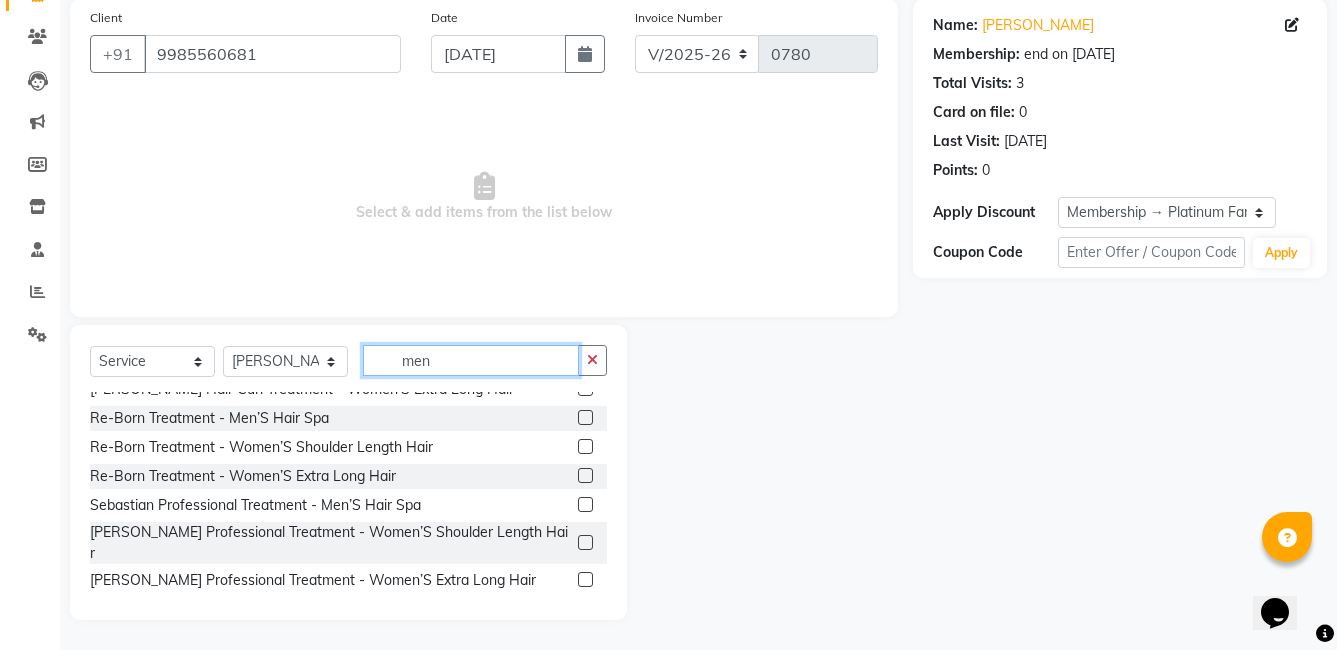 click on "men" 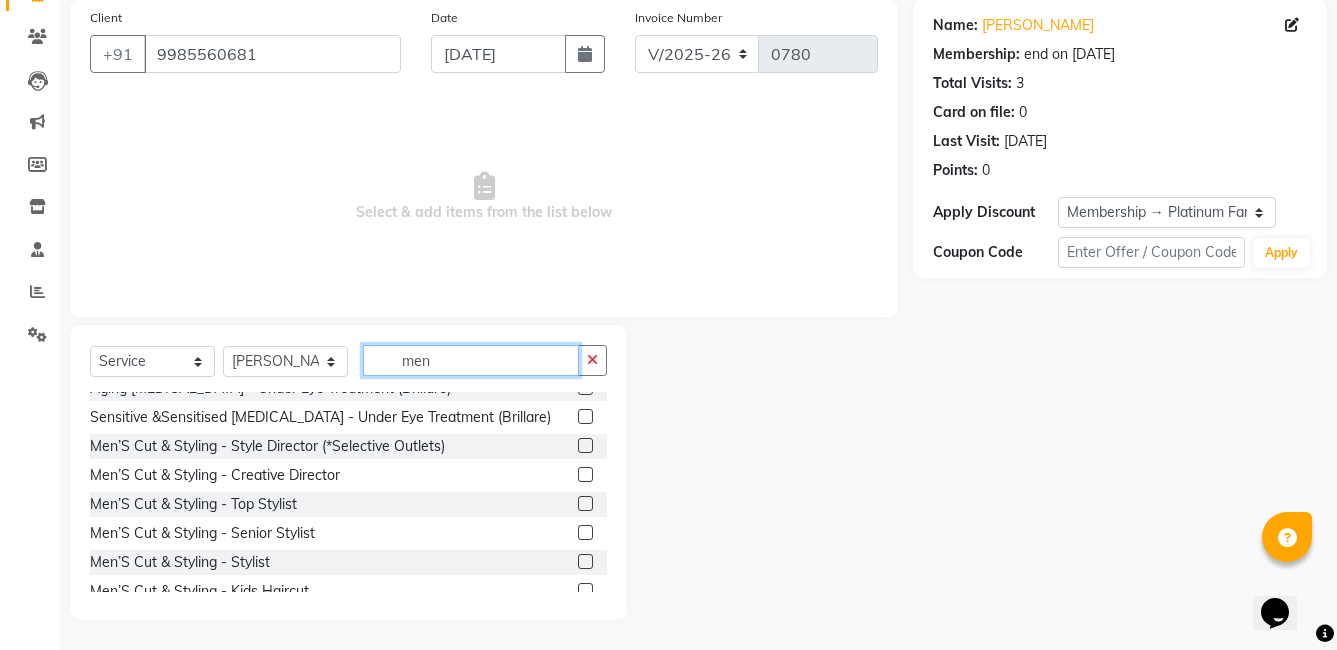 scroll, scrollTop: 189, scrollLeft: 0, axis: vertical 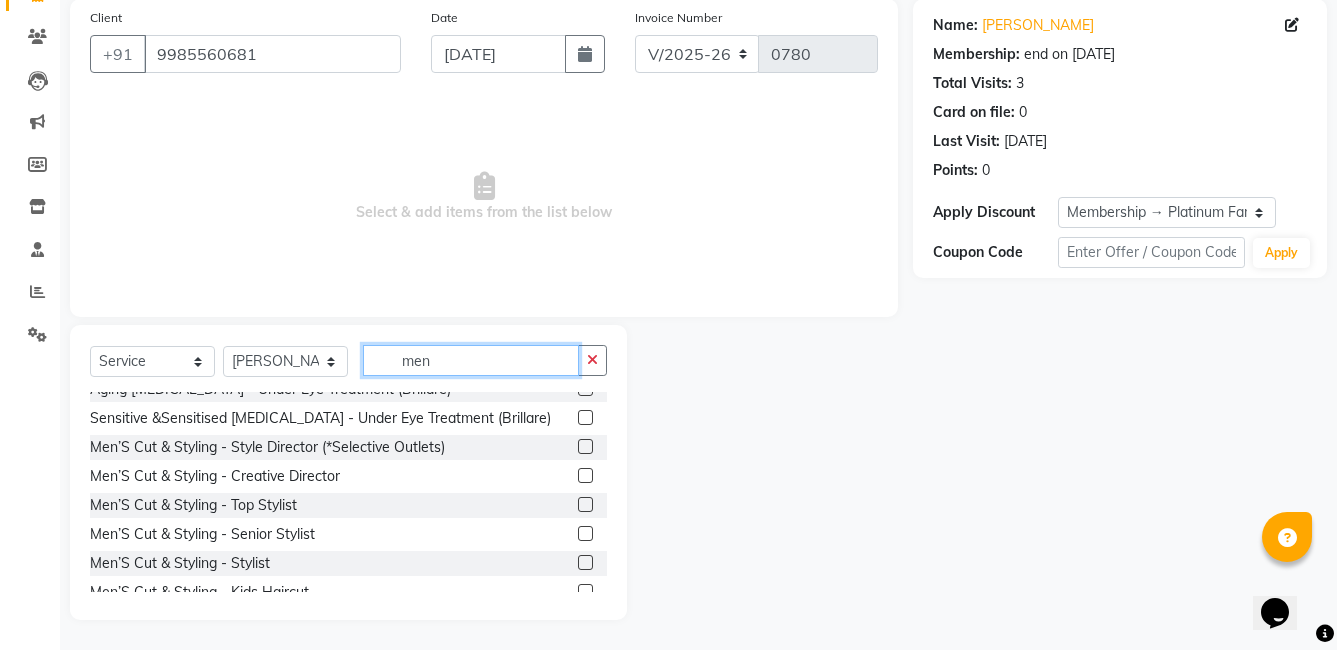 type on "men" 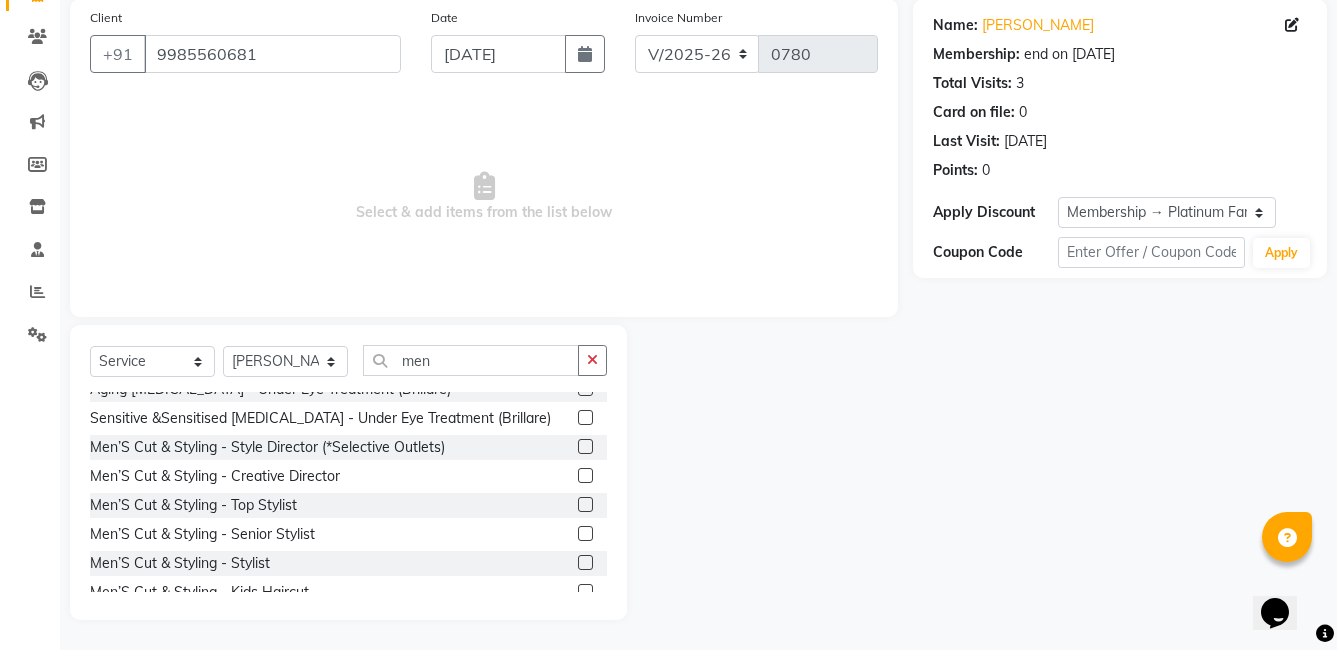 click 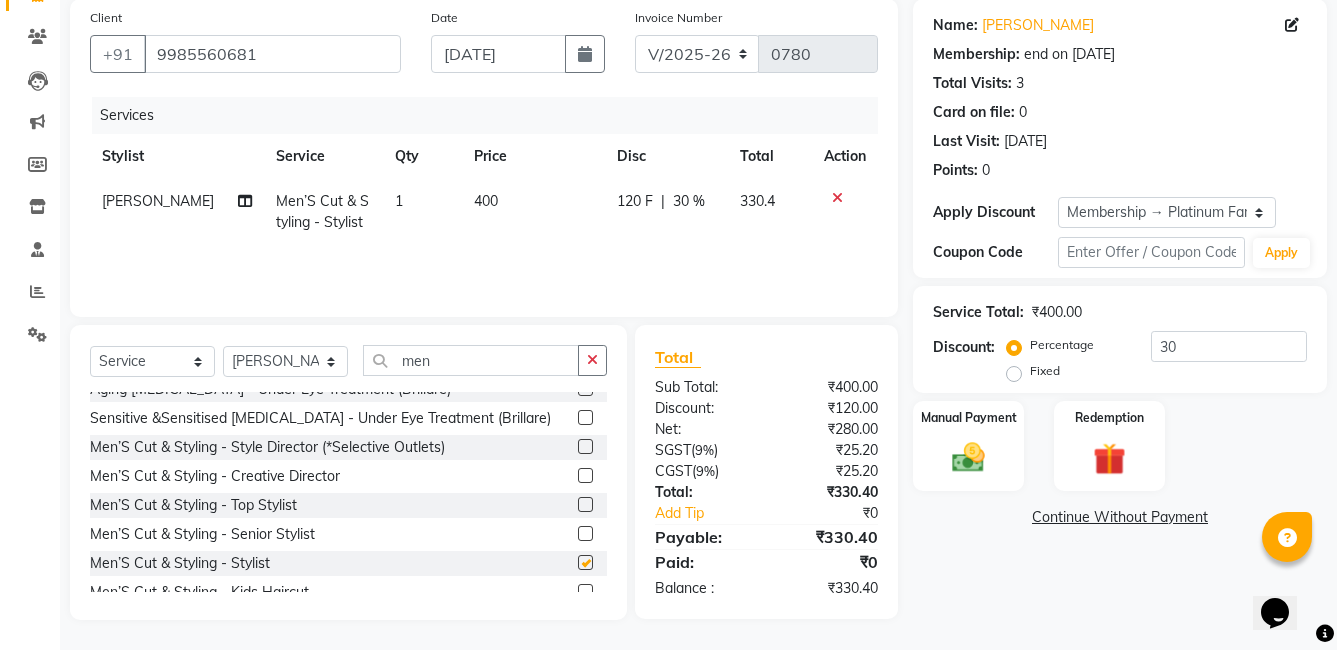 checkbox on "false" 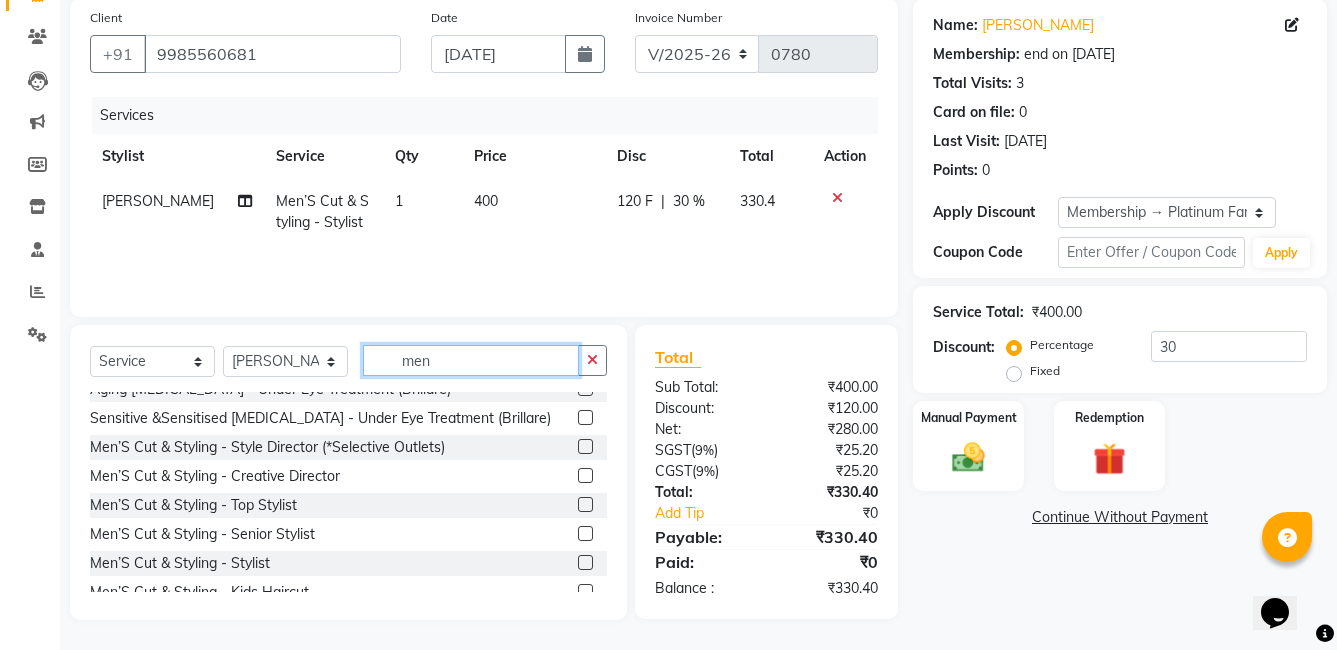 click on "men" 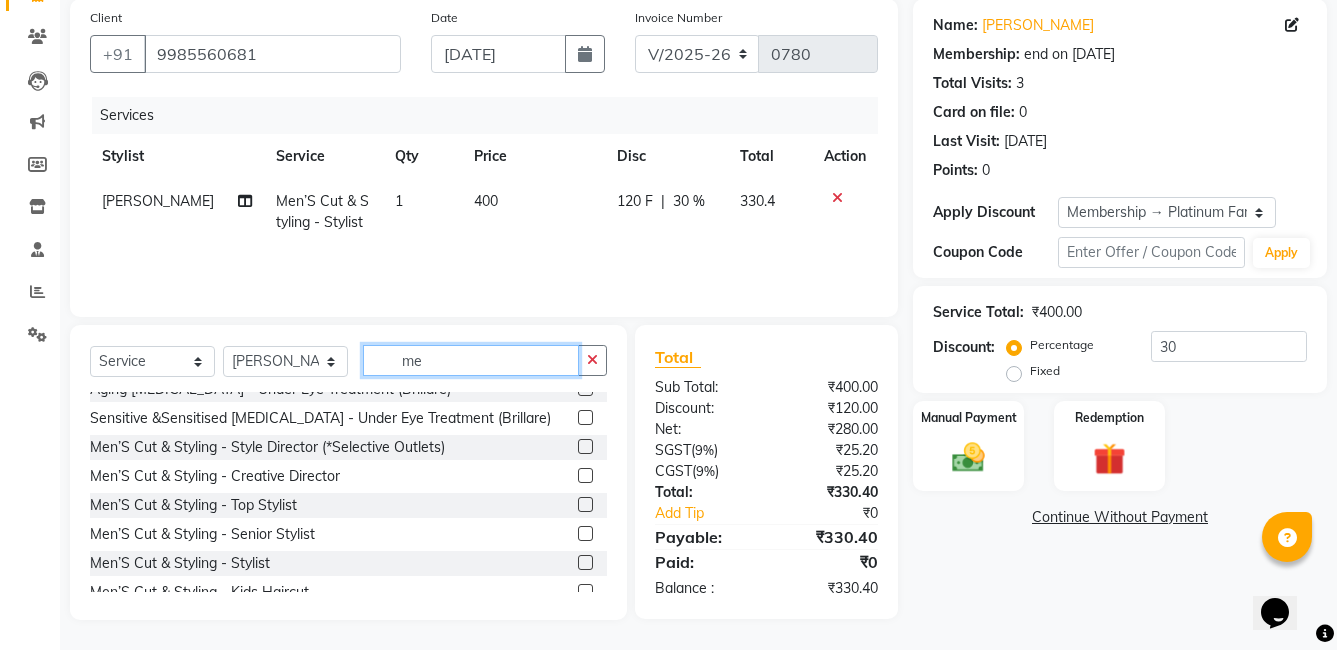 type on "m" 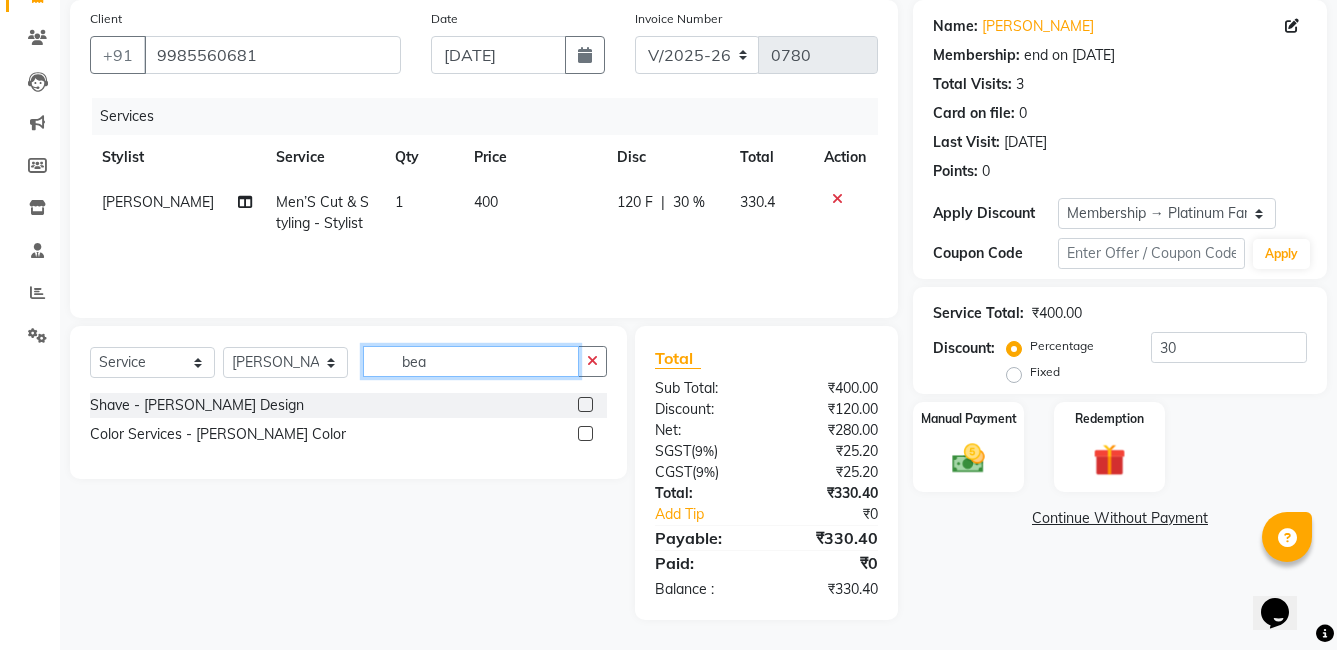 scroll, scrollTop: 0, scrollLeft: 0, axis: both 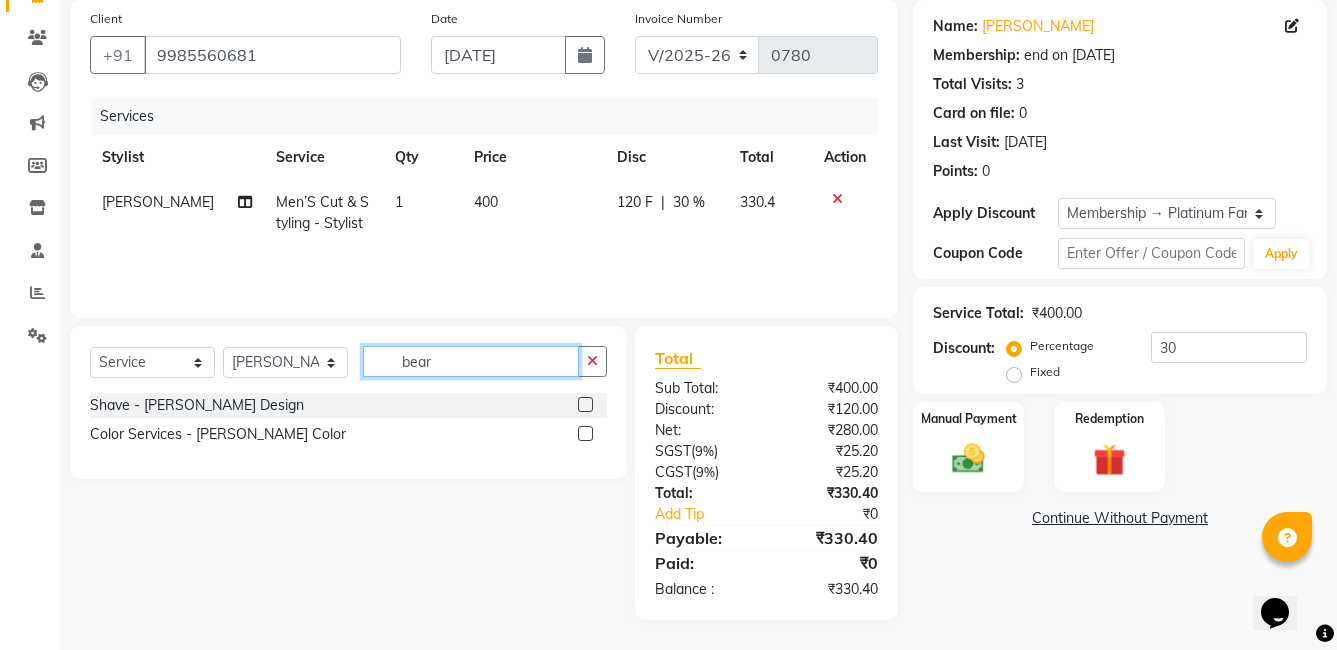 type on "bear" 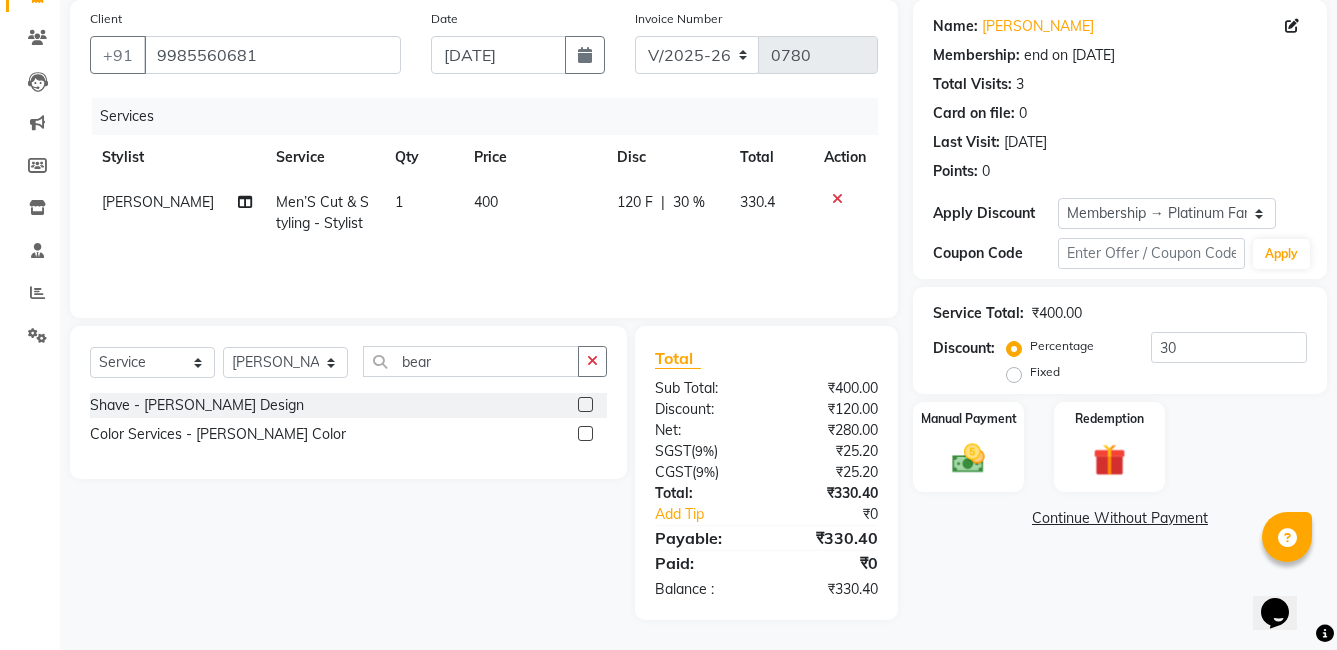 click 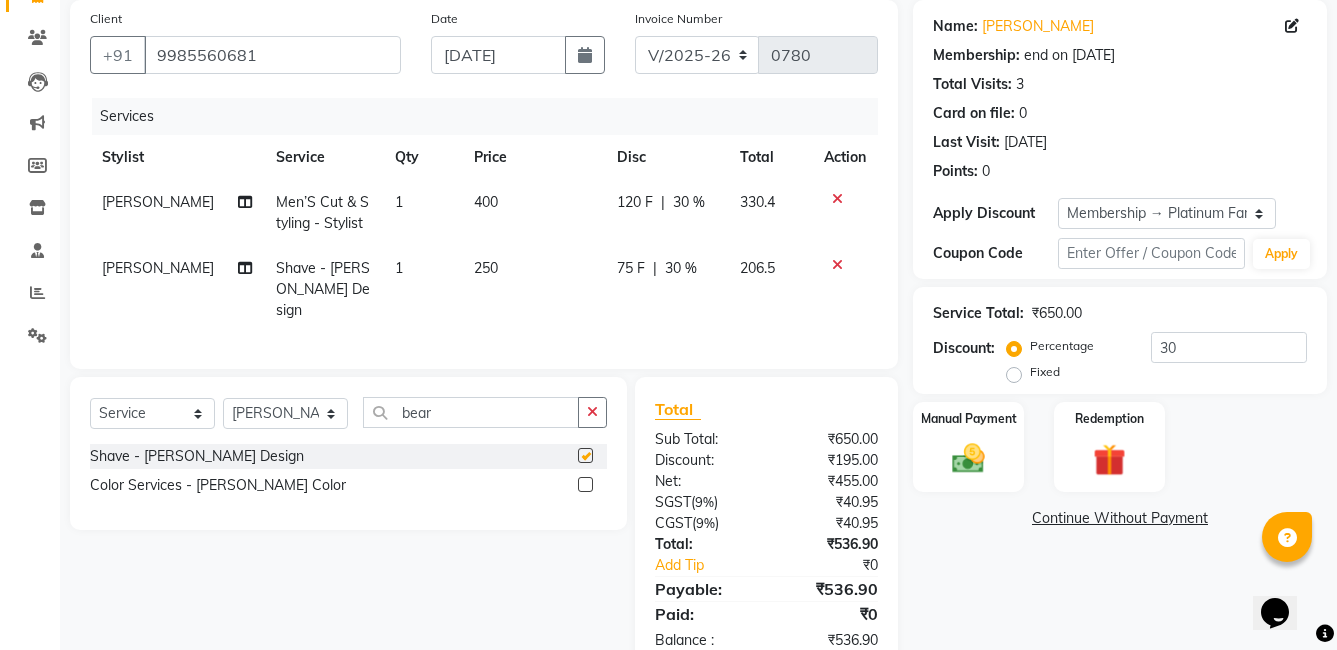 checkbox on "false" 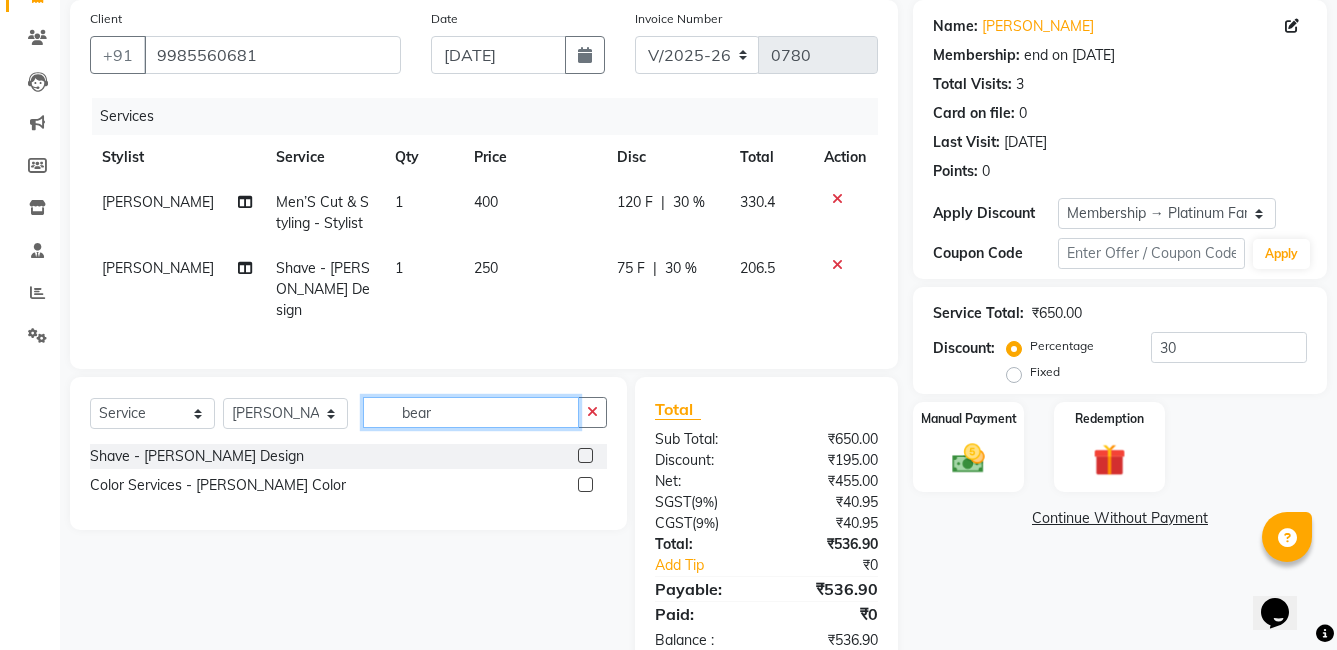 click on "bear" 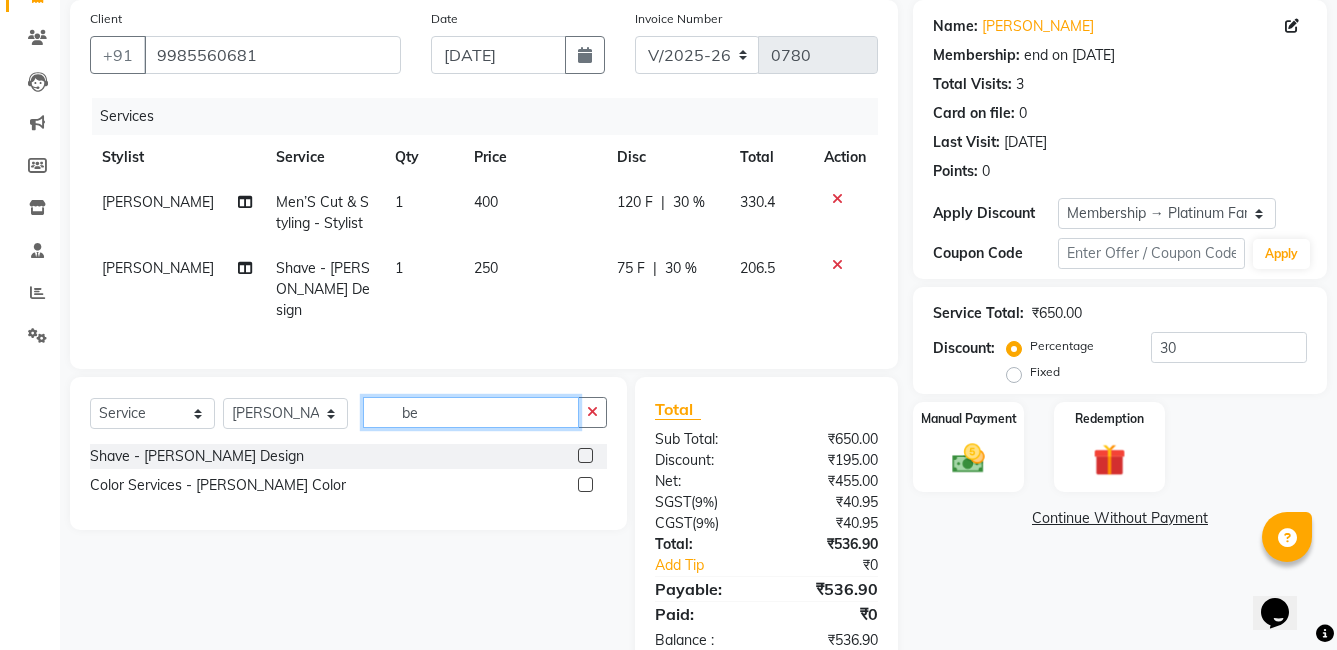 type on "b" 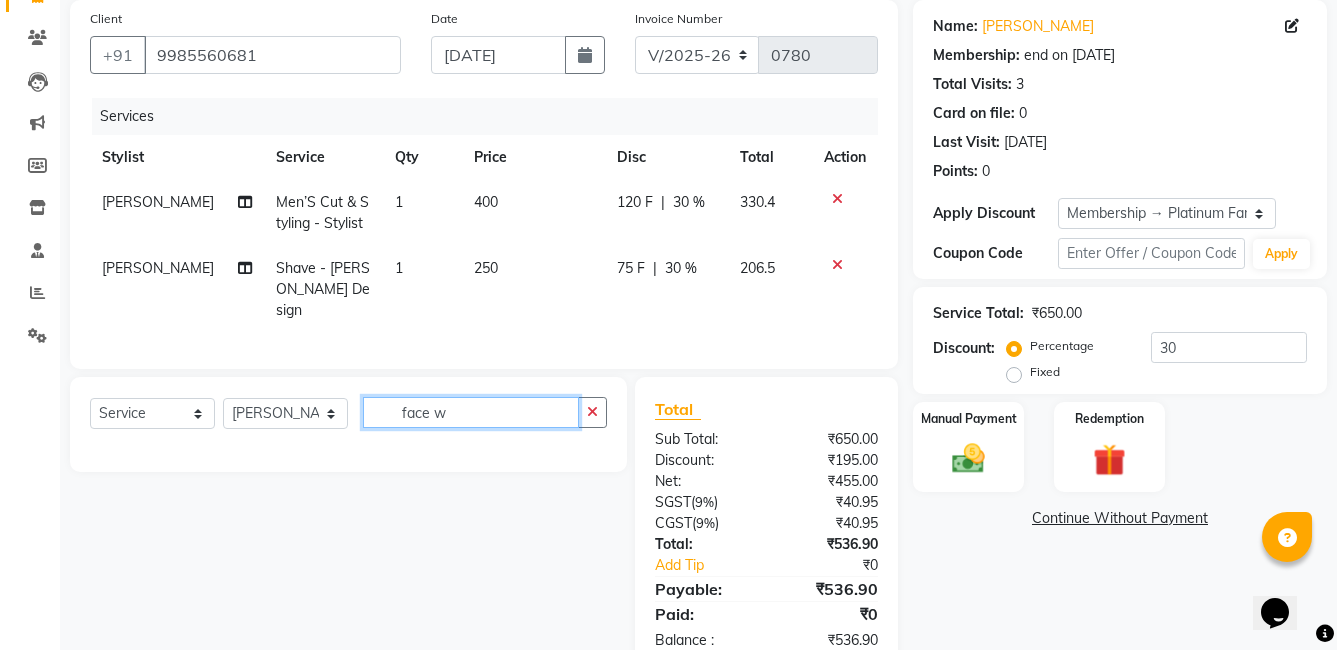 type on "face w" 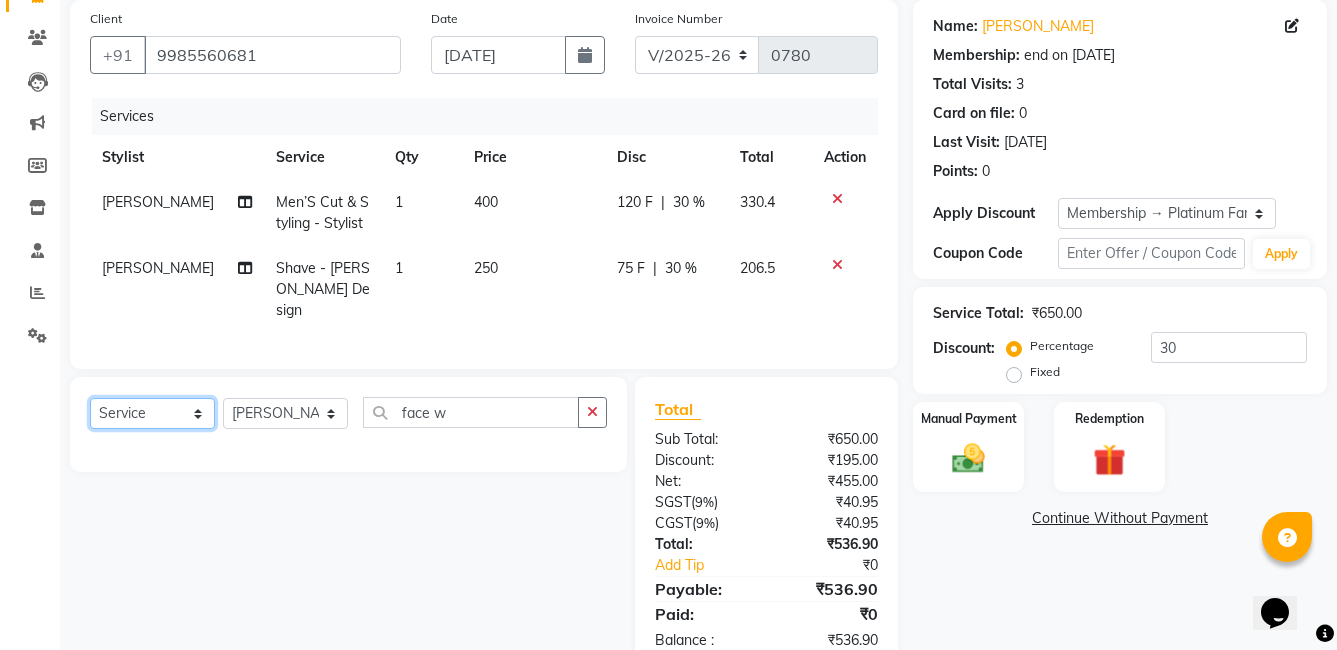 click on "Select  Service  Product  Membership  Package Voucher Prepaid Gift Card" 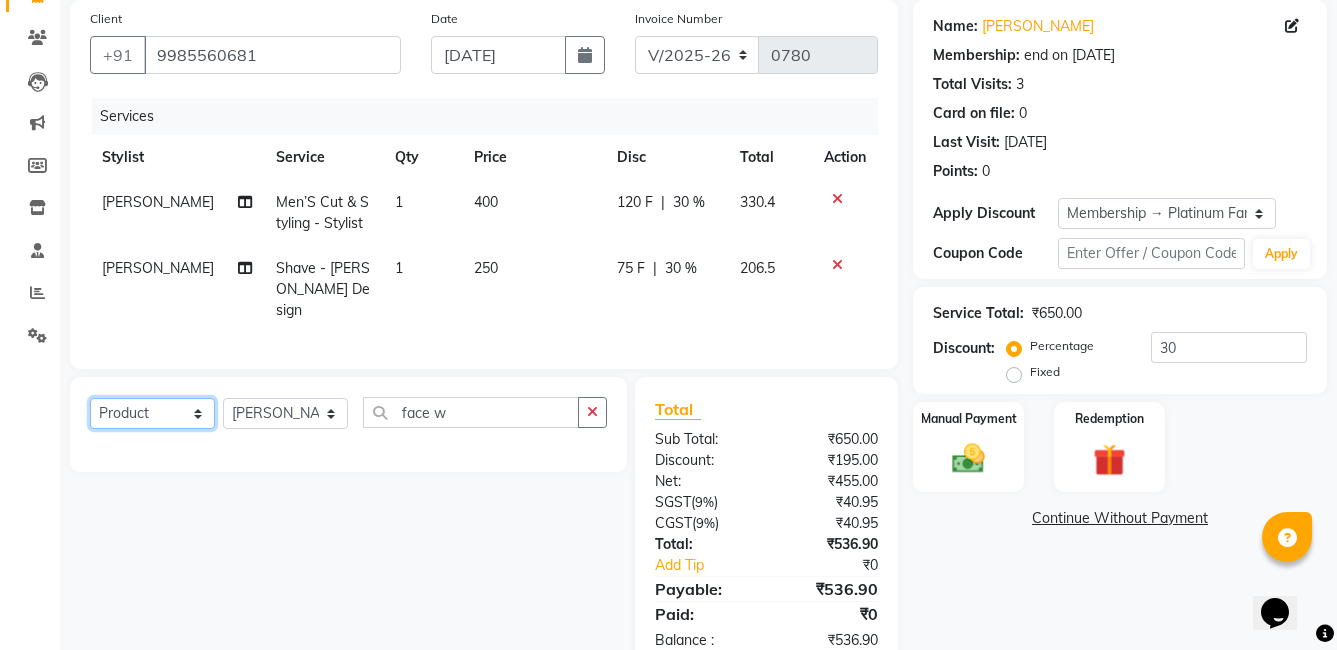 click on "Select  Service  Product  Membership  Package Voucher Prepaid Gift Card" 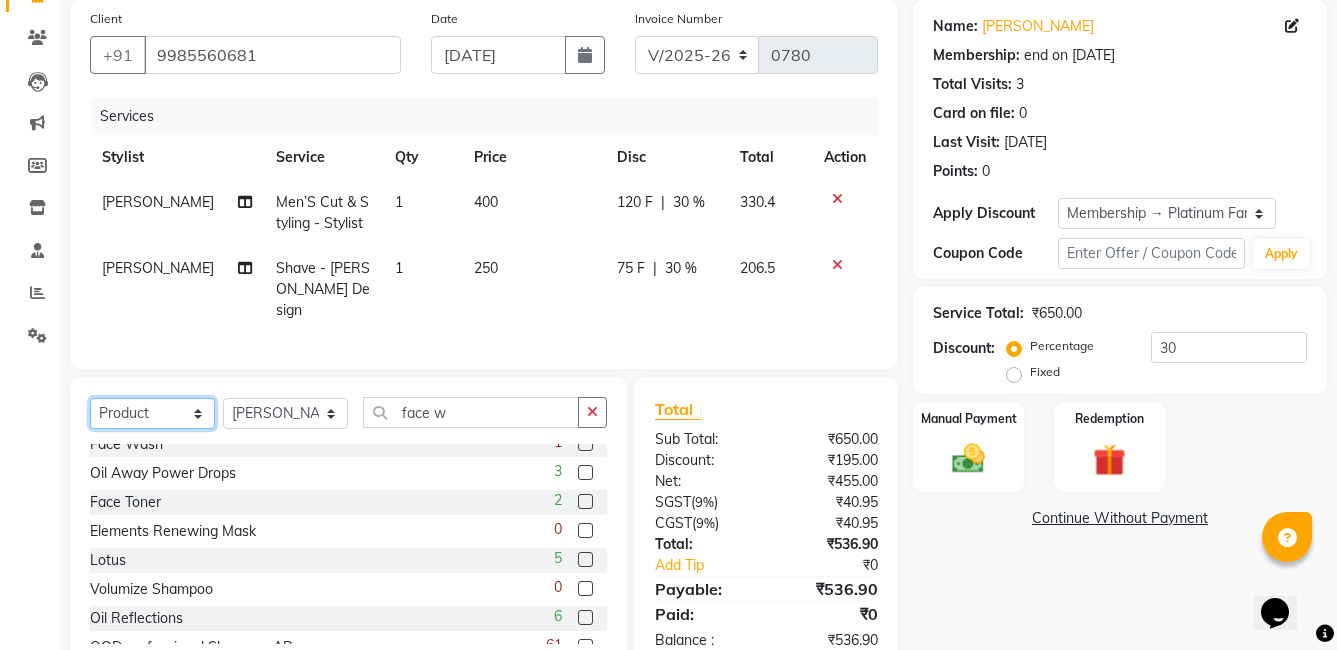 scroll, scrollTop: 322, scrollLeft: 0, axis: vertical 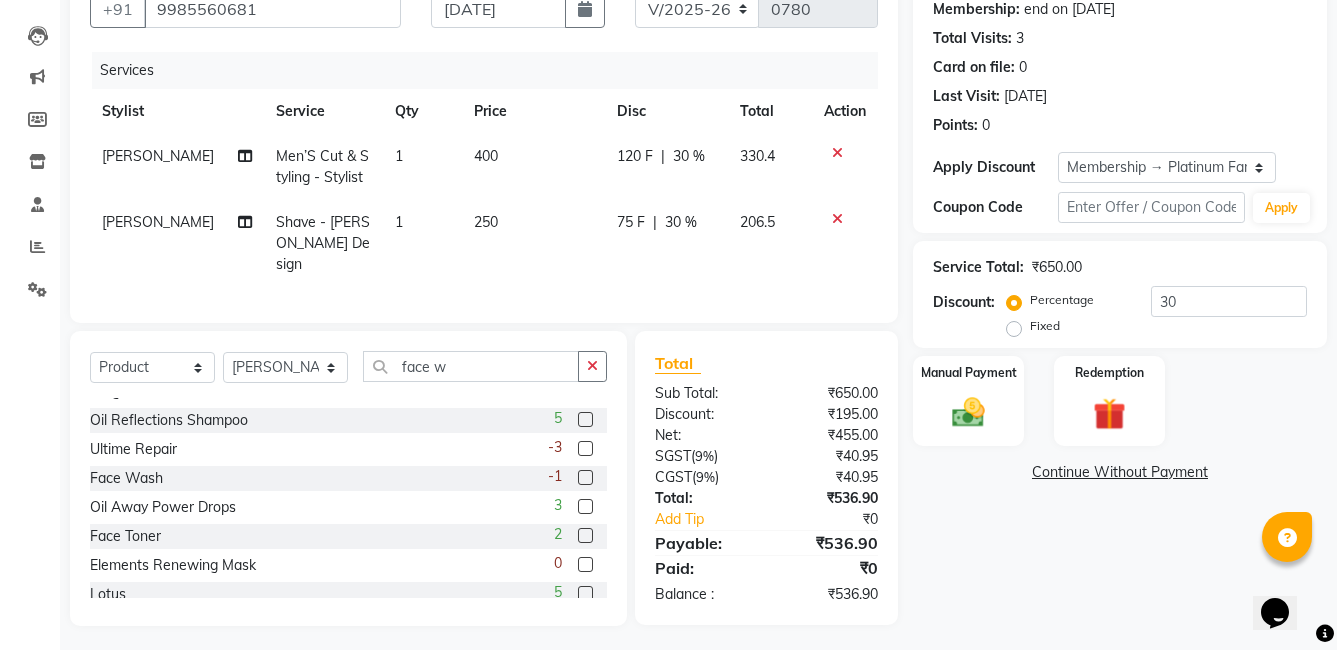 drag, startPoint x: 567, startPoint y: 465, endPoint x: 560, endPoint y: 487, distance: 23.086792 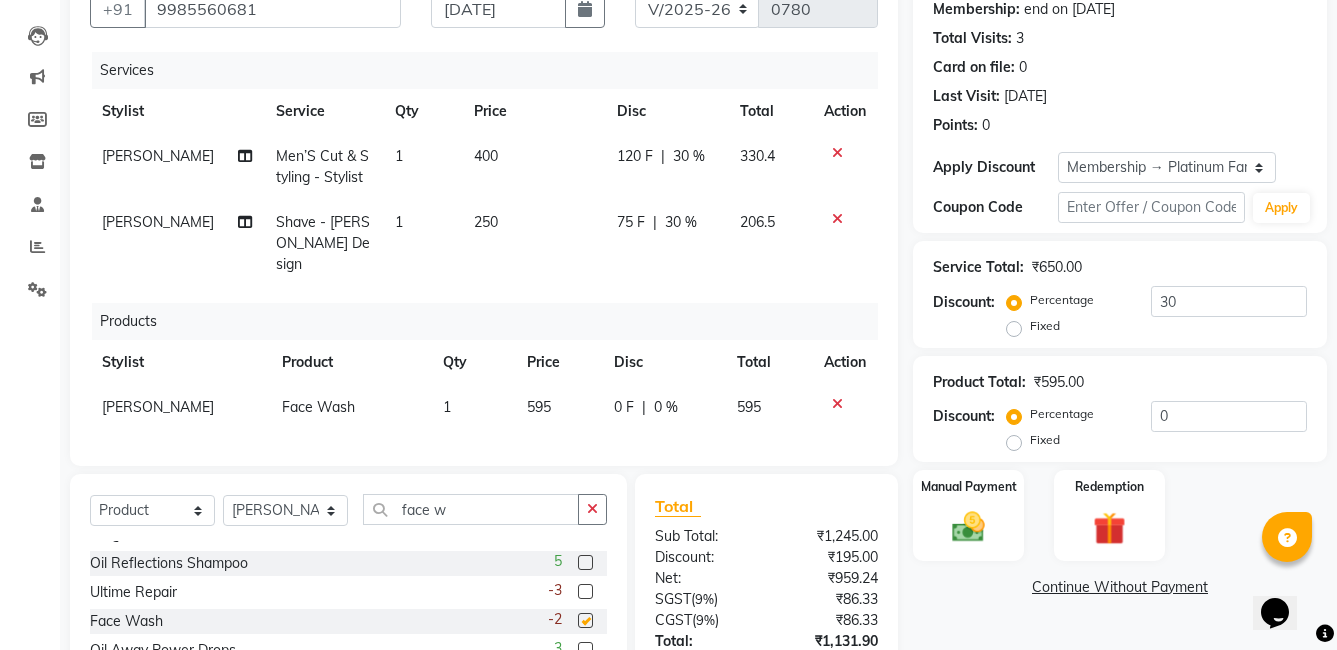 checkbox on "false" 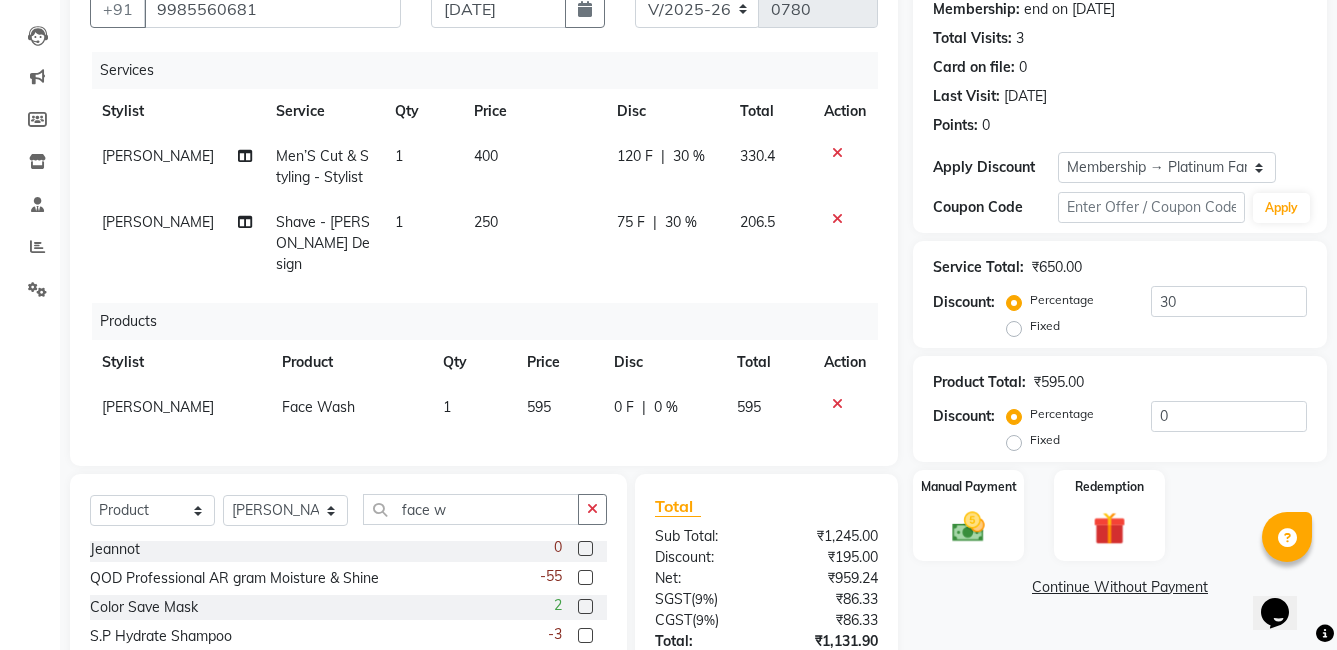 scroll, scrollTop: 0, scrollLeft: 0, axis: both 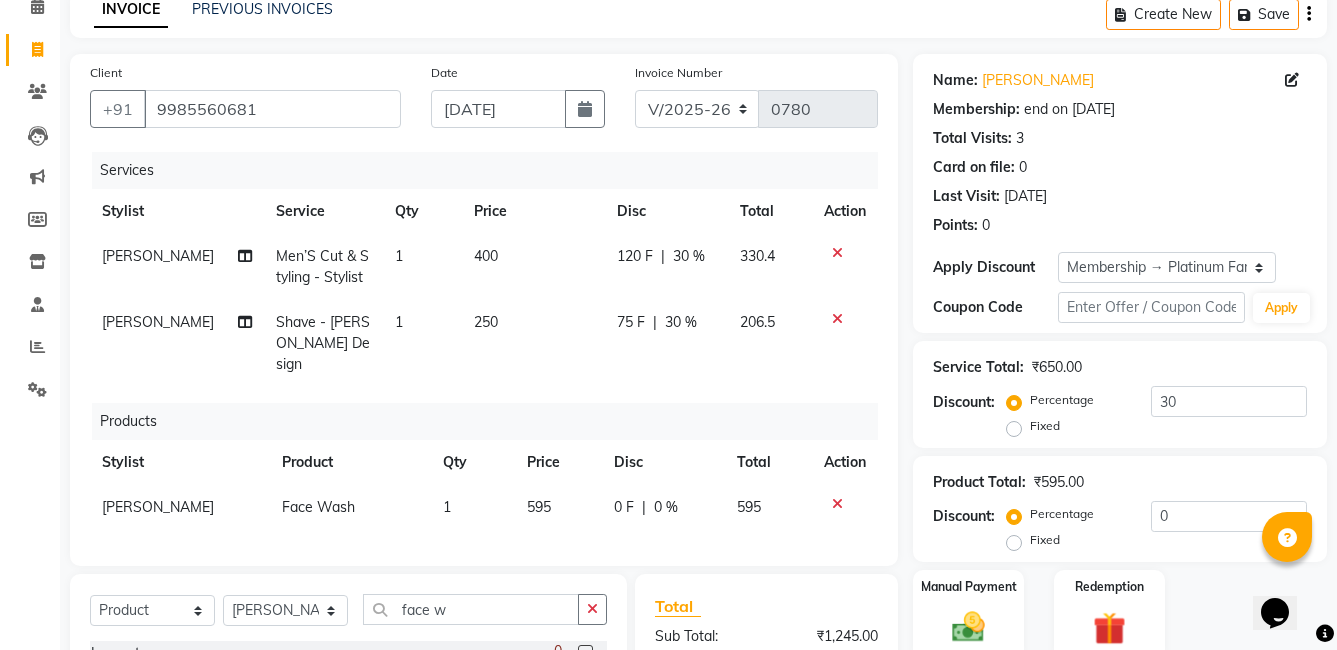 click on "595" 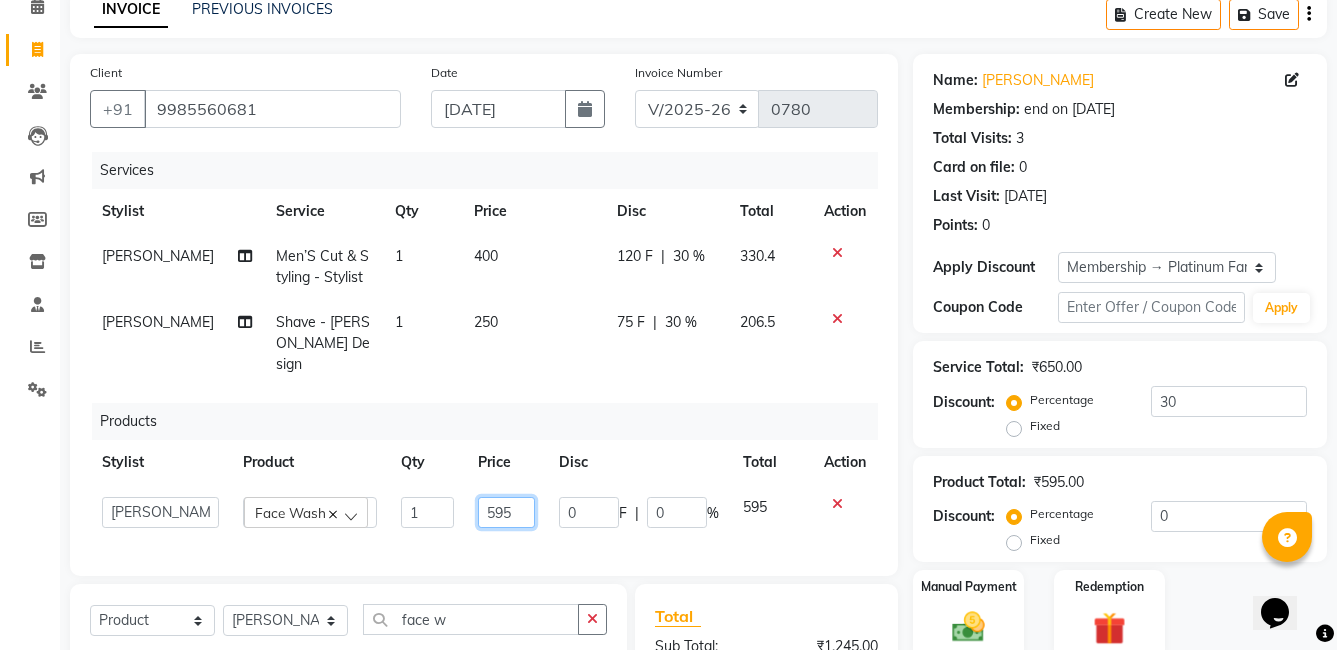 click on "595" 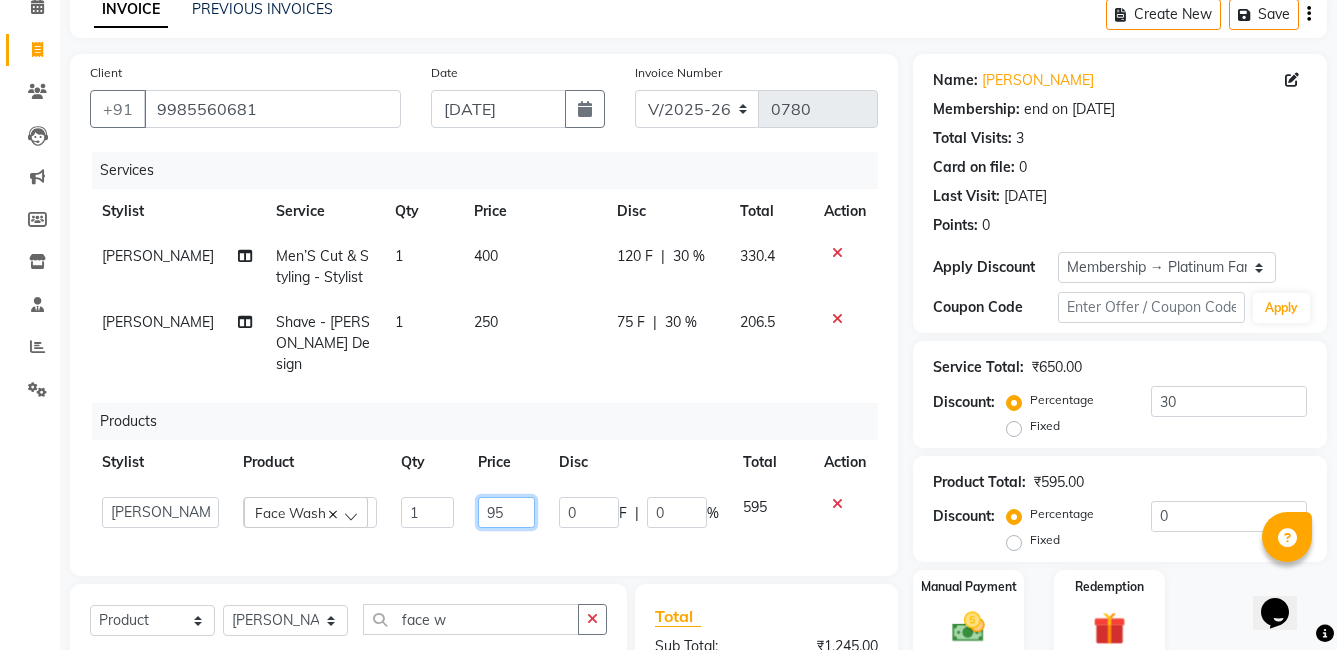 type on "395" 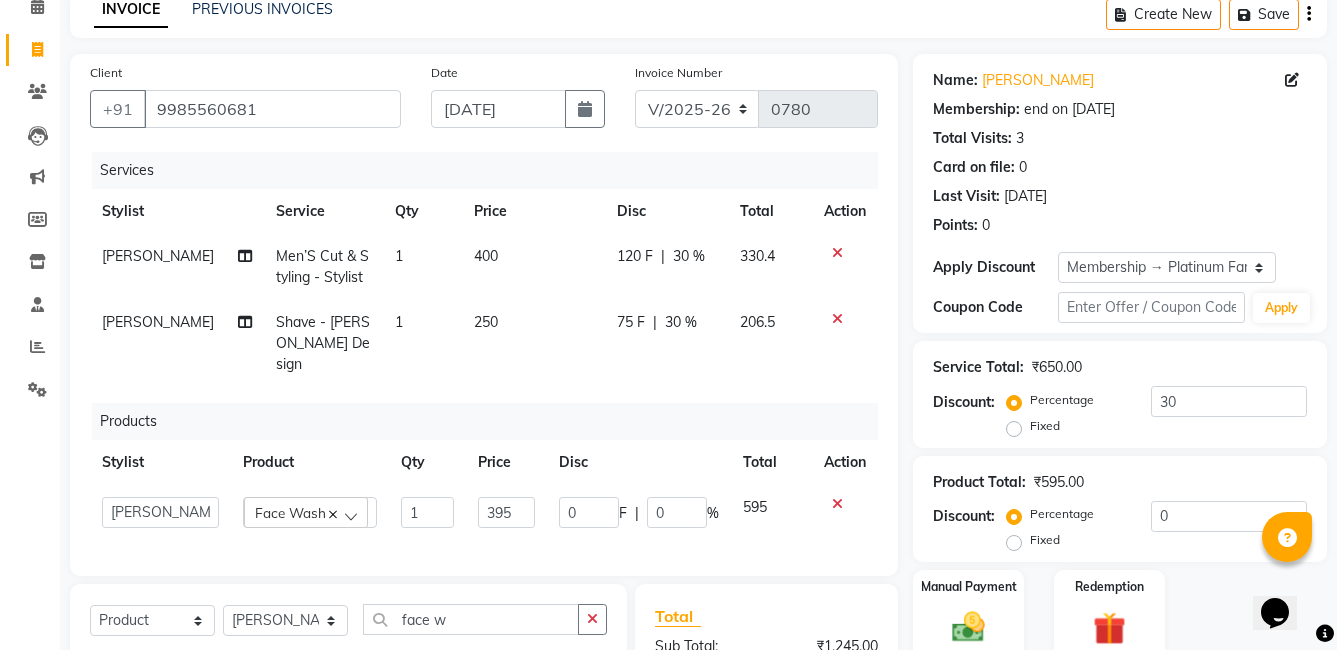 click on "Services Stylist Service Qty Price Disc Total Action [PERSON_NAME]’S Cut & Styling - Stylist 1 400 120 F | 30 % 330.4 [PERSON_NAME] - [PERSON_NAME] Design 1 250 75 F | 30 % 206.5 Products Stylist Product Qty Price Disc Total Action  faizz   [PERSON_NAME]   [PERSON_NAME] sree   Manager   [PERSON_NAME]   sahik   Face Wash  1 395 0 F | 0 % 595" 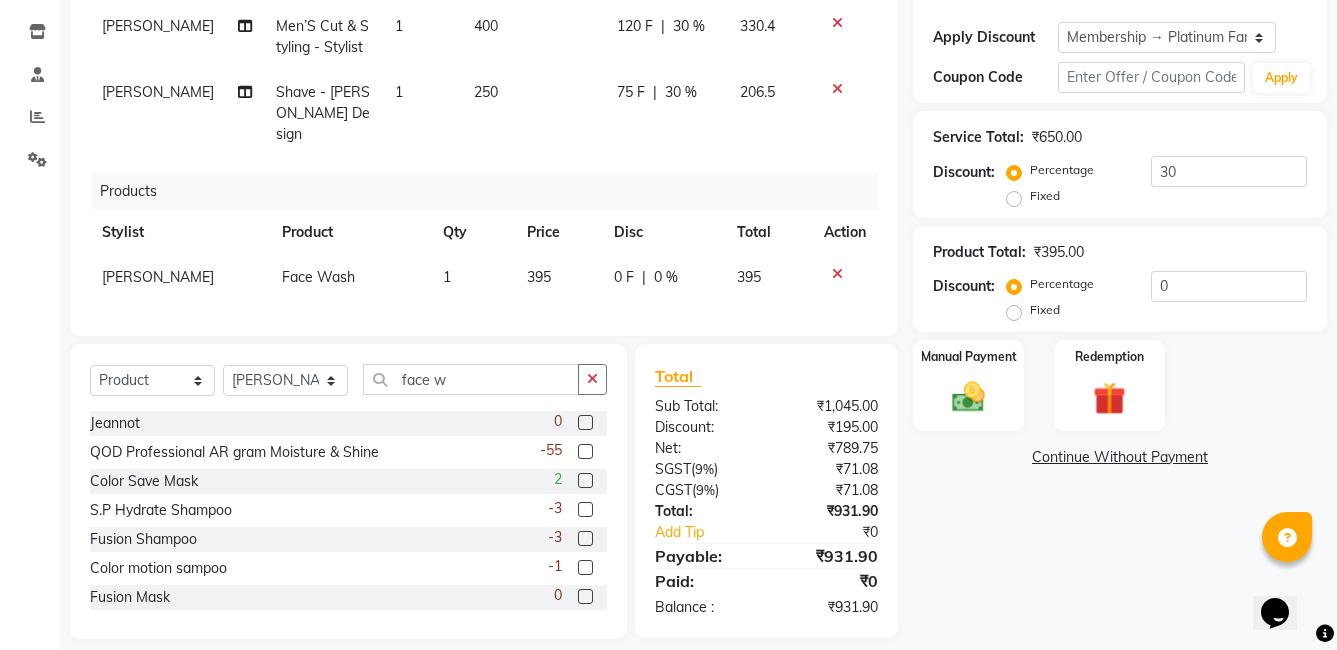 scroll, scrollTop: 339, scrollLeft: 0, axis: vertical 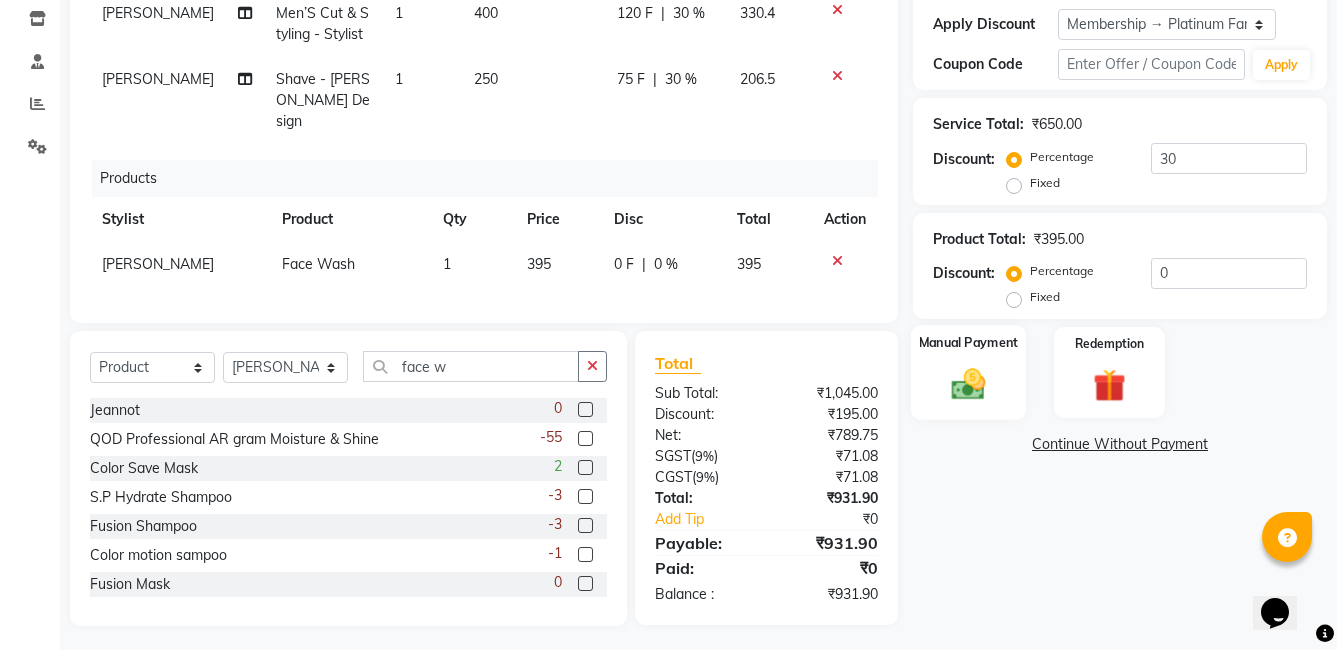 click 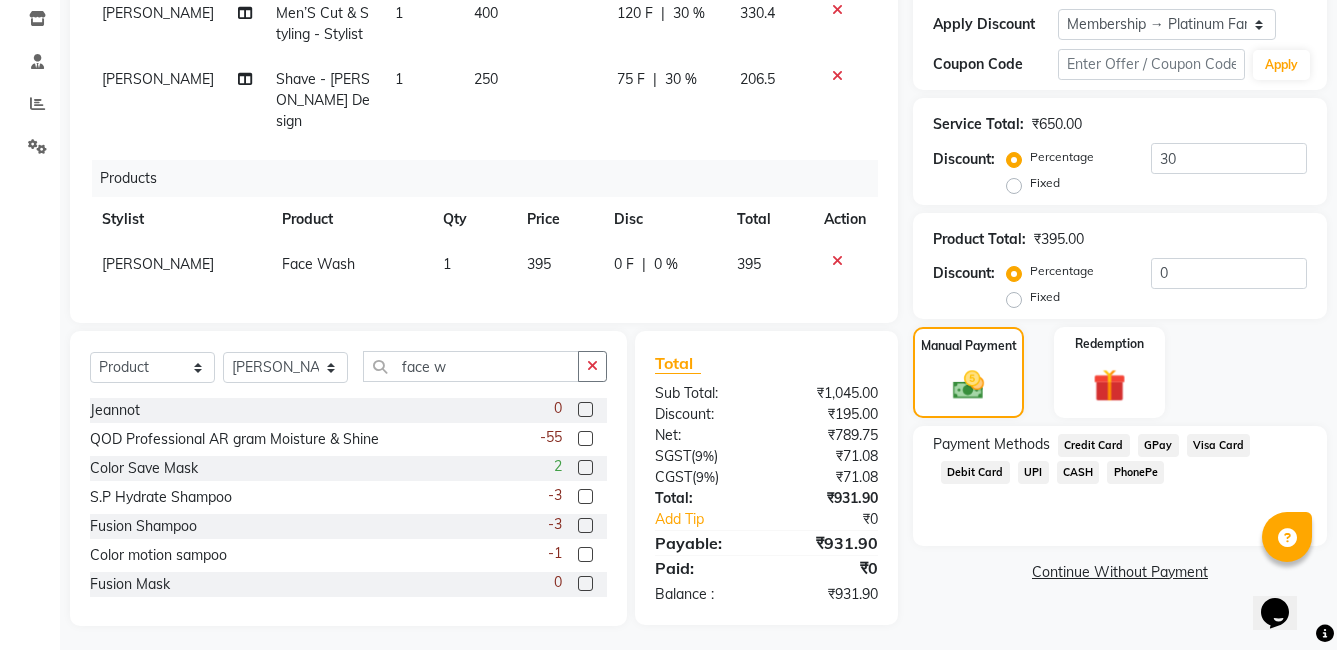 click on "Credit Card" 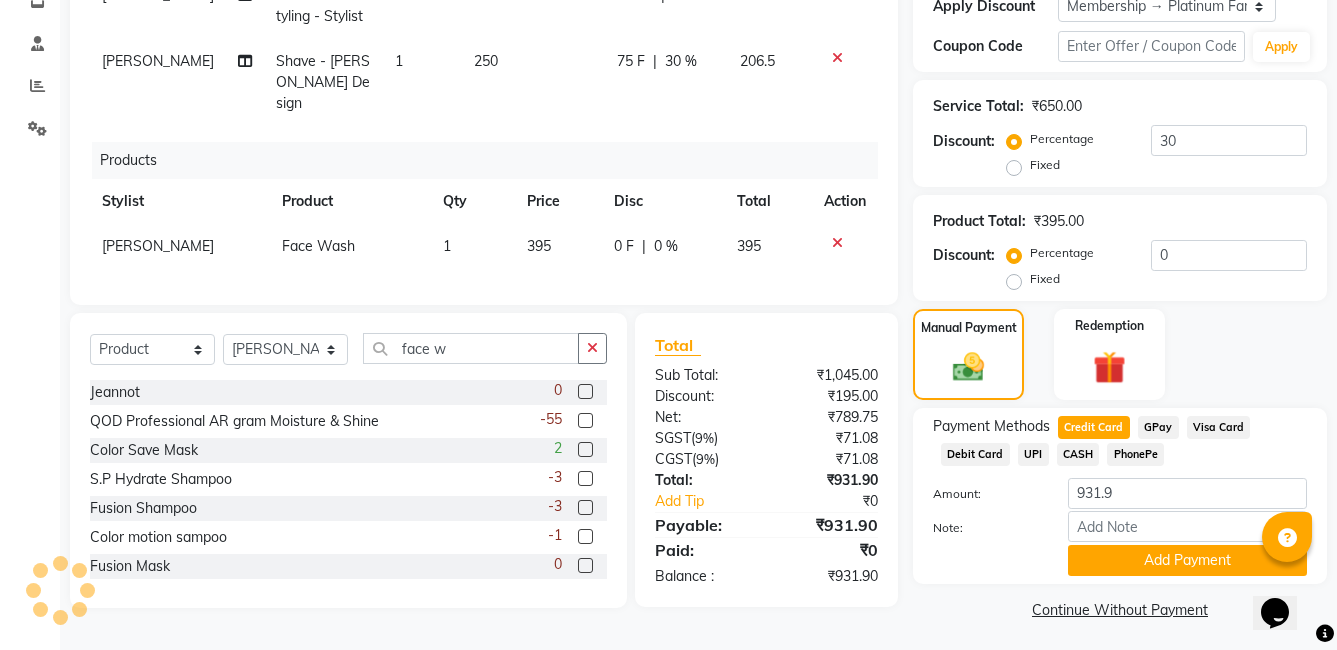 scroll, scrollTop: 362, scrollLeft: 0, axis: vertical 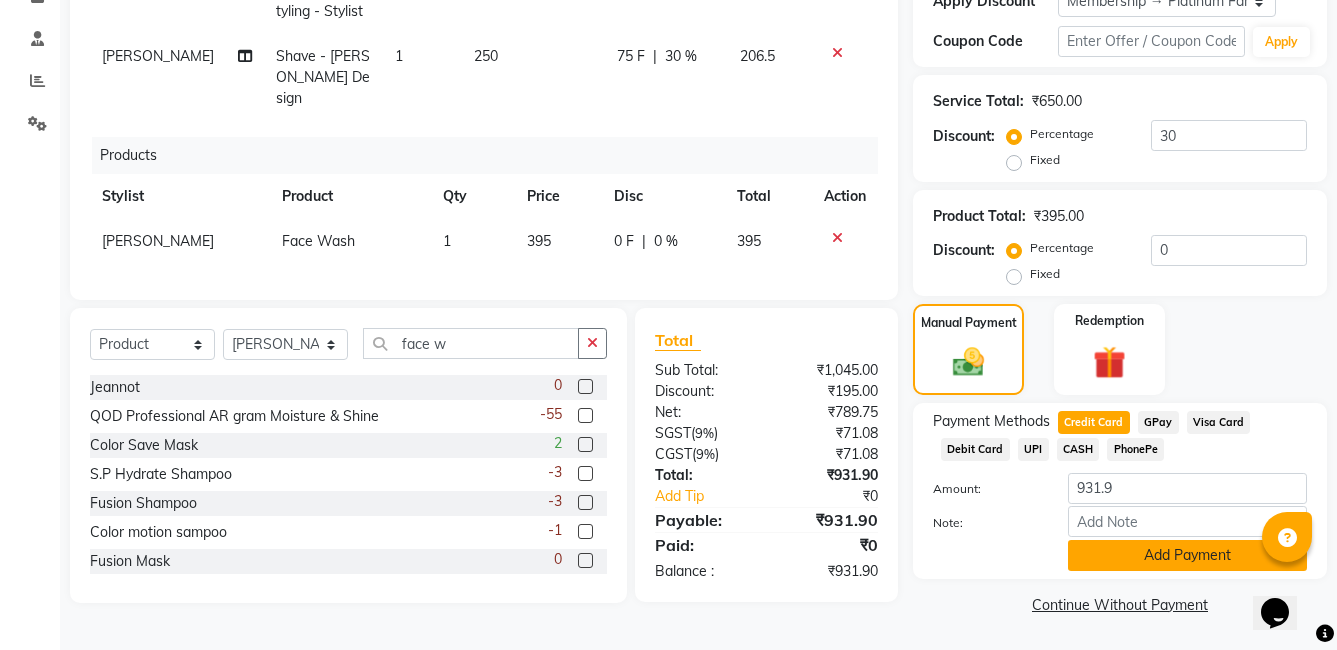 click on "Add Payment" 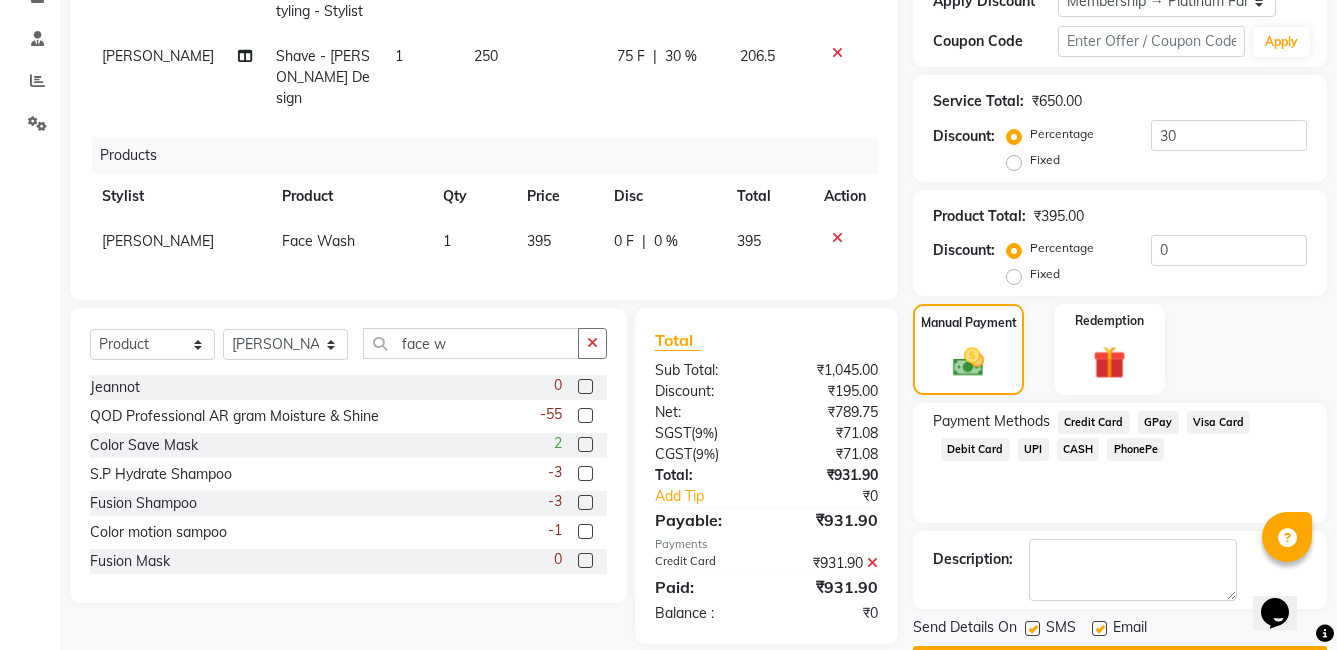 scroll, scrollTop: 419, scrollLeft: 0, axis: vertical 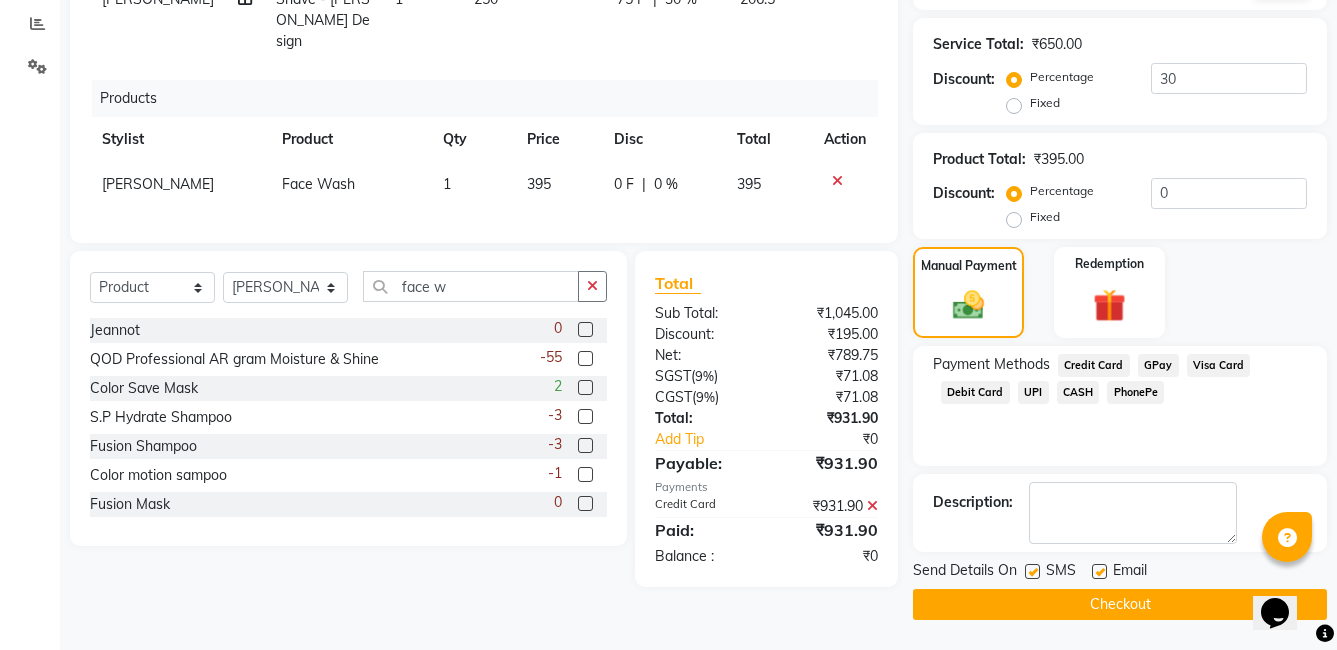click 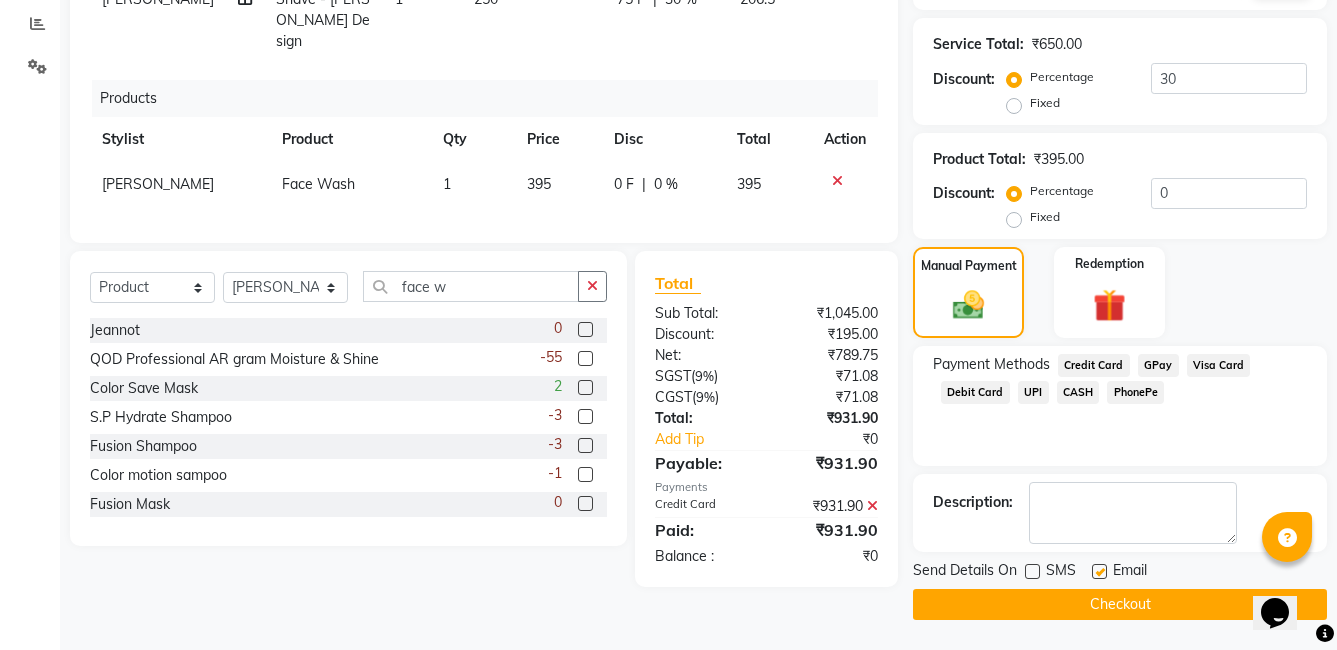 click 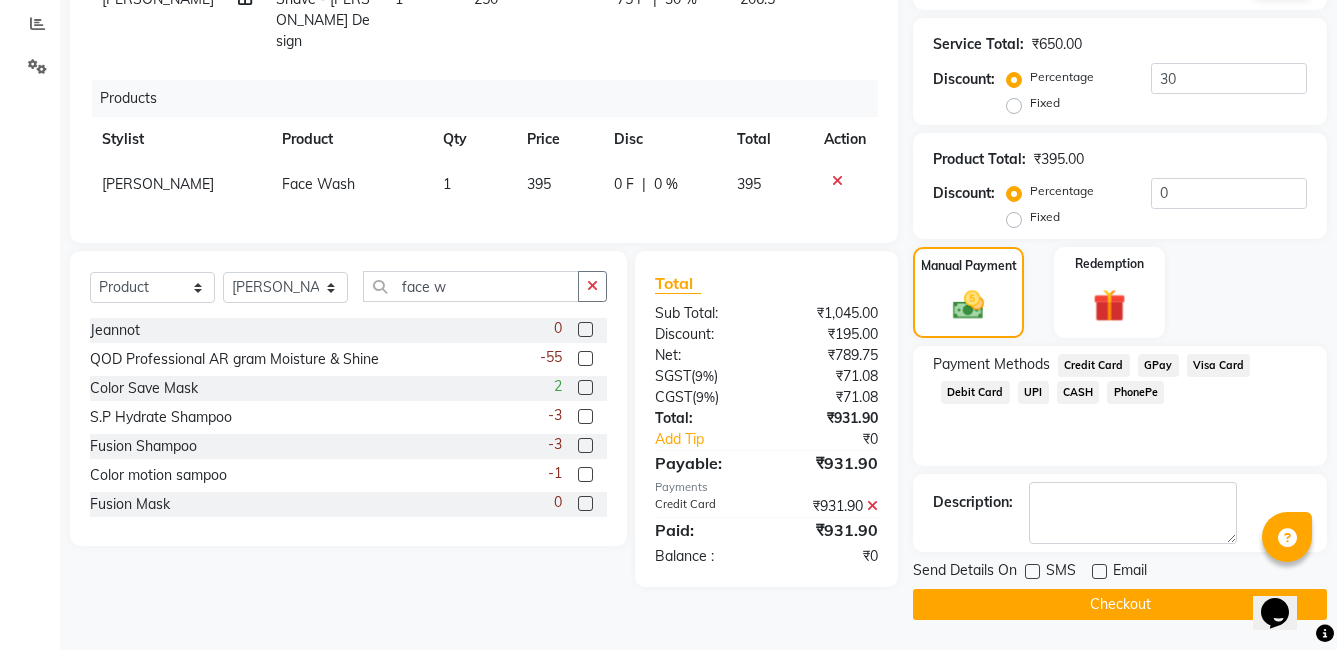 click on "Checkout" 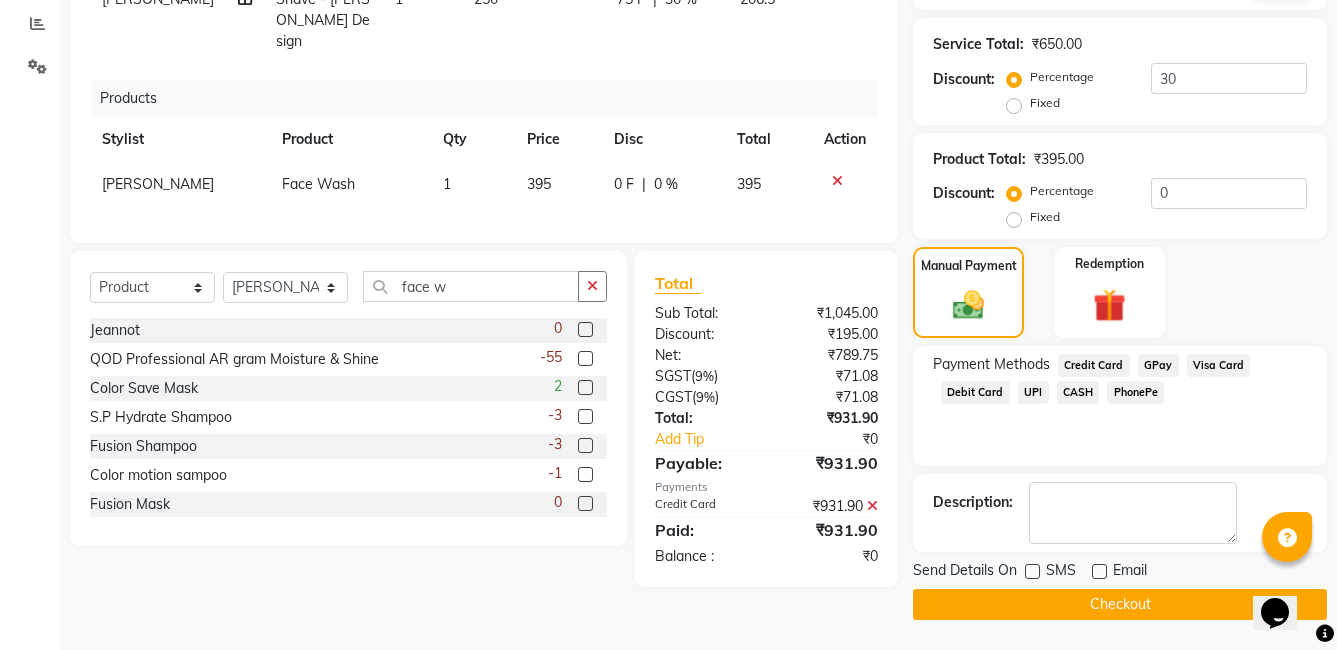 click on "Checkout" 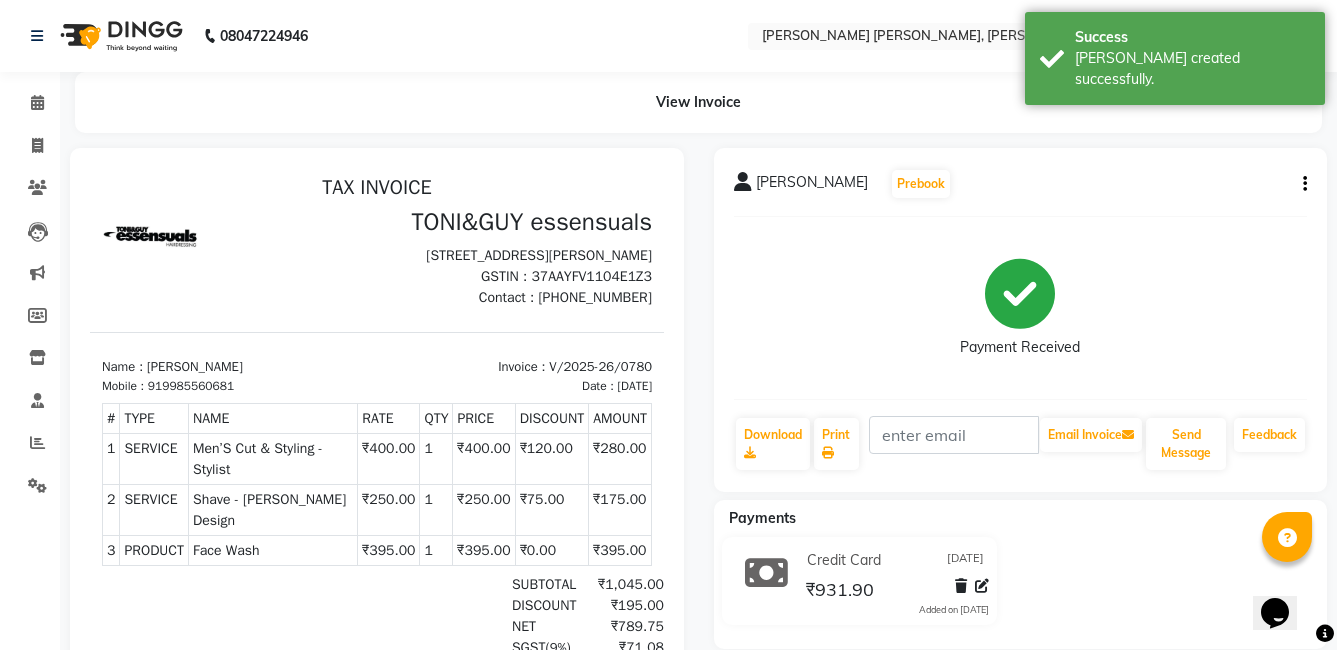 scroll, scrollTop: 16, scrollLeft: 0, axis: vertical 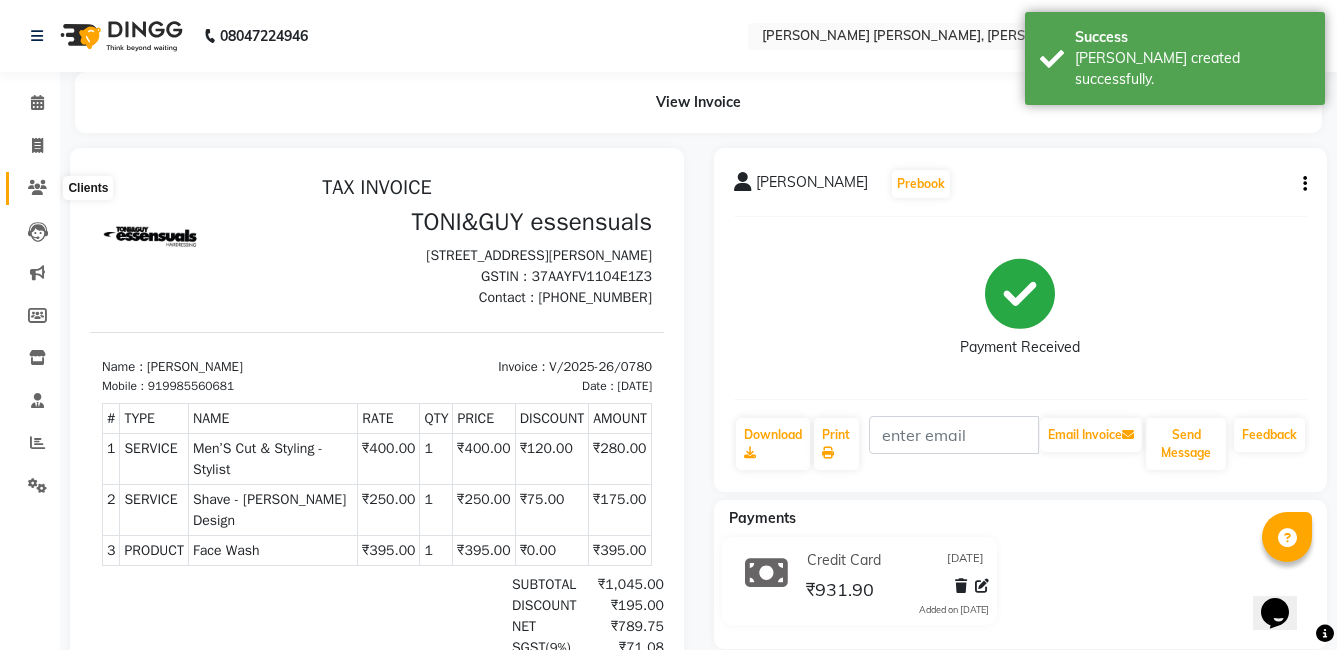 click 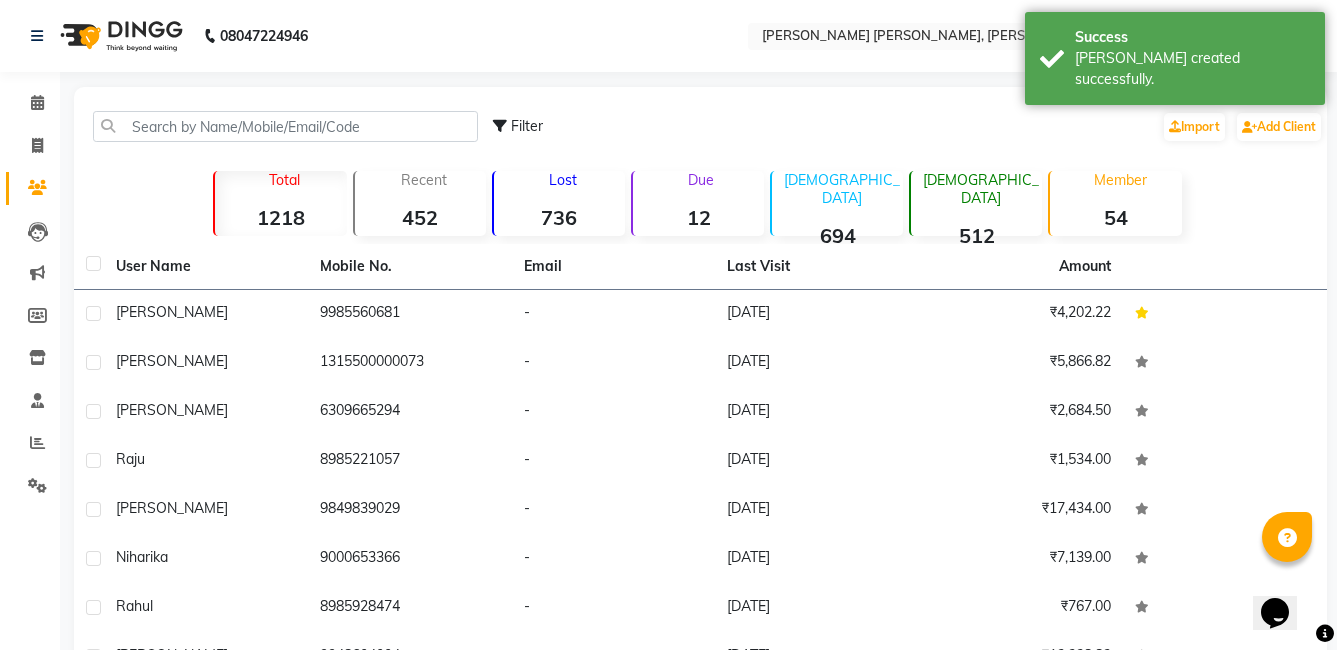 click on "Filter  Import   Add Client   Total  1218  Recent  452  Lost  736  Due  12  [DEMOGRAPHIC_DATA]  694  [DEMOGRAPHIC_DATA]  512  Member  54 User Name Mobile No. Email Last Visit Amount [PERSON_NAME]     9985560681   -   [DATE]   ₹4,202.22  [PERSON_NAME]     1315500000073   -   [DATE]   ₹5,866.82  [PERSON_NAME]      6309665294   -   [DATE]   ₹2,684.50  Raju     8985221057   -   [DATE]   ₹1,534.00  [PERSON_NAME]     9849839029   -   [DATE]   ₹17,434.00  [PERSON_NAME]     9000653366   -   [DATE]   ₹7,139.00  Rahul     8985928474   -   [DATE]   ₹767.00  Renuka priya     9948604004   -   [DATE]   ₹13,238.82  [PERSON_NAME]     9439231538   -   [DATE]   ₹767.00  [PERSON_NAME]     9179899747   -   [DATE]   ₹31,679.82   Previous   Next   10   50   100" 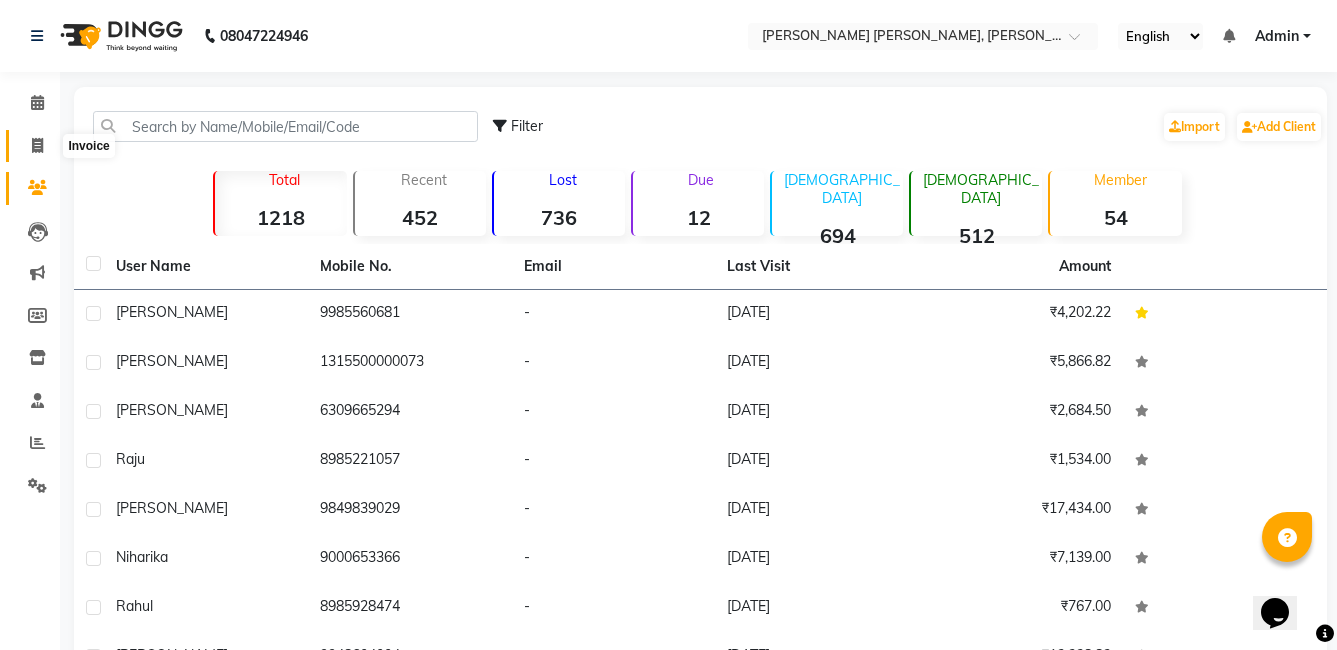 click 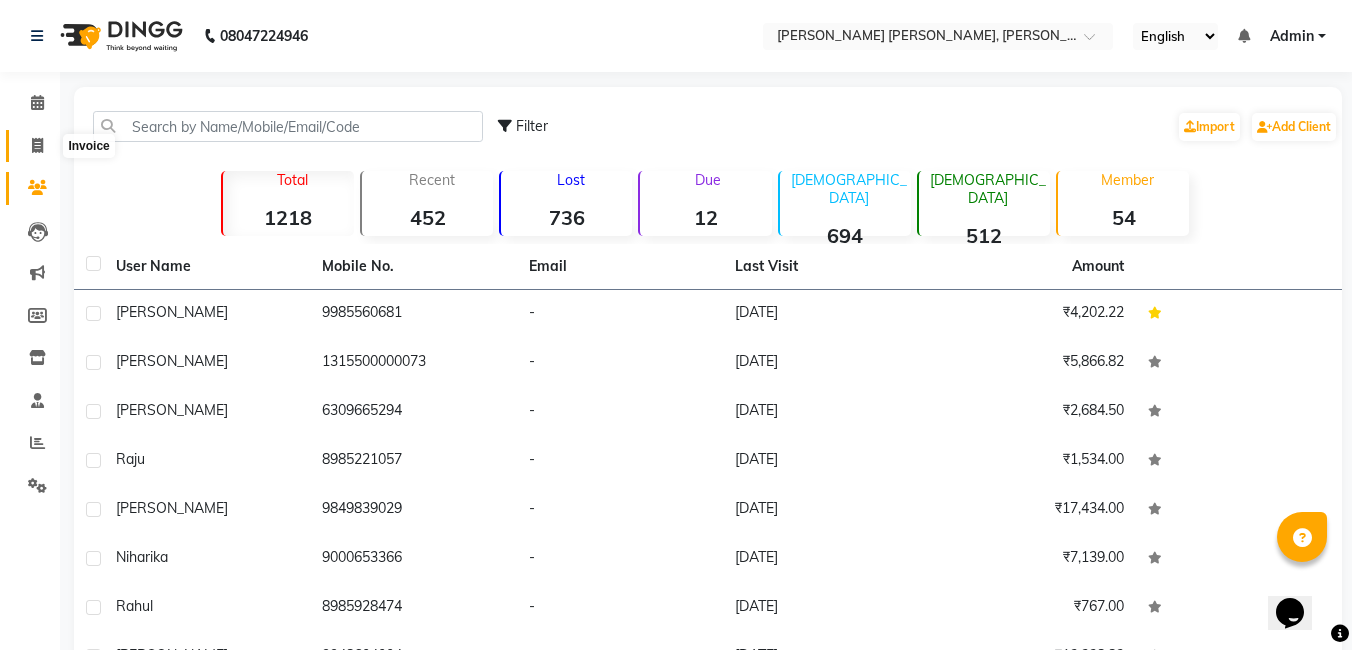 select on "service" 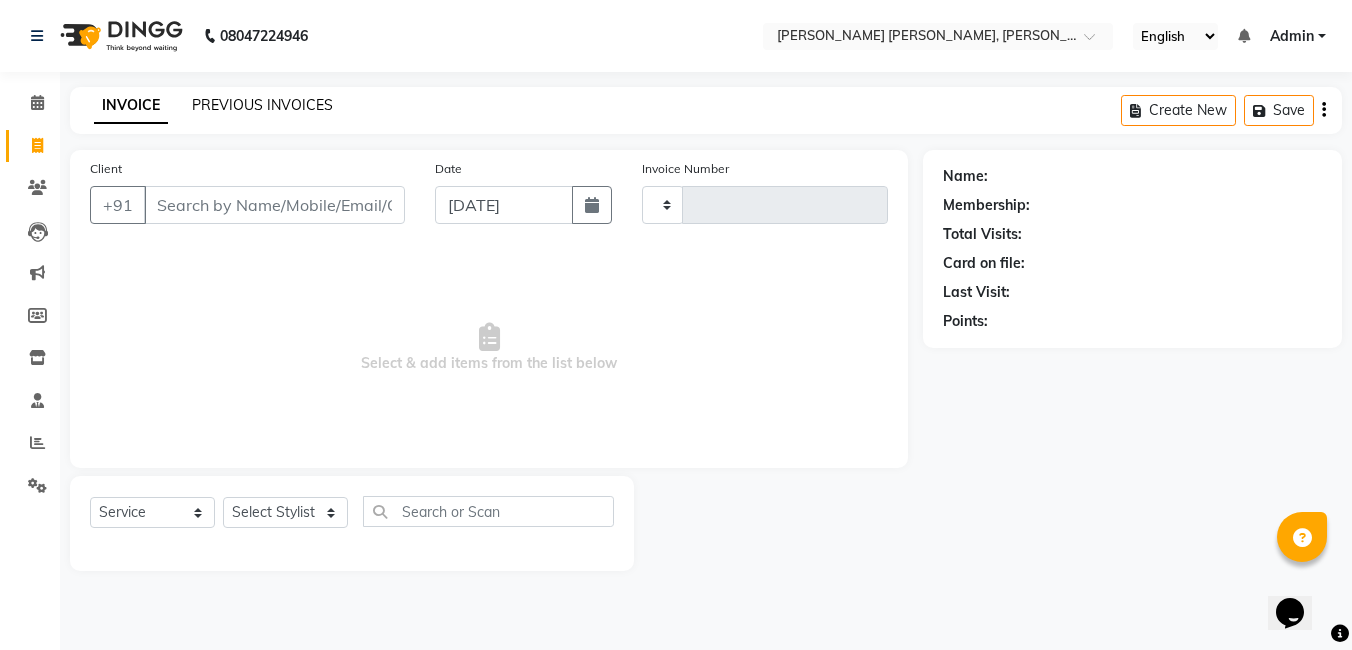 click on "PREVIOUS INVOICES" 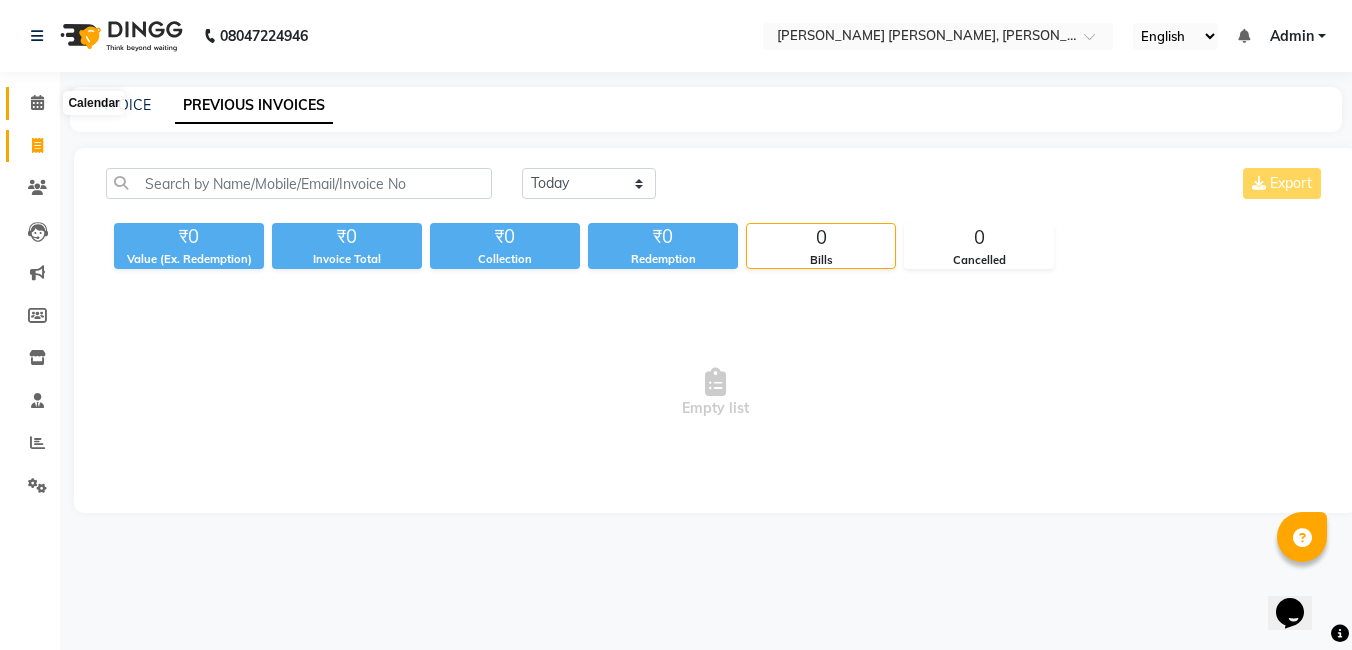 click 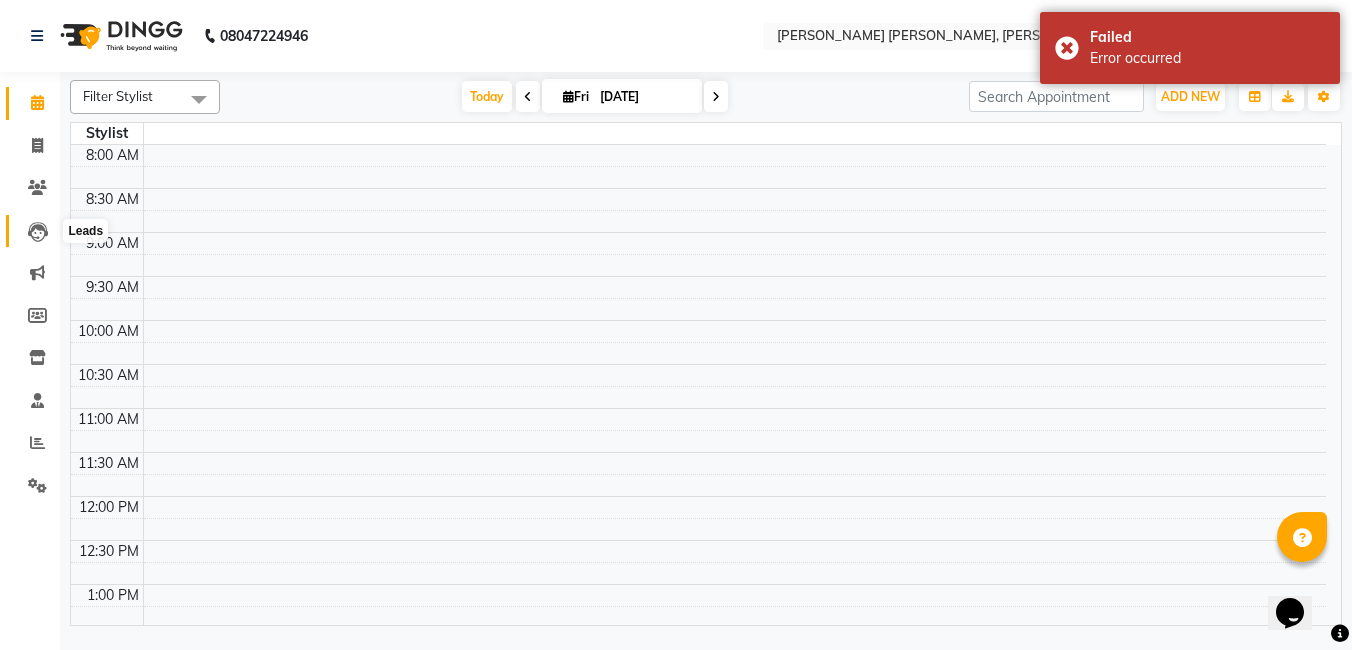 click 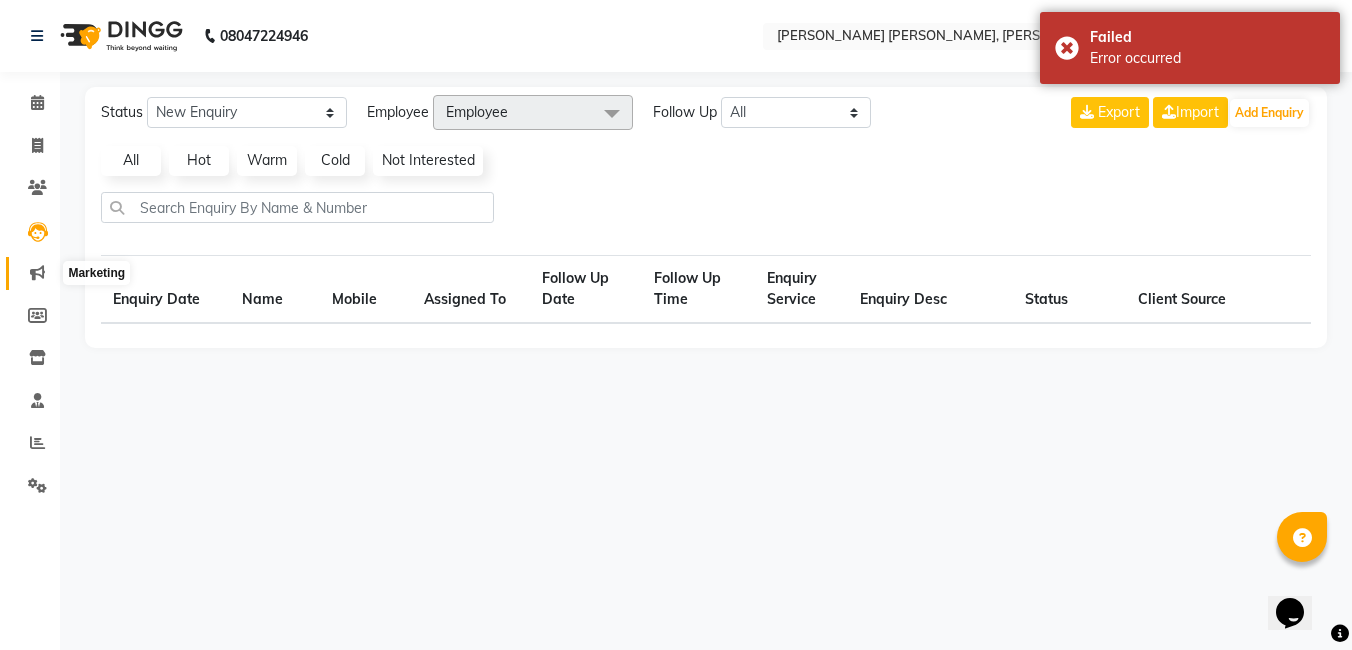 click 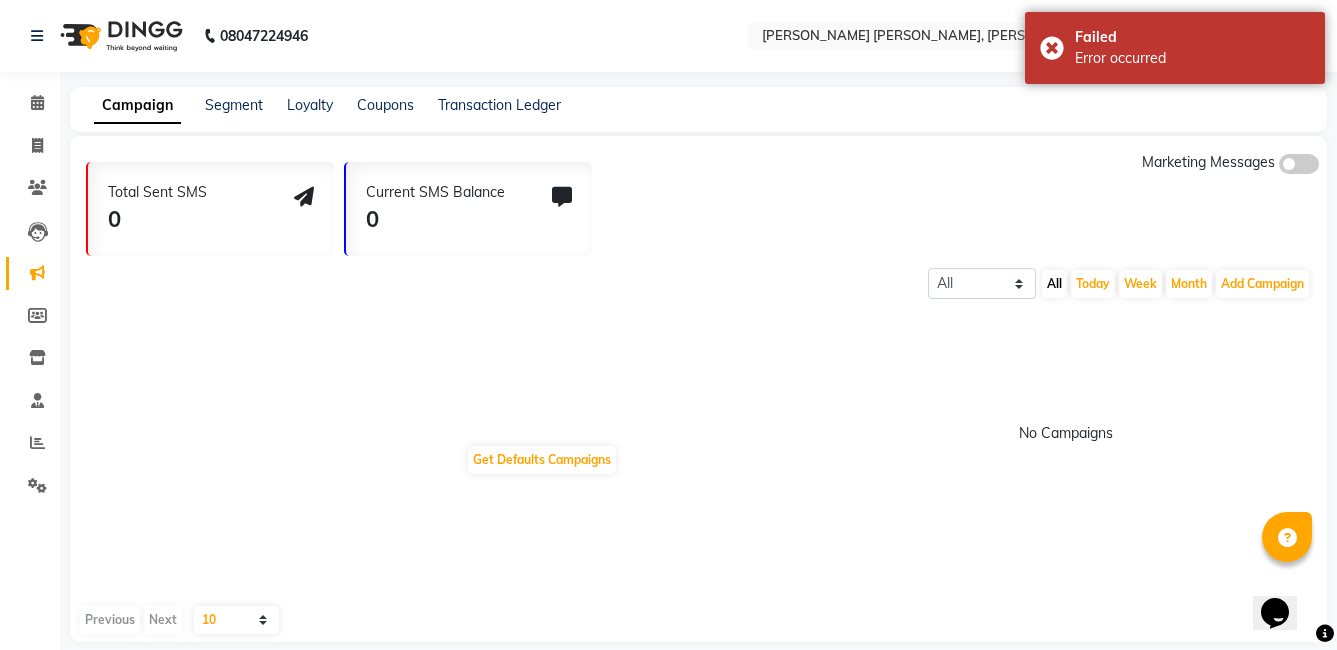 click on "Members" 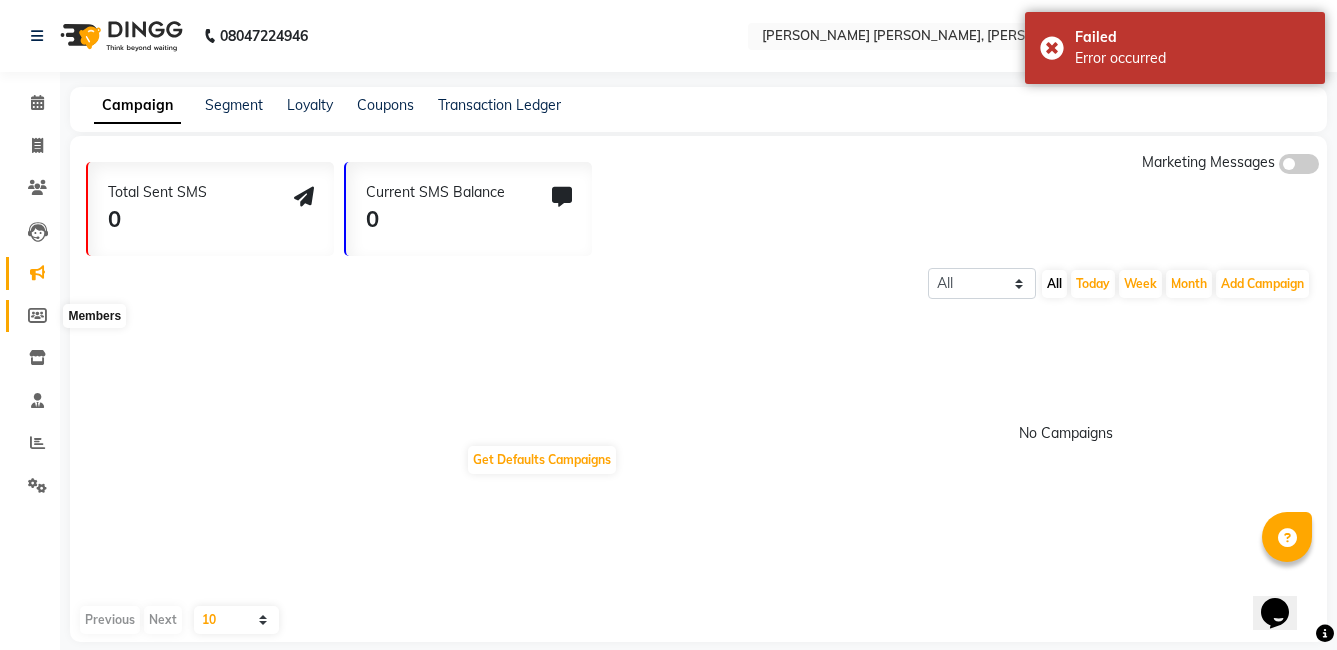 click 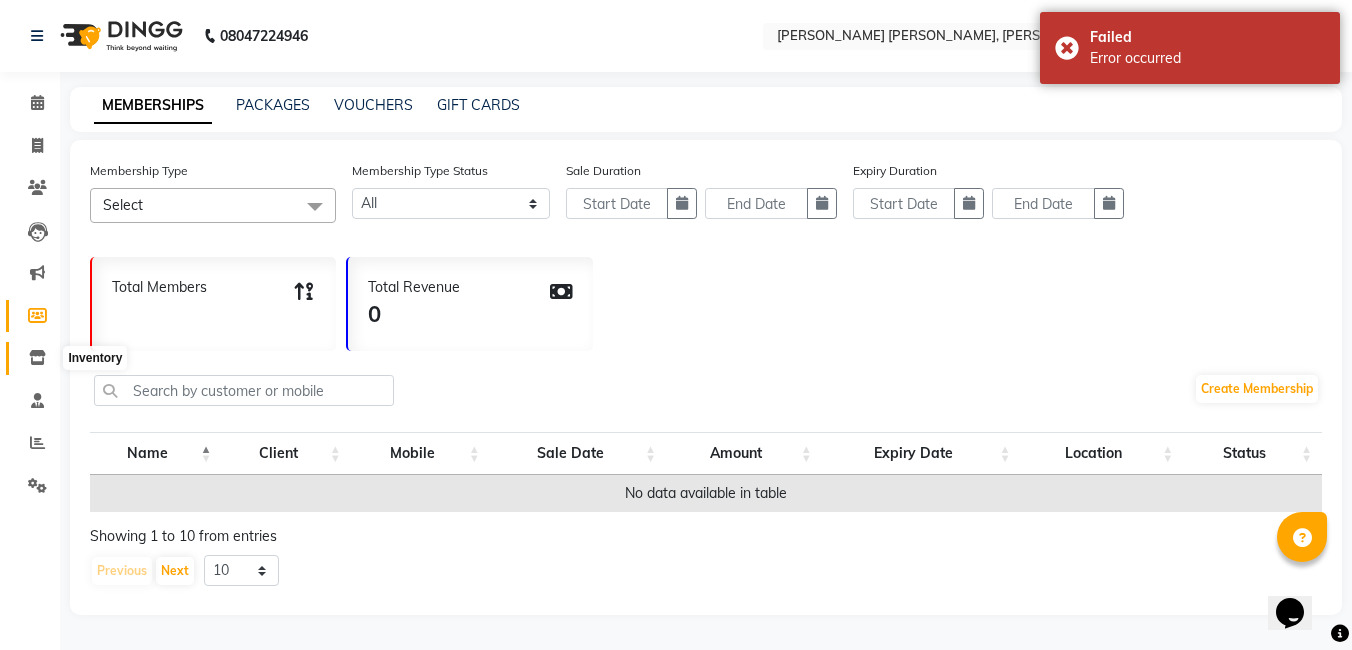 click 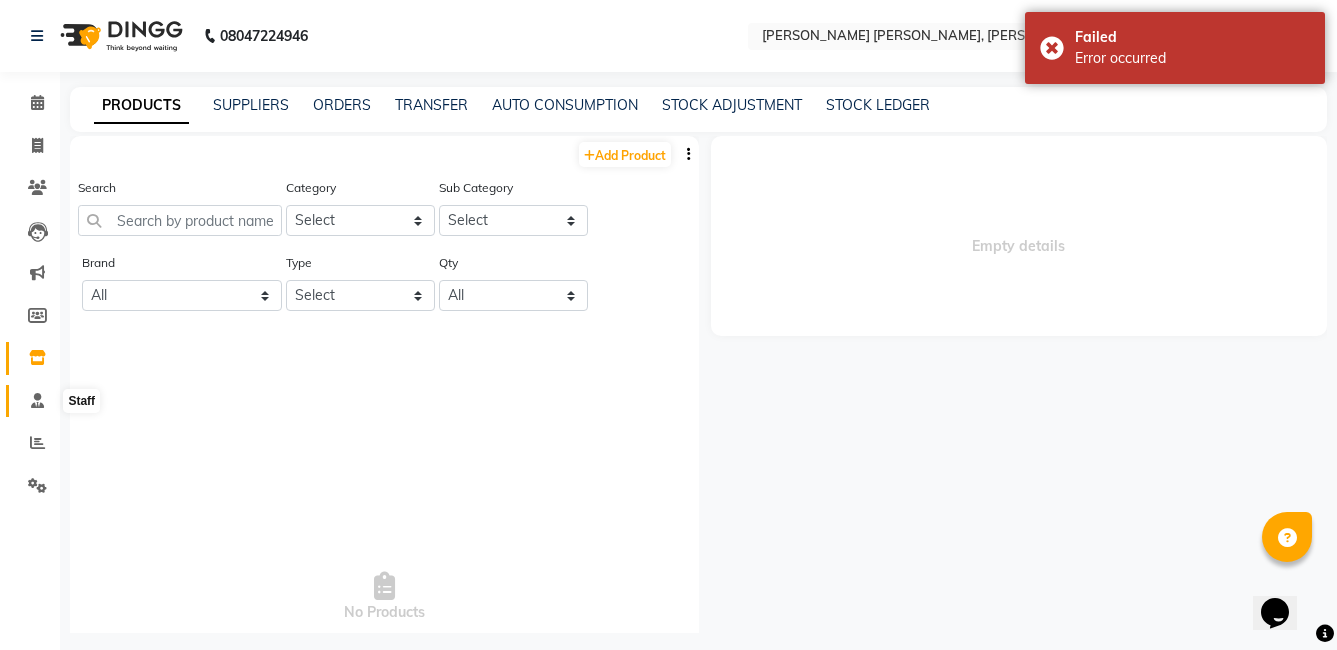 click 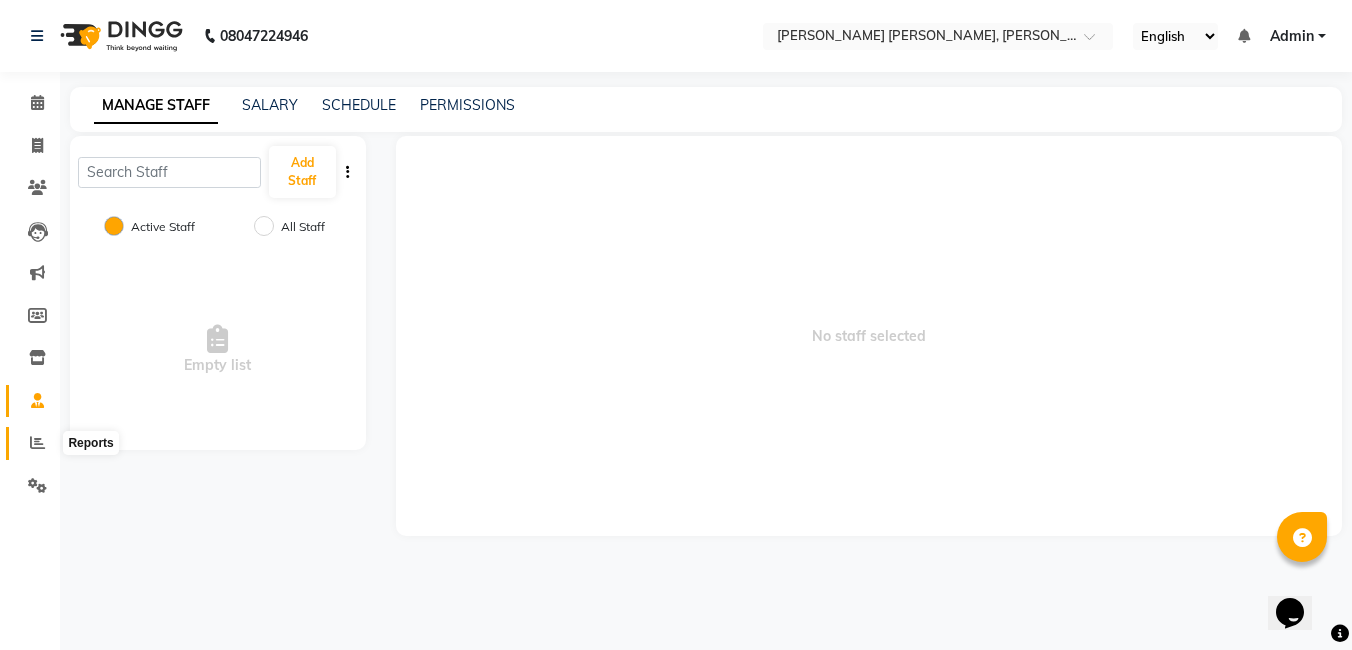 click 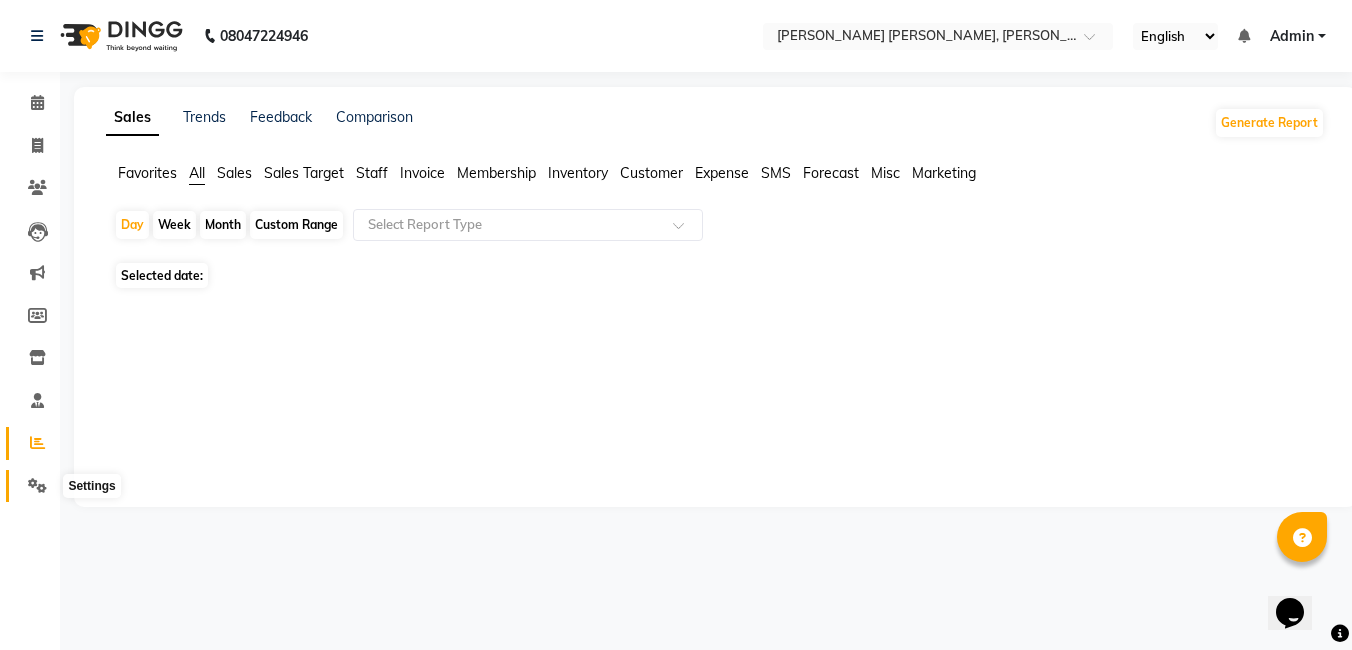 click 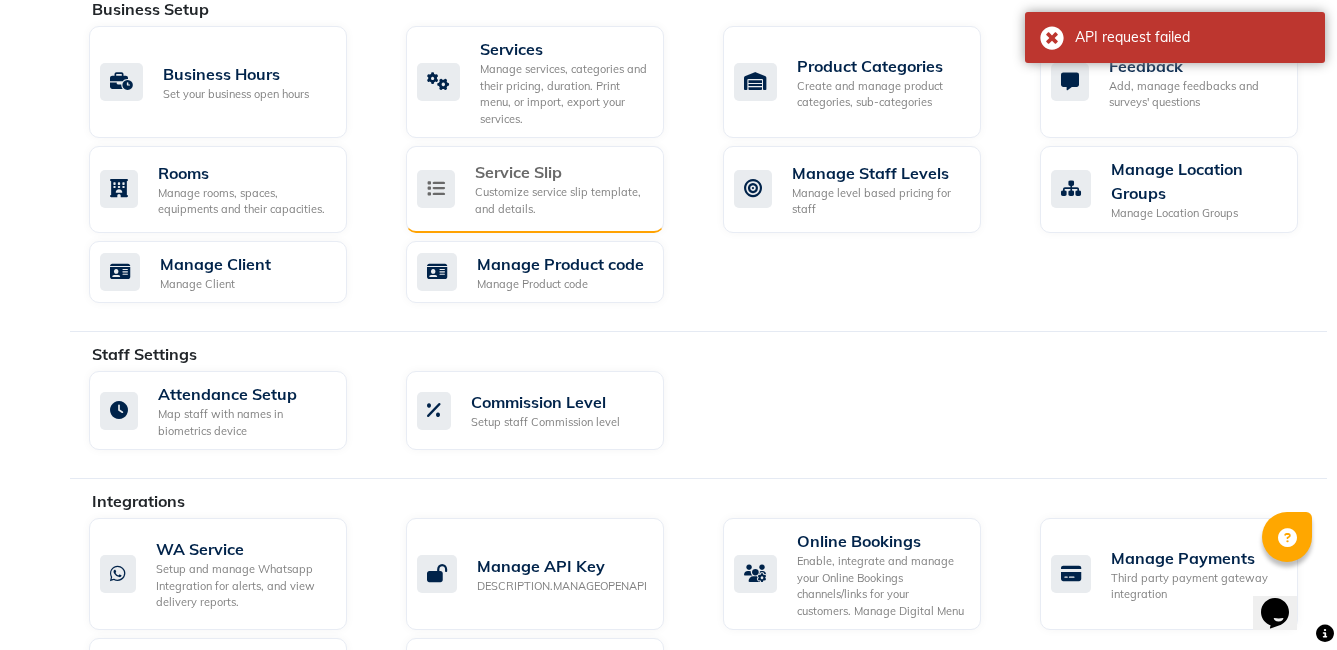 scroll, scrollTop: 700, scrollLeft: 0, axis: vertical 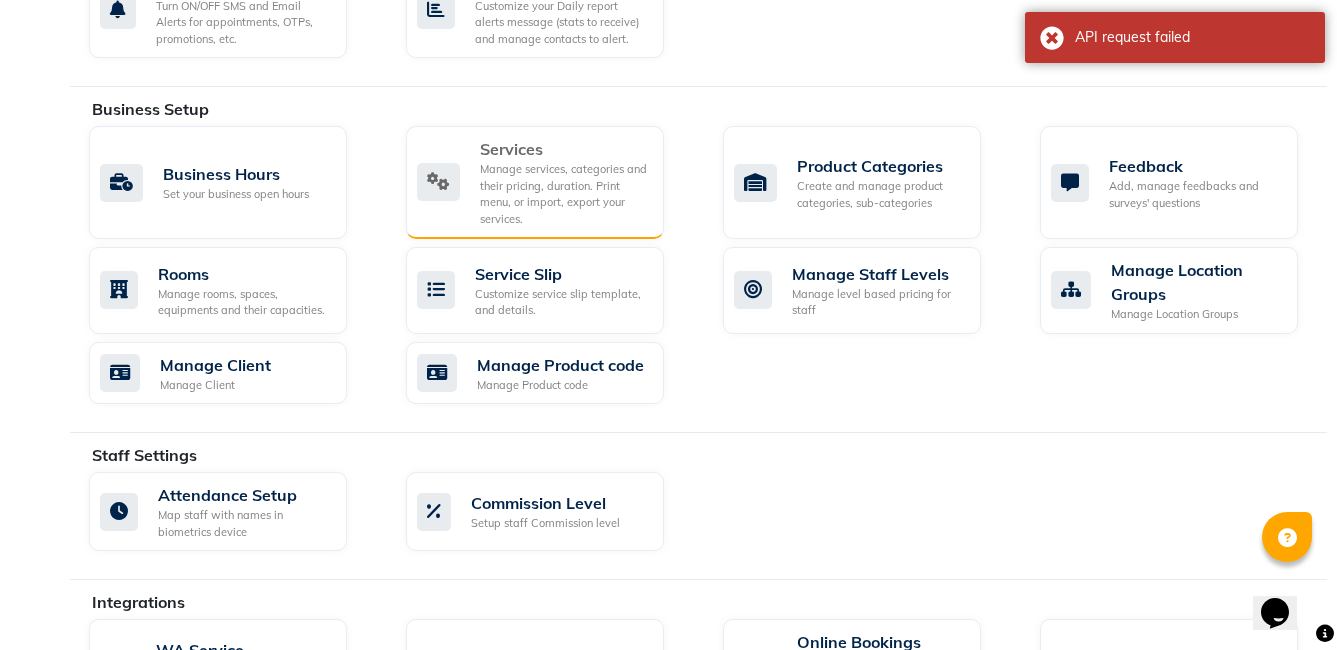 click on "Services" 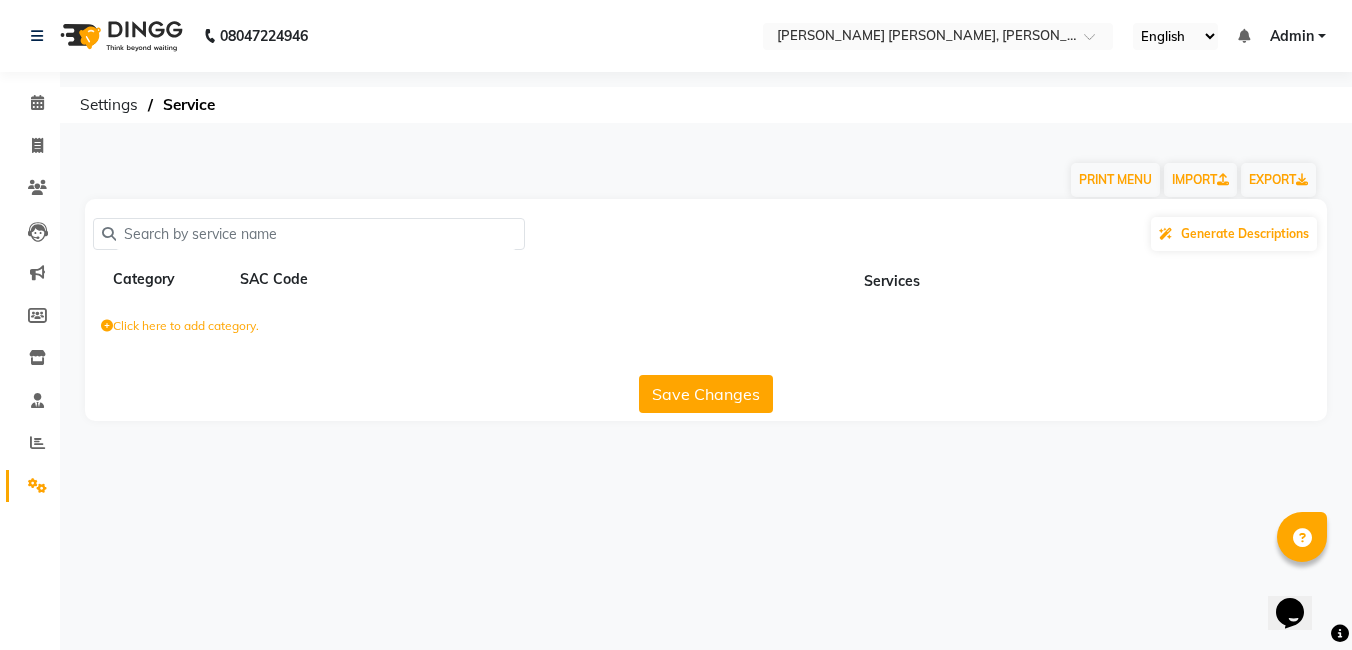 click on "Category" 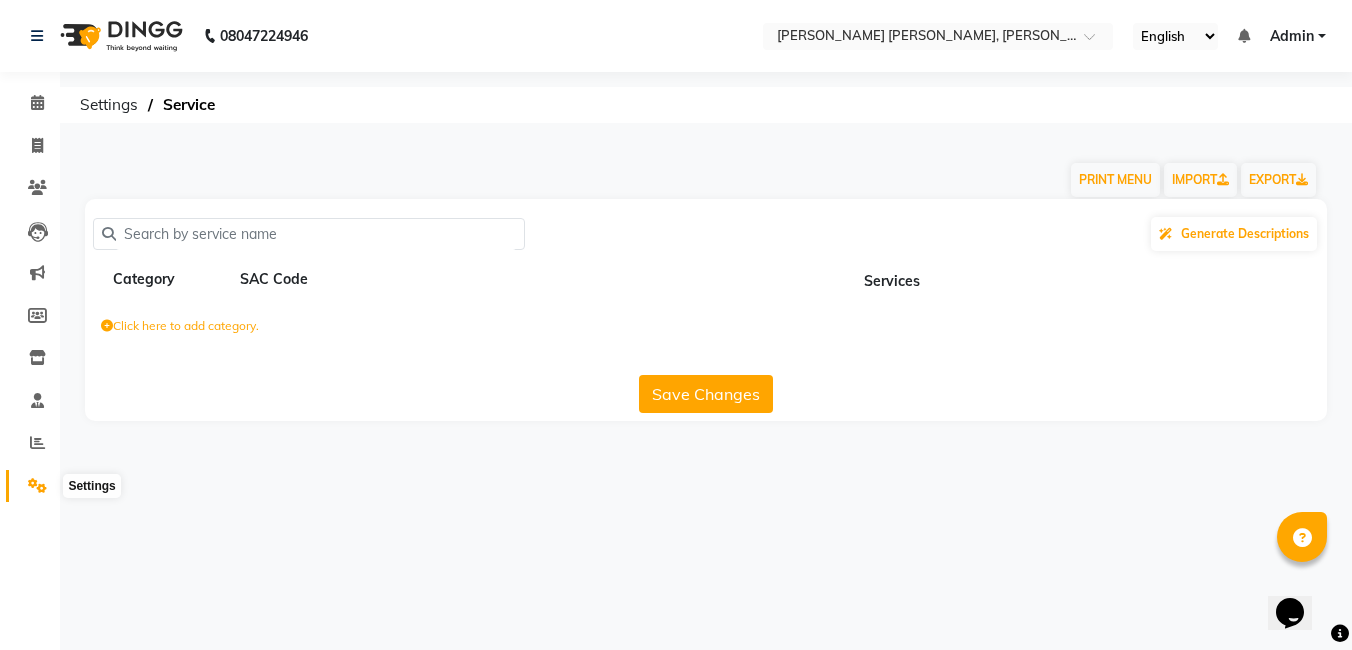 click 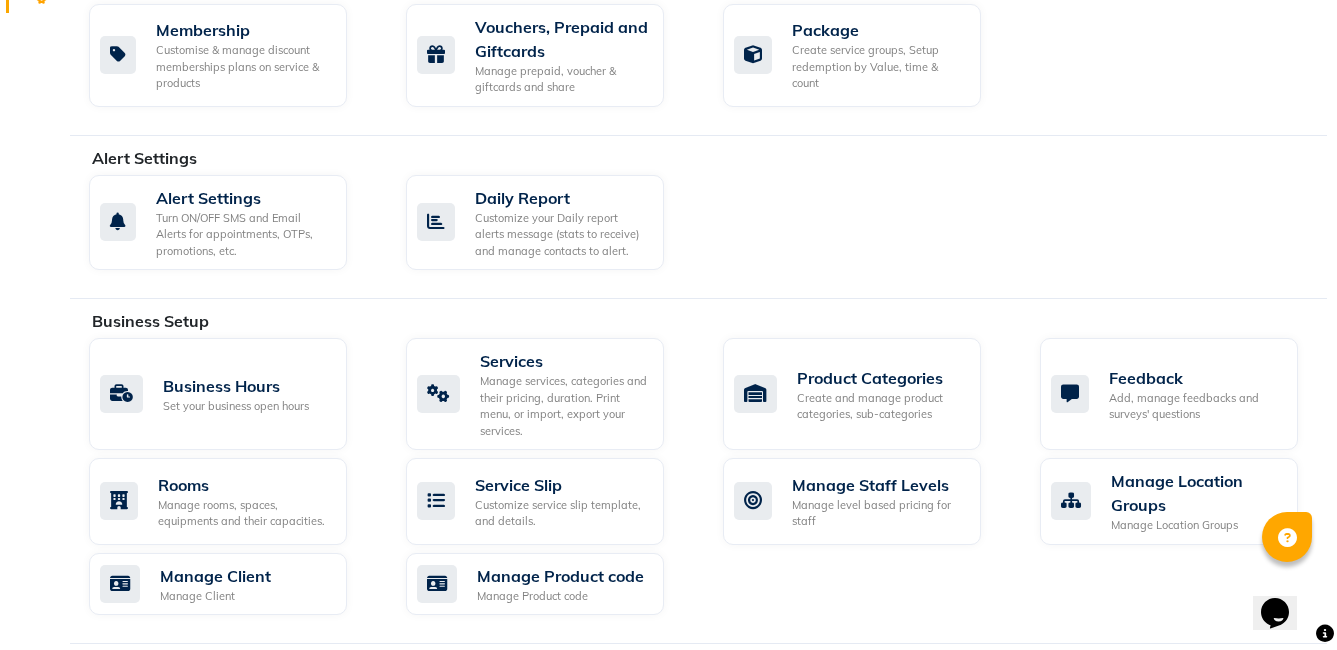 scroll, scrollTop: 600, scrollLeft: 0, axis: vertical 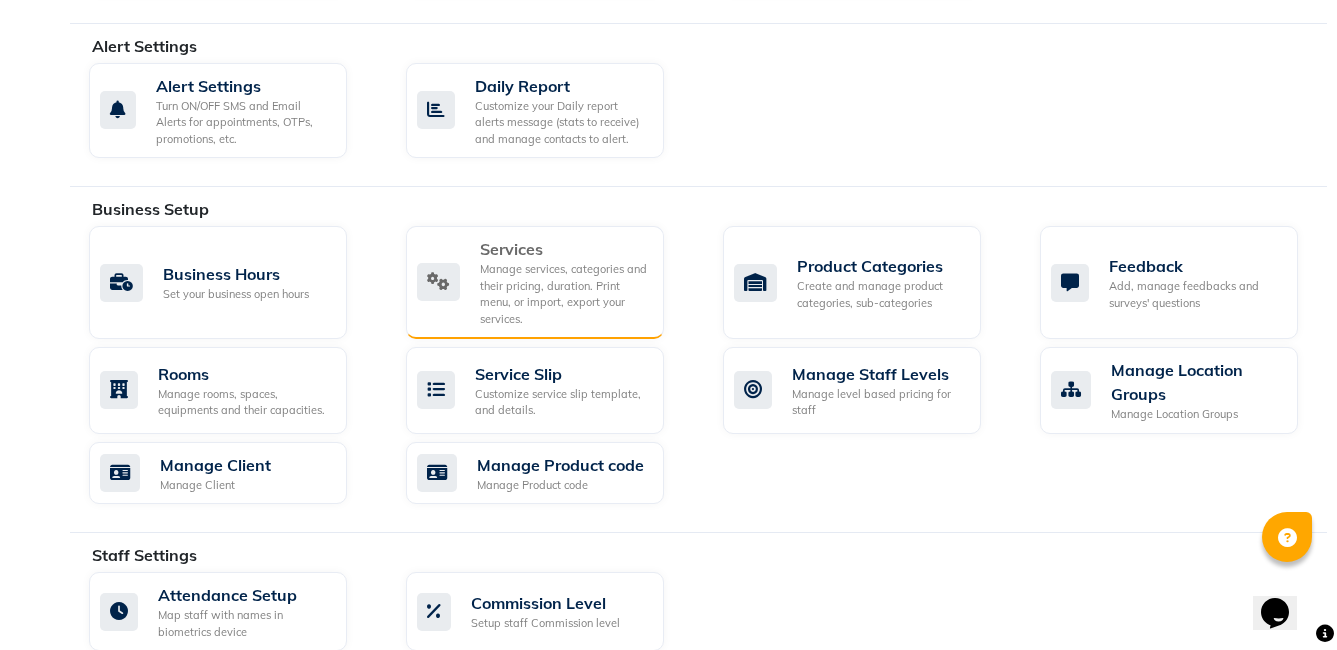 click on "Manage services, categories and their pricing, duration. Print menu, or import, export your services." 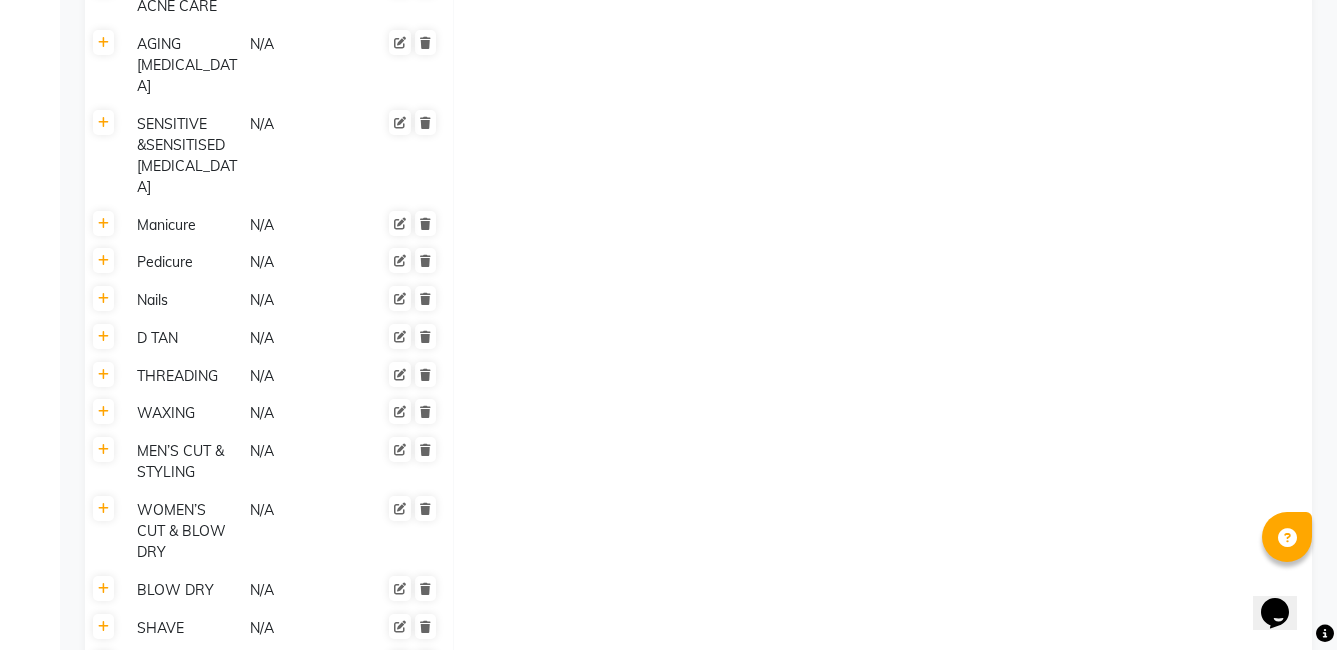 scroll, scrollTop: 1200, scrollLeft: 0, axis: vertical 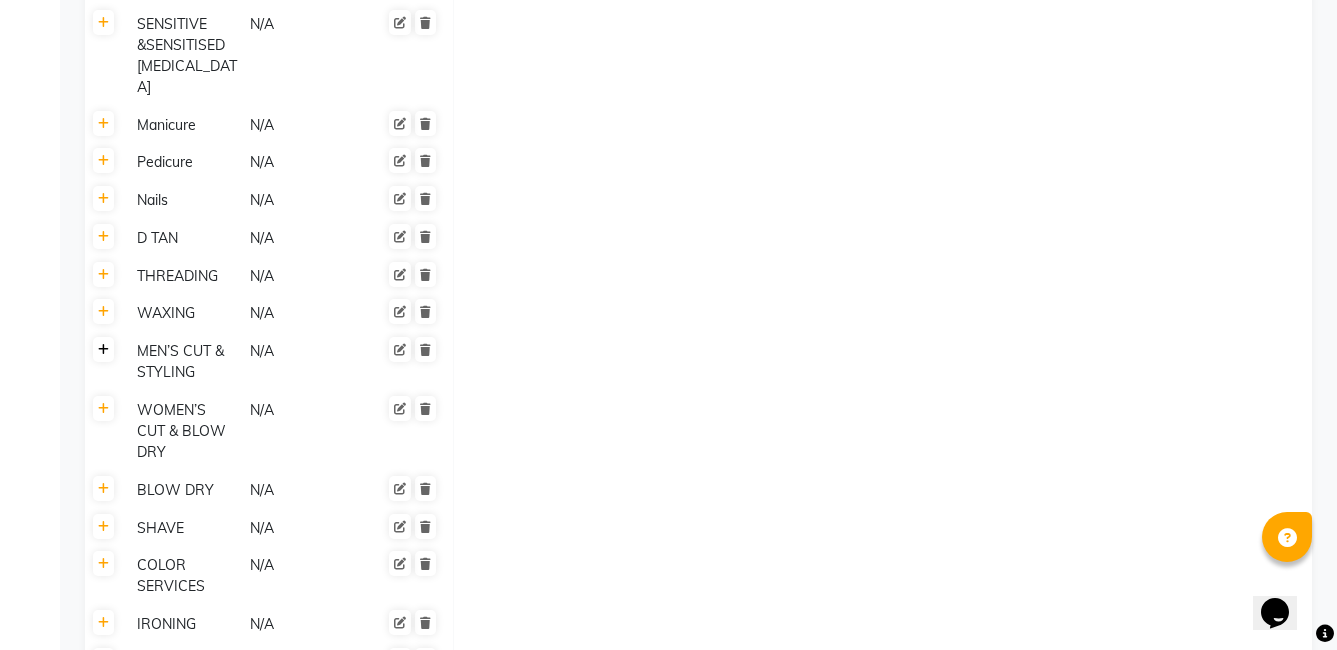 click 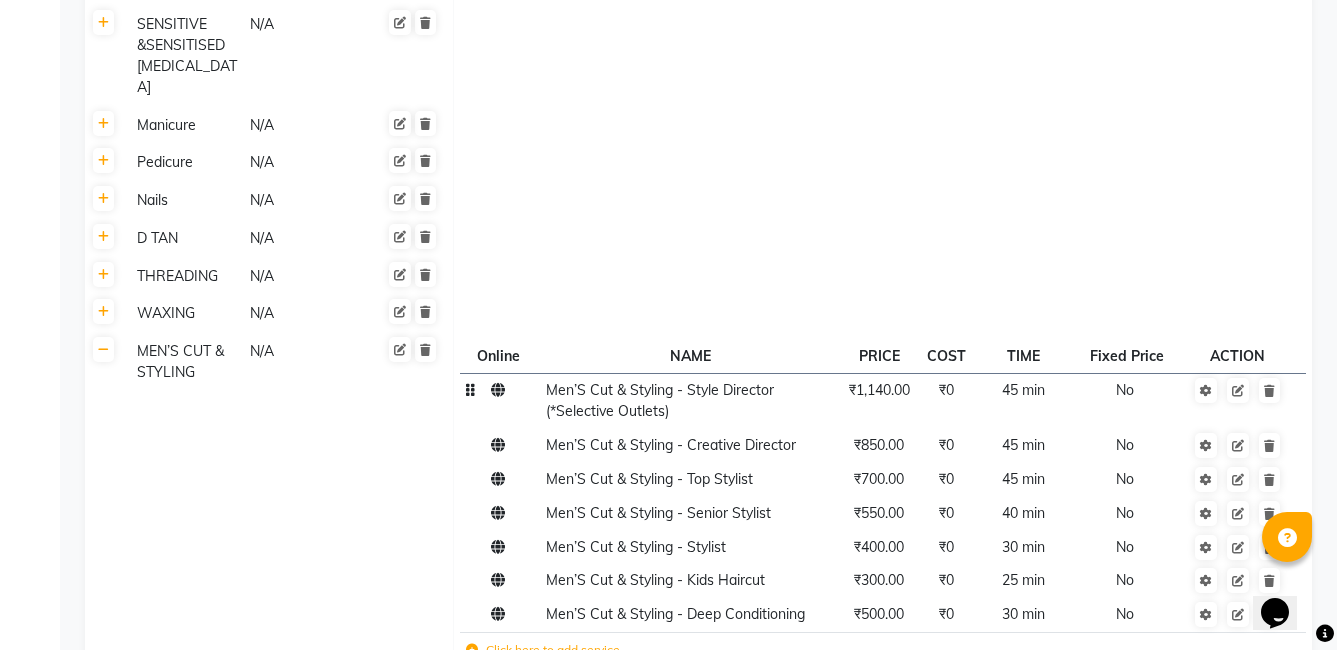 click on "₹1,140.00" 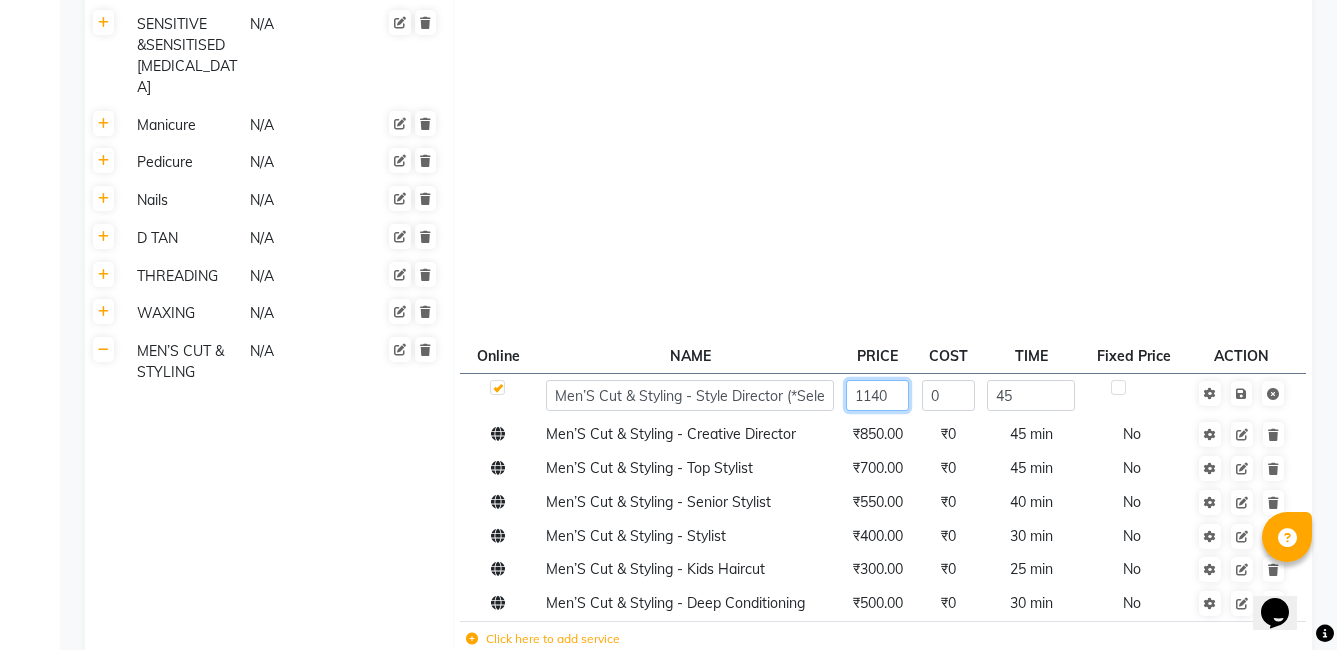click on "1140" 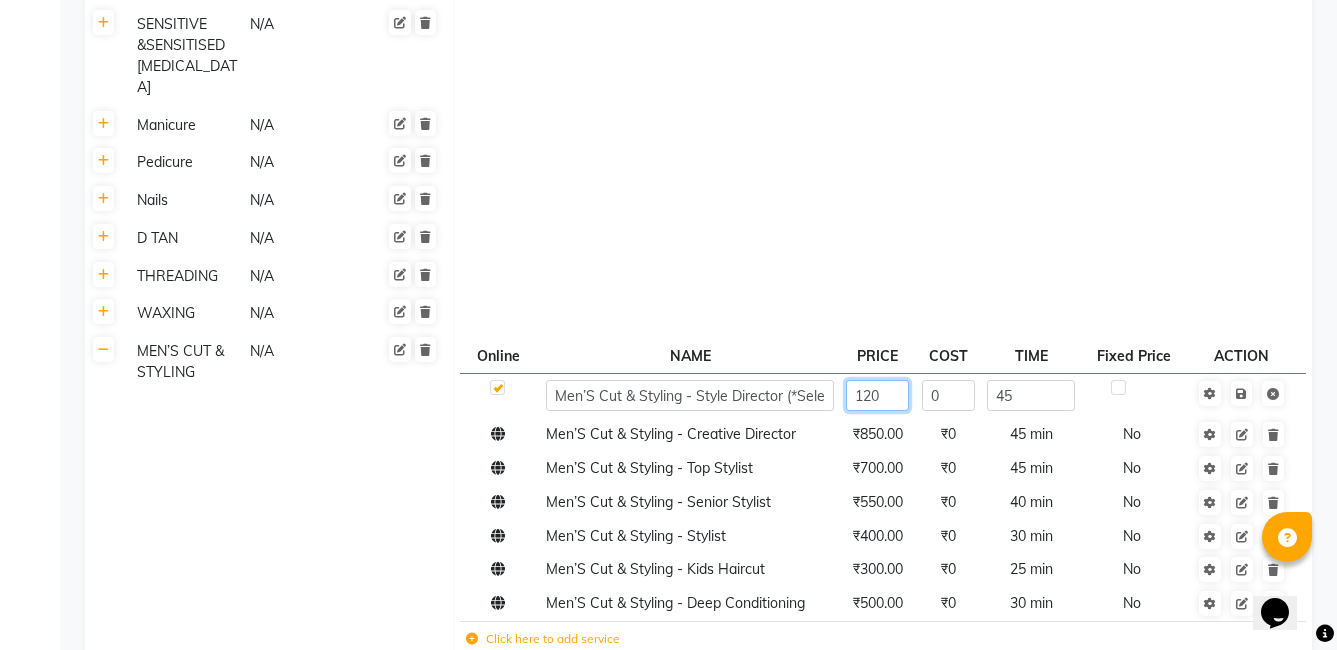 type on "1200" 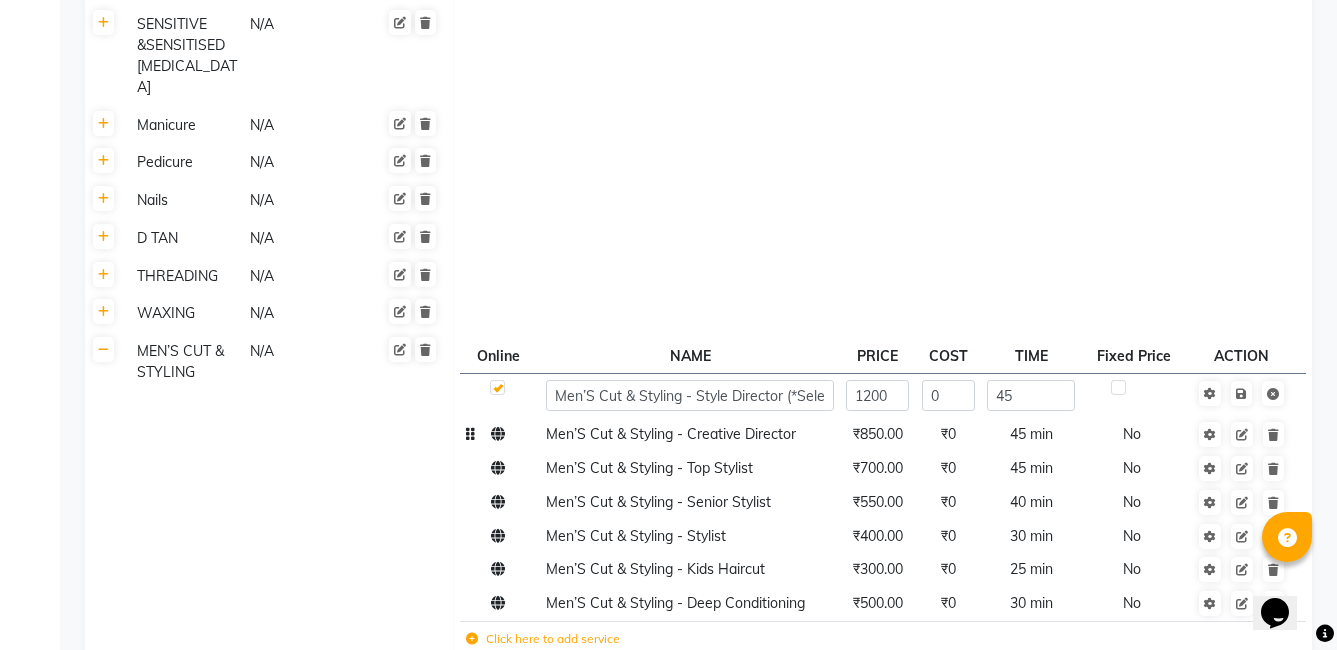 click on "Men’S Cut & Styling - Creative Director" 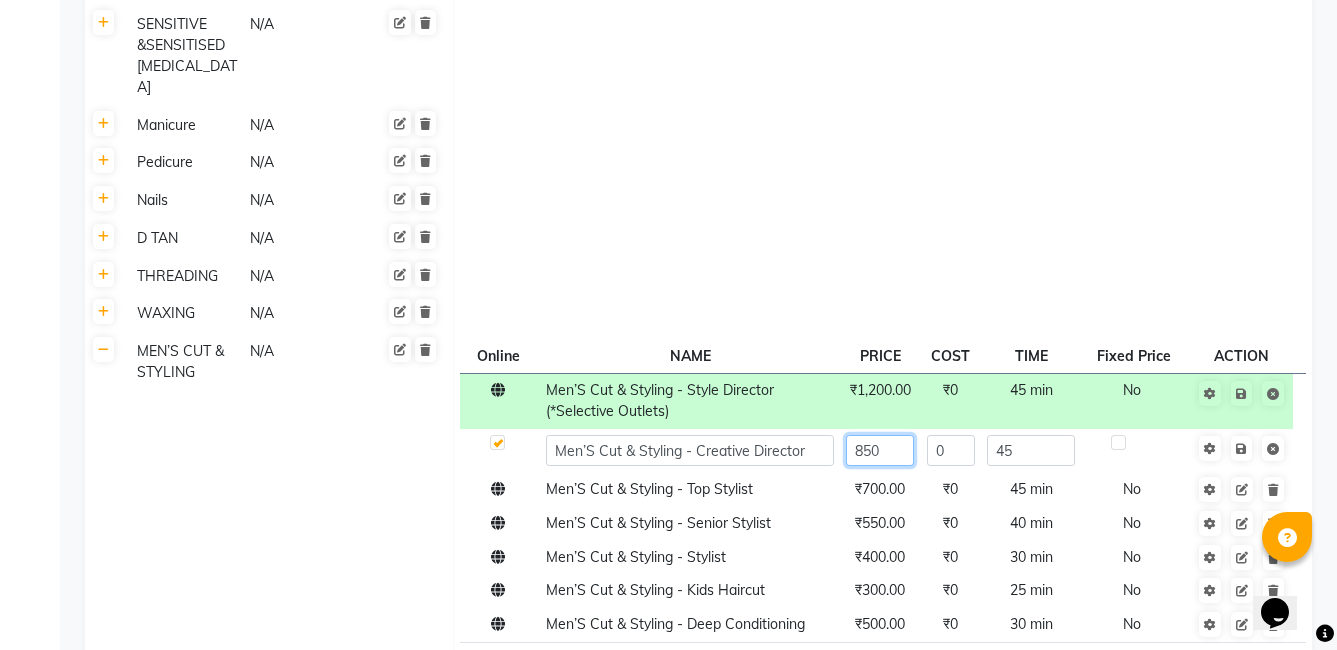 click on "850" 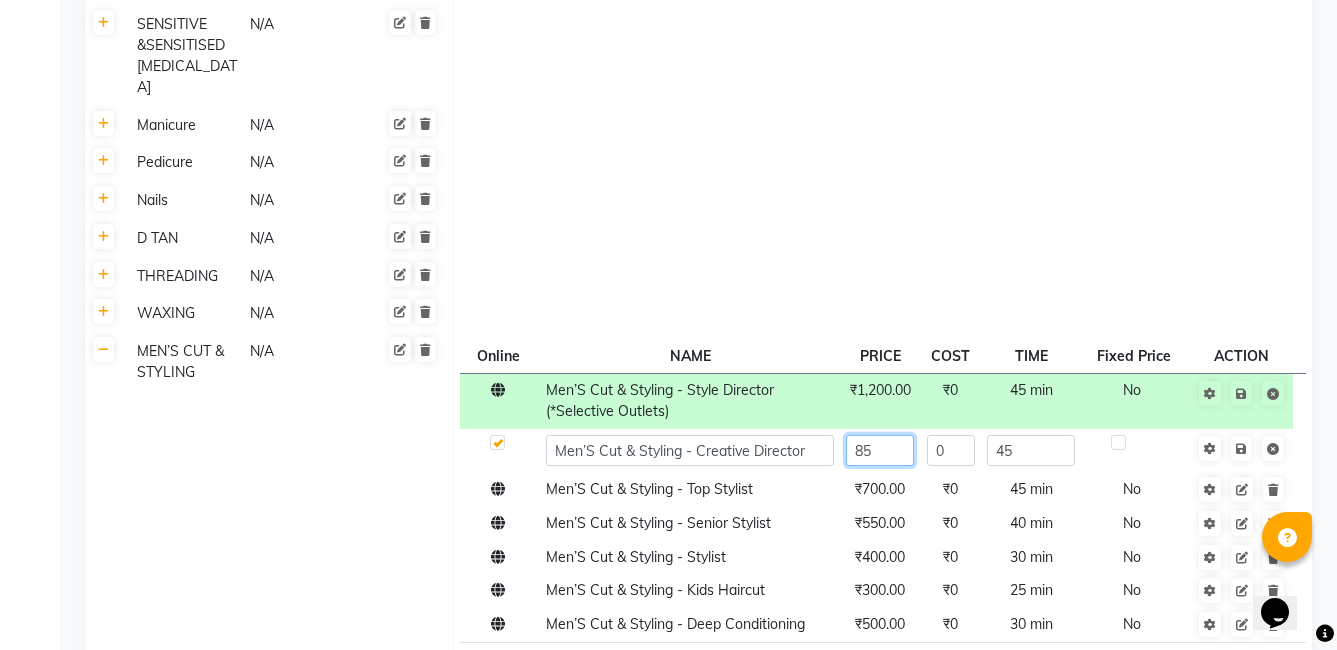 type on "8" 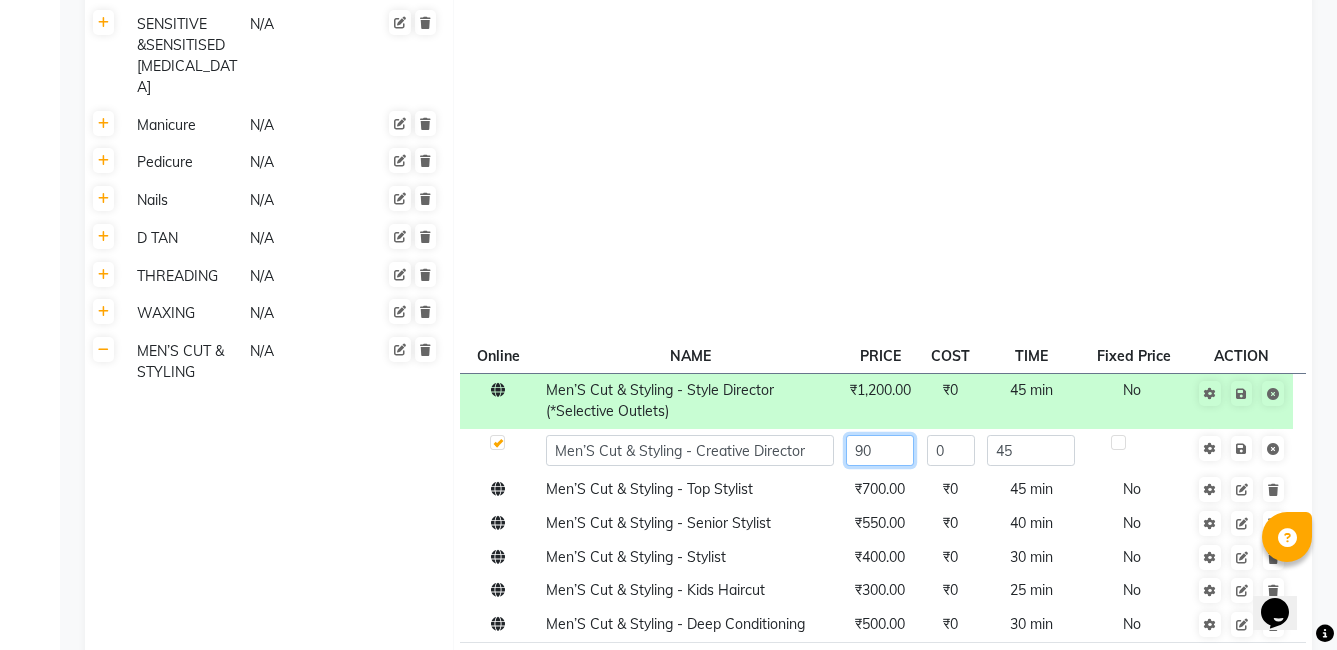 type on "900" 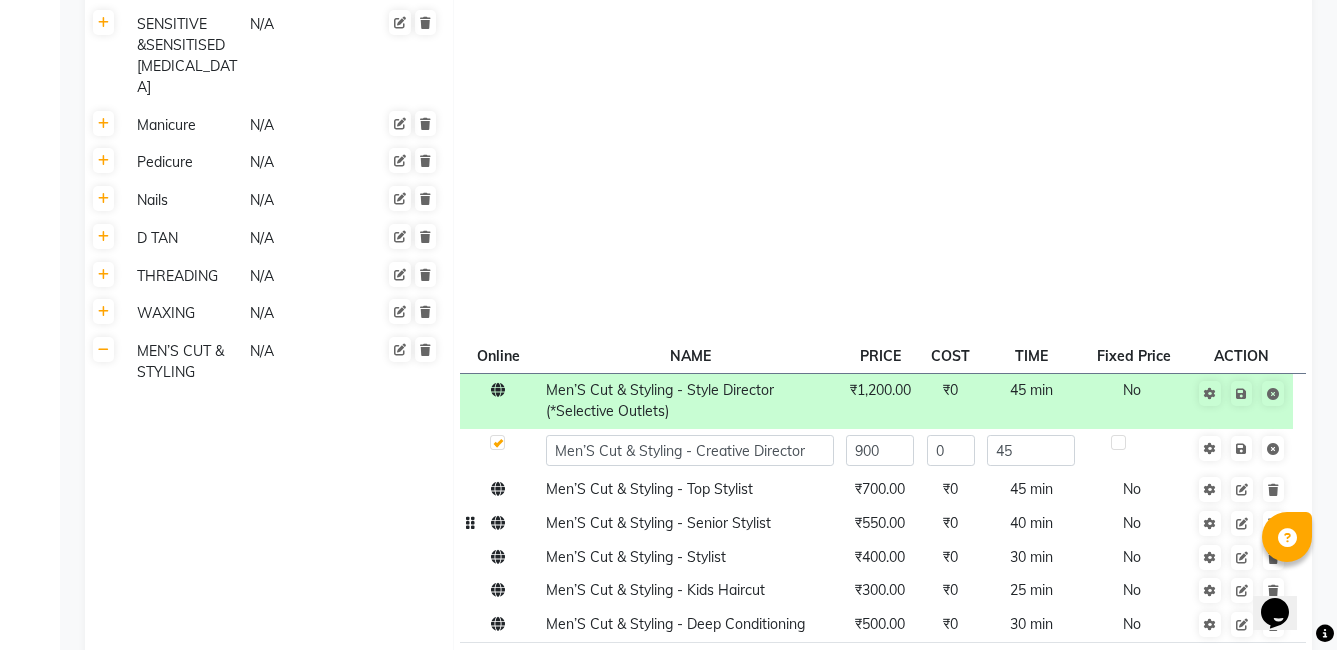 click on "Men’S Cut & Styling - Senior Stylist" 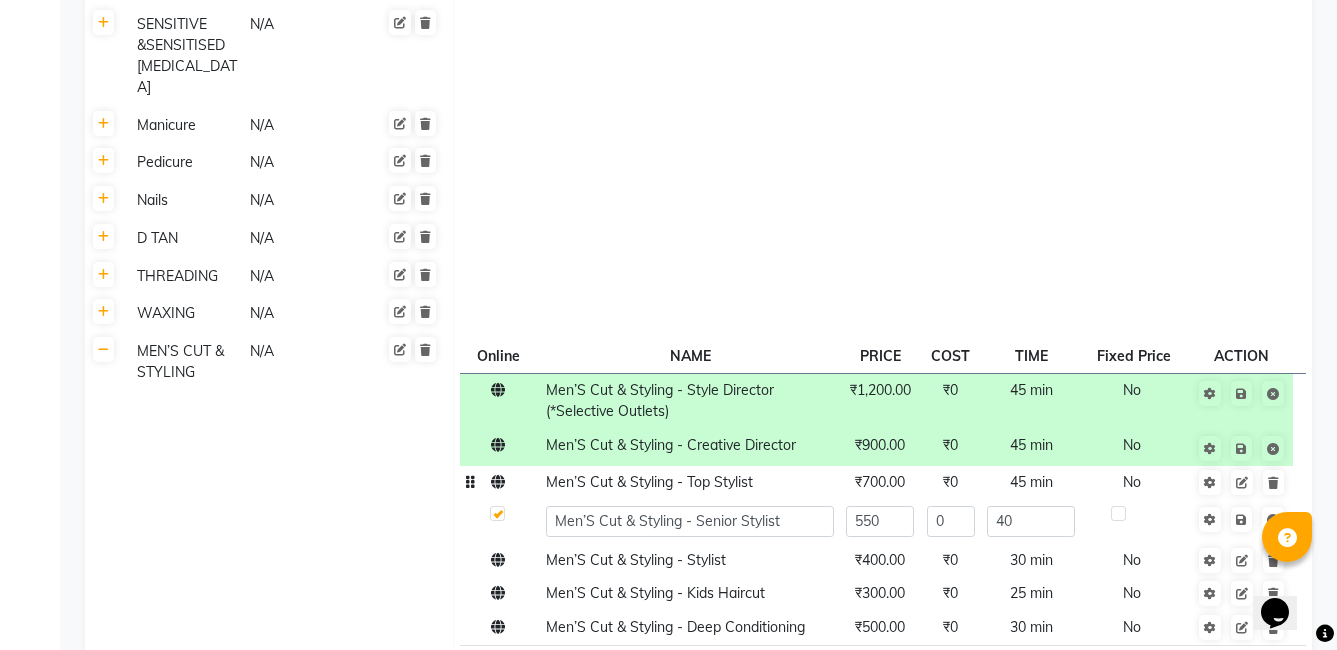click on "₹700.00" 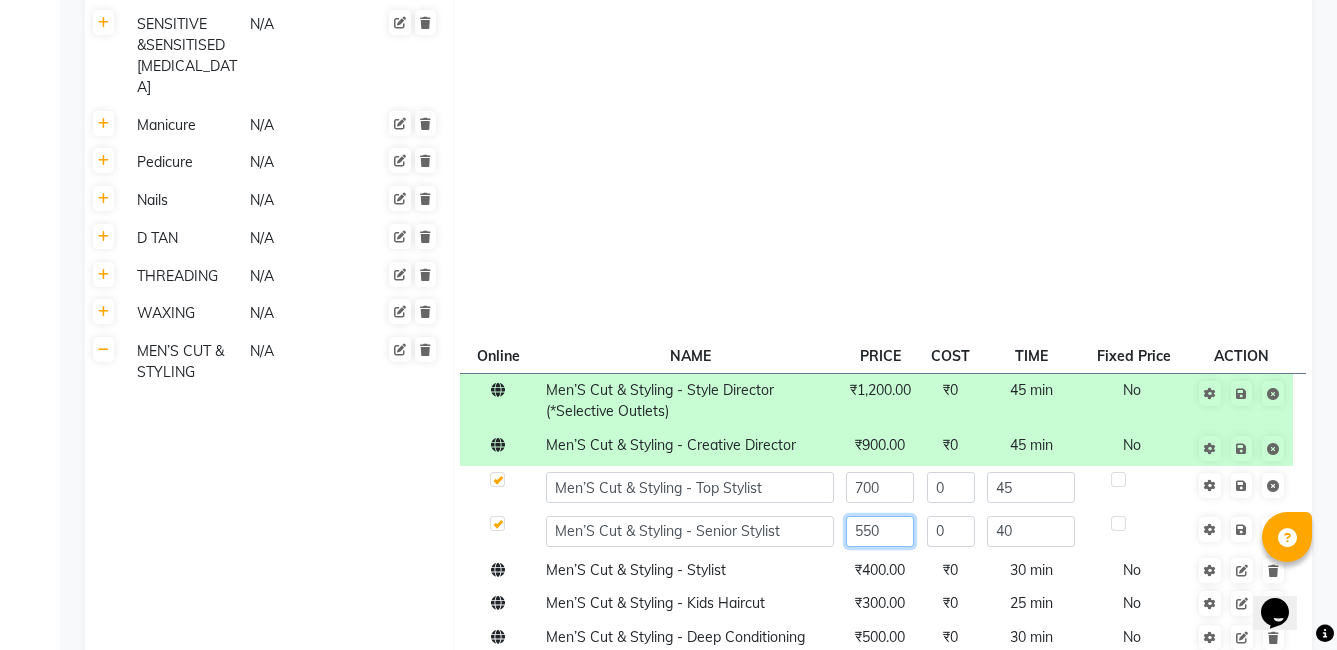 click on "550" 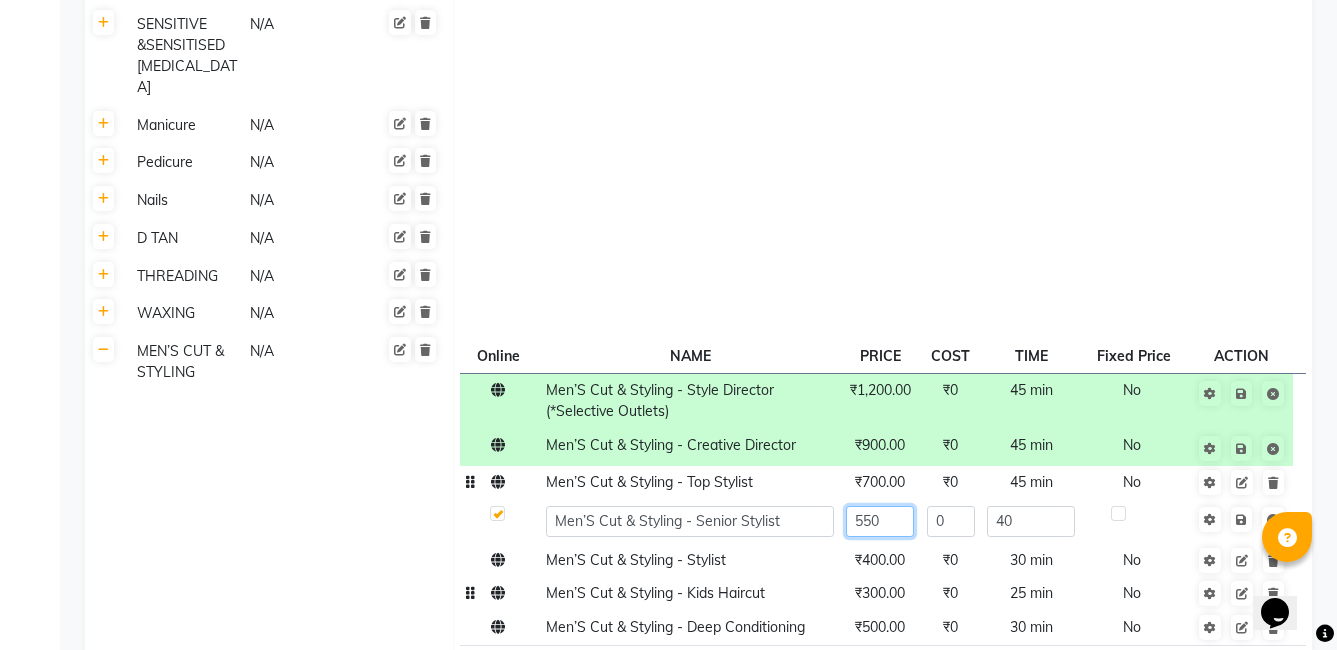 scroll, scrollTop: 1300, scrollLeft: 0, axis: vertical 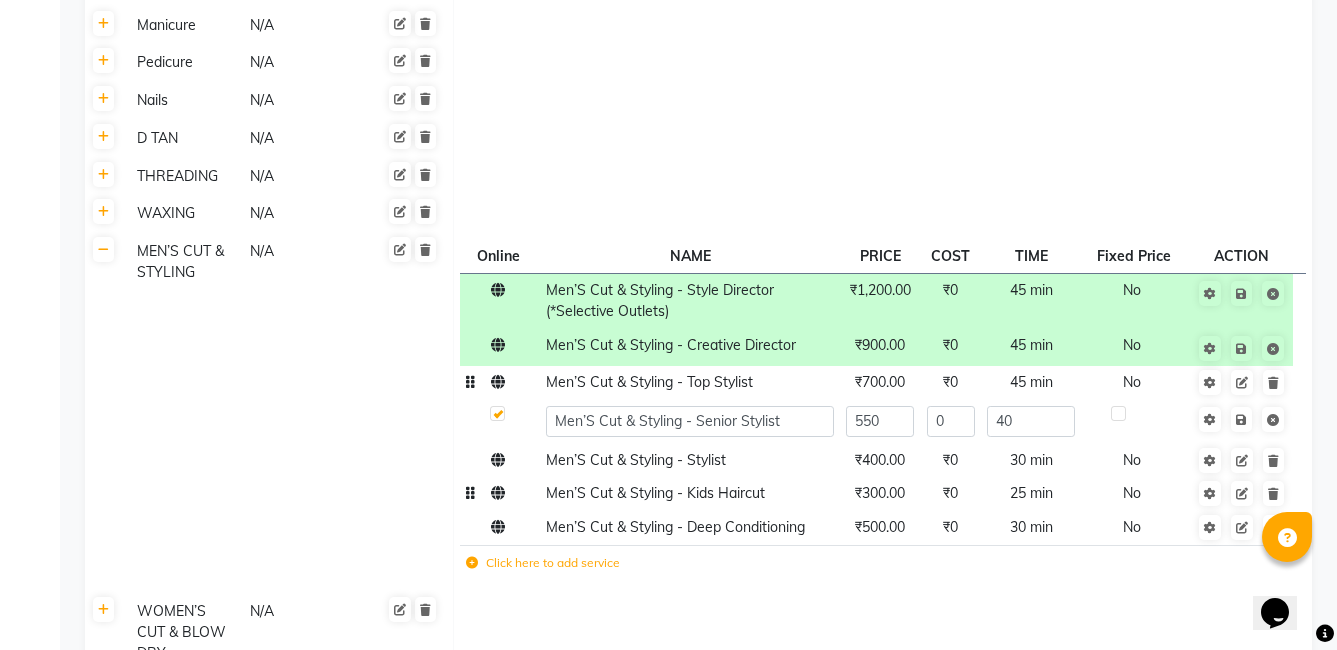 click on "₹300.00" 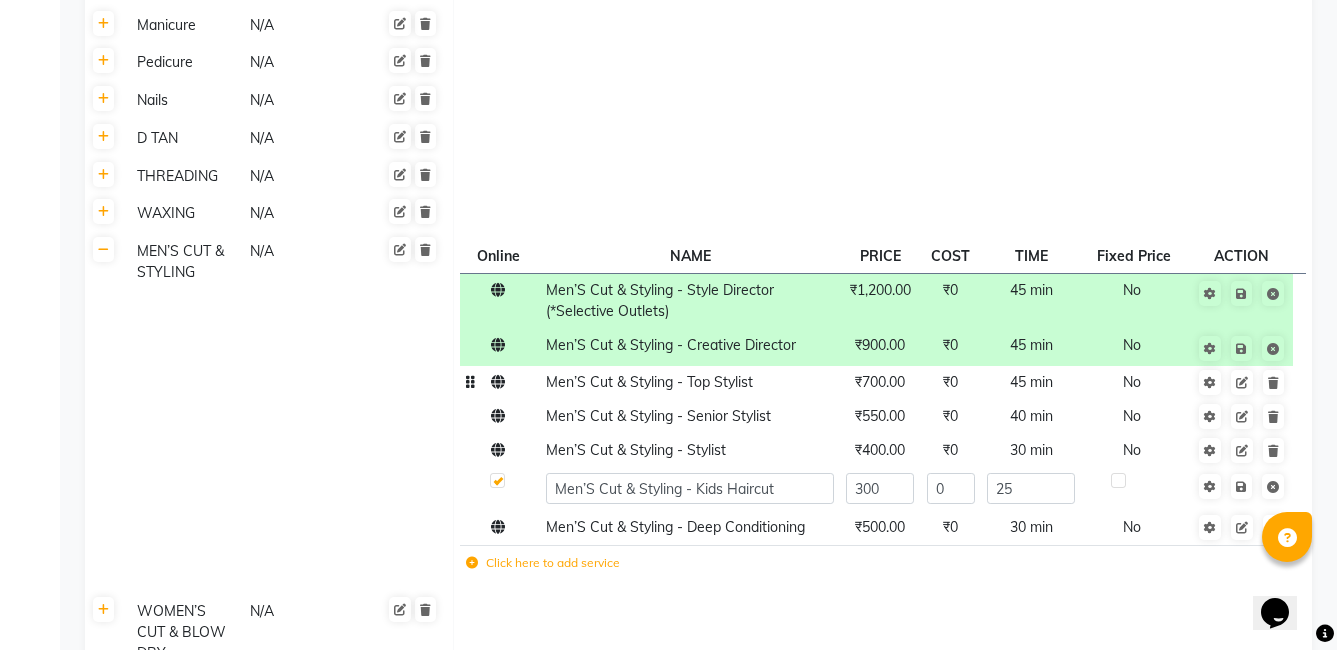 click on "300" 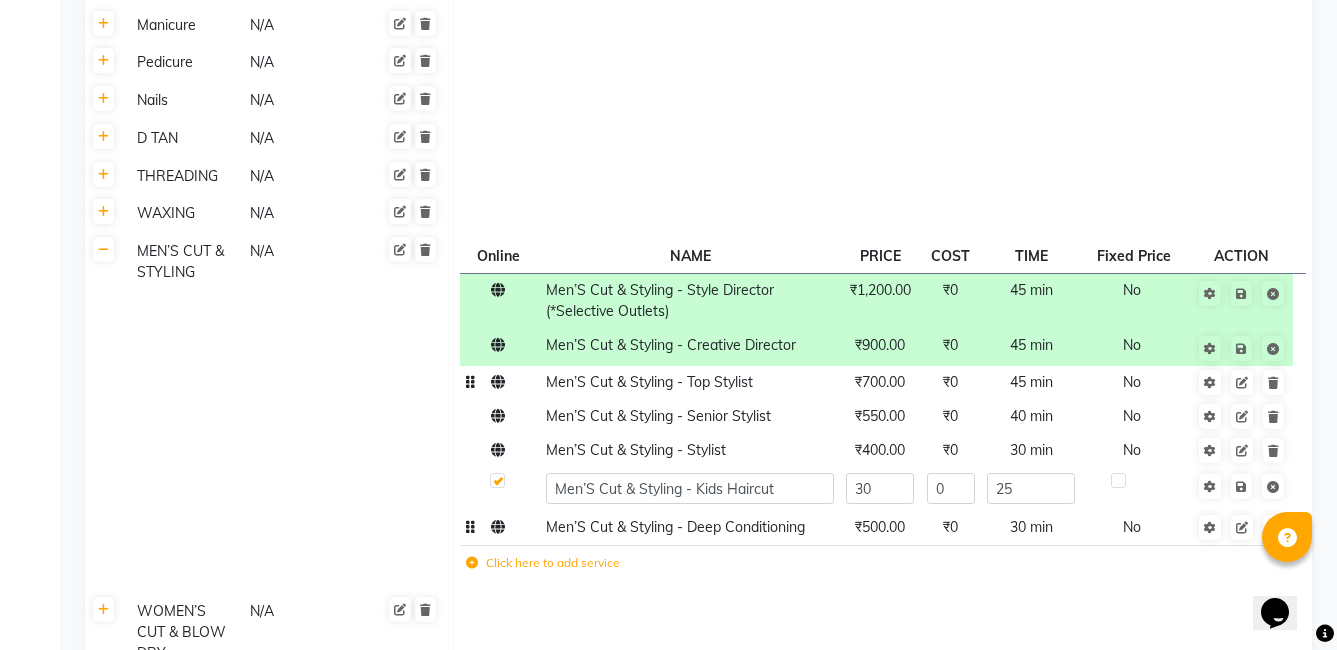 type on "350" 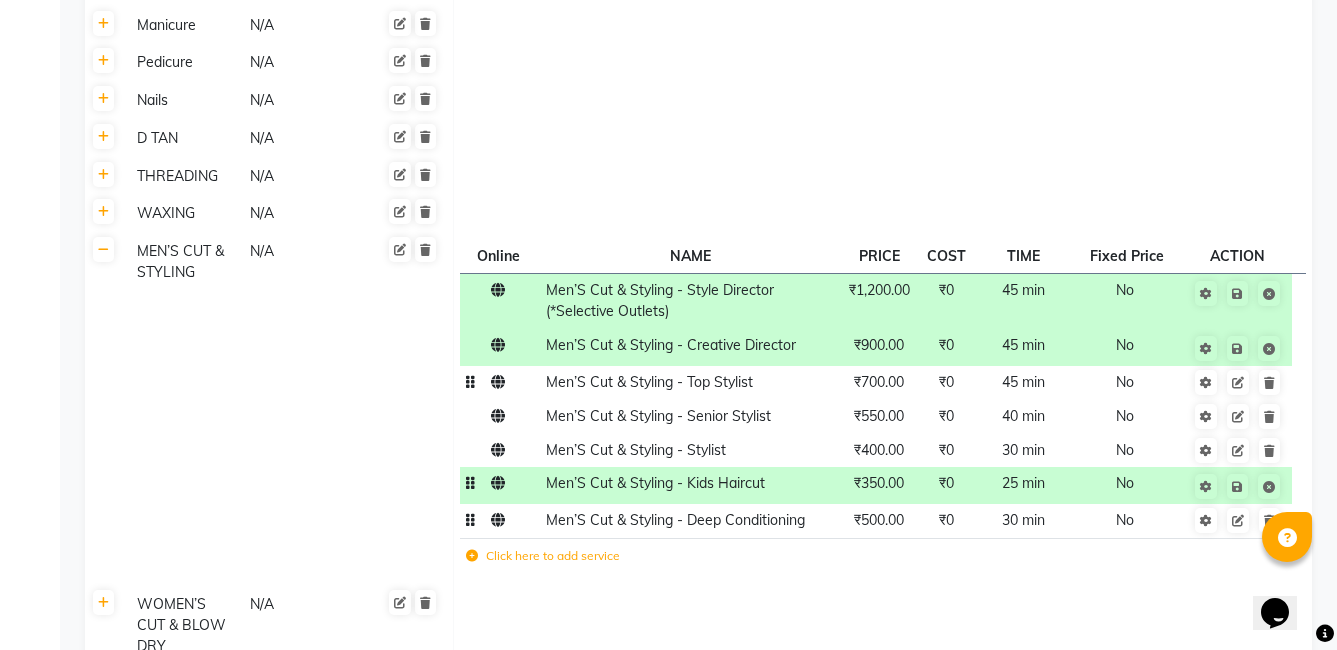 click on "₹500.00" 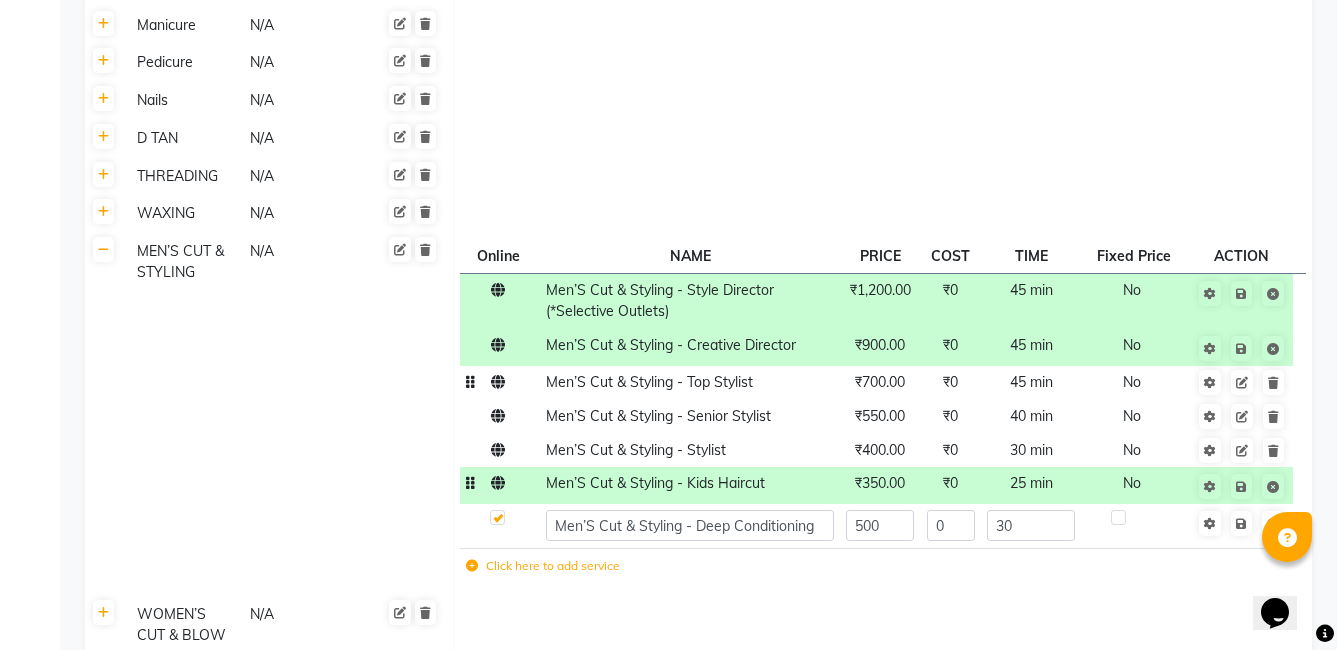 click 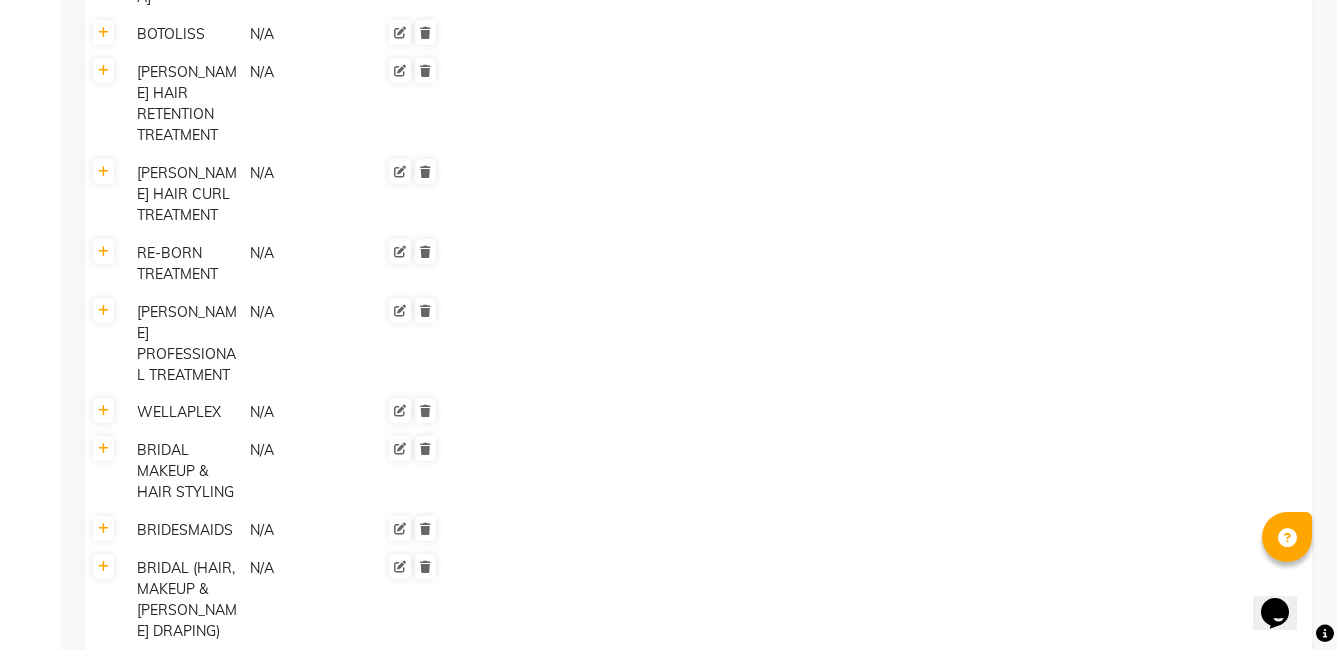scroll, scrollTop: 2720, scrollLeft: 0, axis: vertical 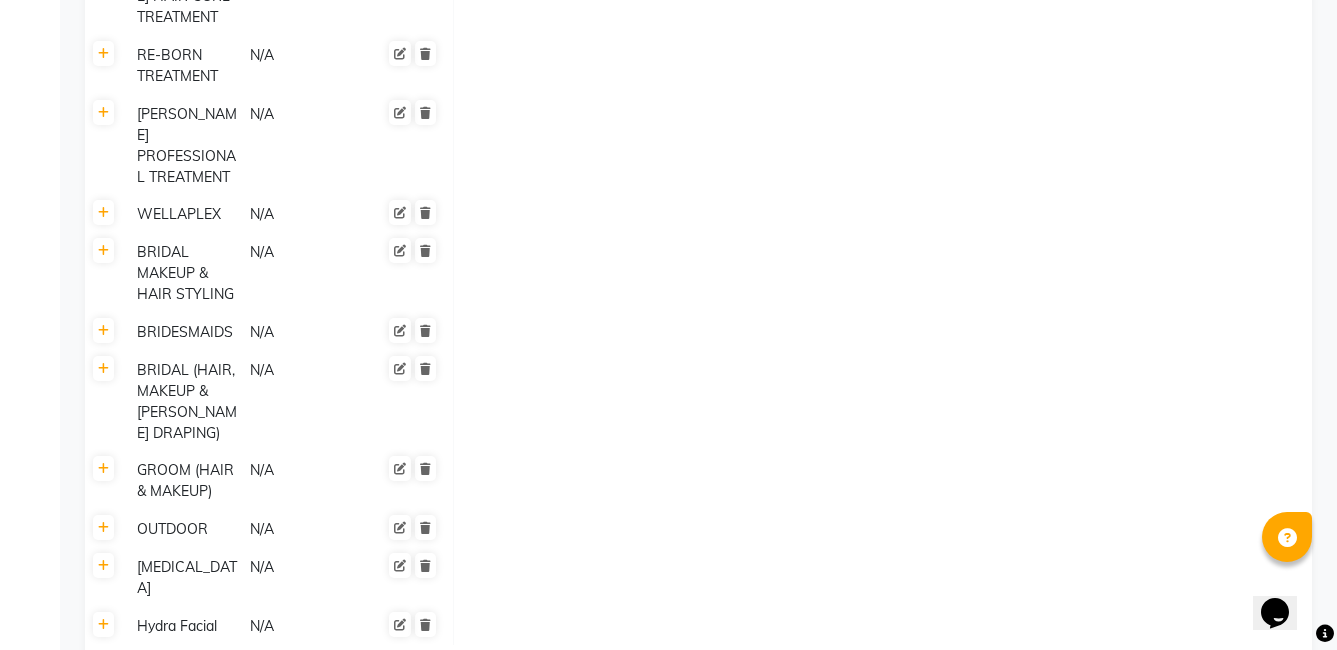 click on "Save Changes" 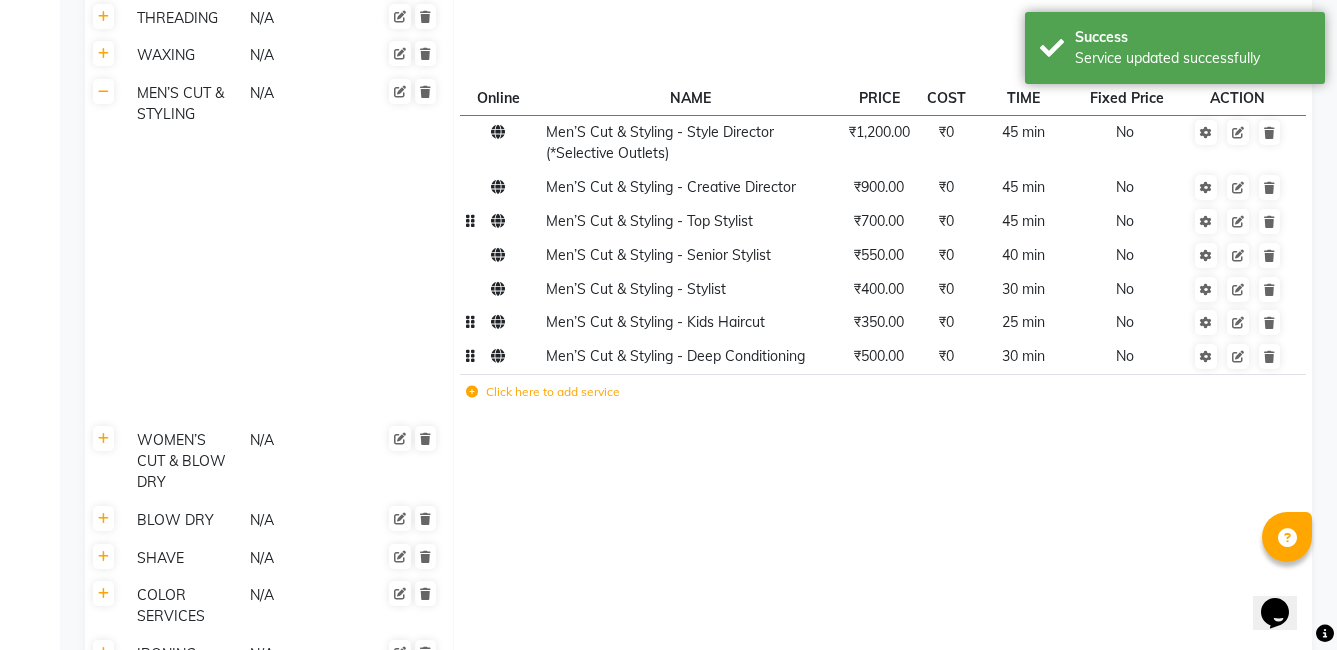 scroll, scrollTop: 1504, scrollLeft: 0, axis: vertical 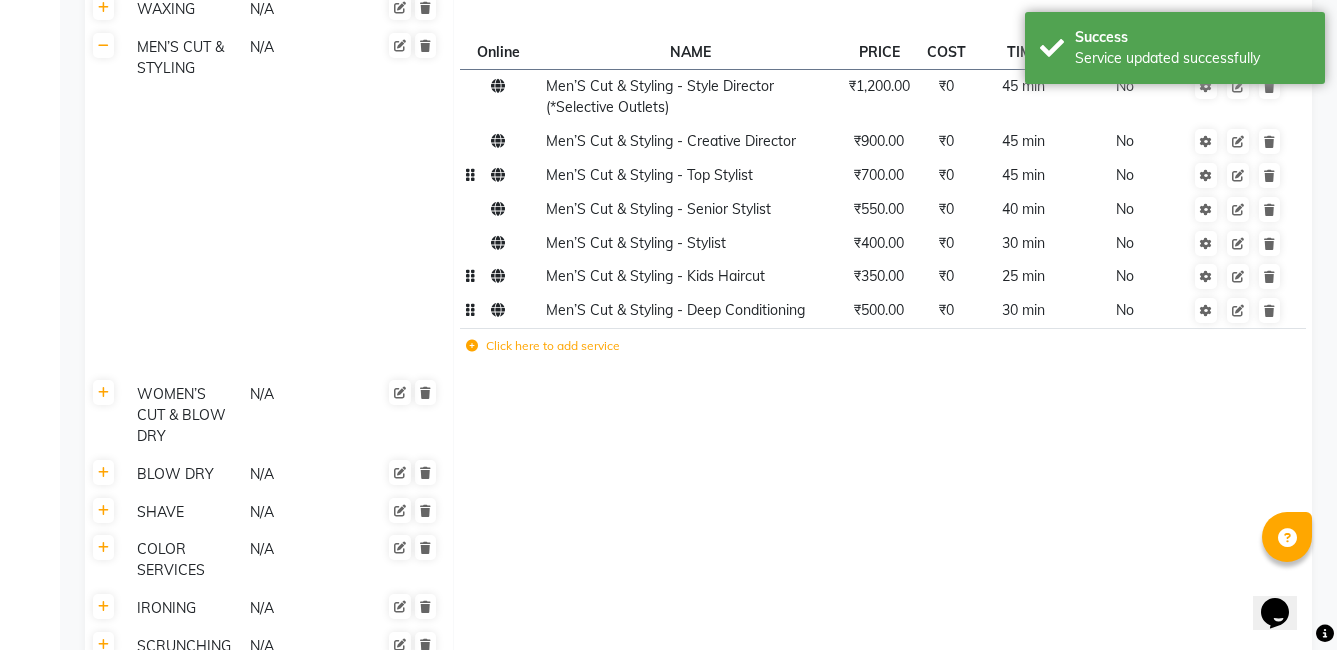 click 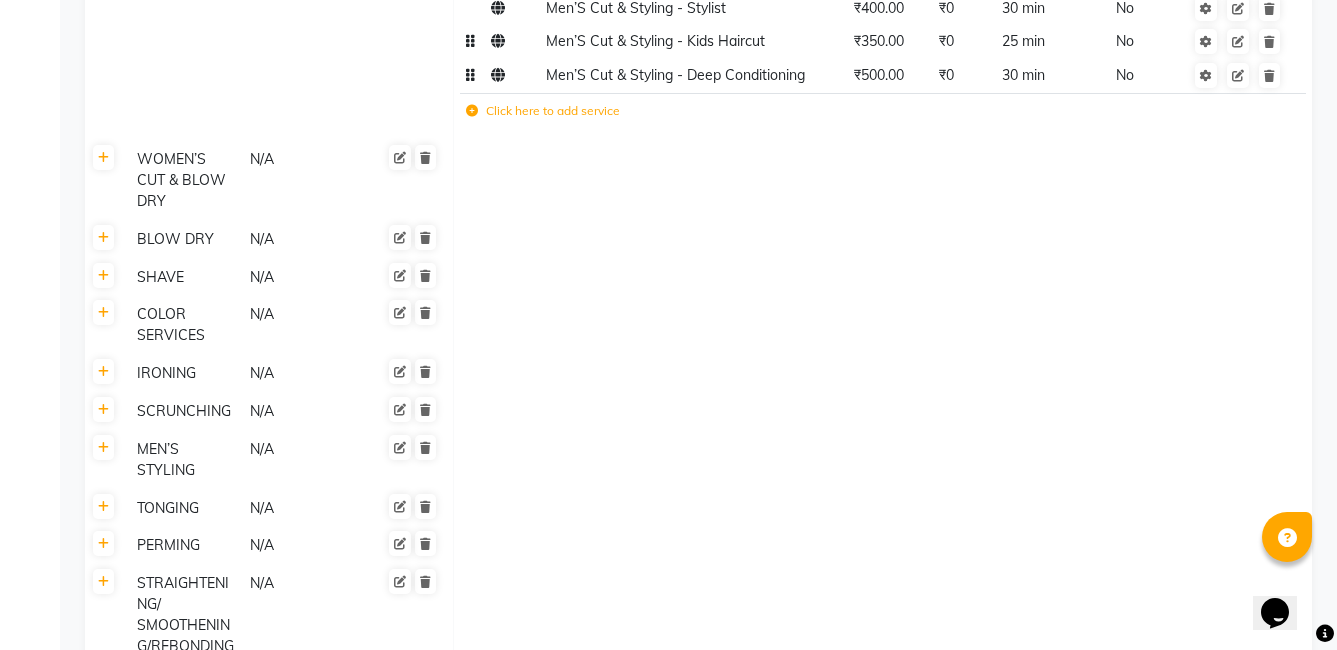 scroll, scrollTop: 1704, scrollLeft: 0, axis: vertical 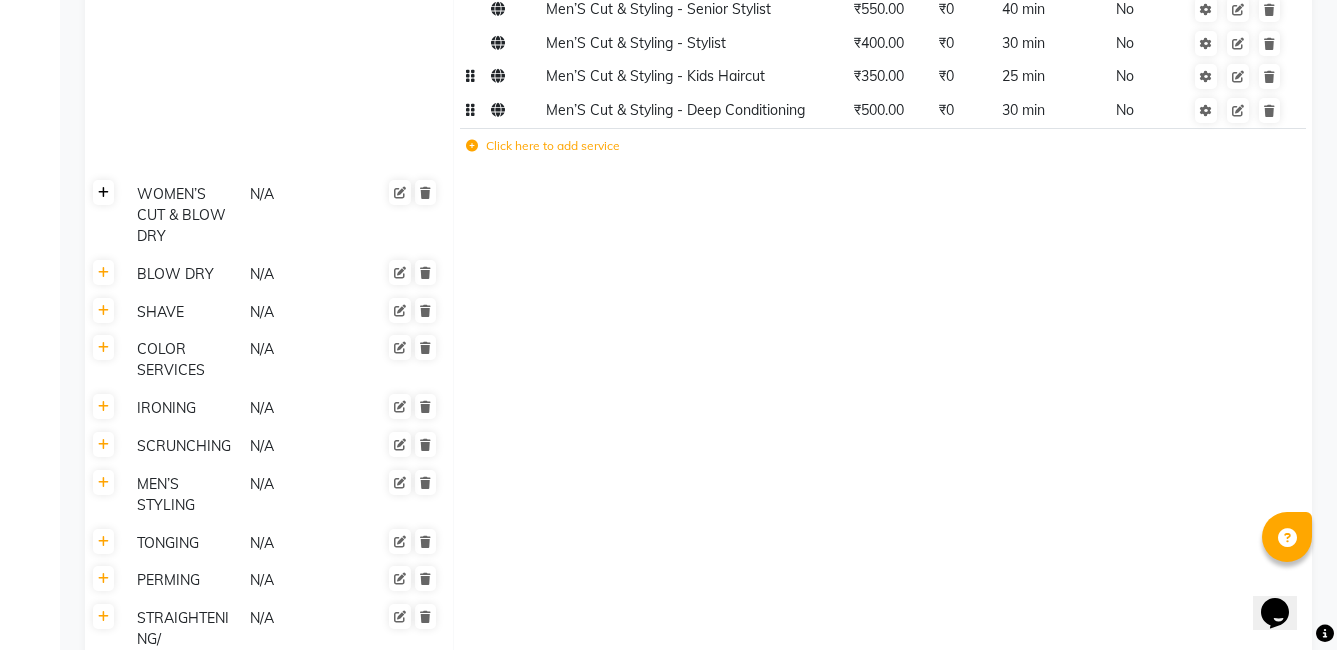 click 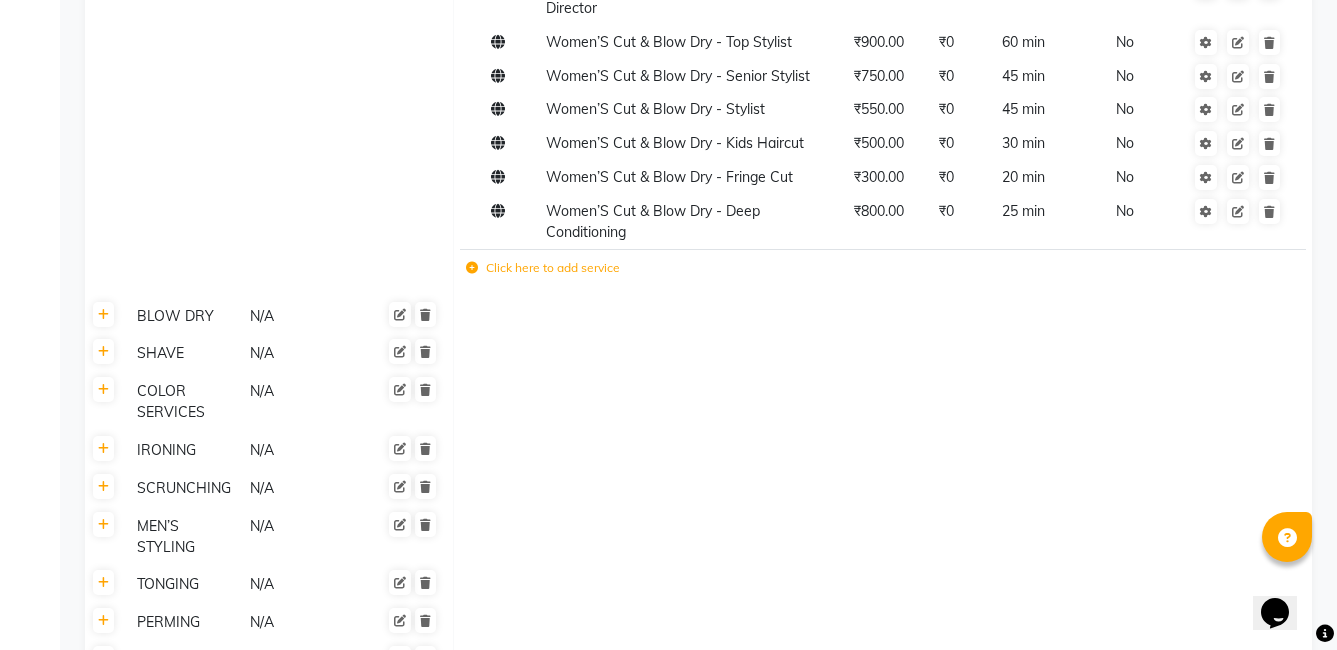 scroll, scrollTop: 2004, scrollLeft: 0, axis: vertical 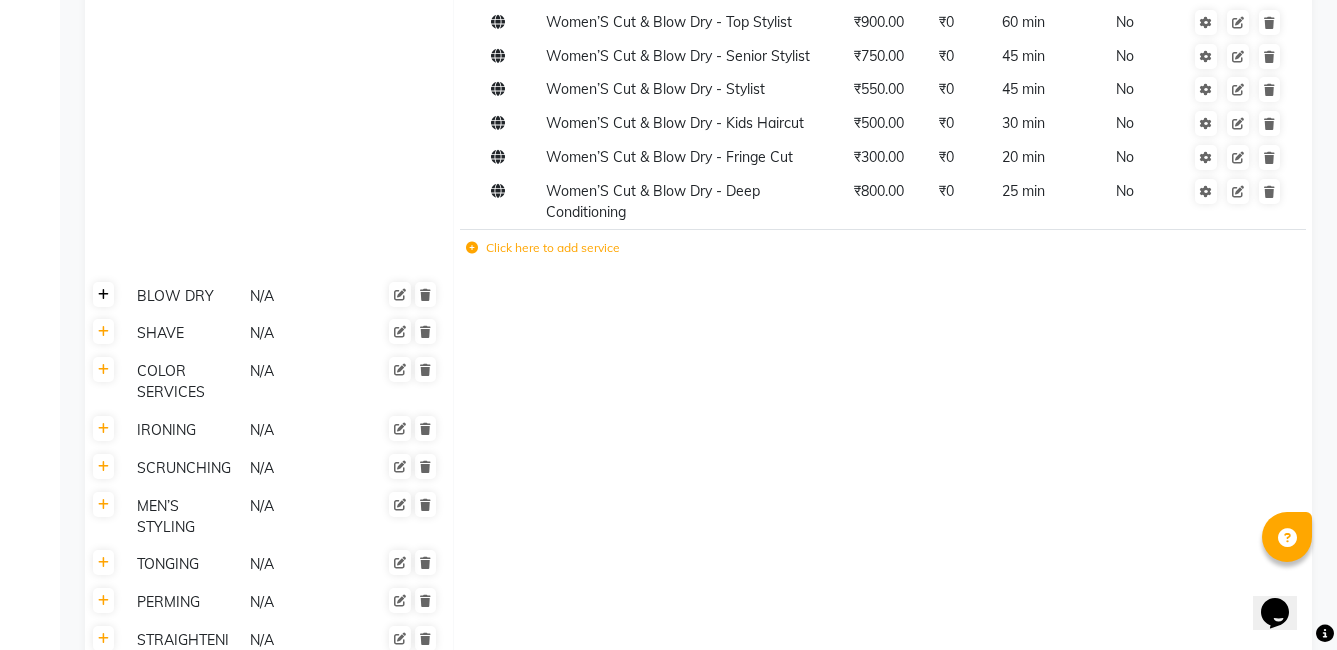 click 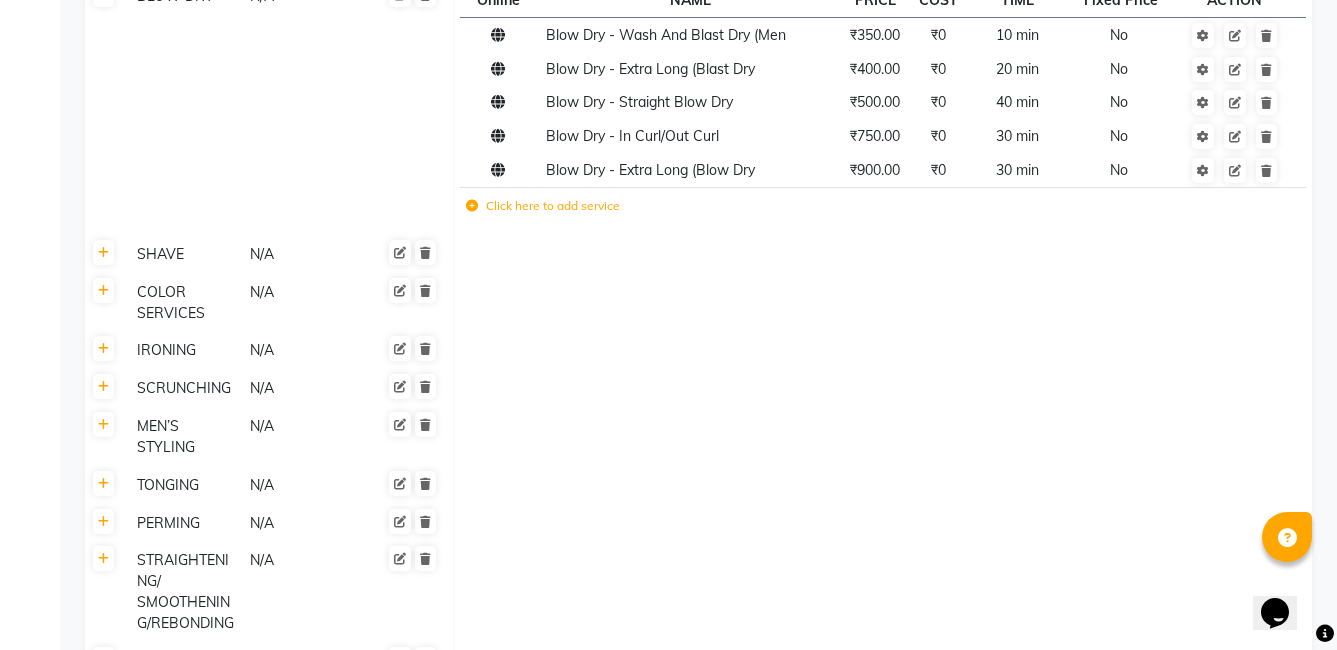 scroll, scrollTop: 2404, scrollLeft: 0, axis: vertical 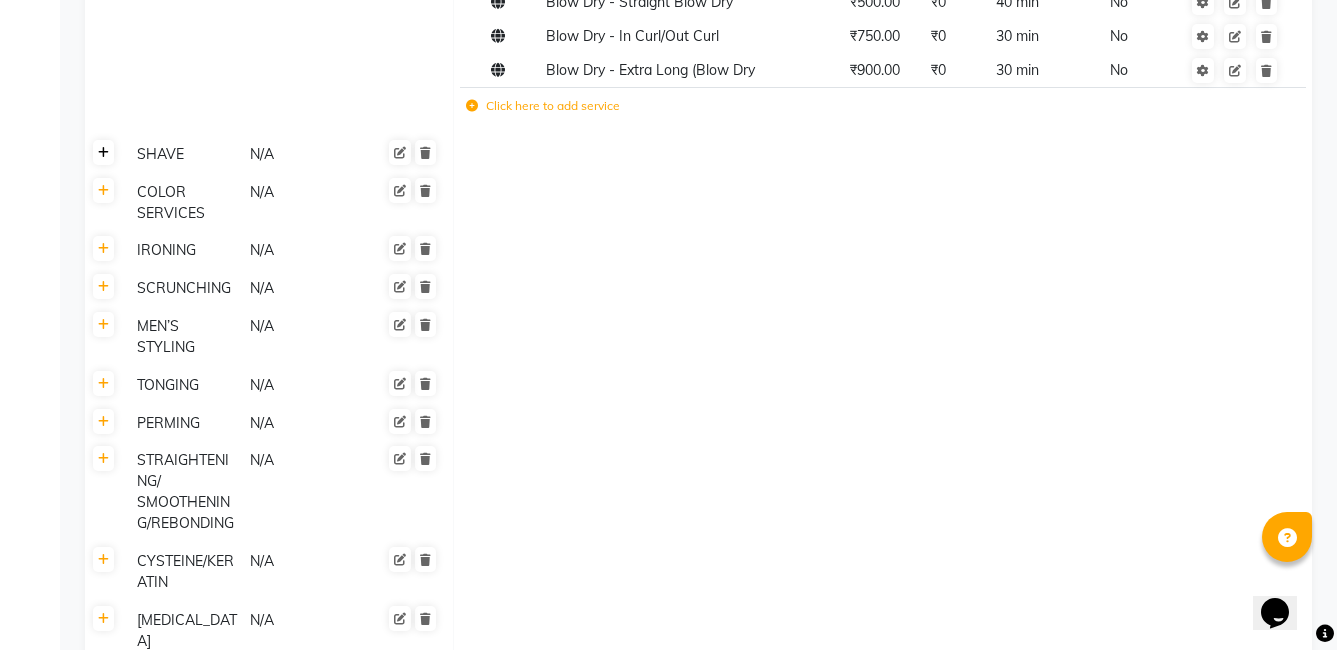 click 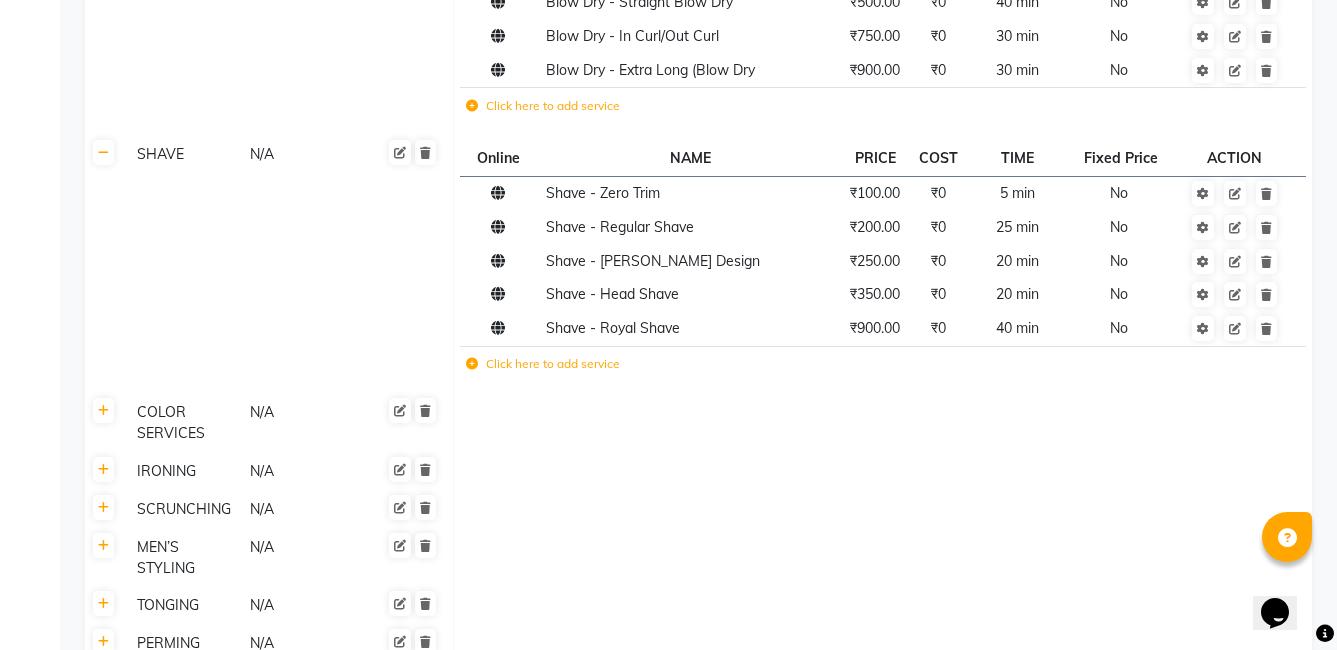 click 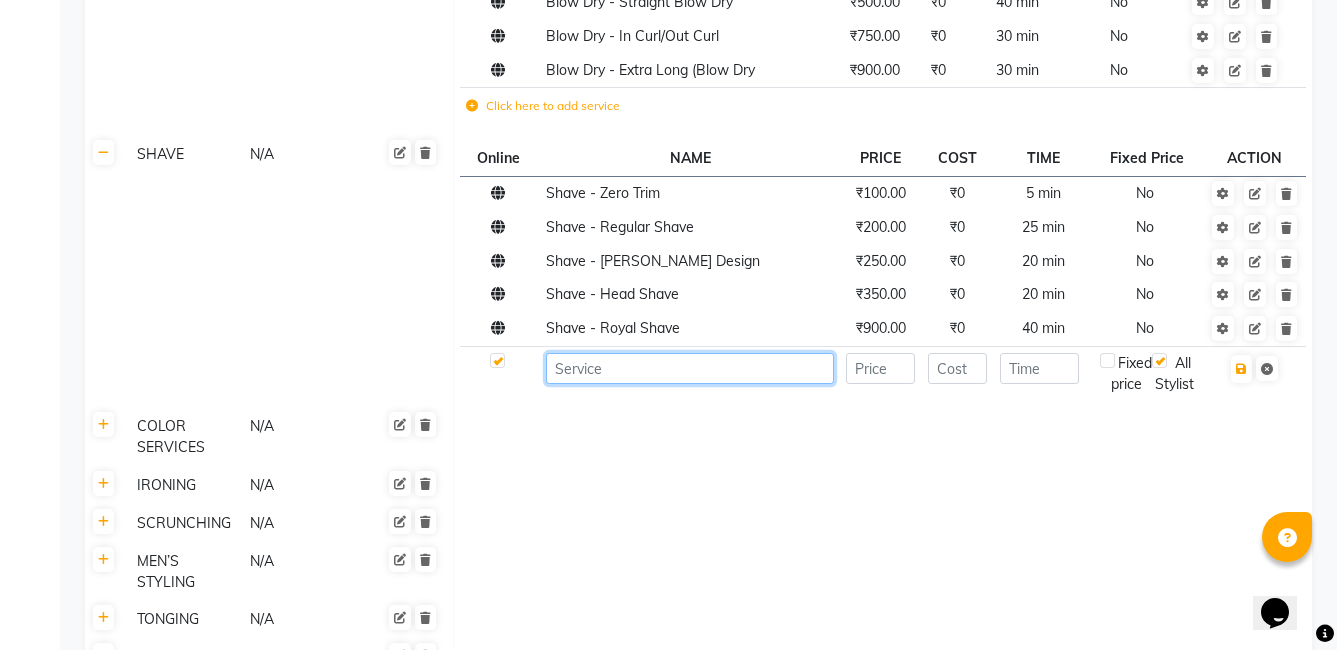 click 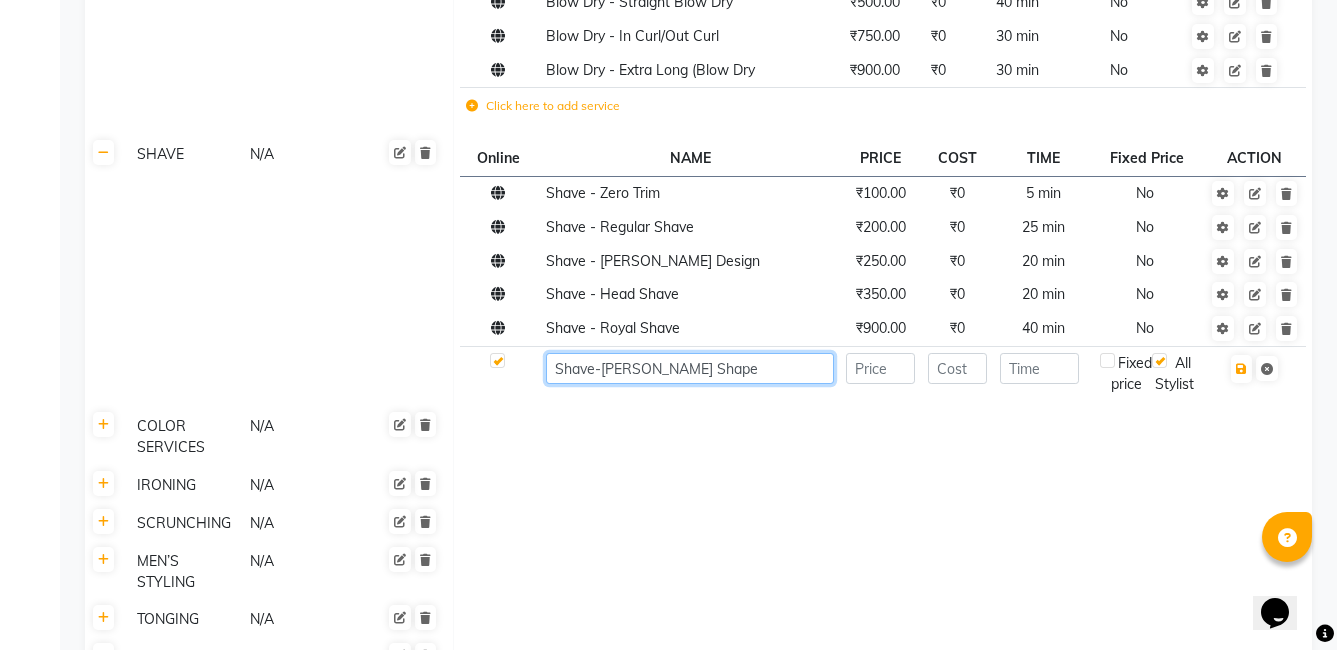 type on "Shave-[PERSON_NAME] Shape" 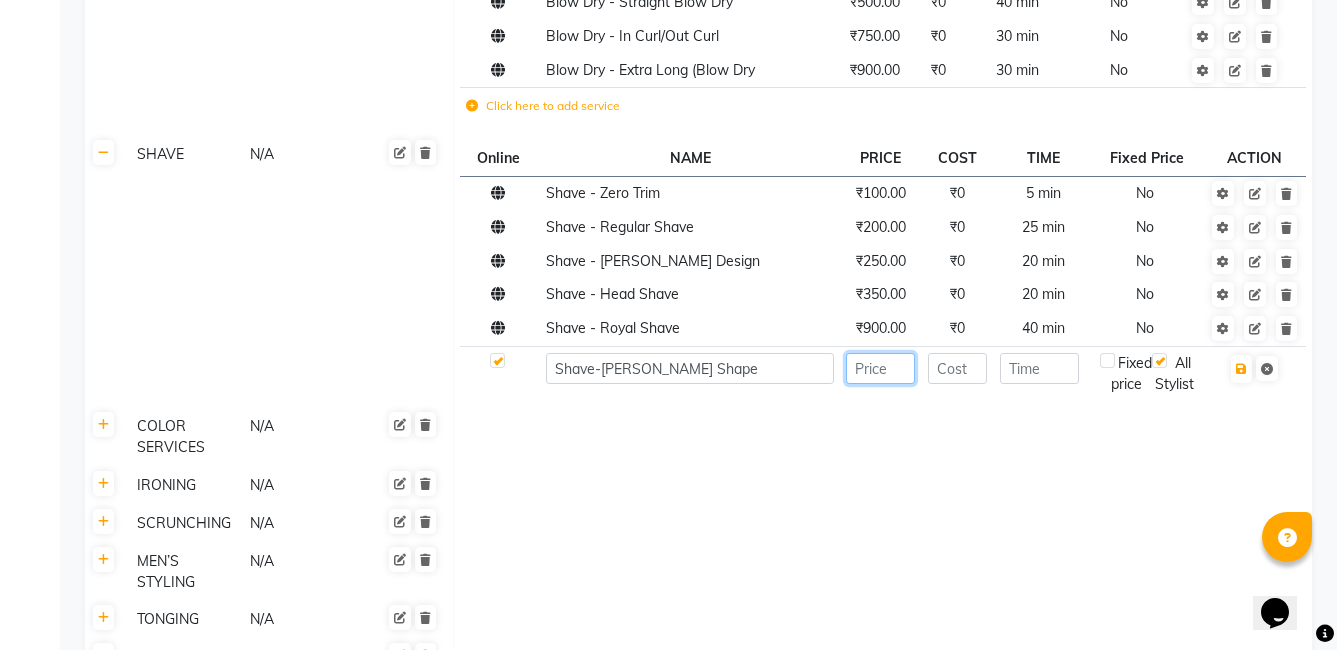 click 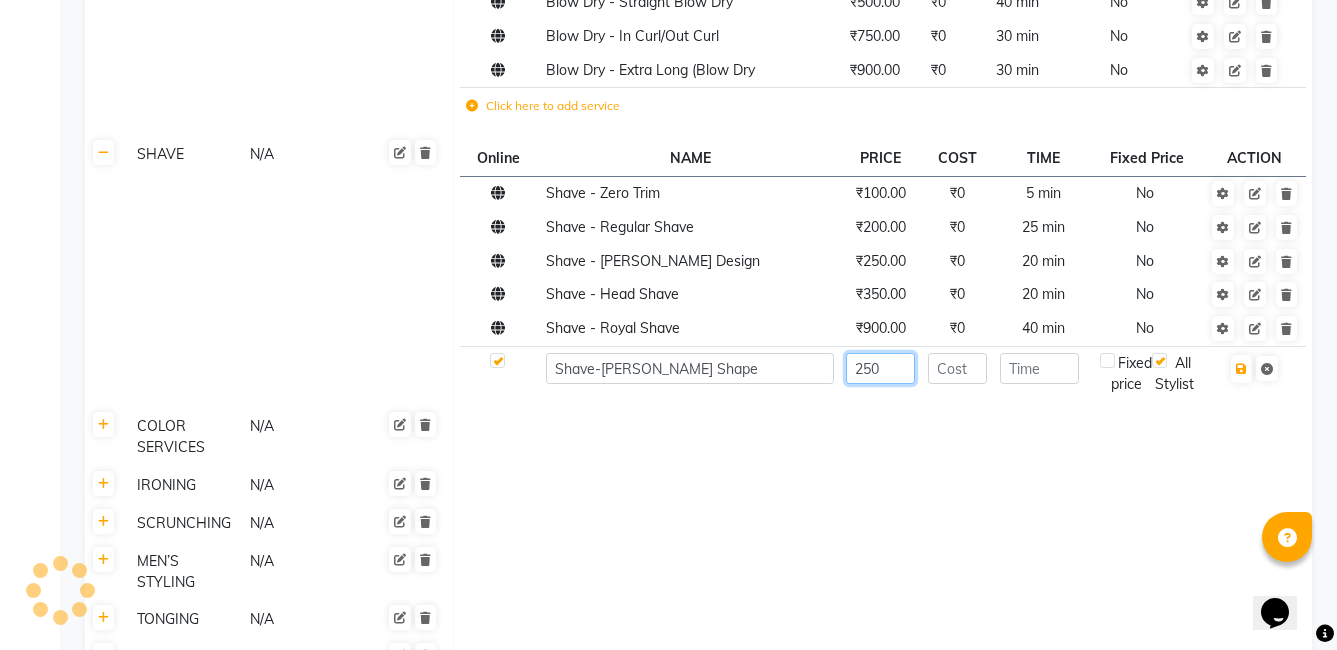 type on "250" 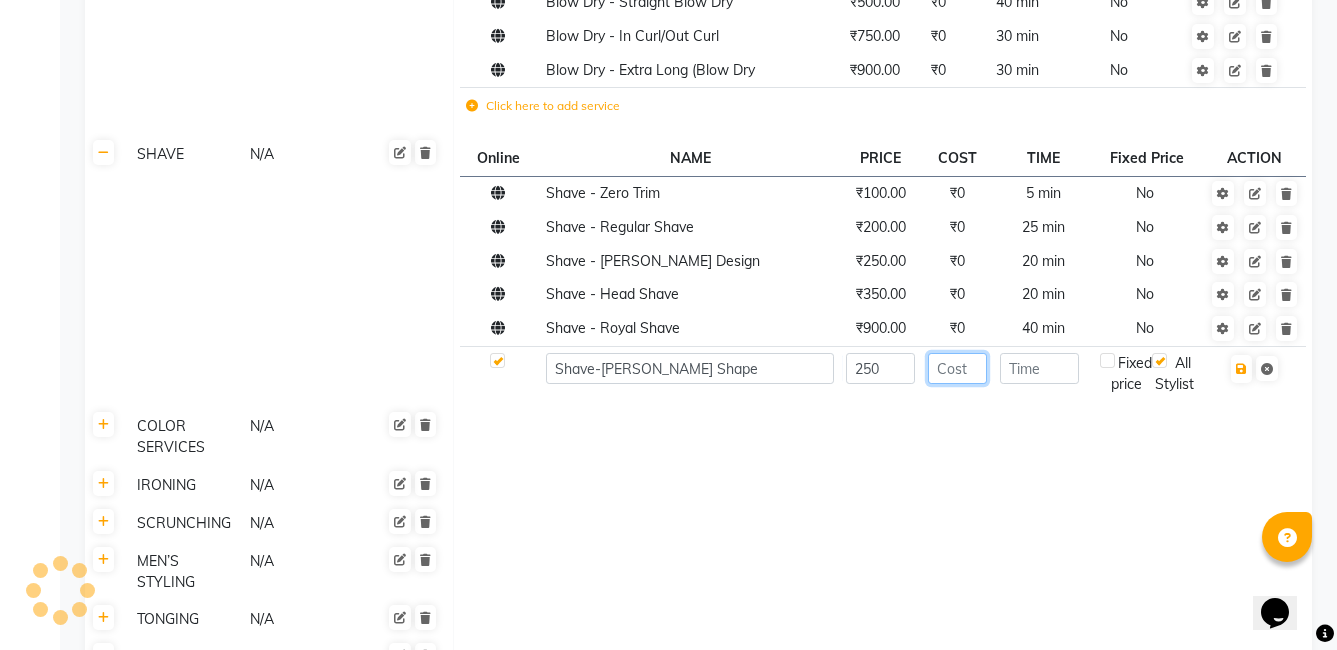 click 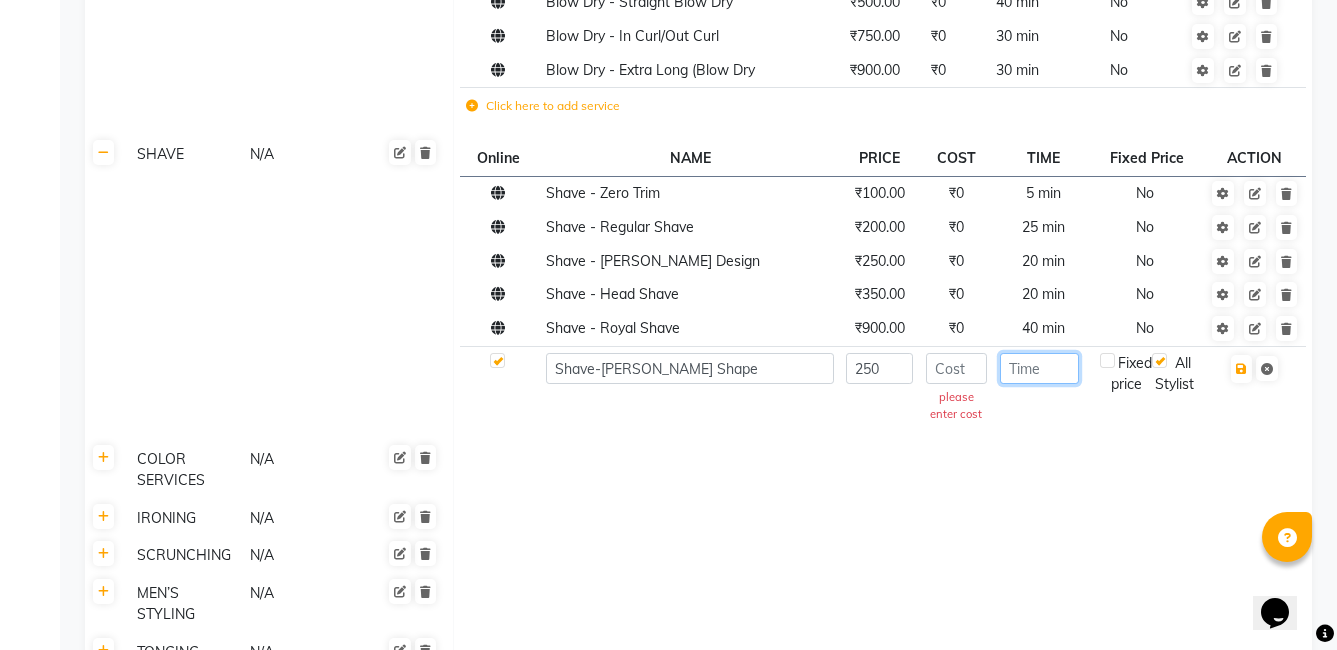 click 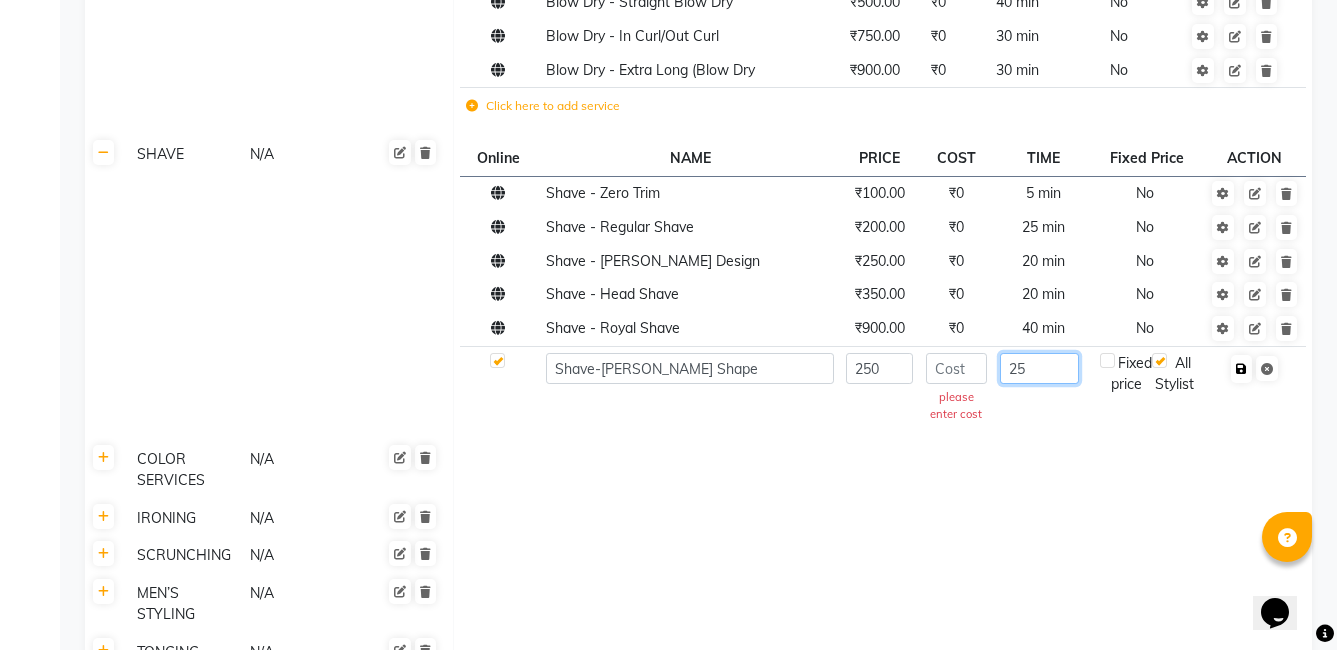 type on "25" 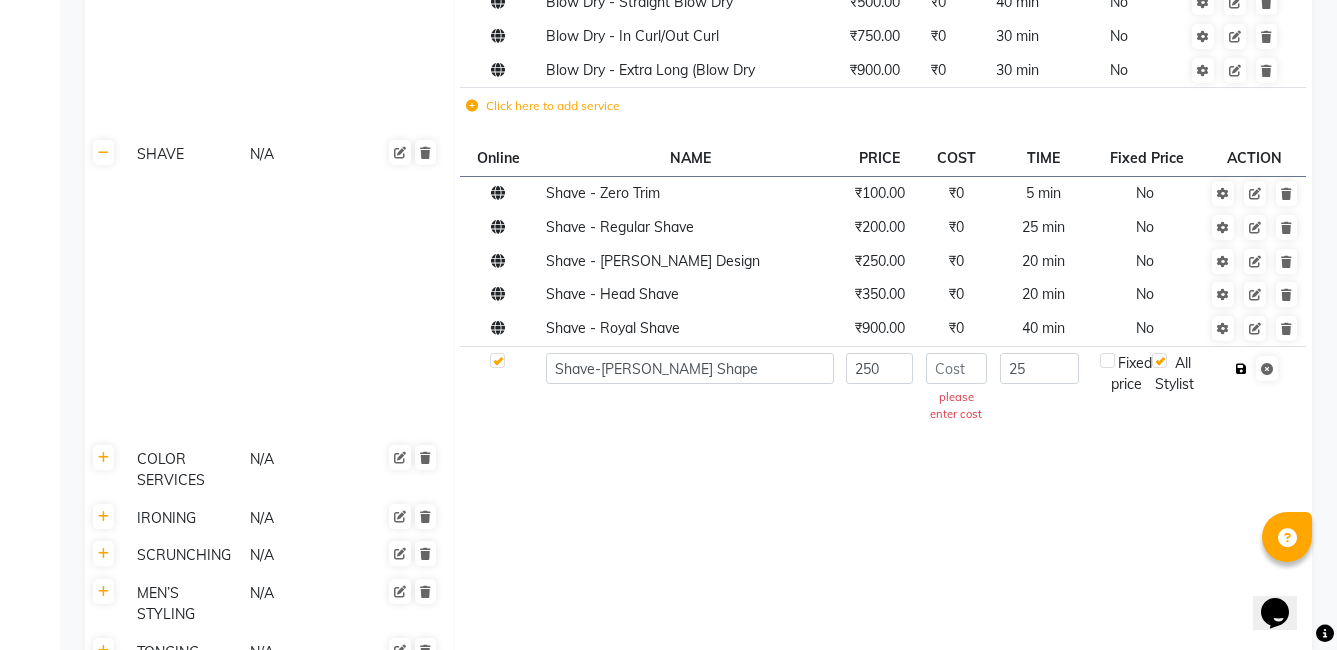 click at bounding box center [1241, 369] 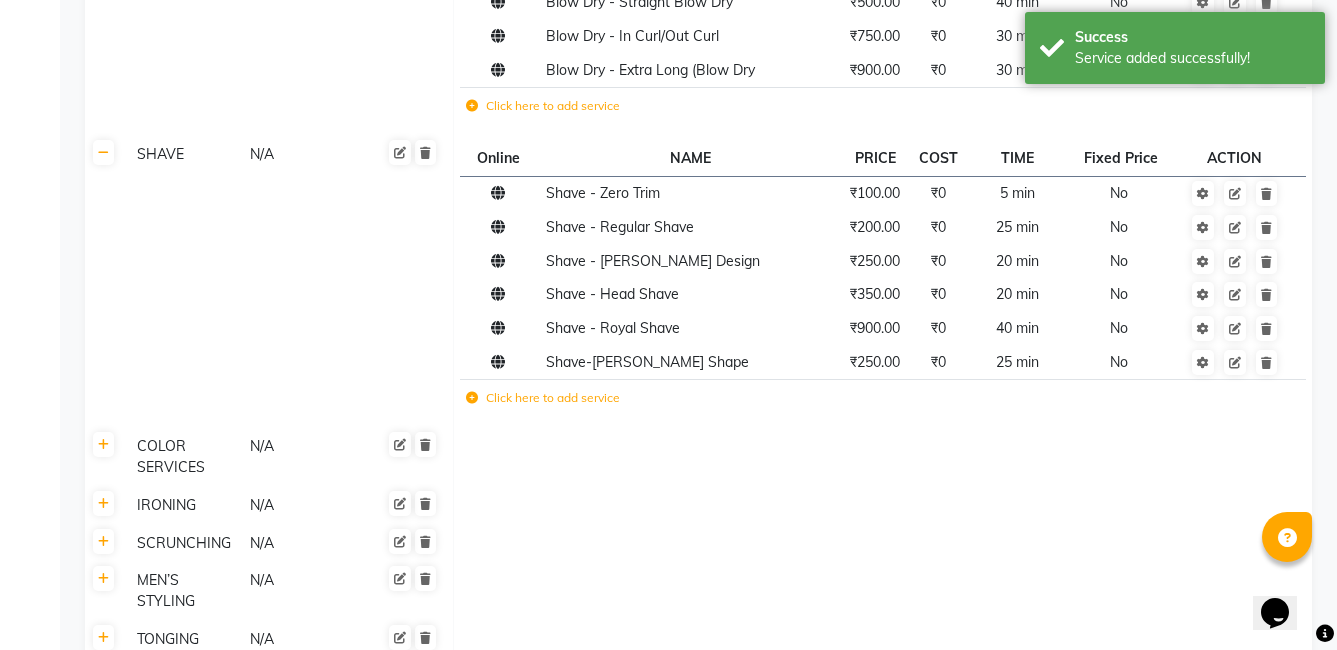 click 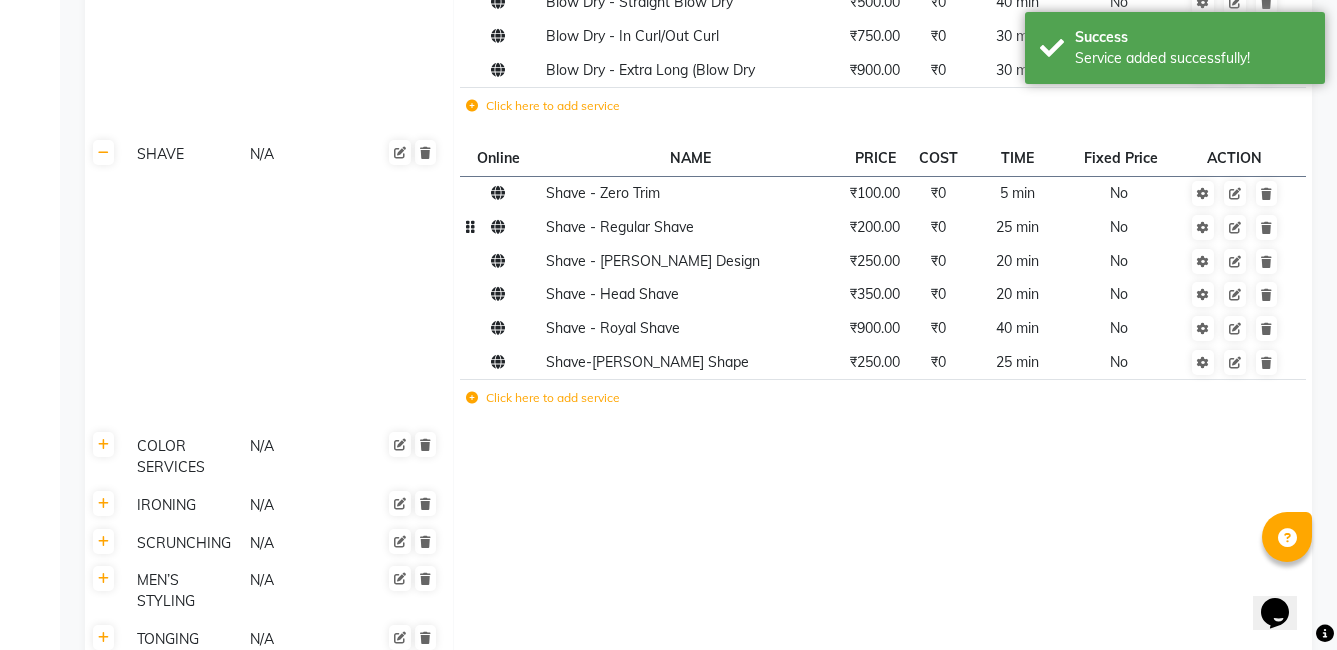 click on "Shave - Regular Shave" 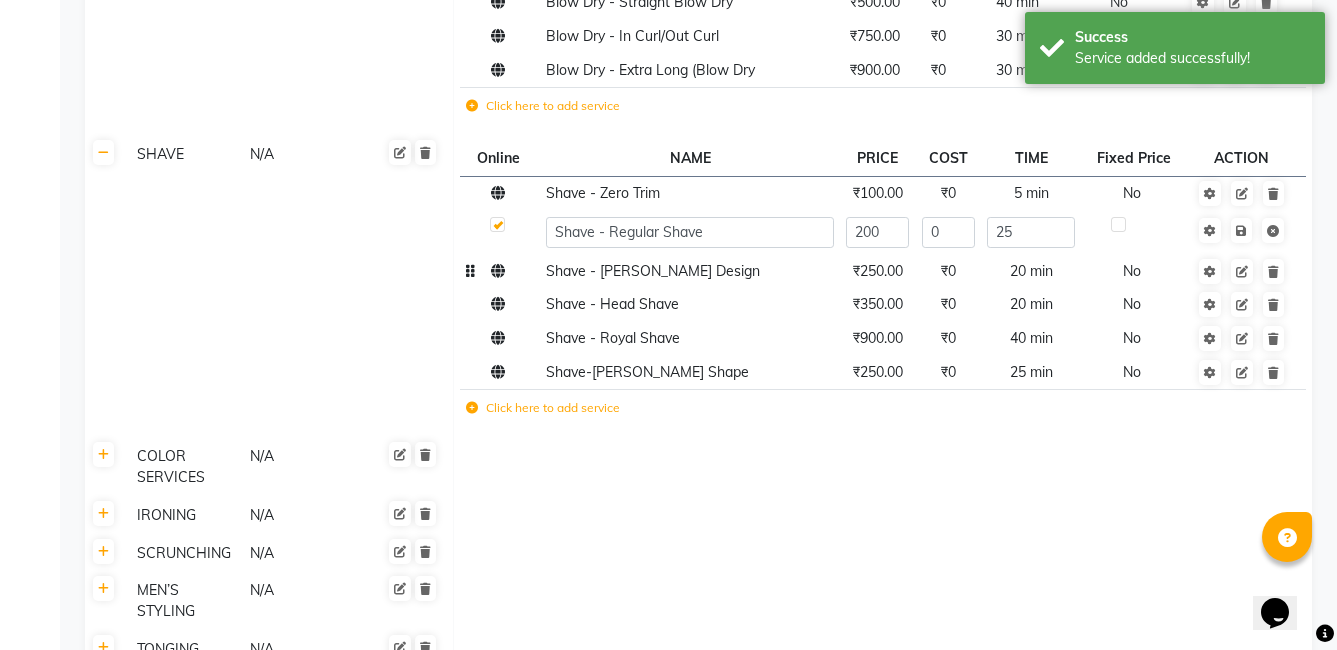 click on "Shave - [PERSON_NAME] Design" 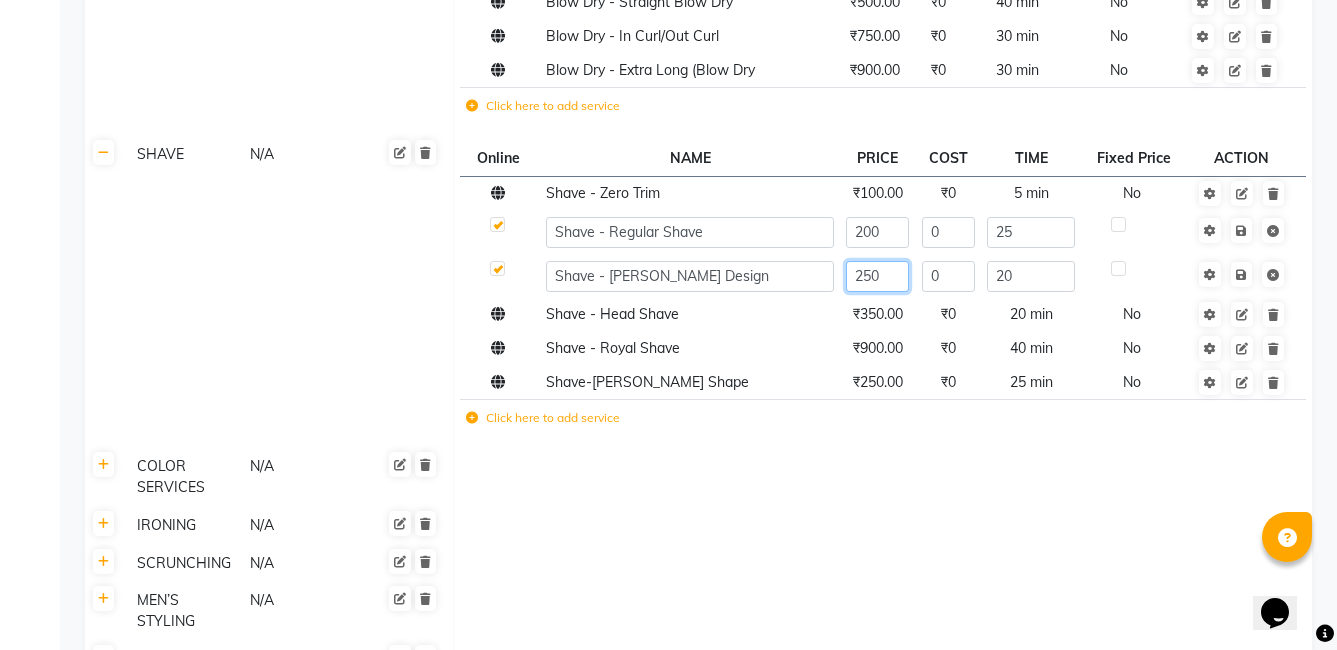 click on "250" 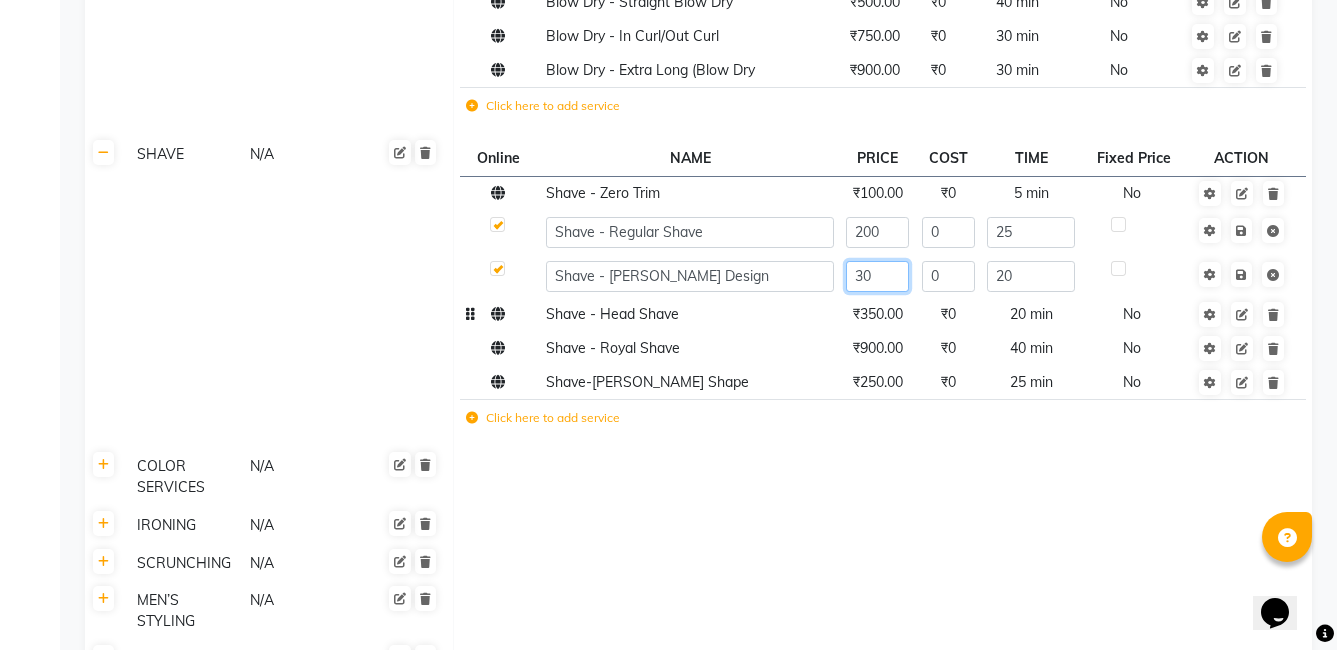 type on "300" 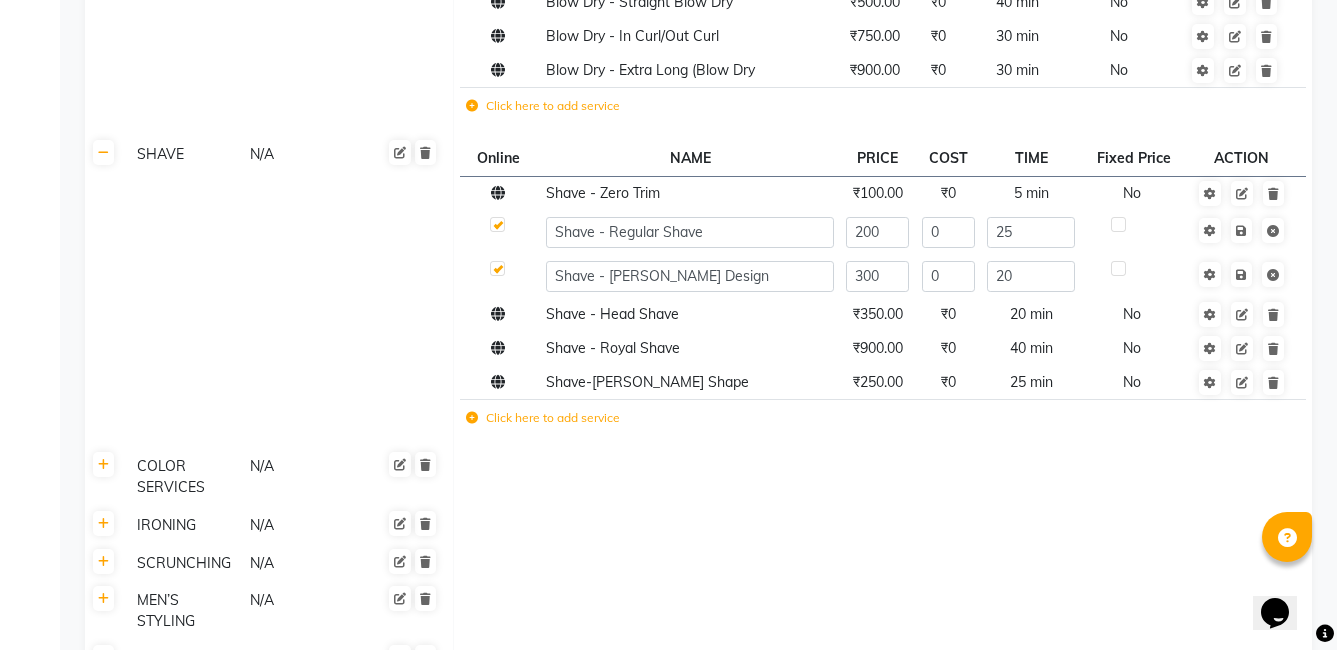 click on "Massage N/A Online  NAME  PRICE COST TIME Fixed Price  ACTION Massage - Foot / Shoulder & Back (30 Mins) ₹800.00 ₹0 30 min  No  Massage - Head Oil Massage (Men) (30 Mins) ₹800.00 ₹0 30 min  No  Massage - Head Oil Massage (Women) (30 Mins) ₹1,250.00 ₹0 30 min  No  Massage - Foot / Shoulder & Back (60 Mins) ₹1,500.00 ₹0 60 min  No  Massage - Head Oil Massage (Men) (60 Mins) ₹1,250.00 ₹0 60 min  No  Massage - Head Oil Massage (Women) (60 Mins) ₹1,600.00 ₹0 60 min  No  Massage - Chakra Herbal Scrub & Wrap (60 Mins) ₹3,500.00 ₹0 60 min  No  Massage - Swedish Therapy (60 Mins) ₹3,200.00 ₹0 60 min  No  Massage - Swedish Therapy (90 Mins) ₹3,999.00 ₹0 90 min  No  Massage - Balanese Therapy (60 Mins) ₹3,200.00 ₹0 60 min  No  Massage - Balanese Therapy (90 Mins) ₹3,999.00 ₹0 90 min  No  Massage - Deep Tissue Therapy (60 Mins) ₹3,200.00 ₹0 60 min  No  Massage - Deep Tissue Therapy (90 Mins) ₹3,999.00 ₹0 90 min  No  Hair wash ₹100.00 ₹0 10 min  No  N/A N/A N/A N/A 0" 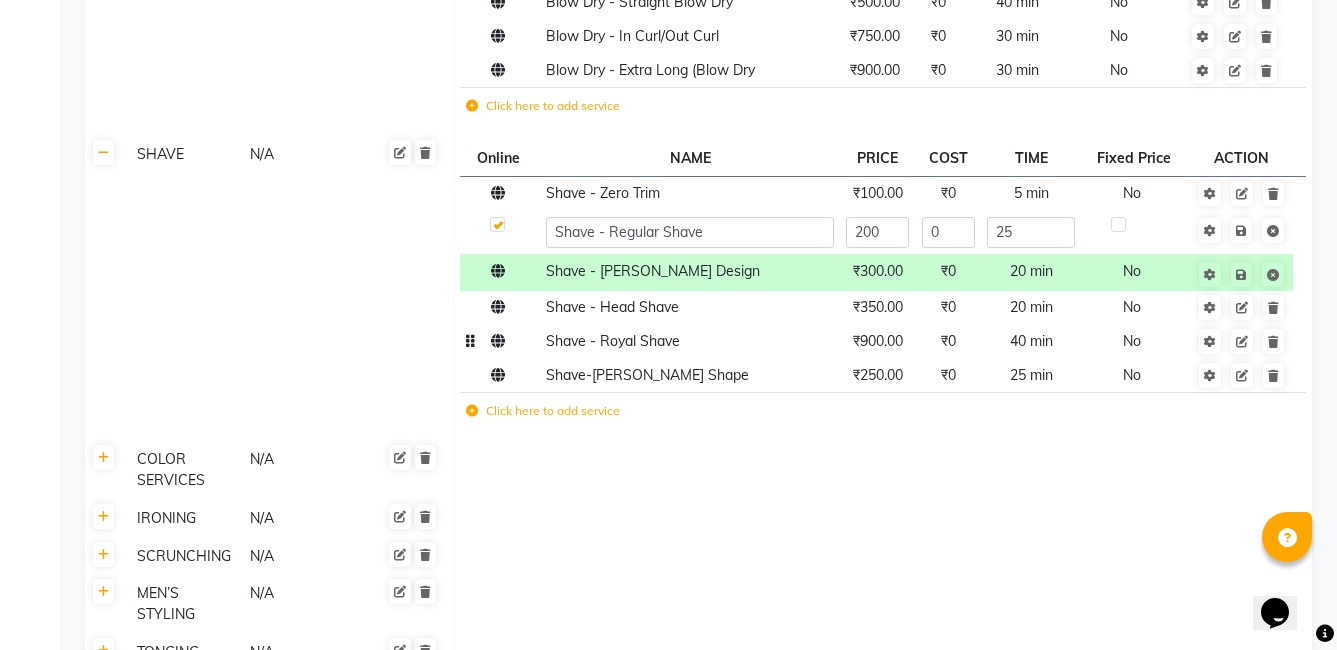click on "₹900.00" 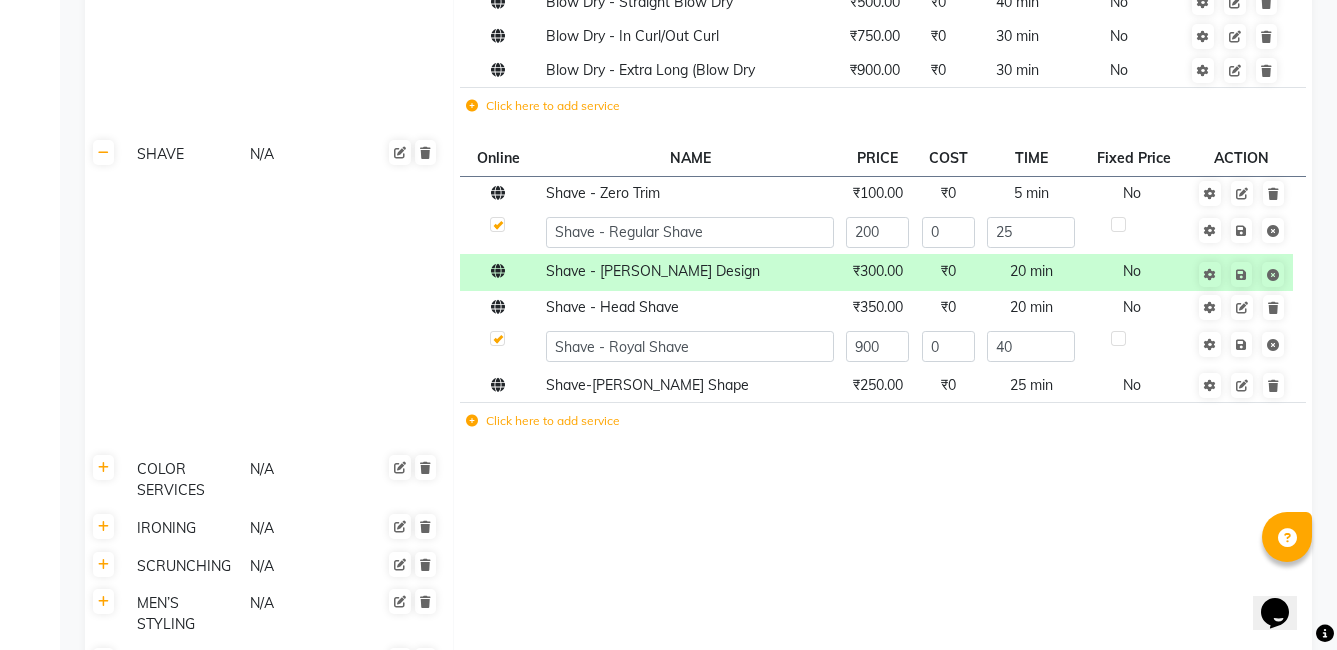 click on "900" 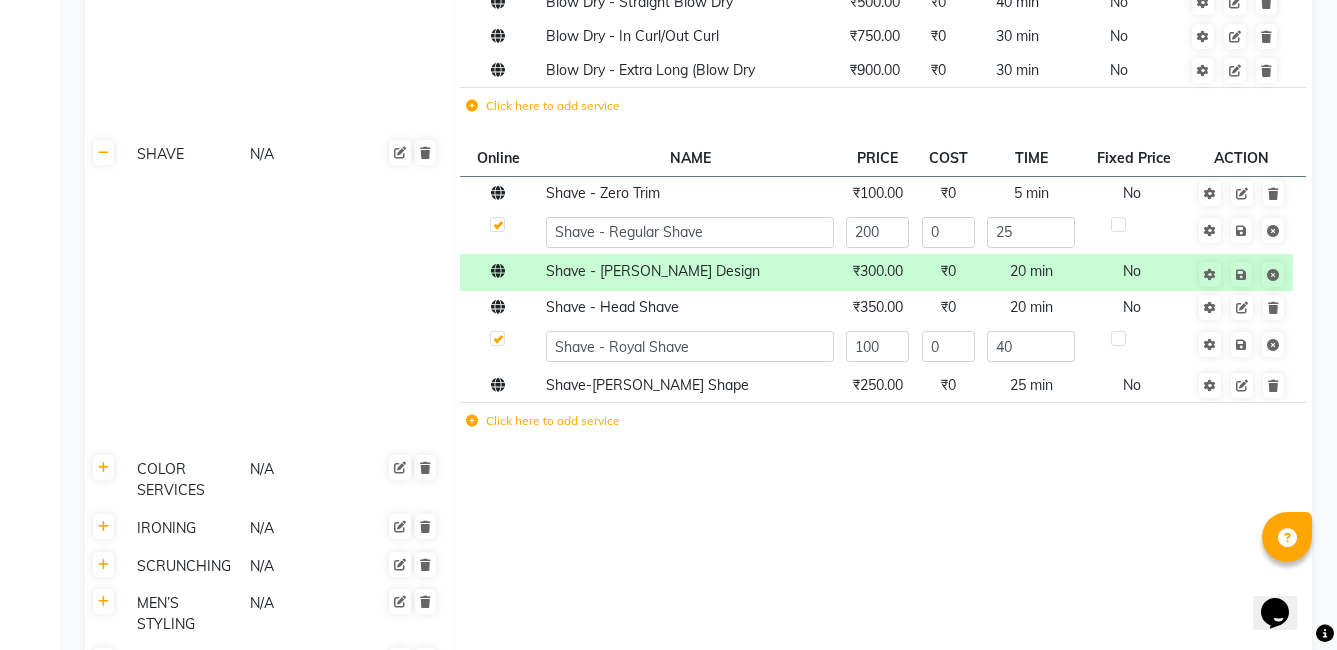 type on "1000" 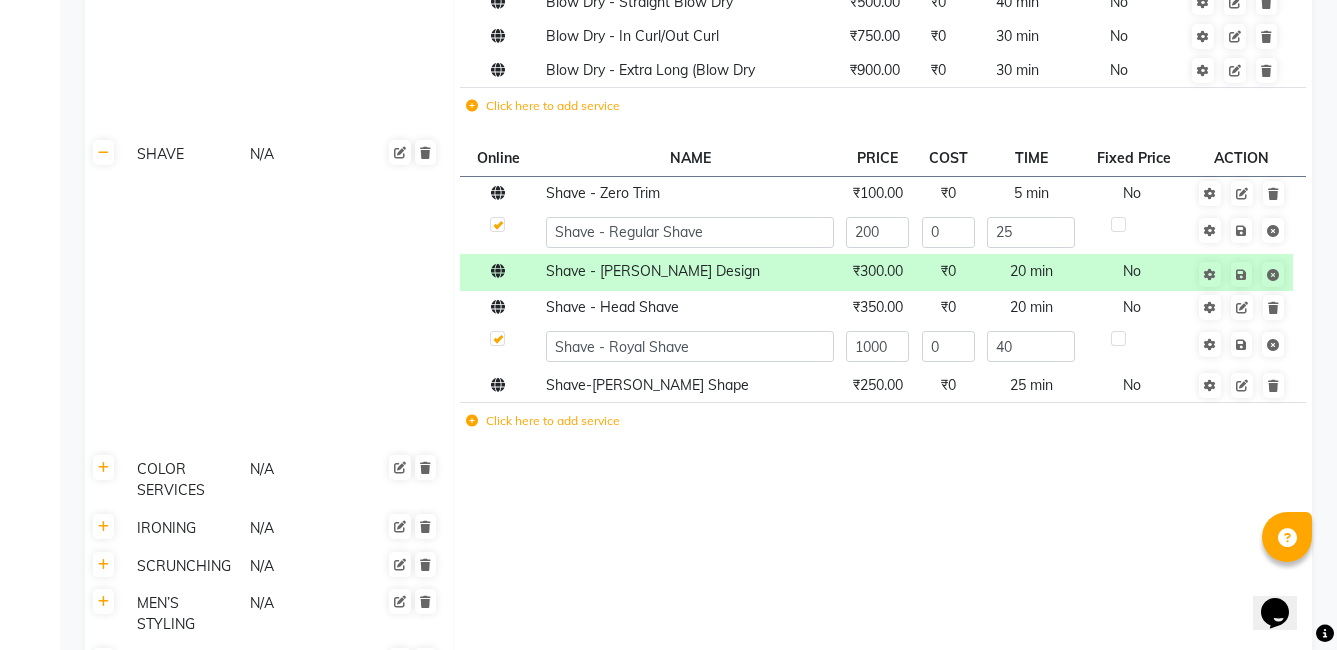 click 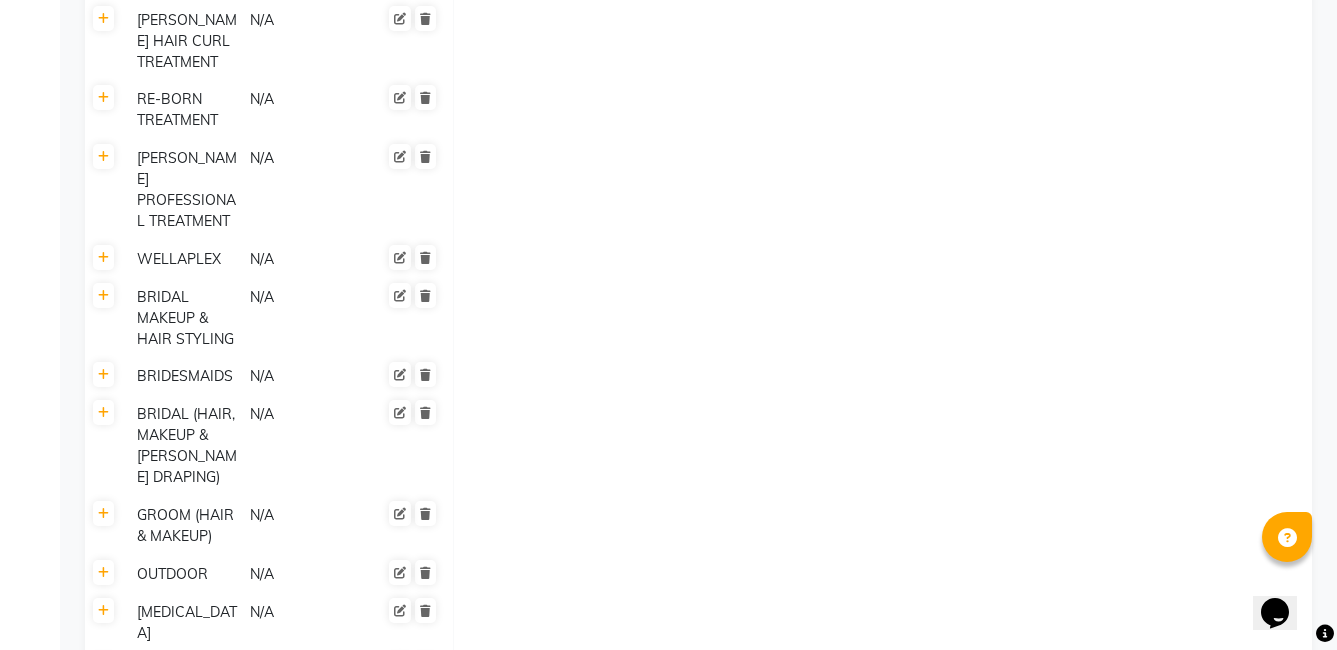 scroll, scrollTop: 3538, scrollLeft: 0, axis: vertical 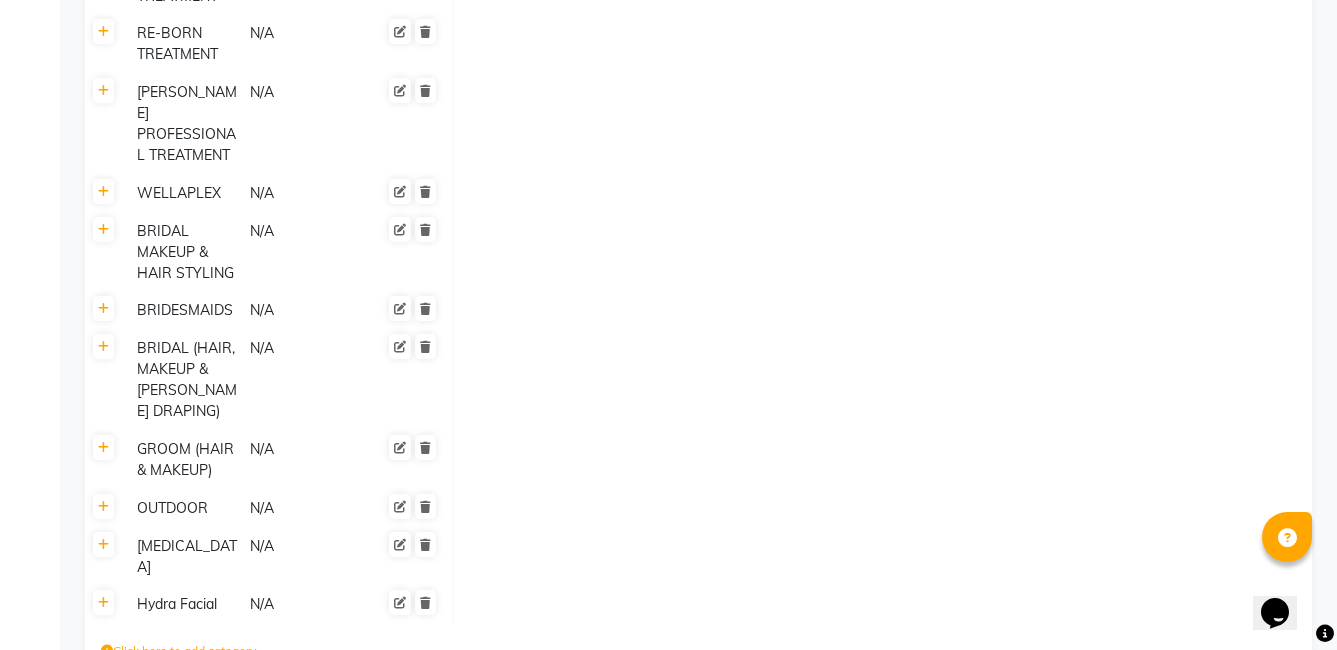 click on "Save Changes" 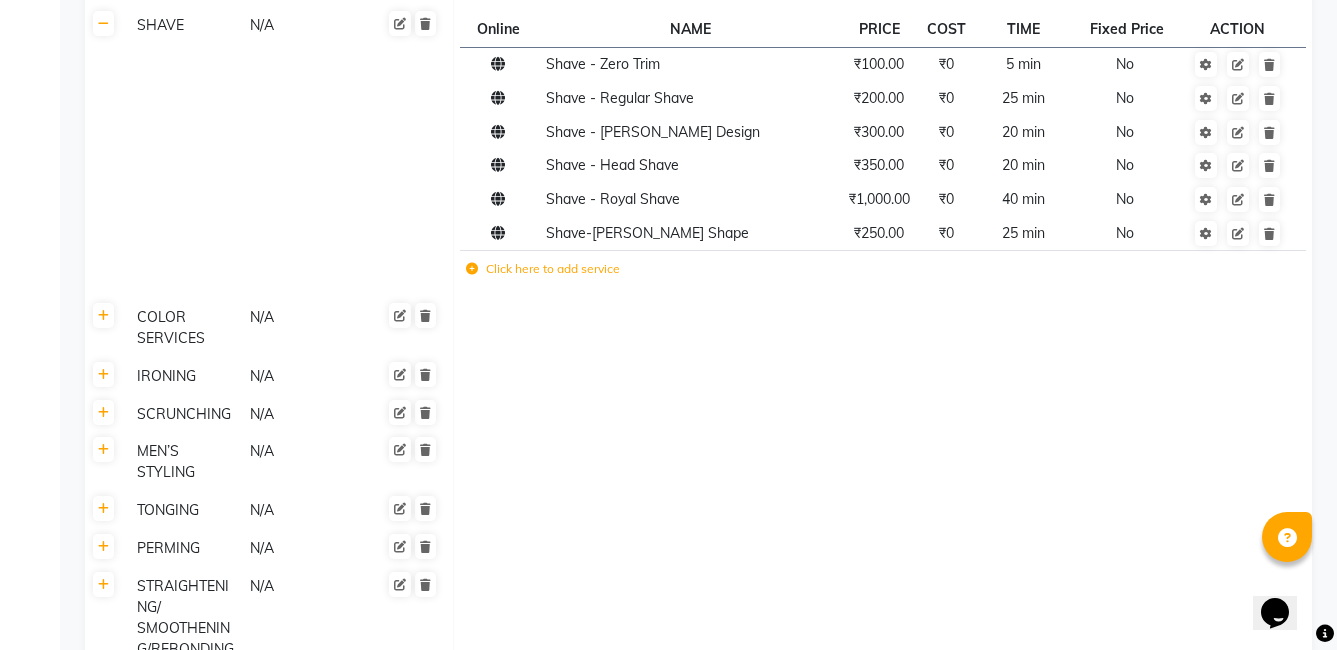 scroll, scrollTop: 2522, scrollLeft: 0, axis: vertical 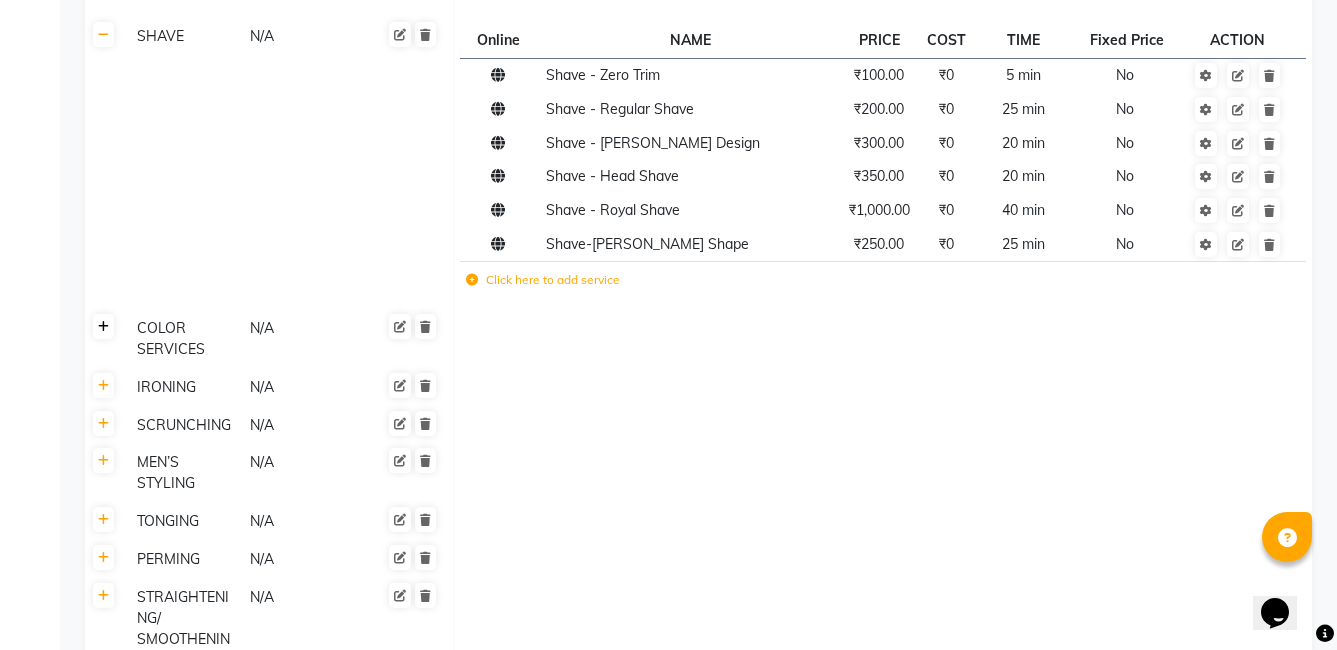 click 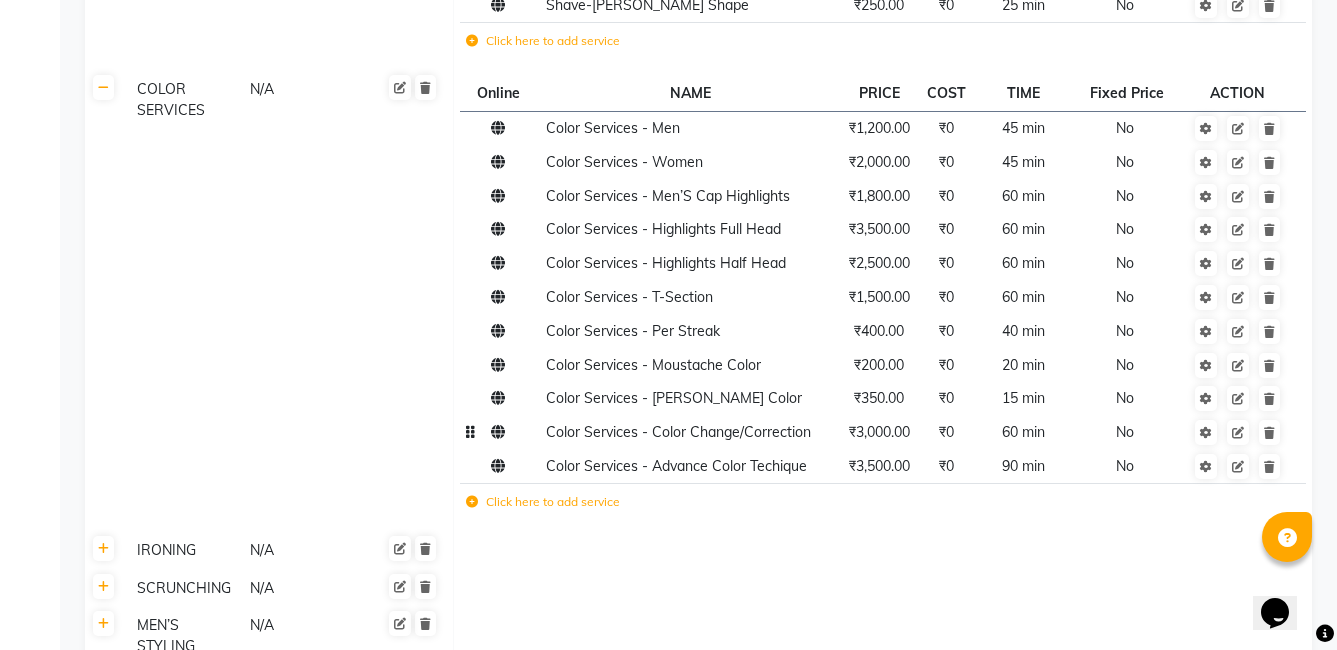 scroll, scrollTop: 2822, scrollLeft: 0, axis: vertical 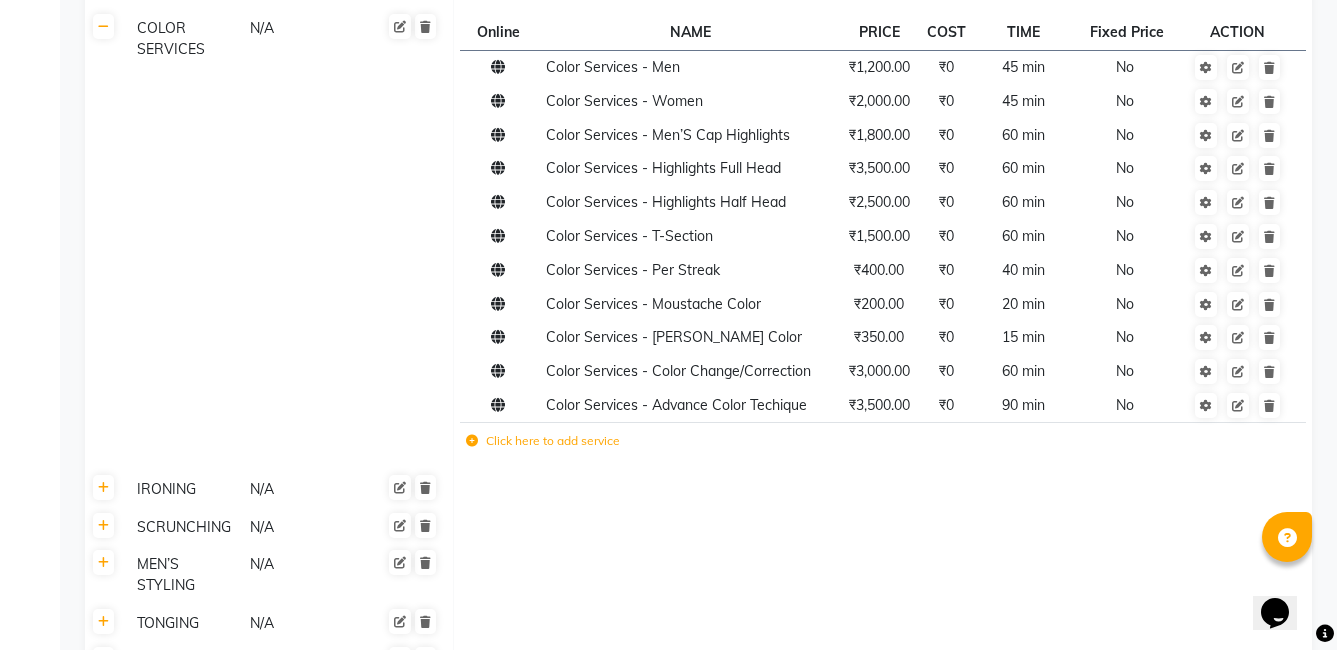 click 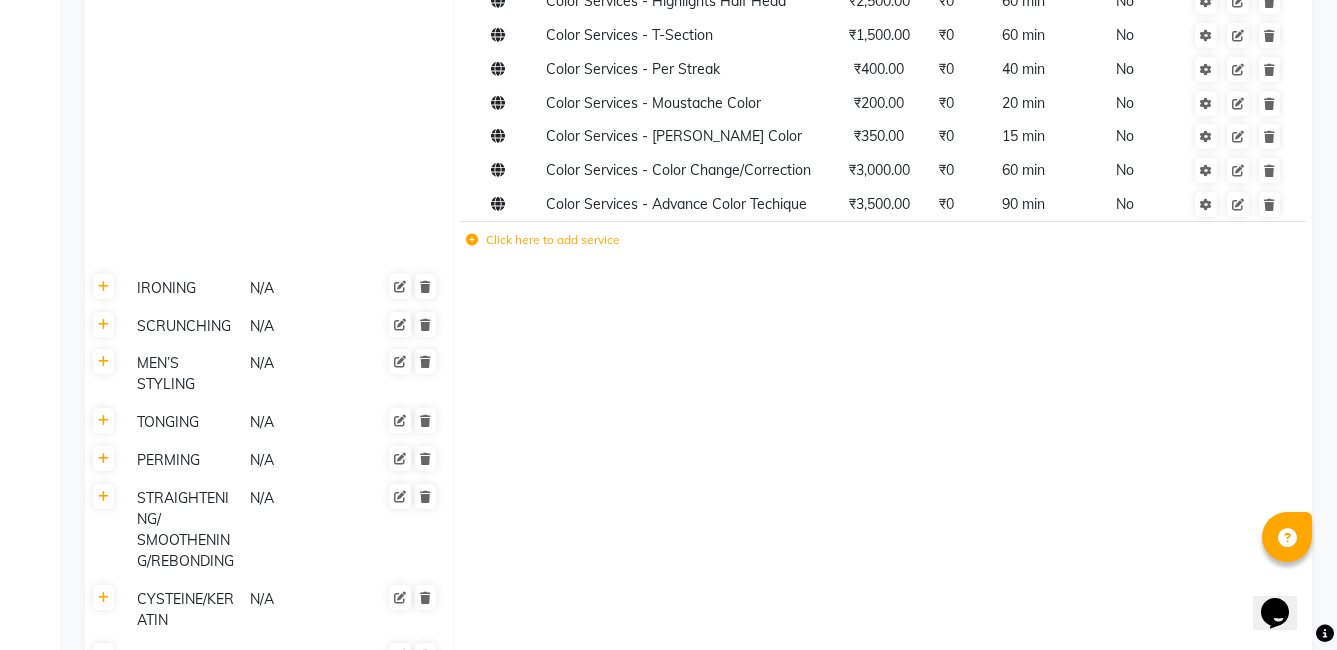 scroll, scrollTop: 3022, scrollLeft: 0, axis: vertical 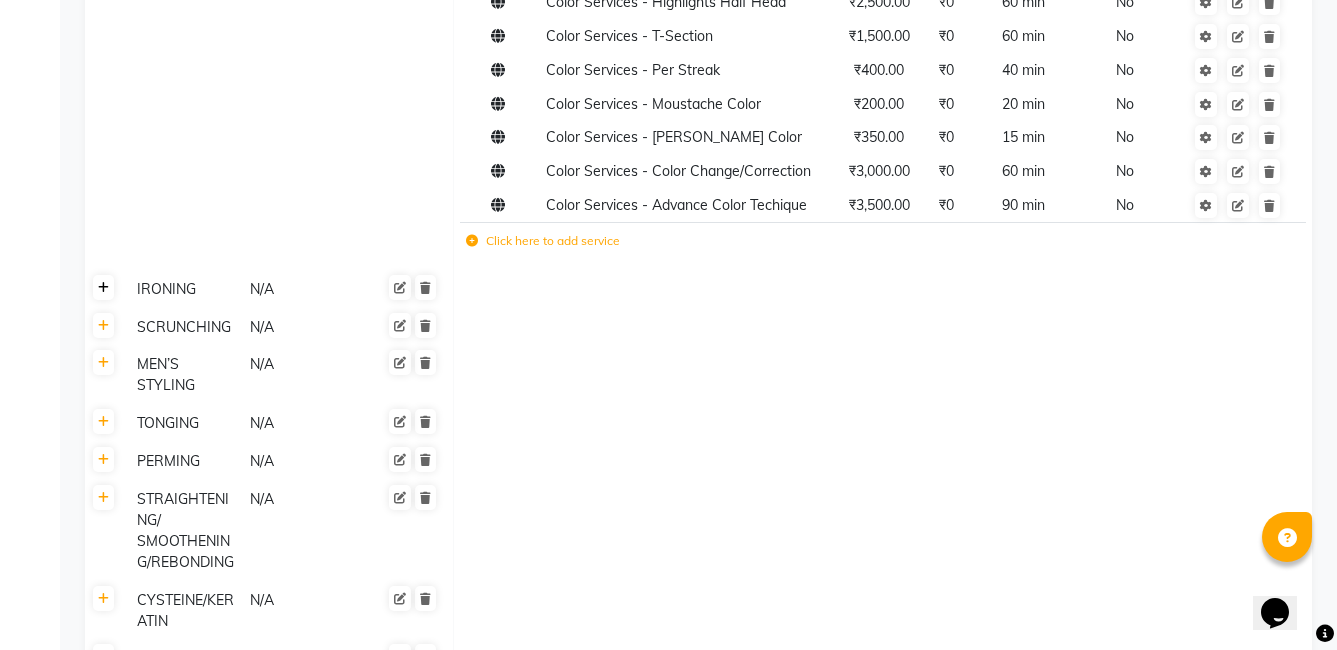 click 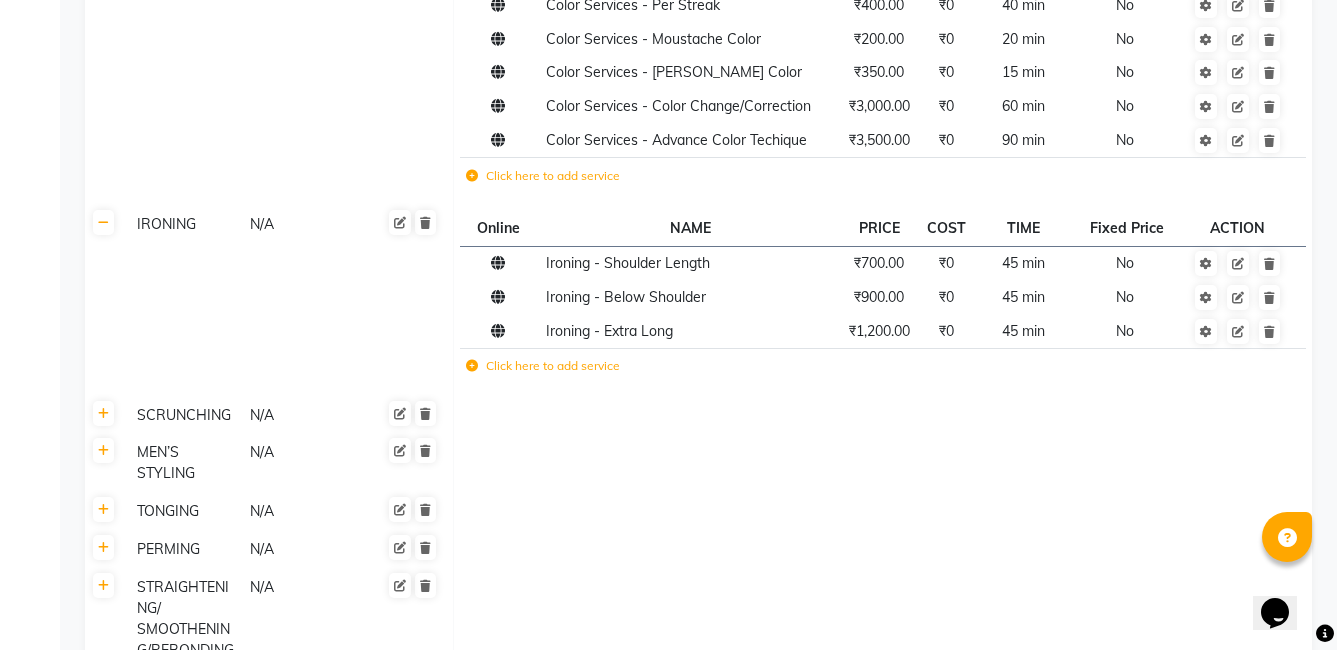 scroll, scrollTop: 3122, scrollLeft: 0, axis: vertical 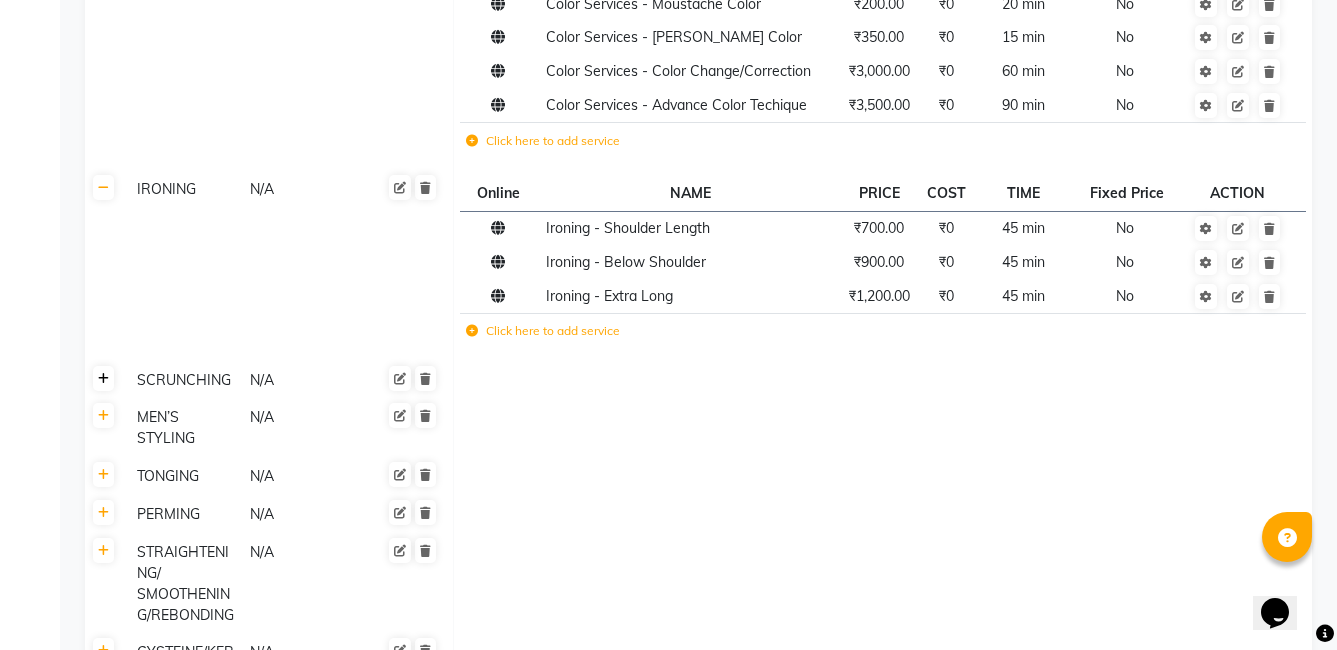 click 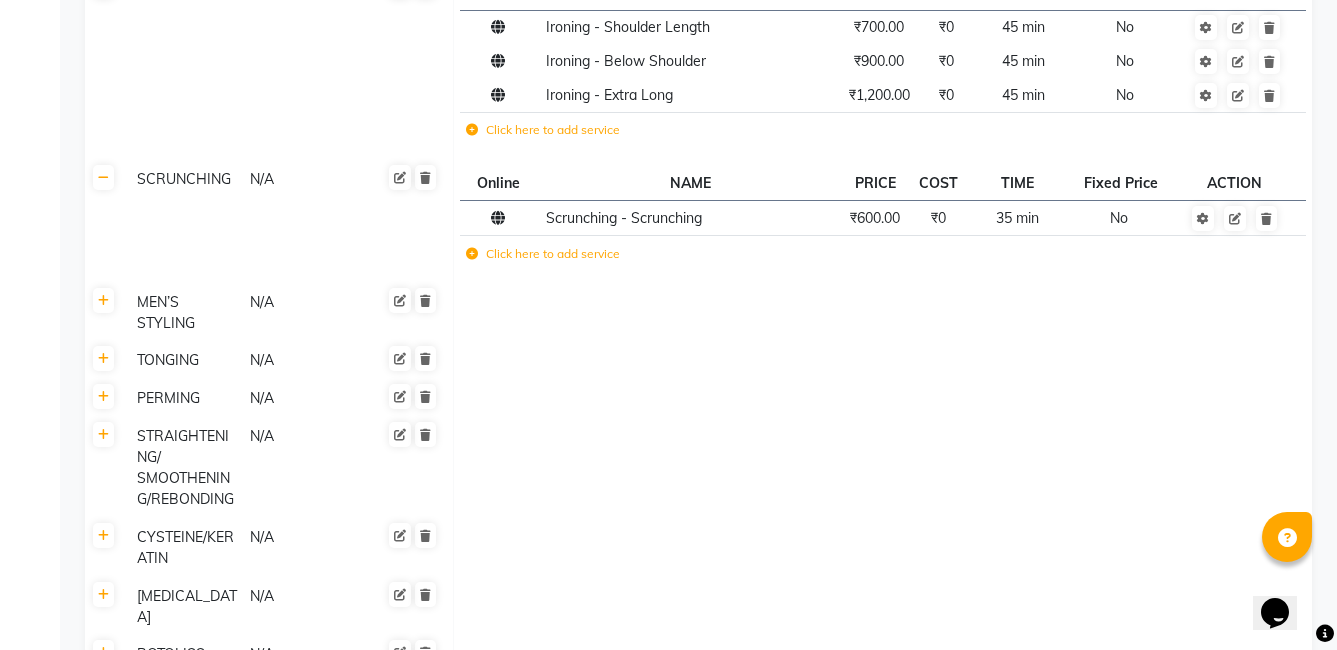 scroll, scrollTop: 3322, scrollLeft: 0, axis: vertical 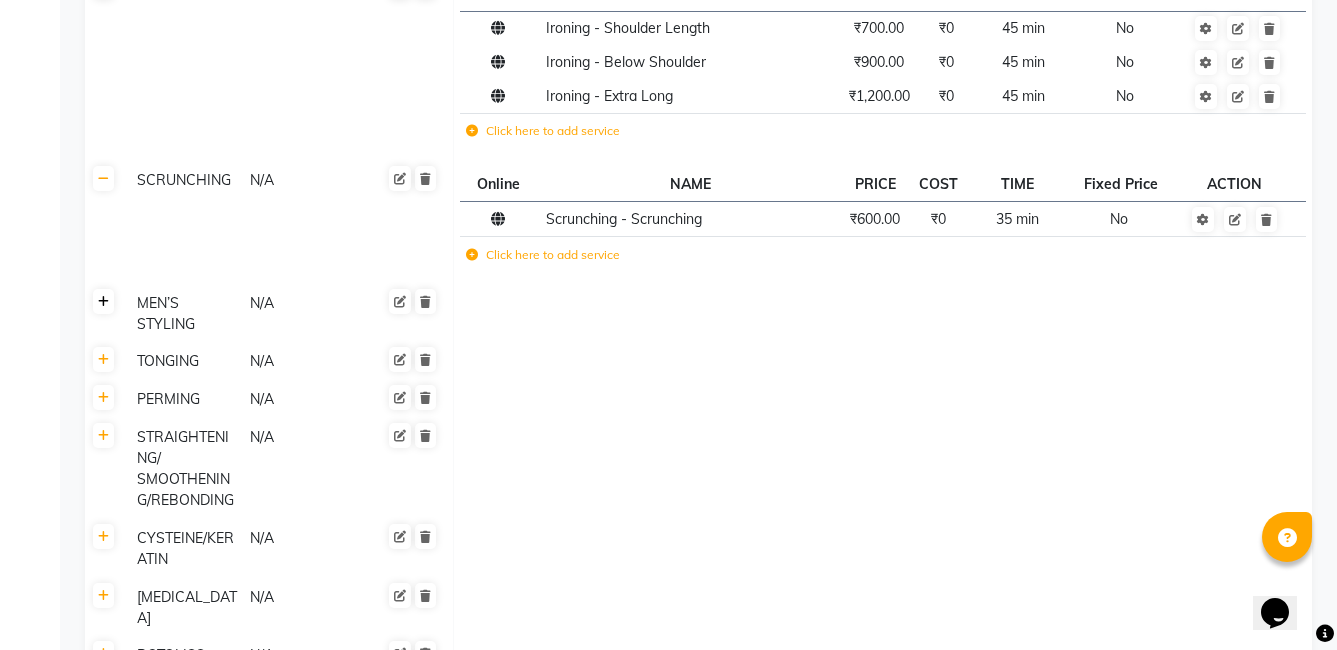 click 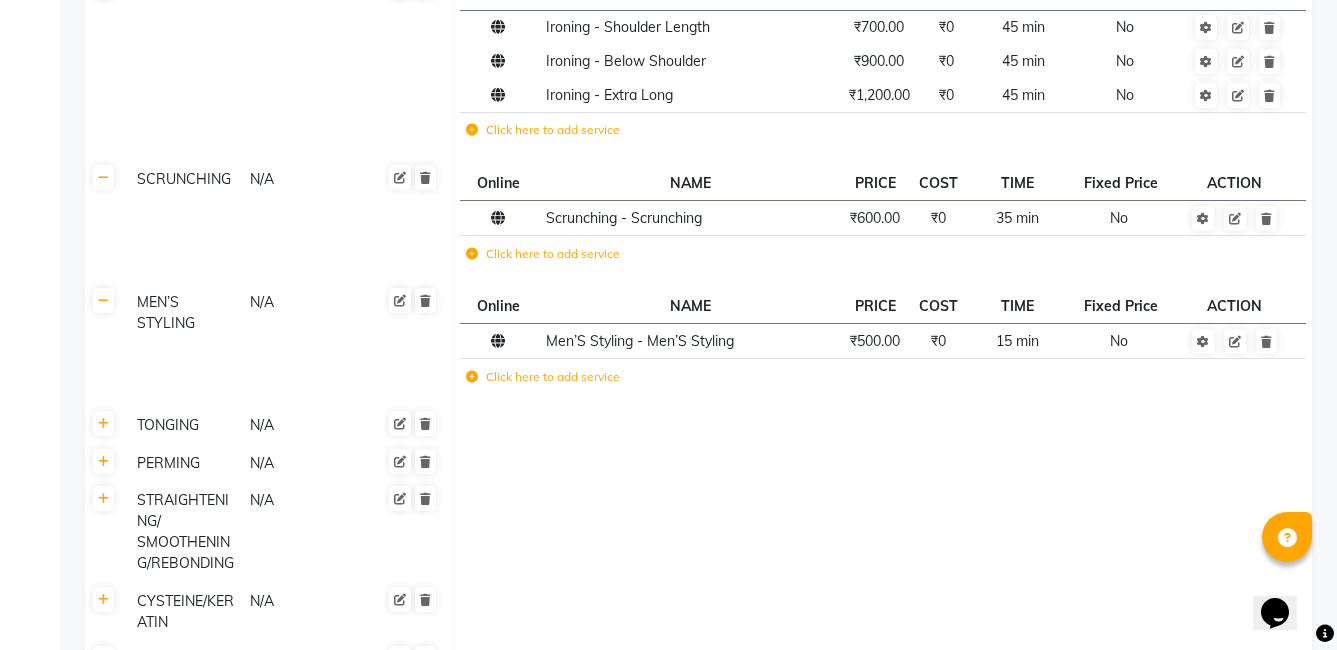 scroll, scrollTop: 3322, scrollLeft: 0, axis: vertical 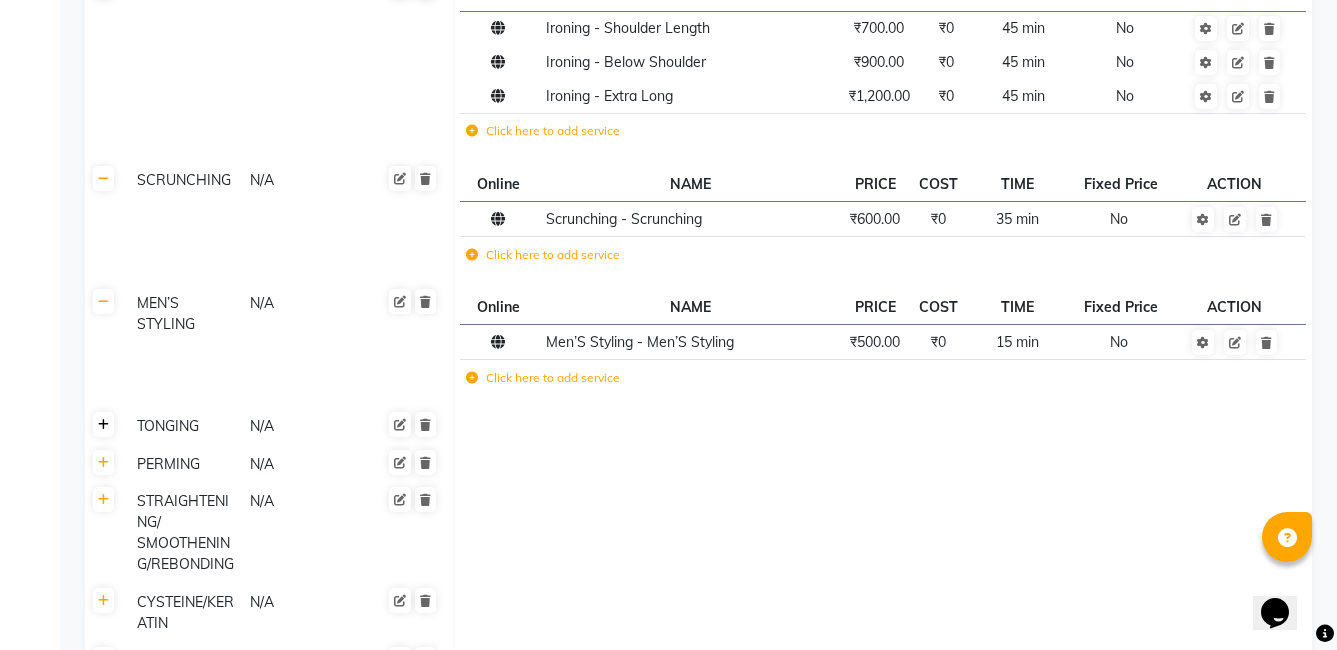 click 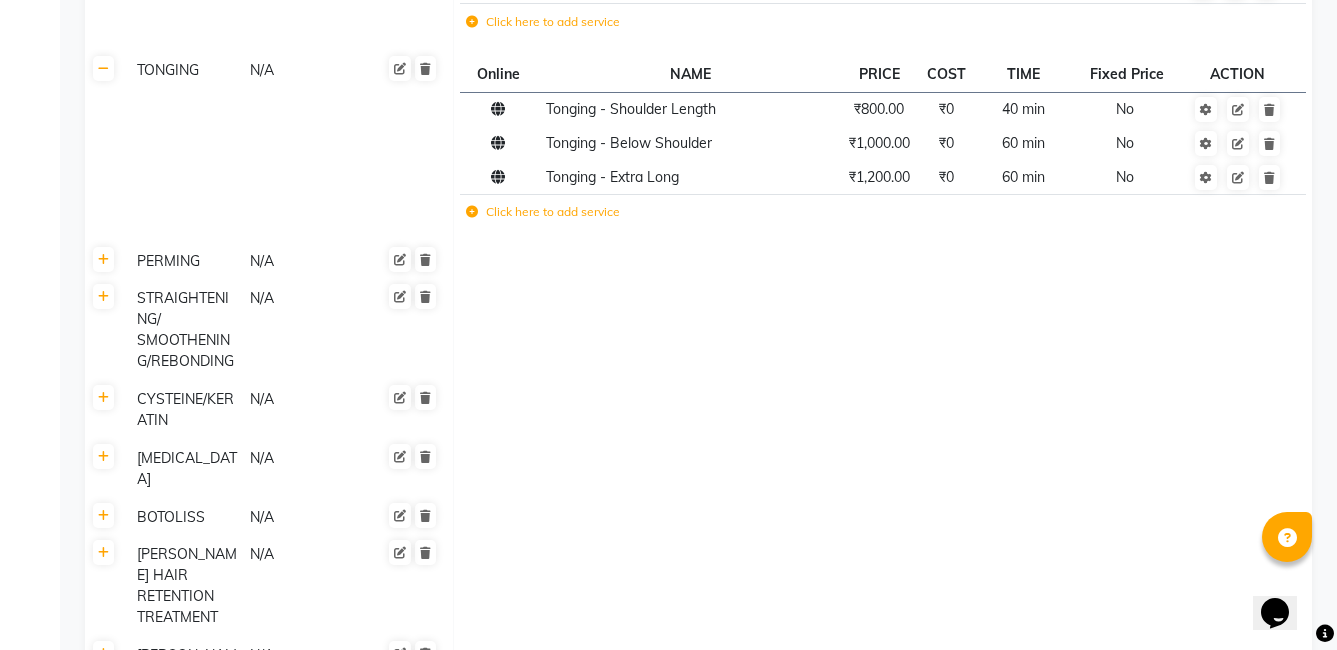 scroll, scrollTop: 3722, scrollLeft: 0, axis: vertical 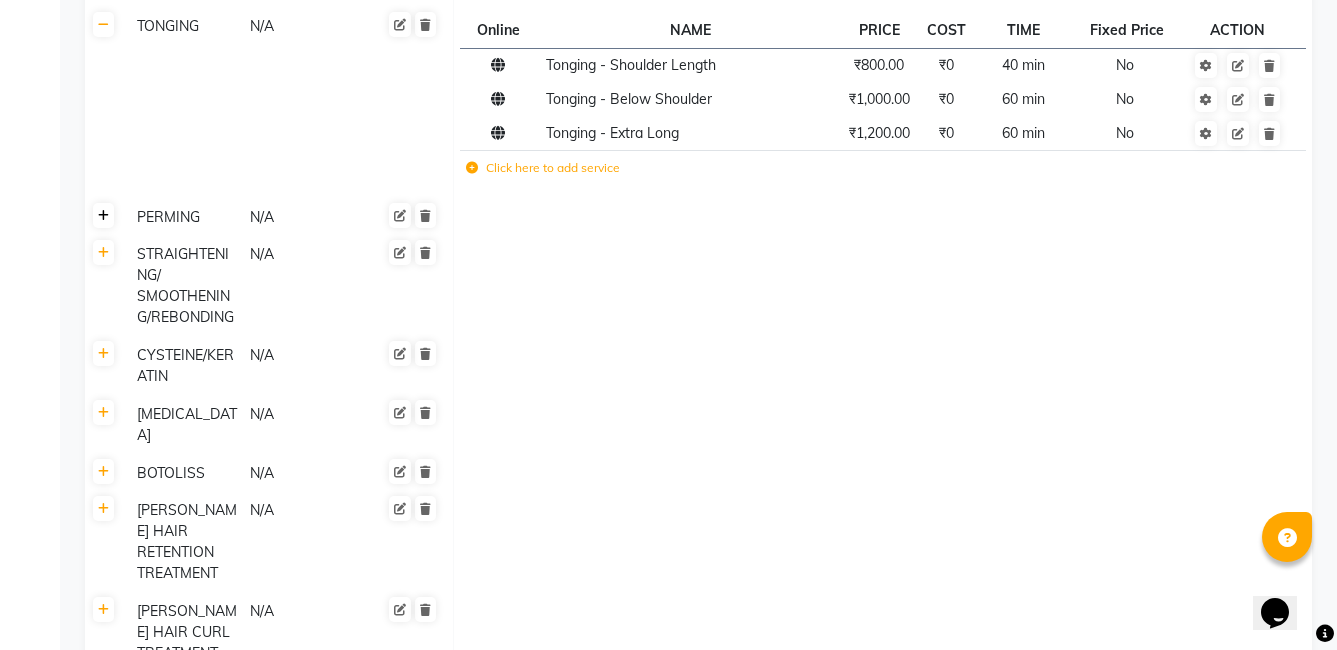 click 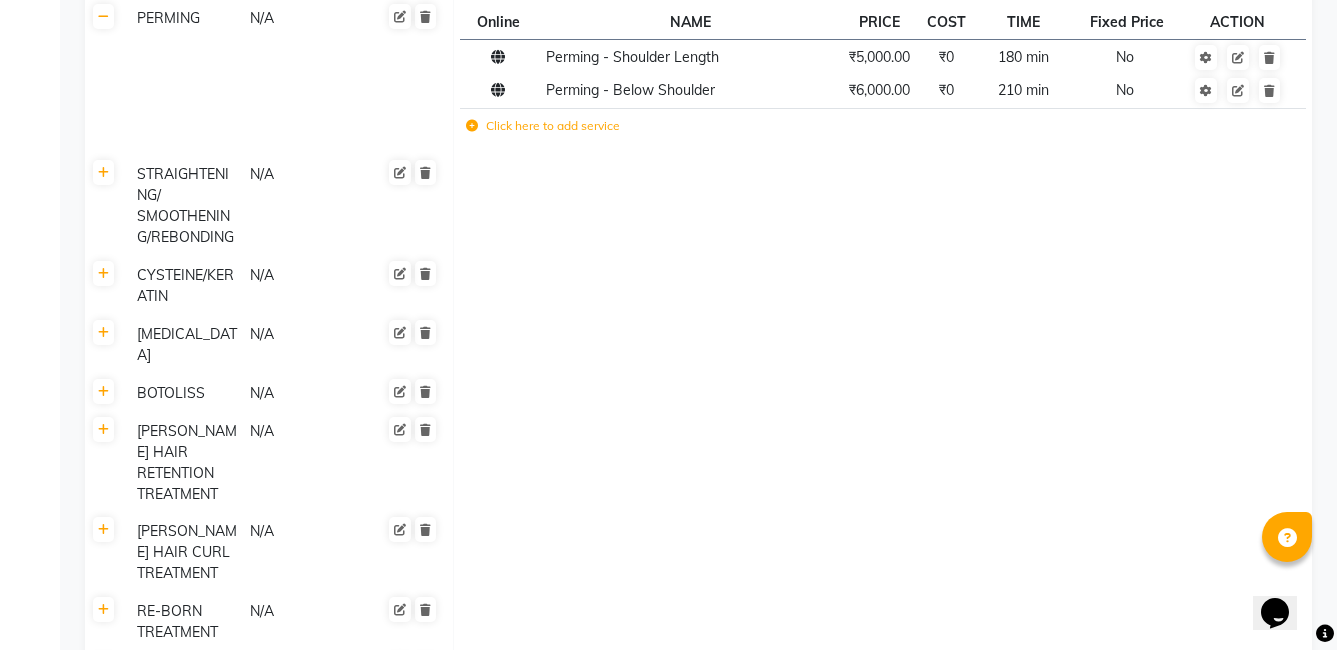 scroll, scrollTop: 3922, scrollLeft: 0, axis: vertical 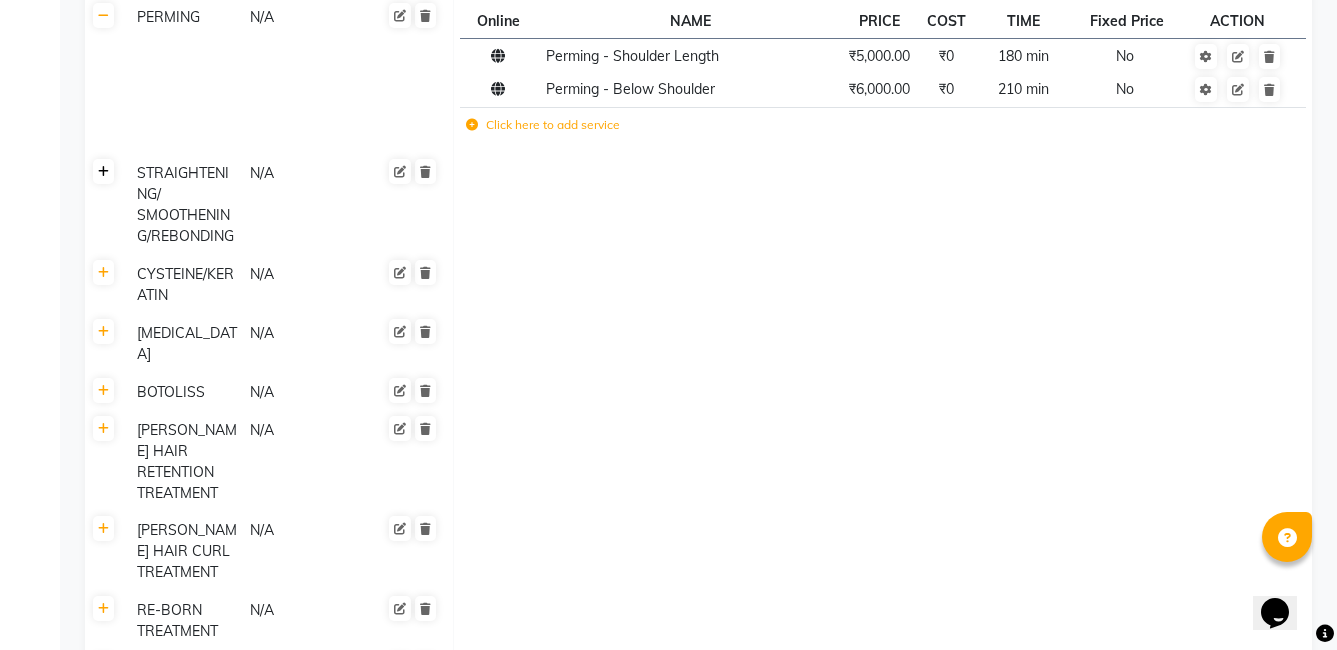 click 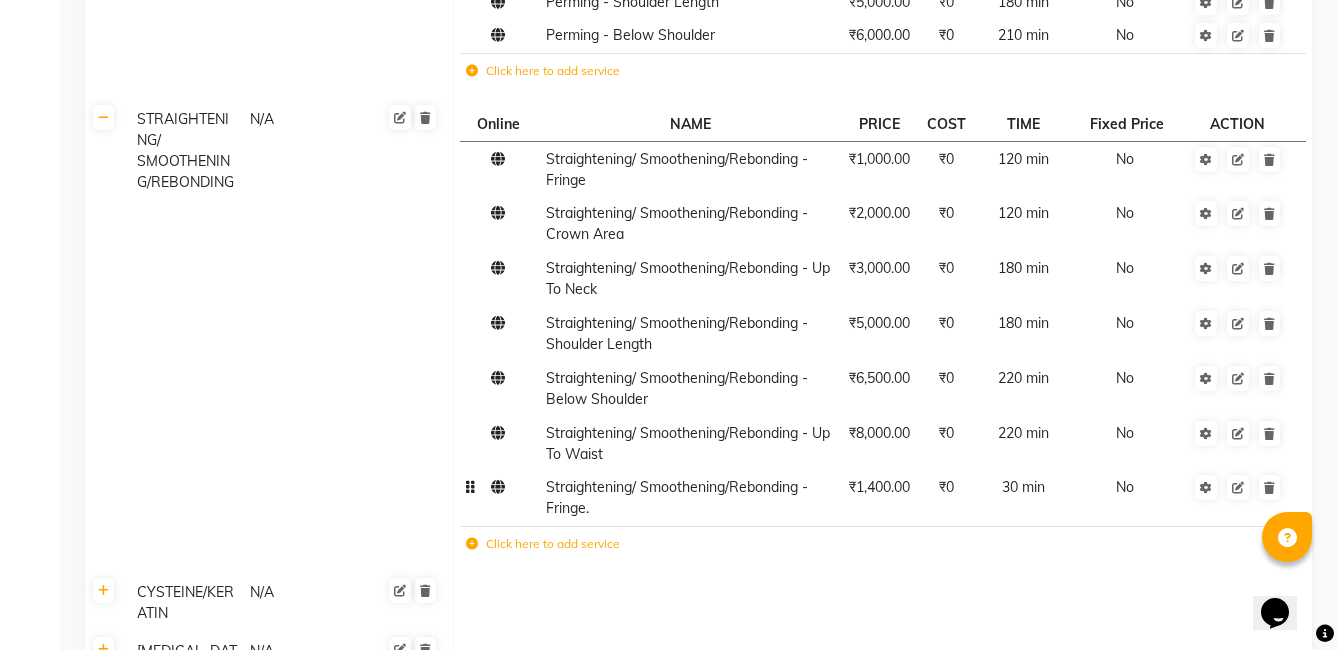 scroll, scrollTop: 4022, scrollLeft: 0, axis: vertical 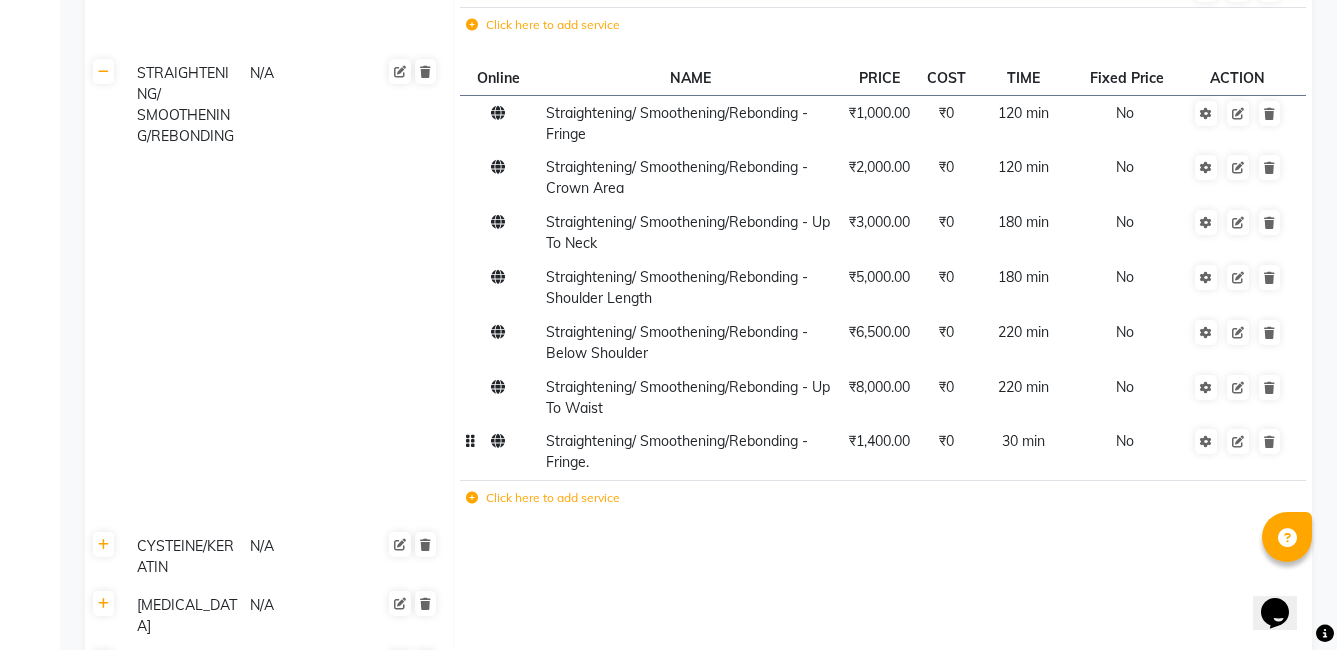 click on "₹1,400.00" 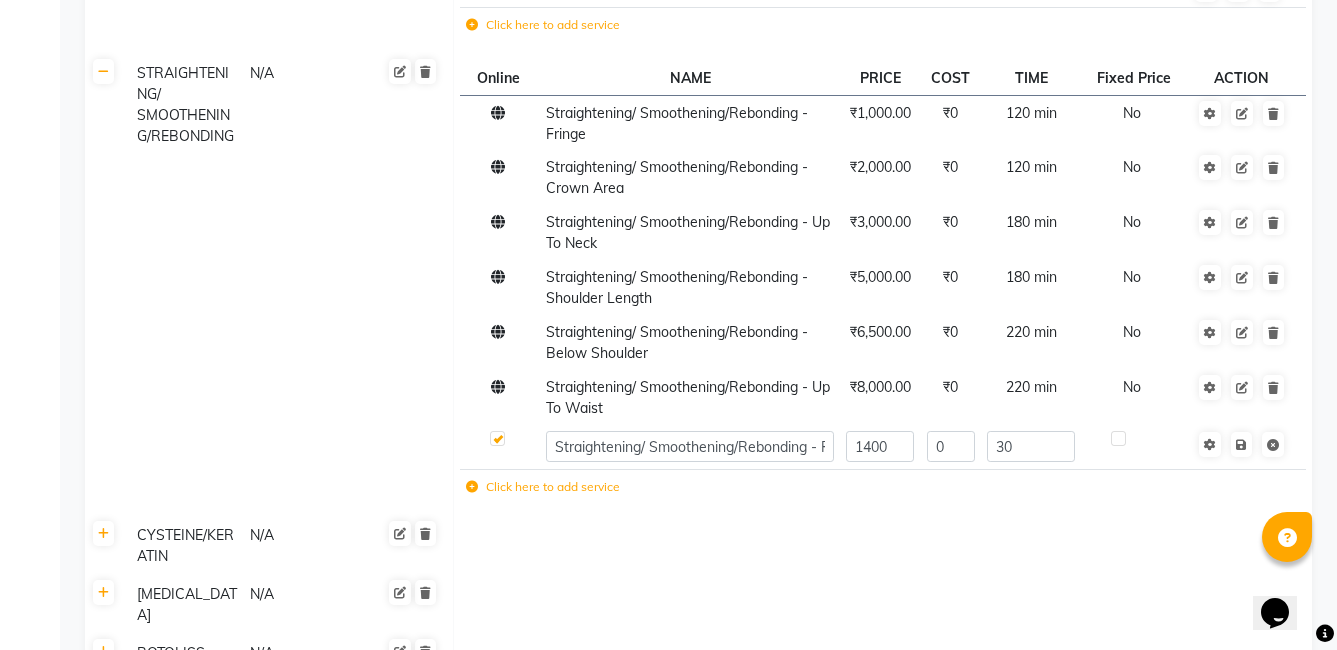 click on "1400" 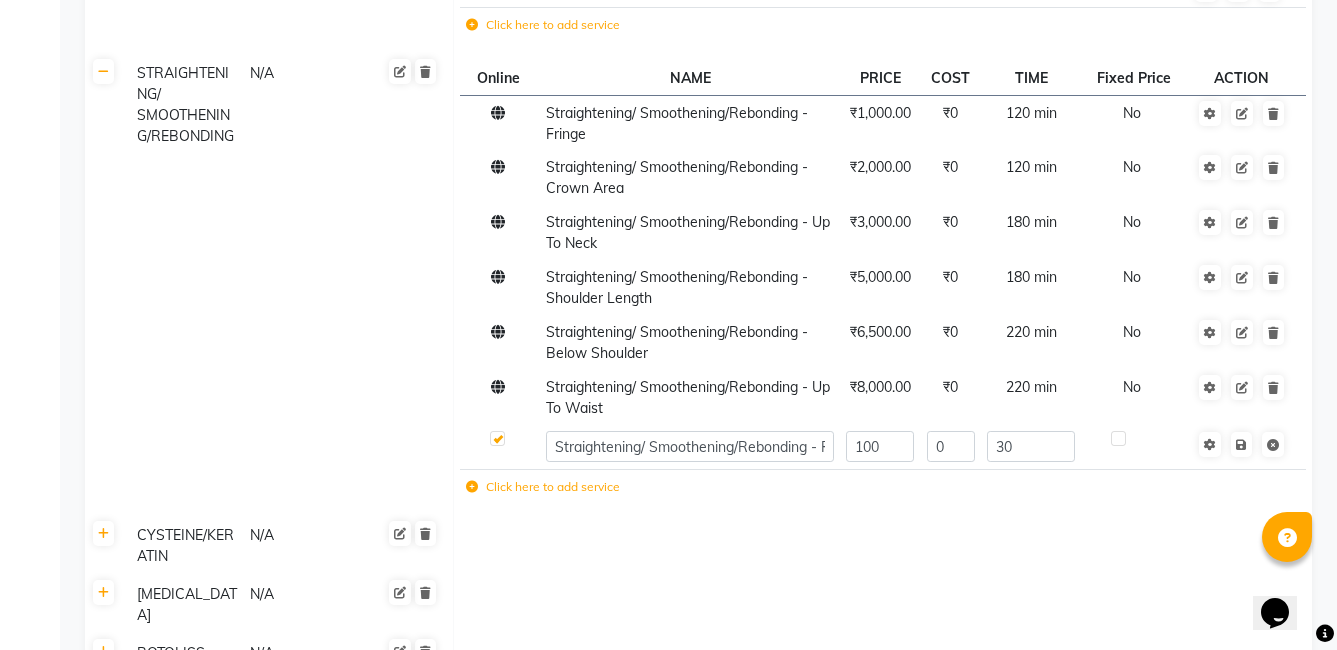 type on "1500" 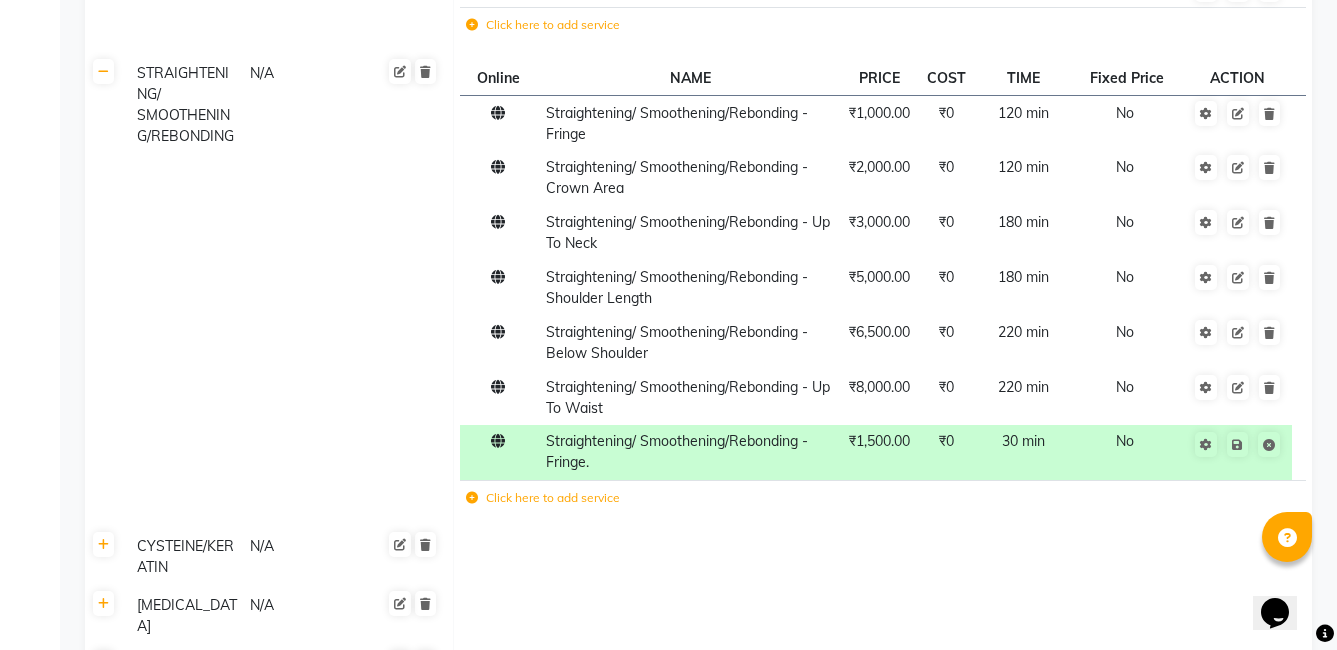 click 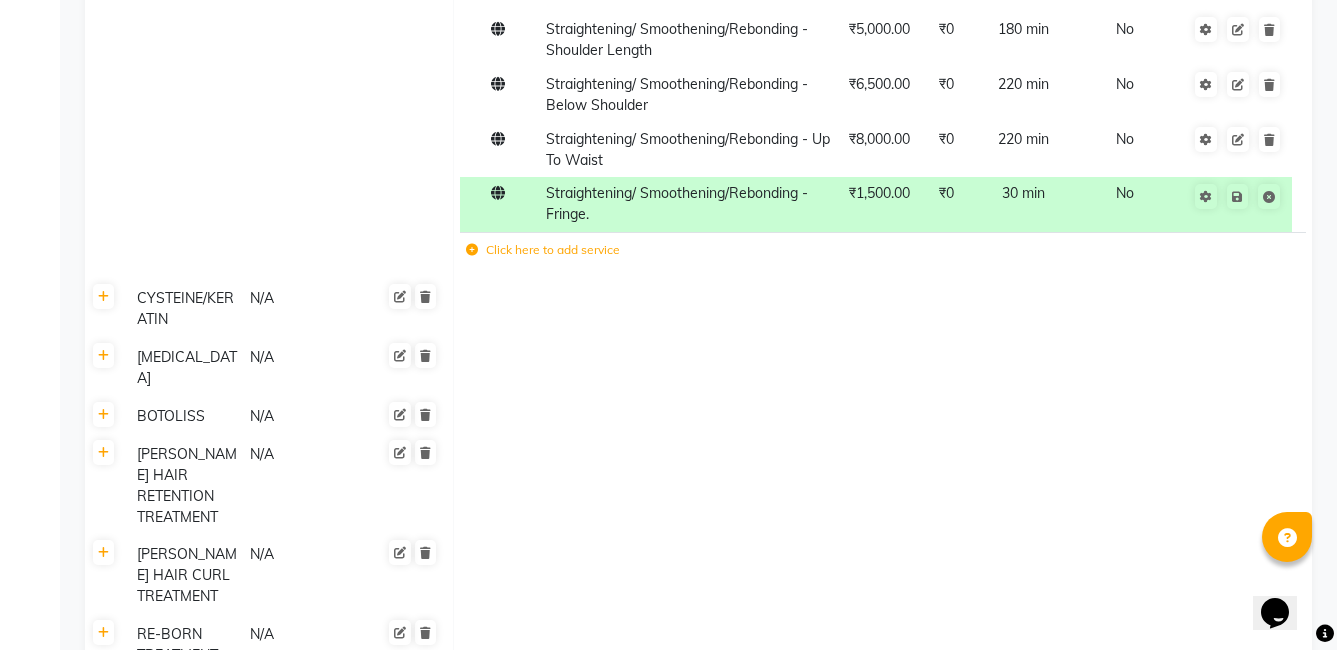 scroll, scrollTop: 4222, scrollLeft: 0, axis: vertical 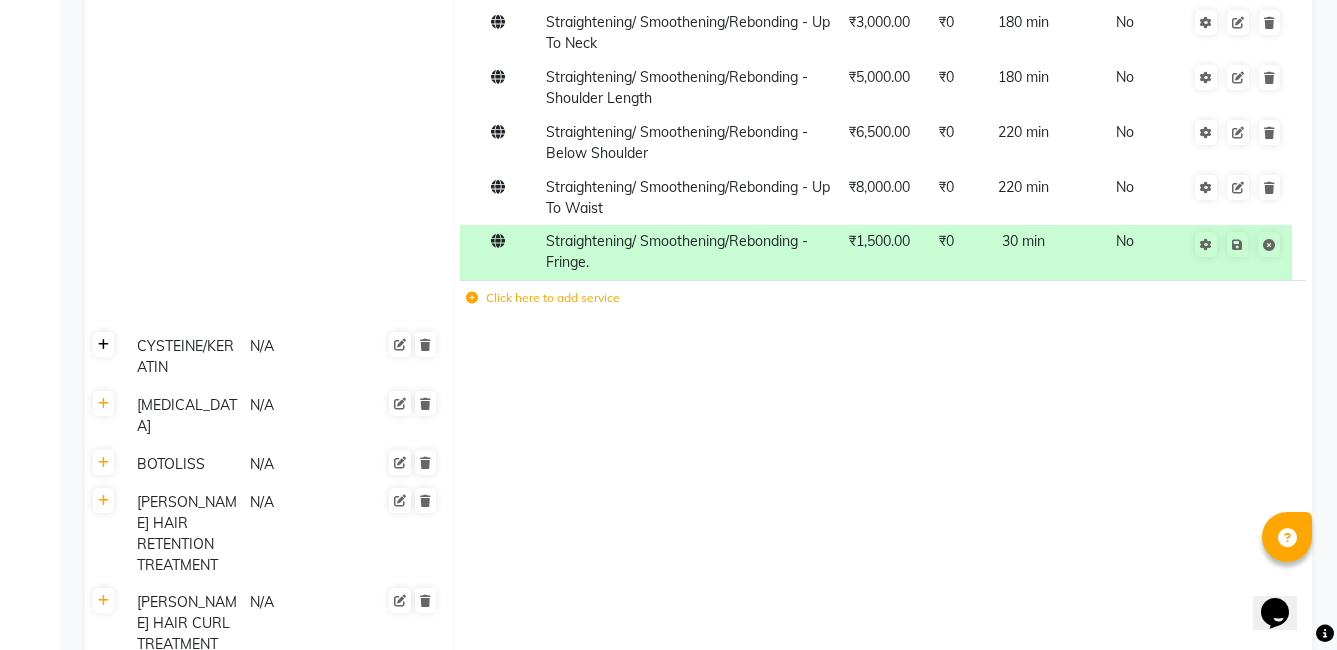 click 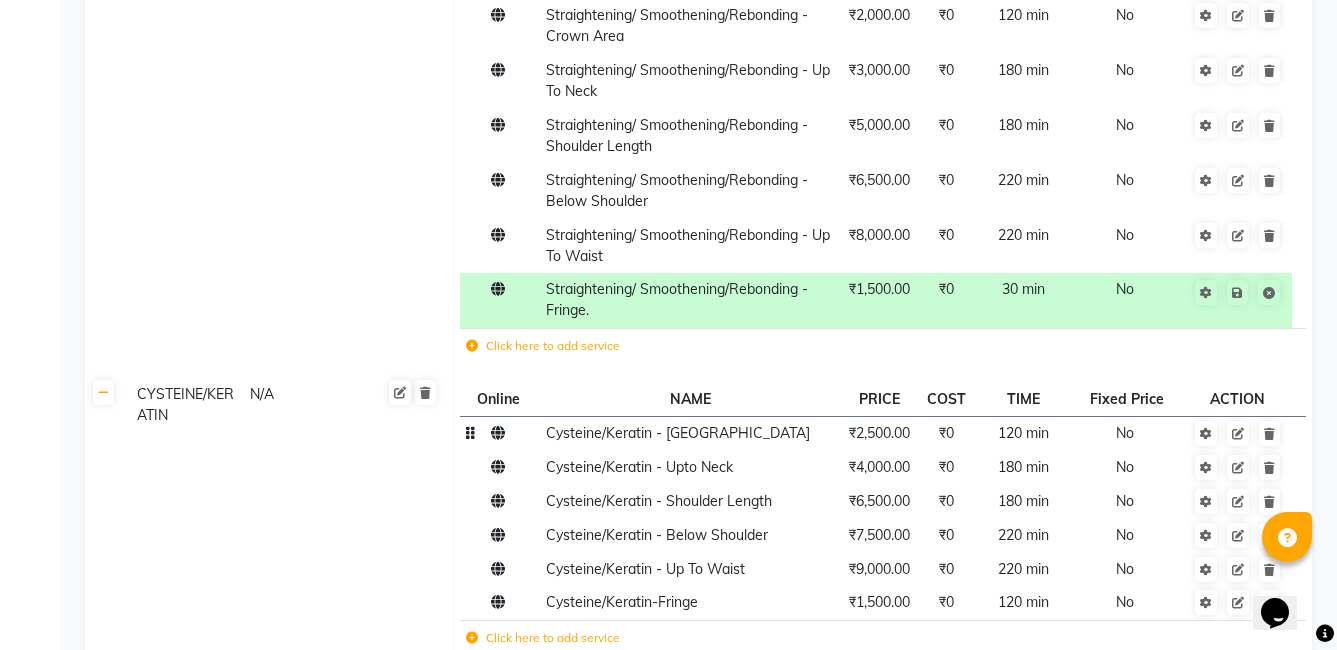 scroll, scrollTop: 4222, scrollLeft: 0, axis: vertical 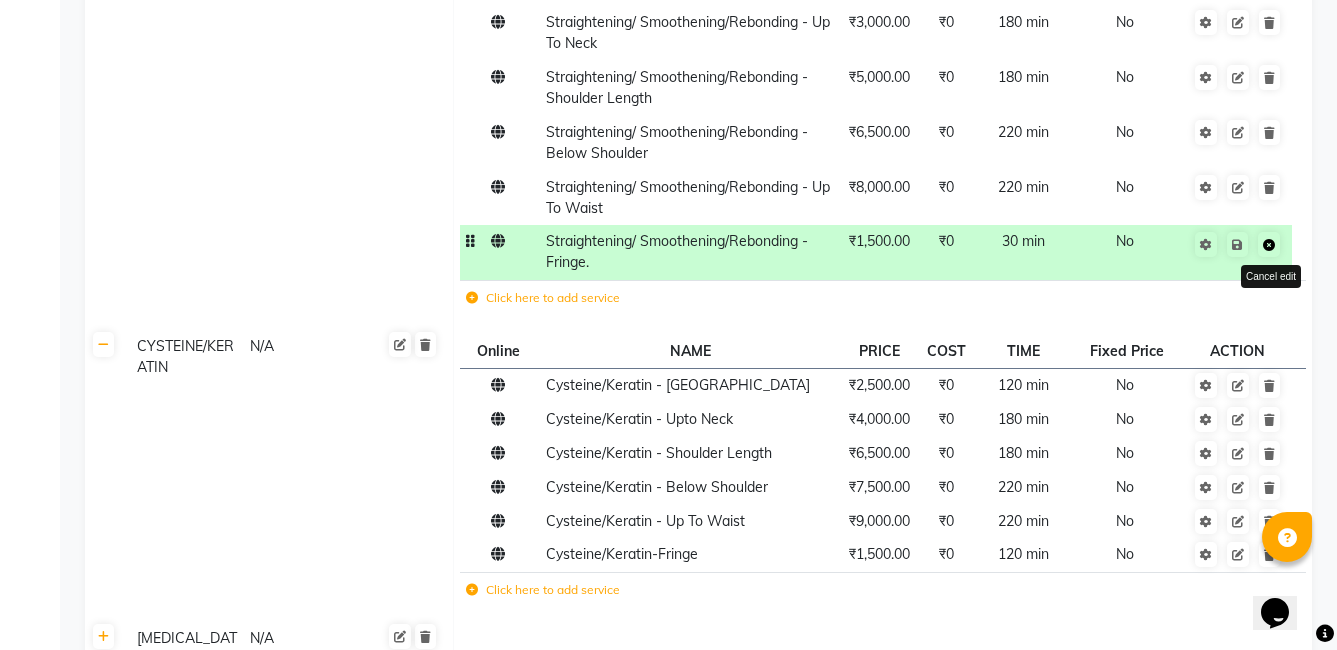 click 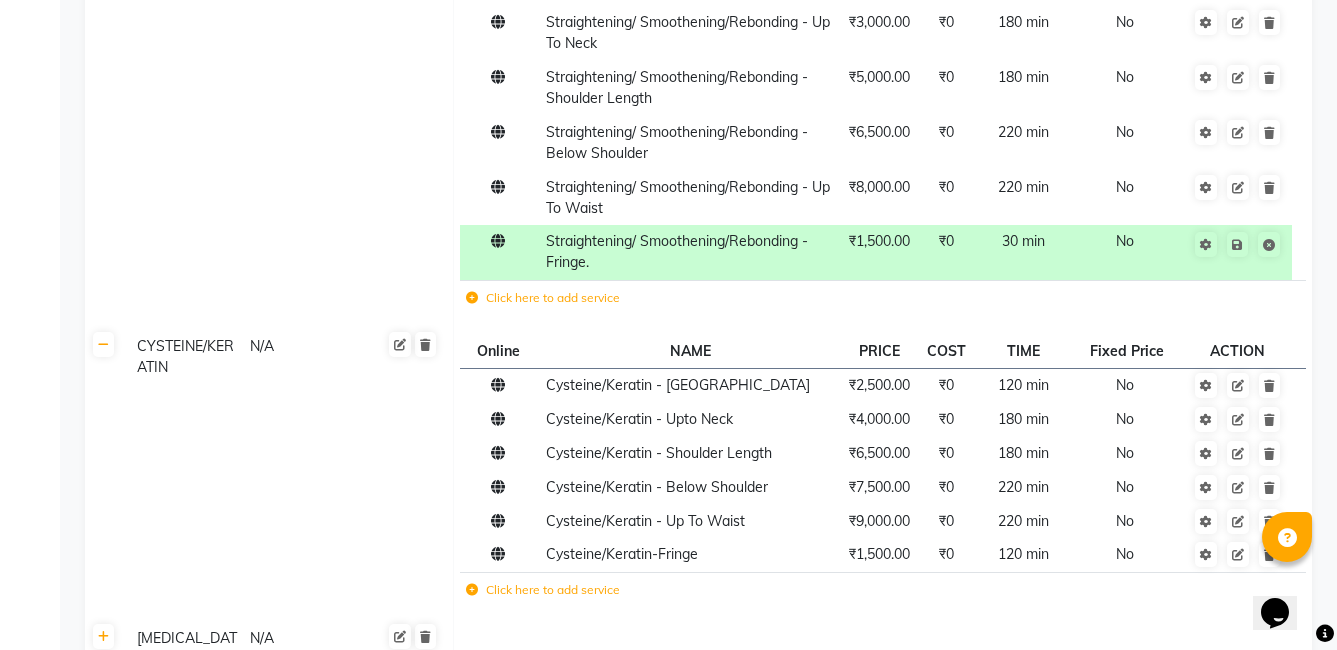 click on "STRAIGHTENING/ SMOOTHENING/REBONDING N/A" 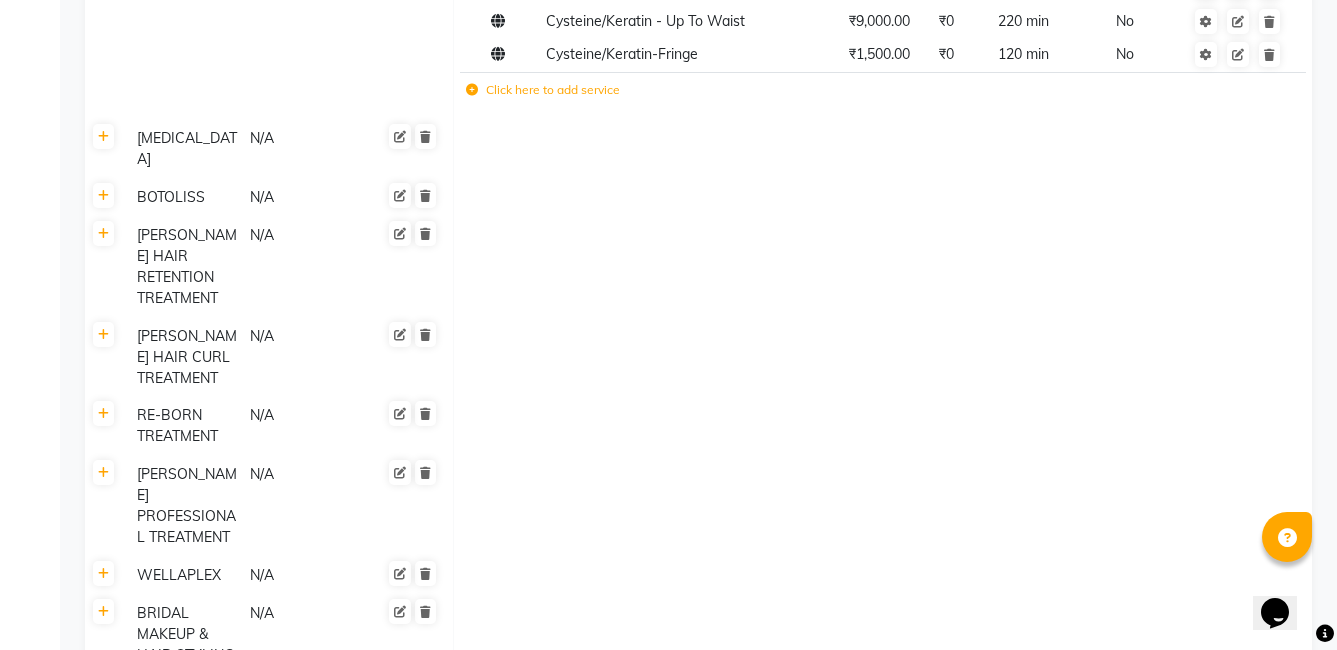 scroll, scrollTop: 5104, scrollLeft: 0, axis: vertical 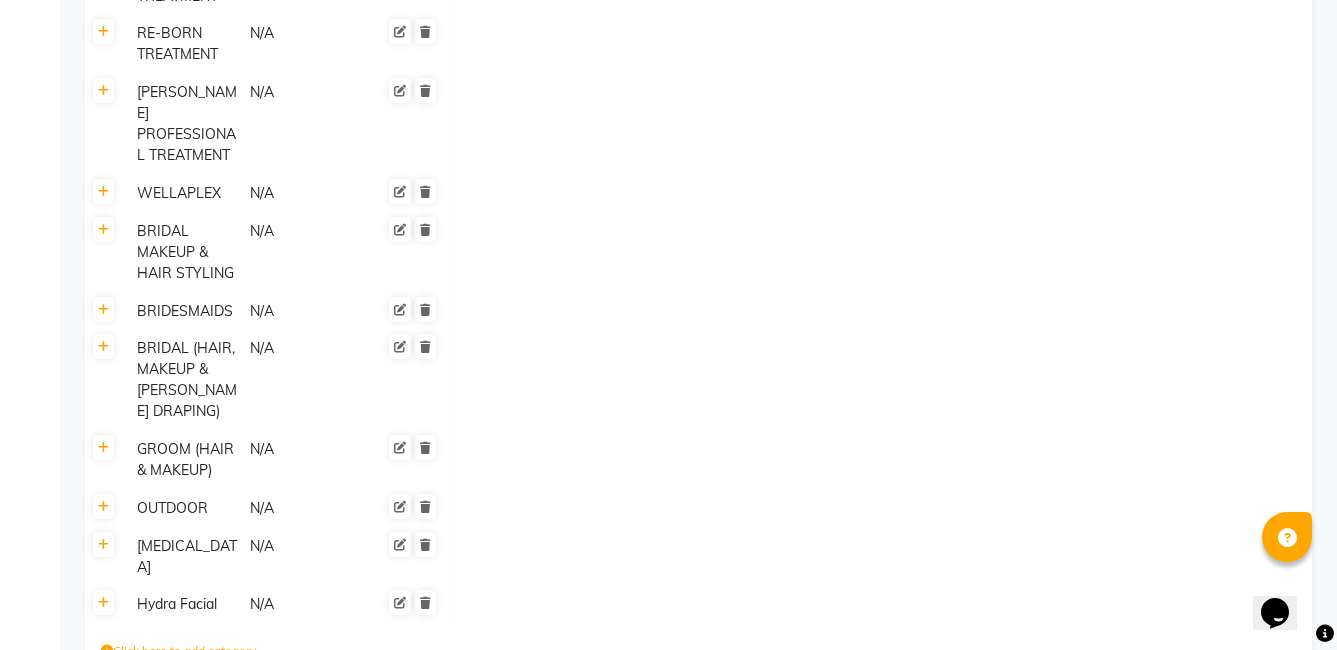 click on "Save Changes" 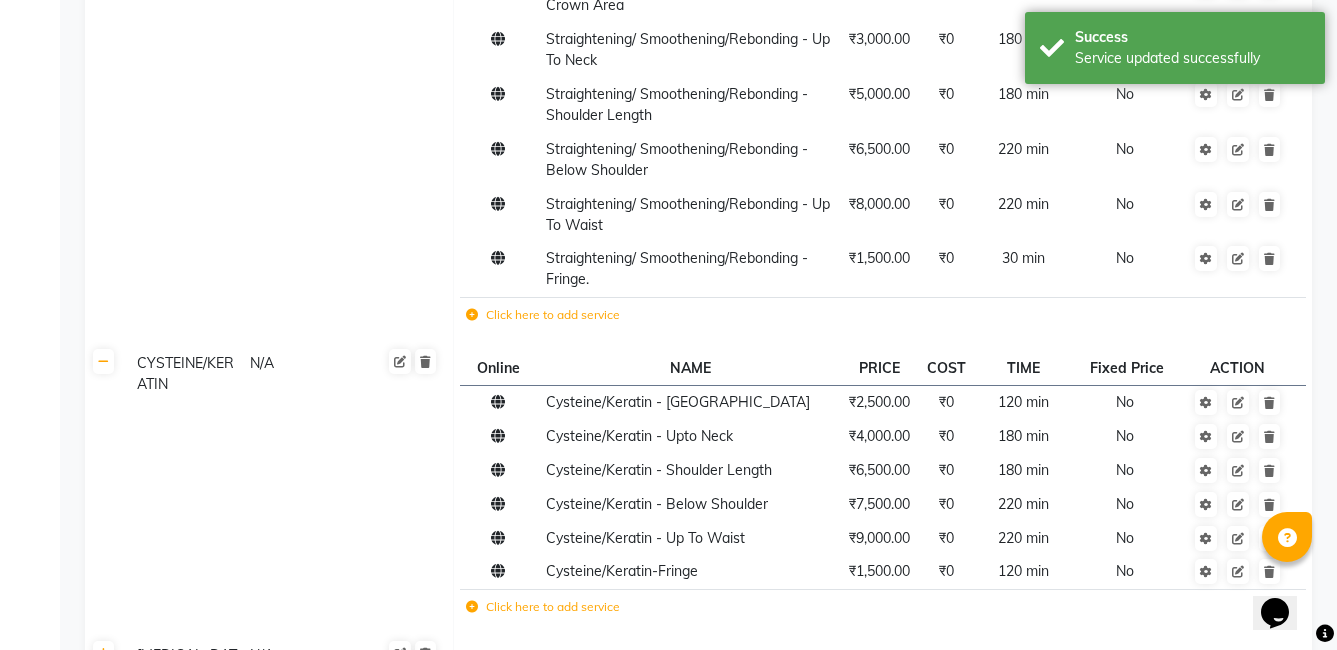 scroll, scrollTop: 4204, scrollLeft: 0, axis: vertical 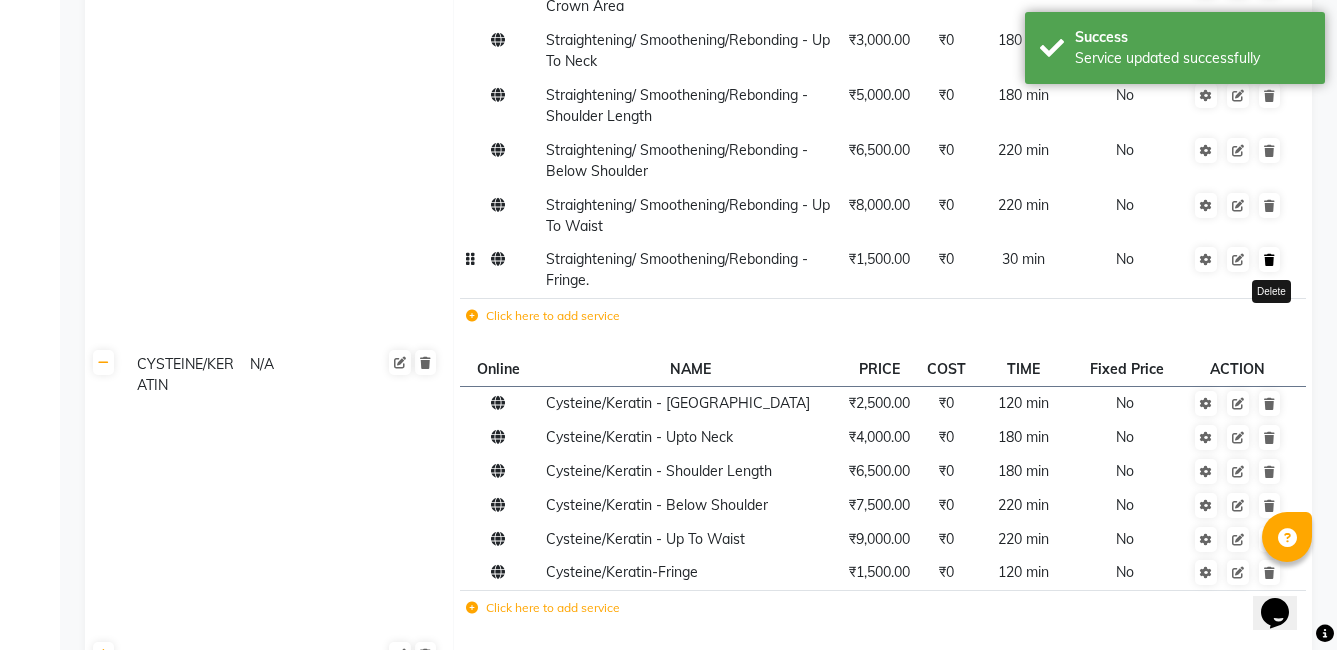 click 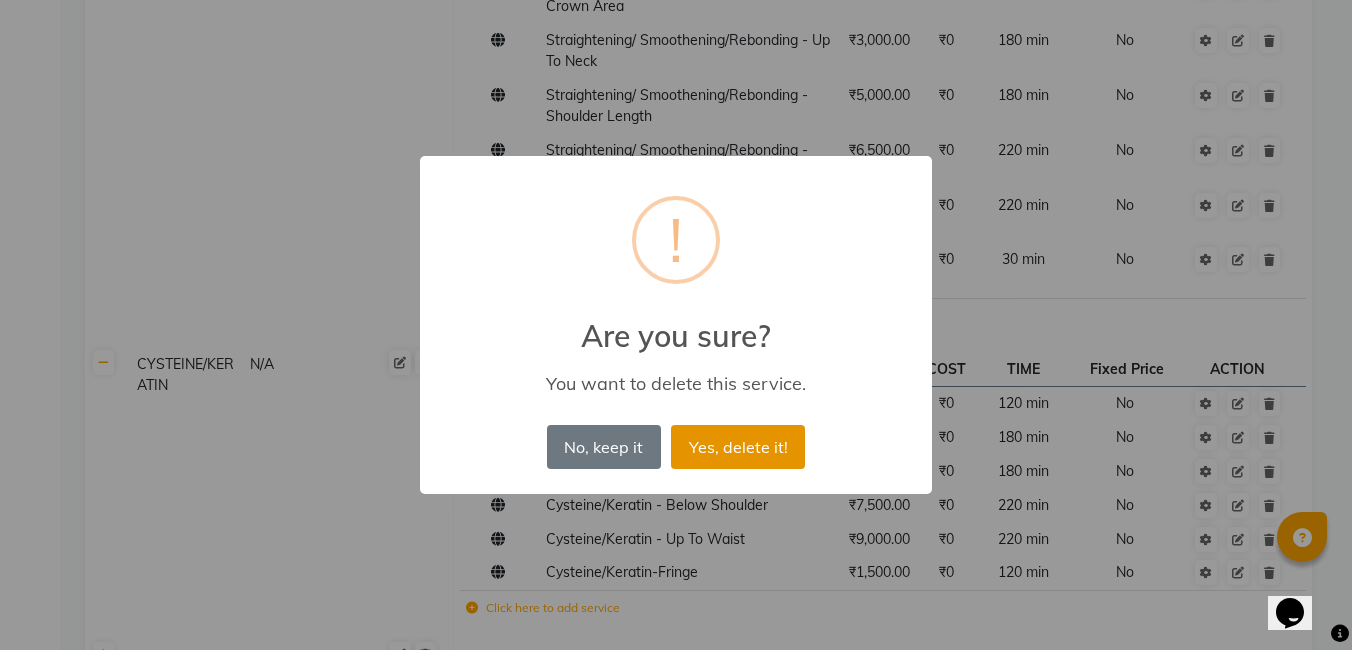 click on "Yes, delete it!" at bounding box center (738, 447) 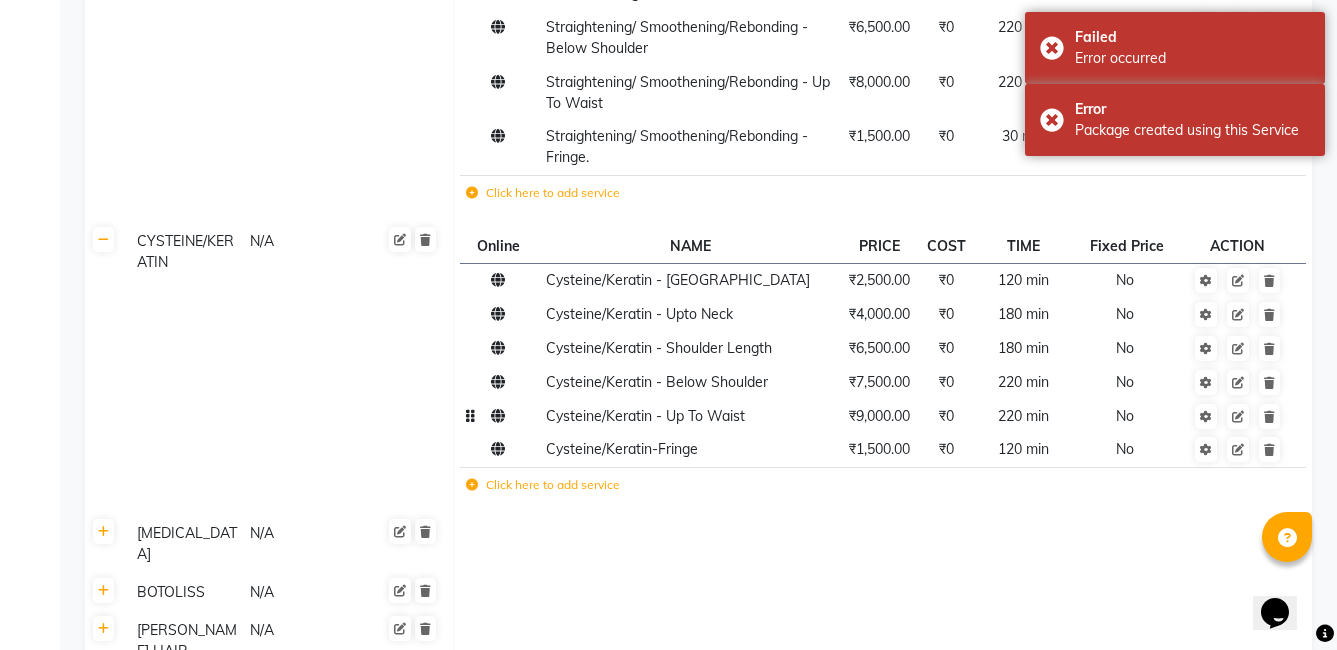 scroll, scrollTop: 4504, scrollLeft: 0, axis: vertical 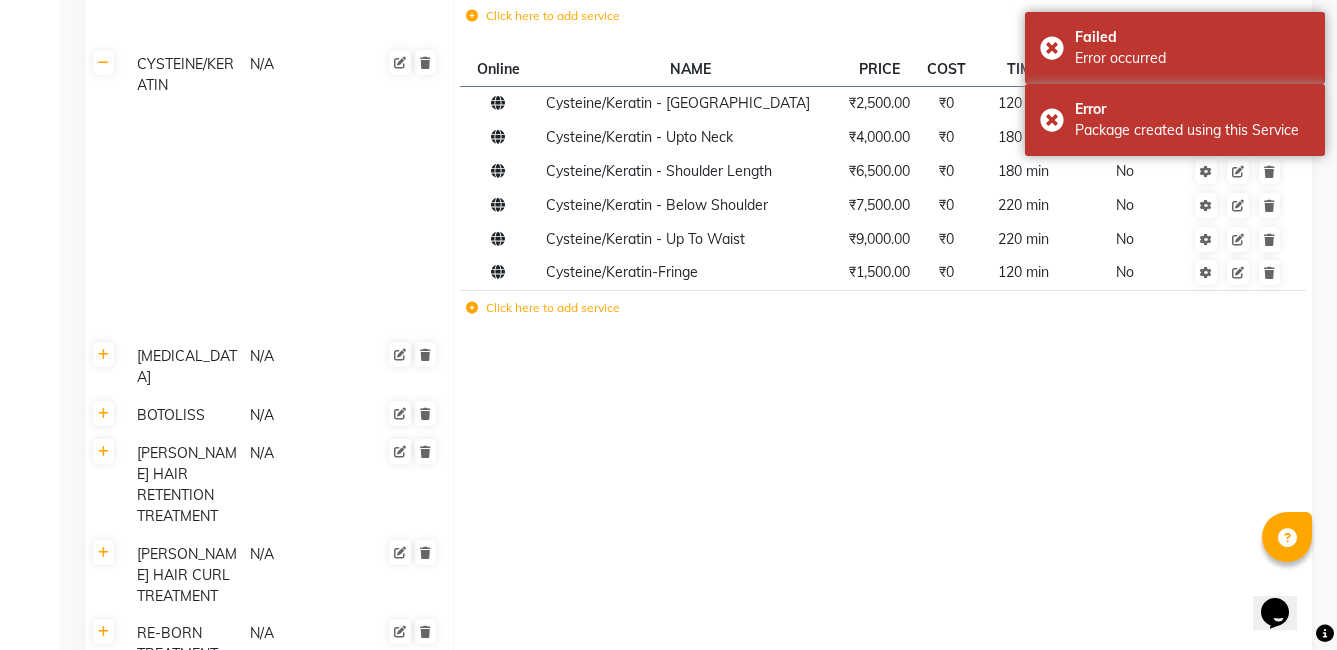 click 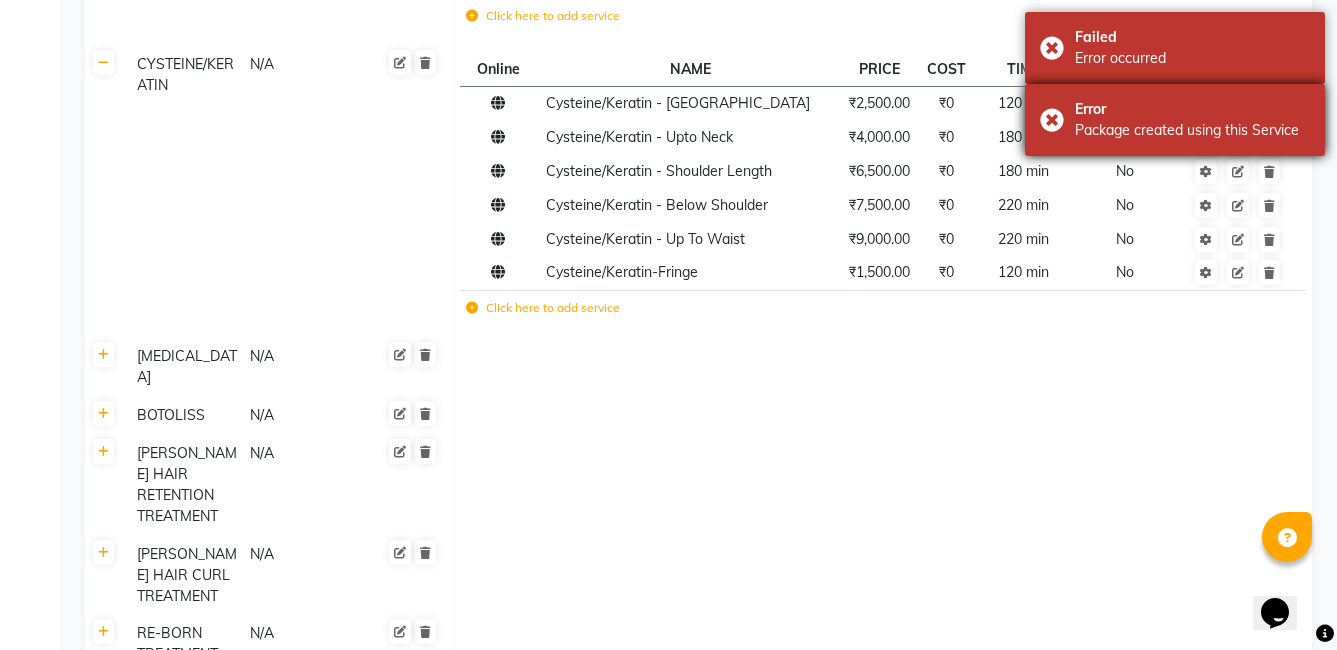 click on "Error   Package created using this Service" at bounding box center (1175, 120) 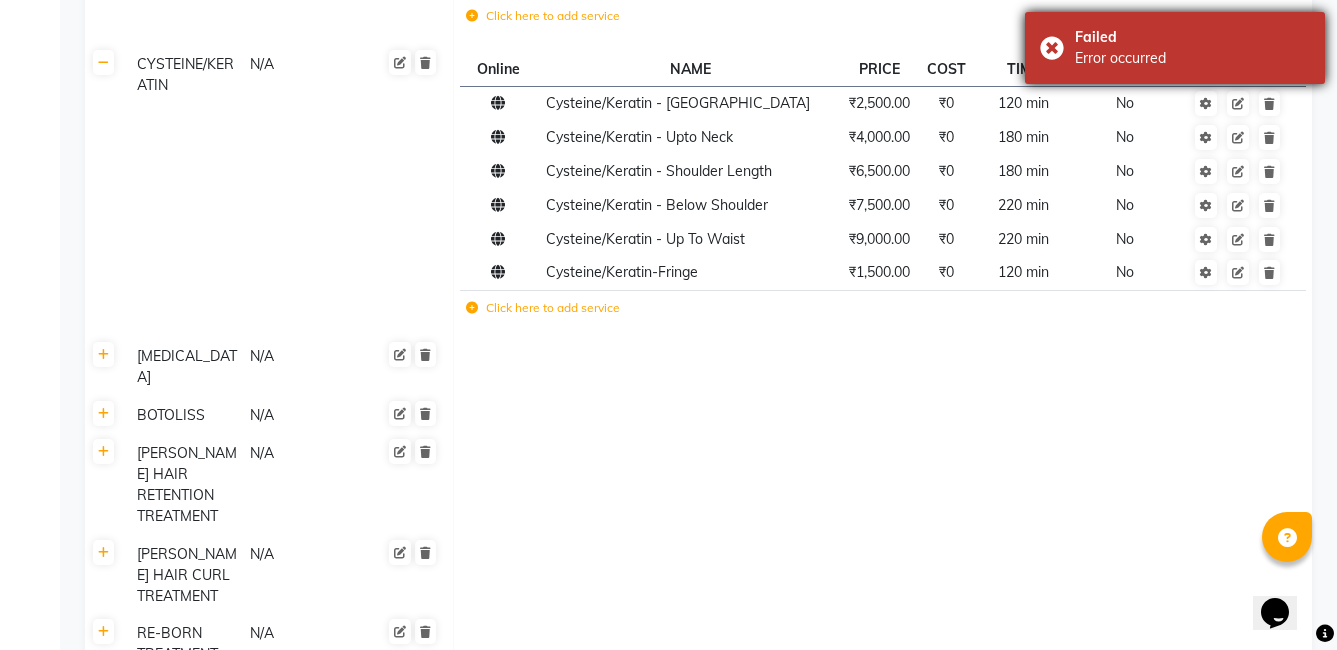 drag, startPoint x: 1060, startPoint y: 42, endPoint x: 1062, endPoint y: 65, distance: 23.086792 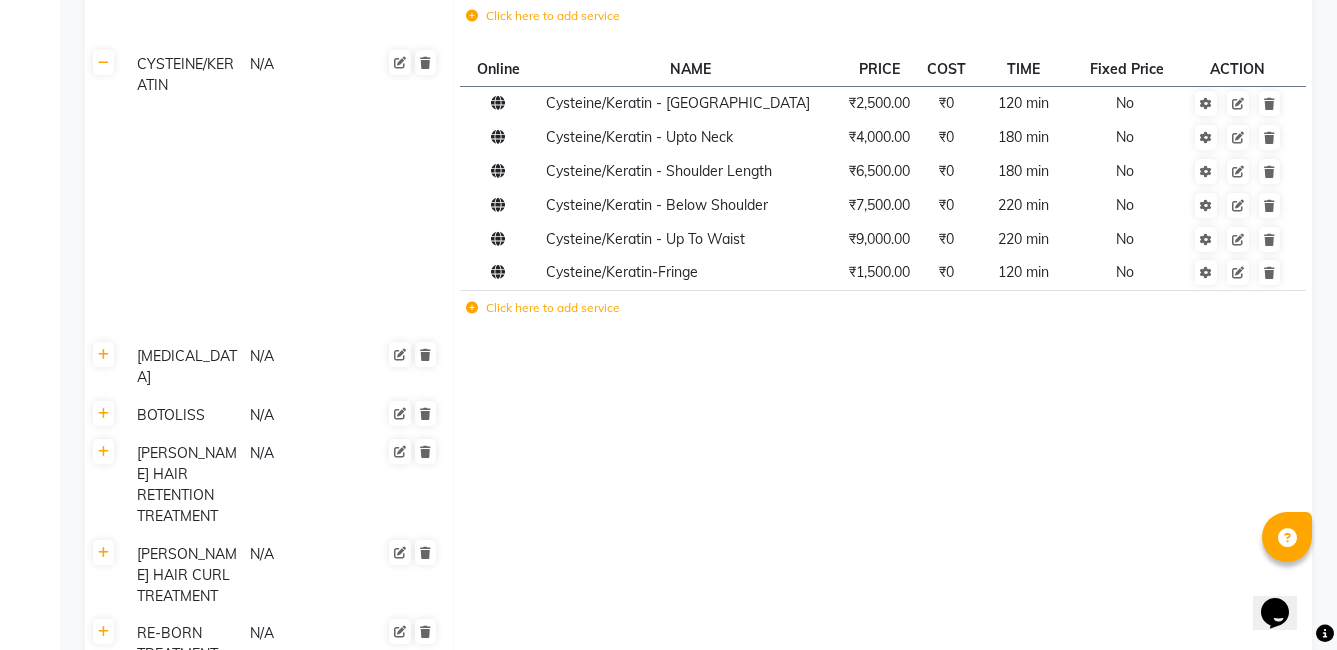 click 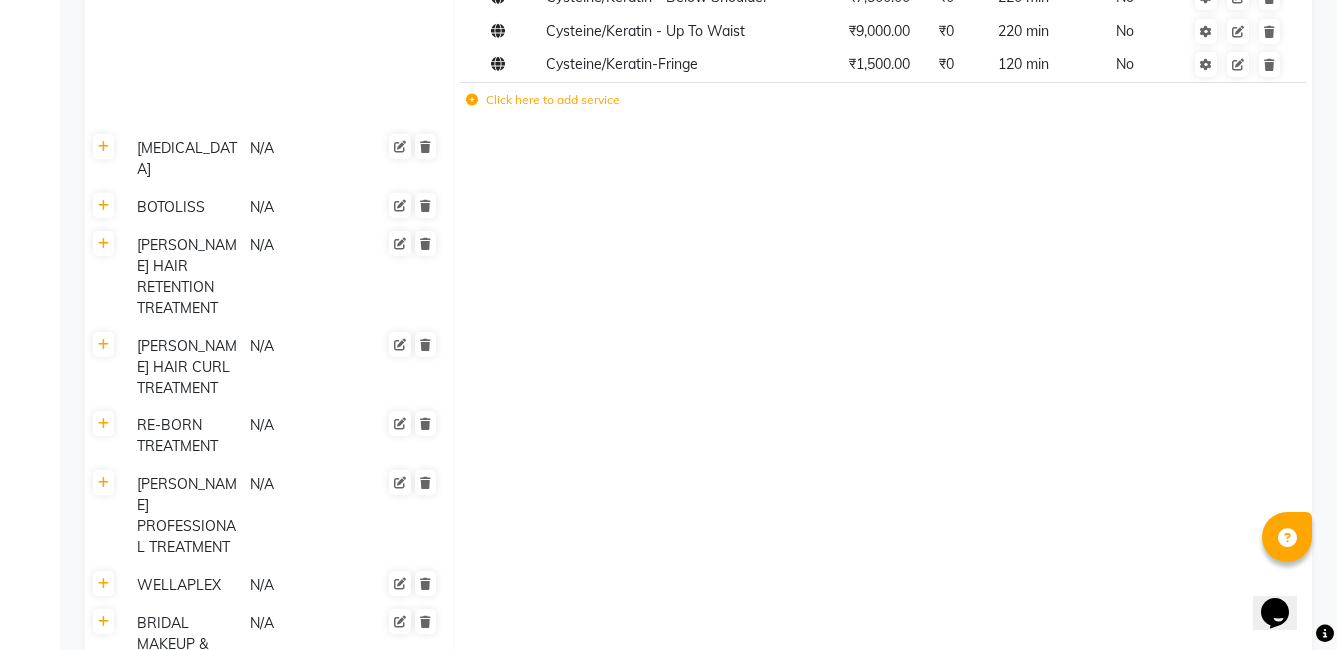 scroll, scrollTop: 4704, scrollLeft: 0, axis: vertical 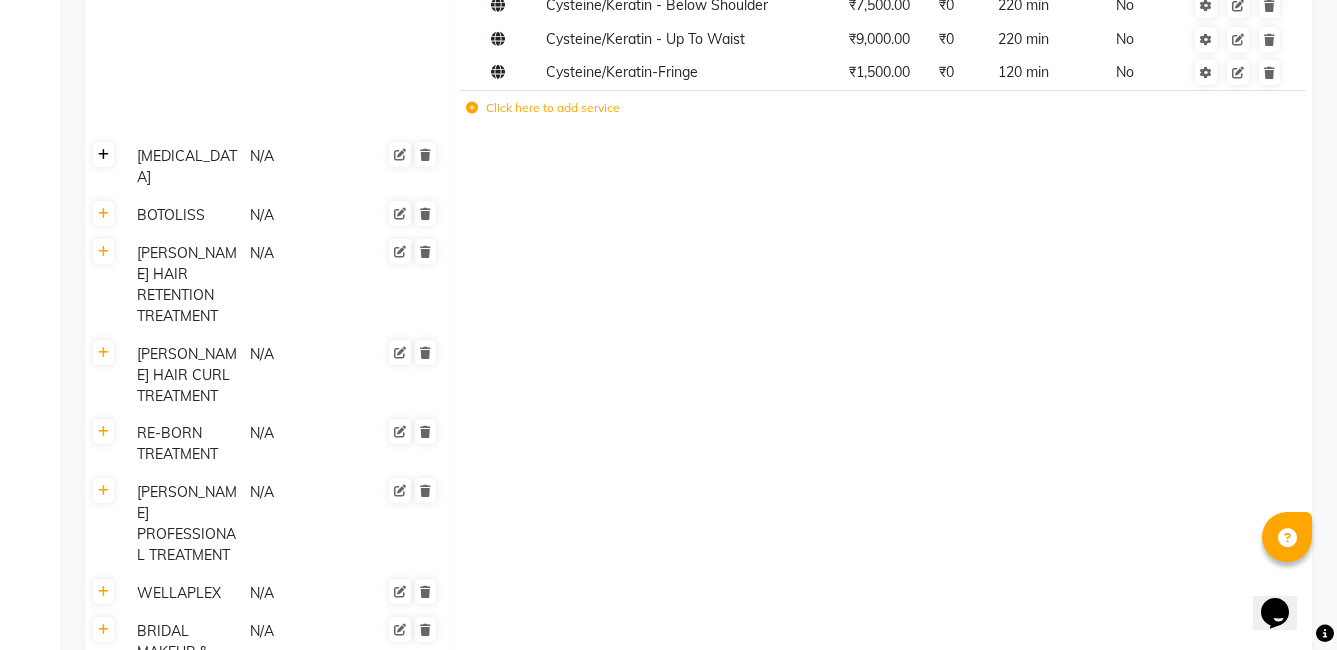click 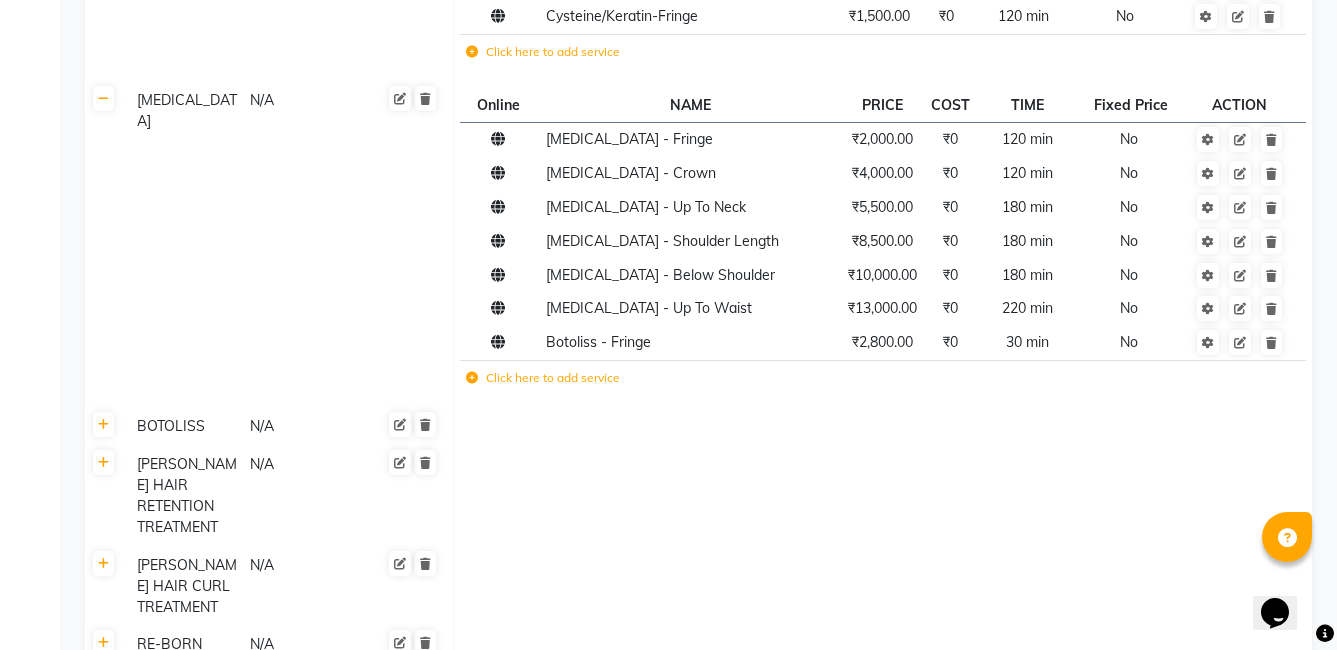 scroll, scrollTop: 4804, scrollLeft: 0, axis: vertical 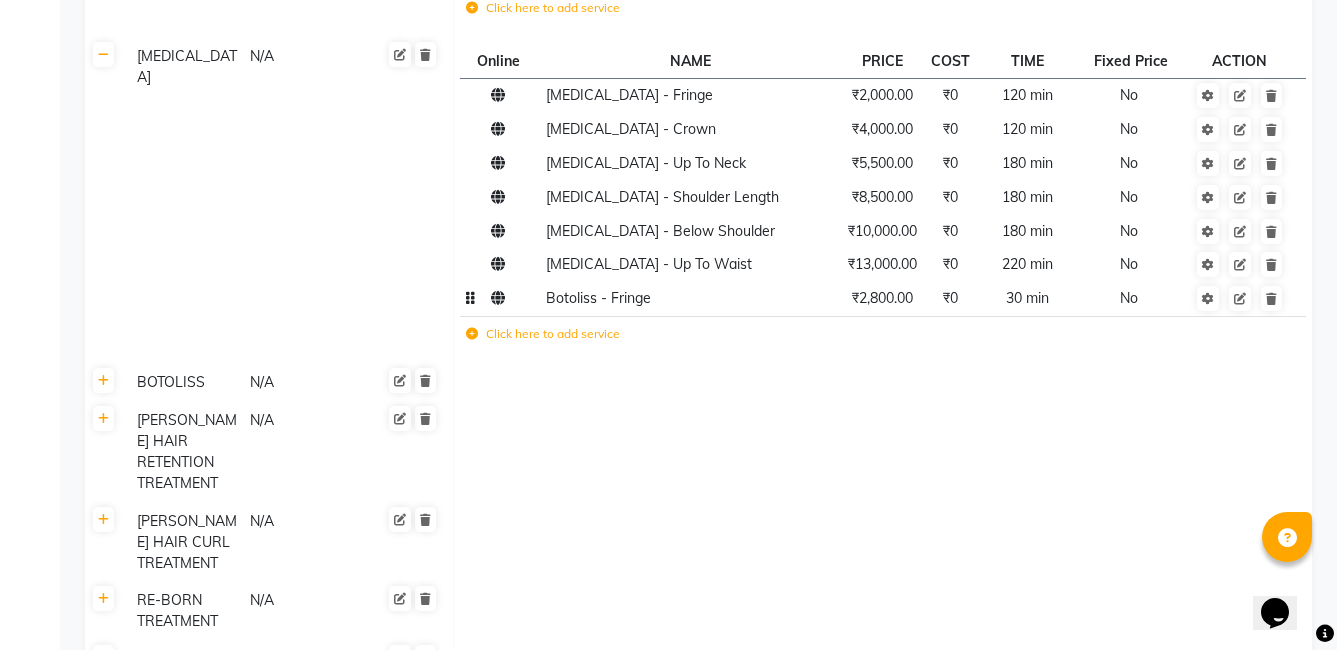 click on "₹2,800.00" 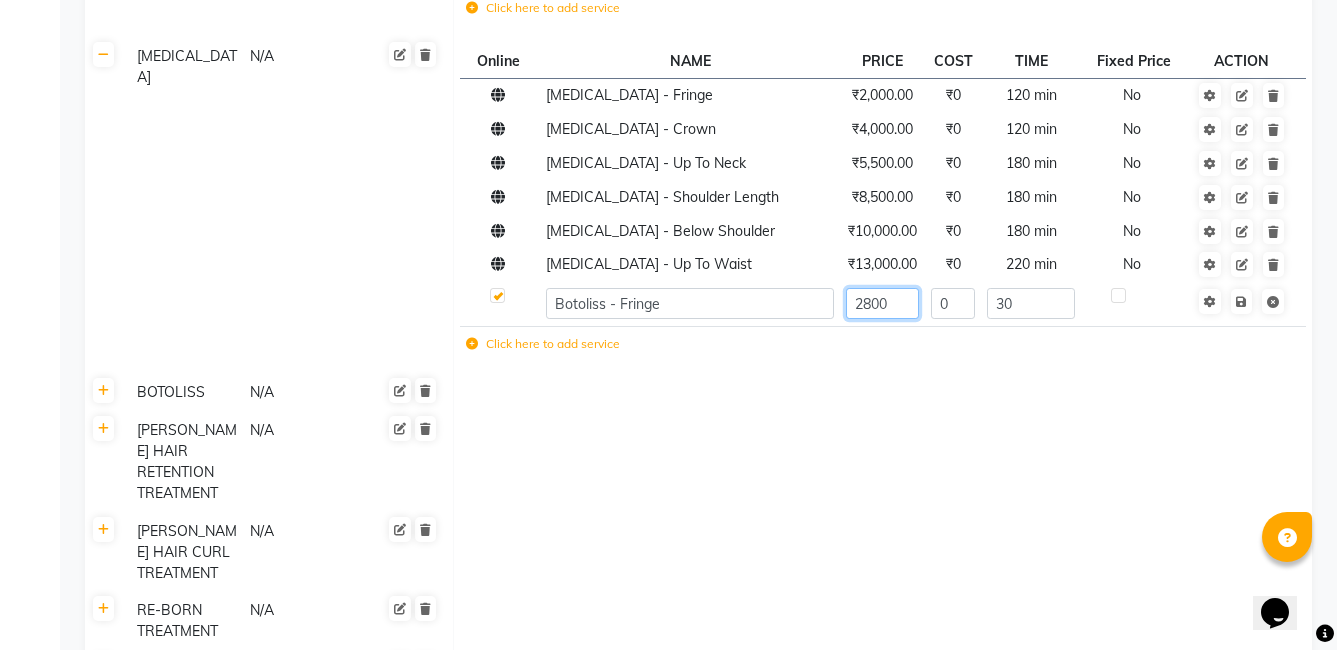 click on "2800" 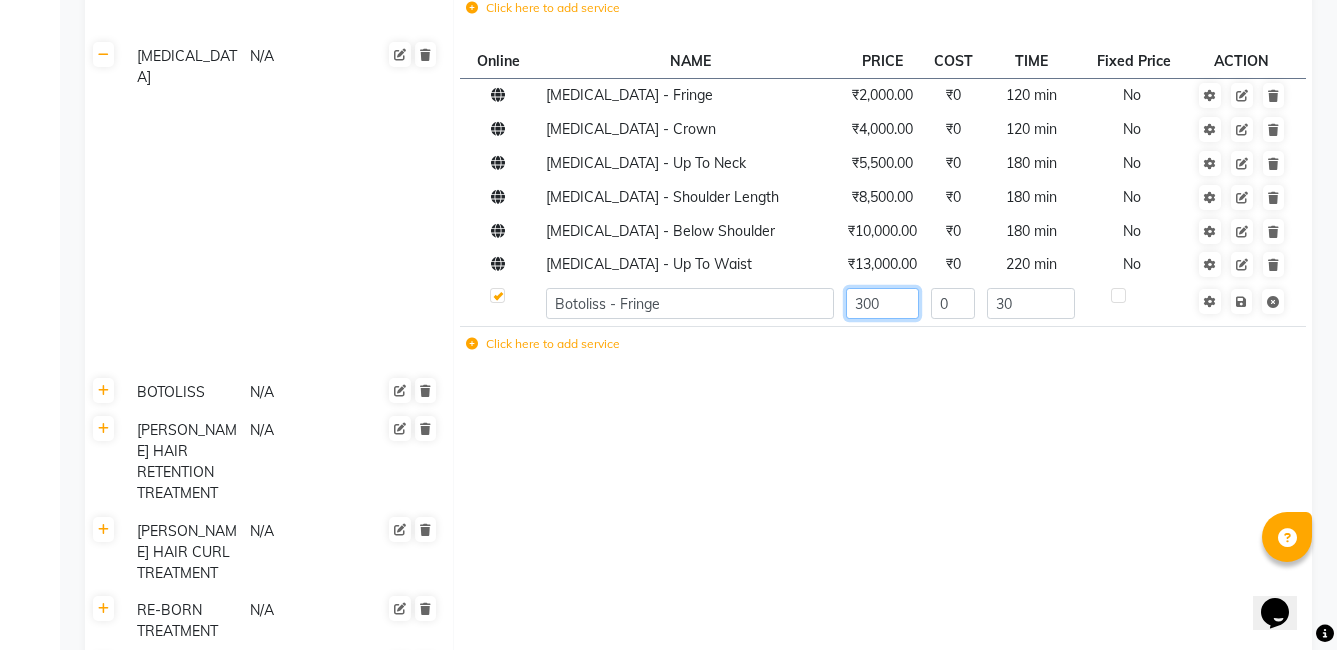 type on "3000" 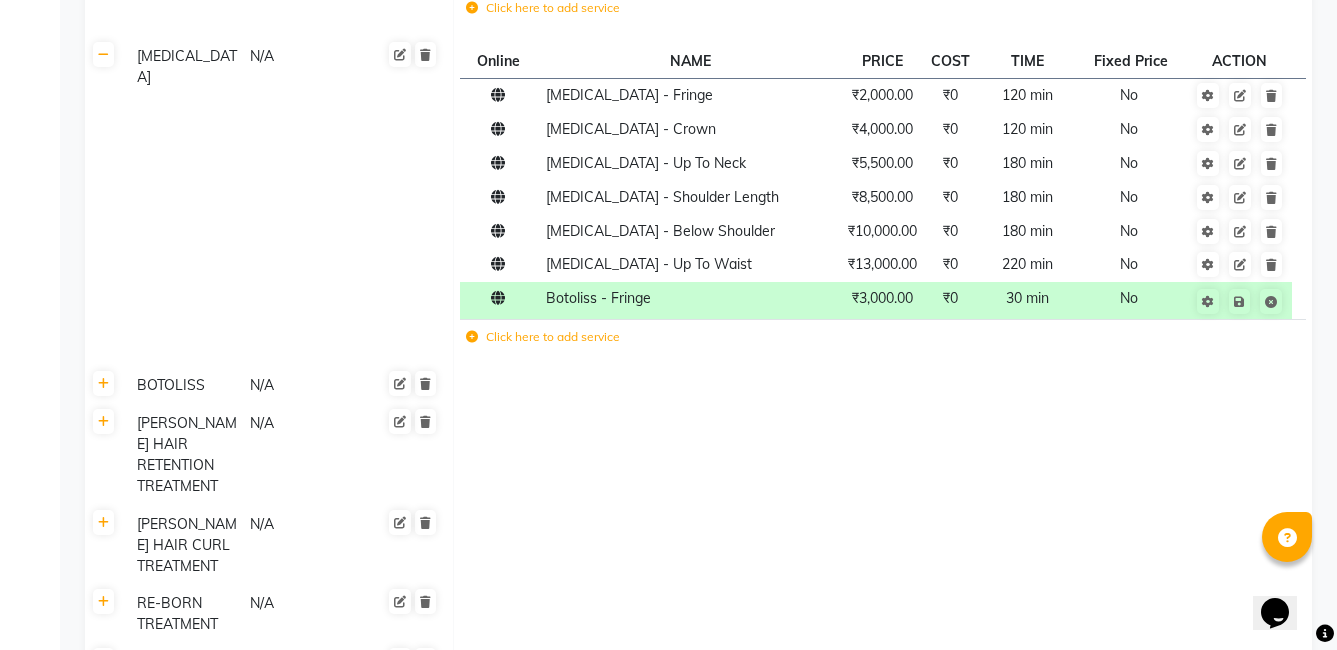 click 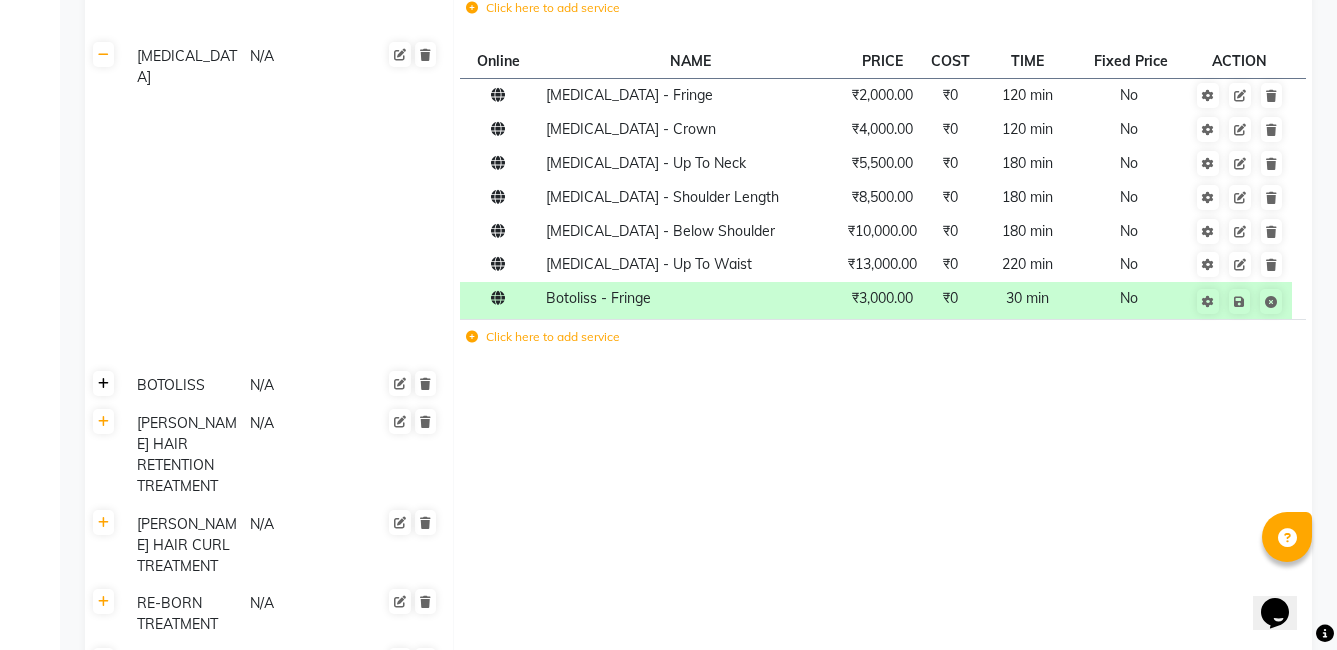 click 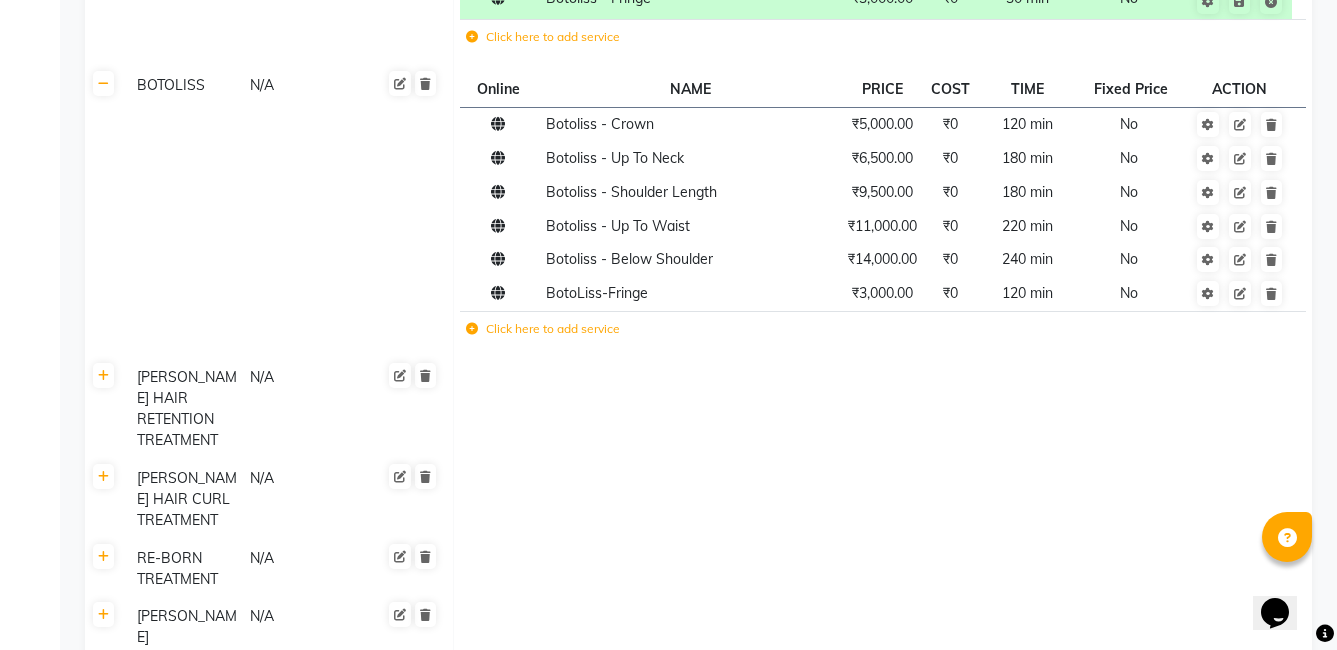 scroll, scrollTop: 5304, scrollLeft: 0, axis: vertical 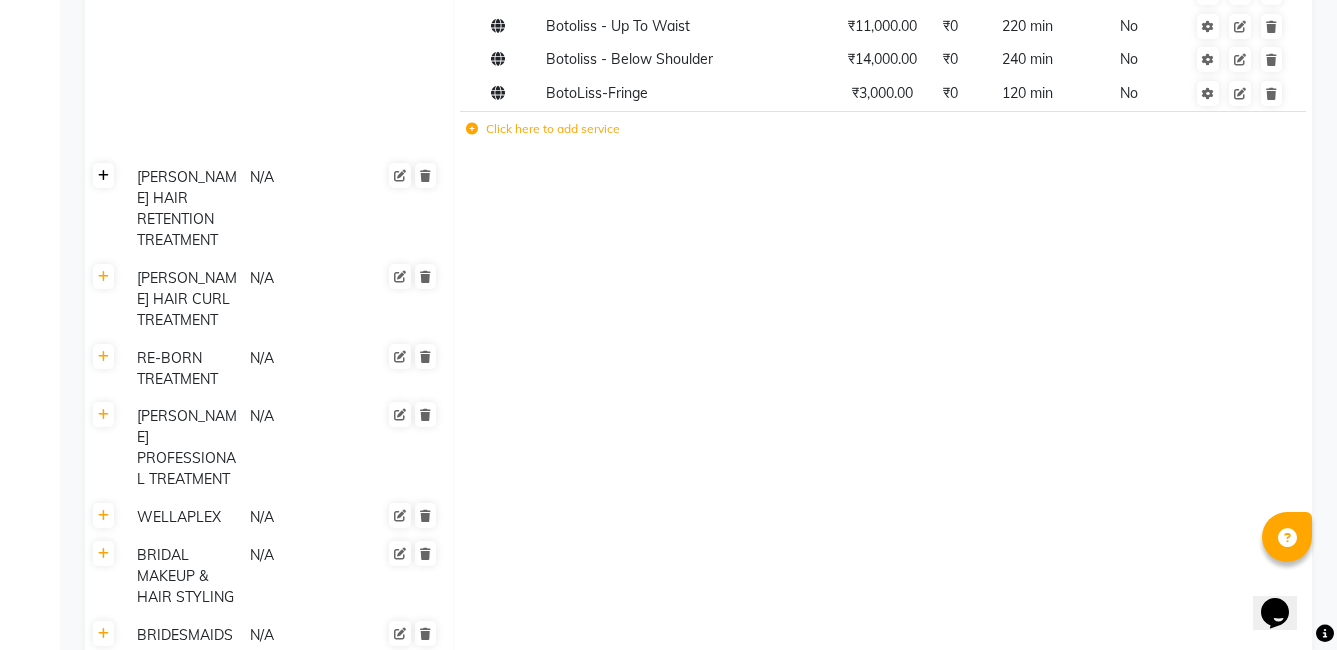 drag, startPoint x: 106, startPoint y: 118, endPoint x: 116, endPoint y: 119, distance: 10.049875 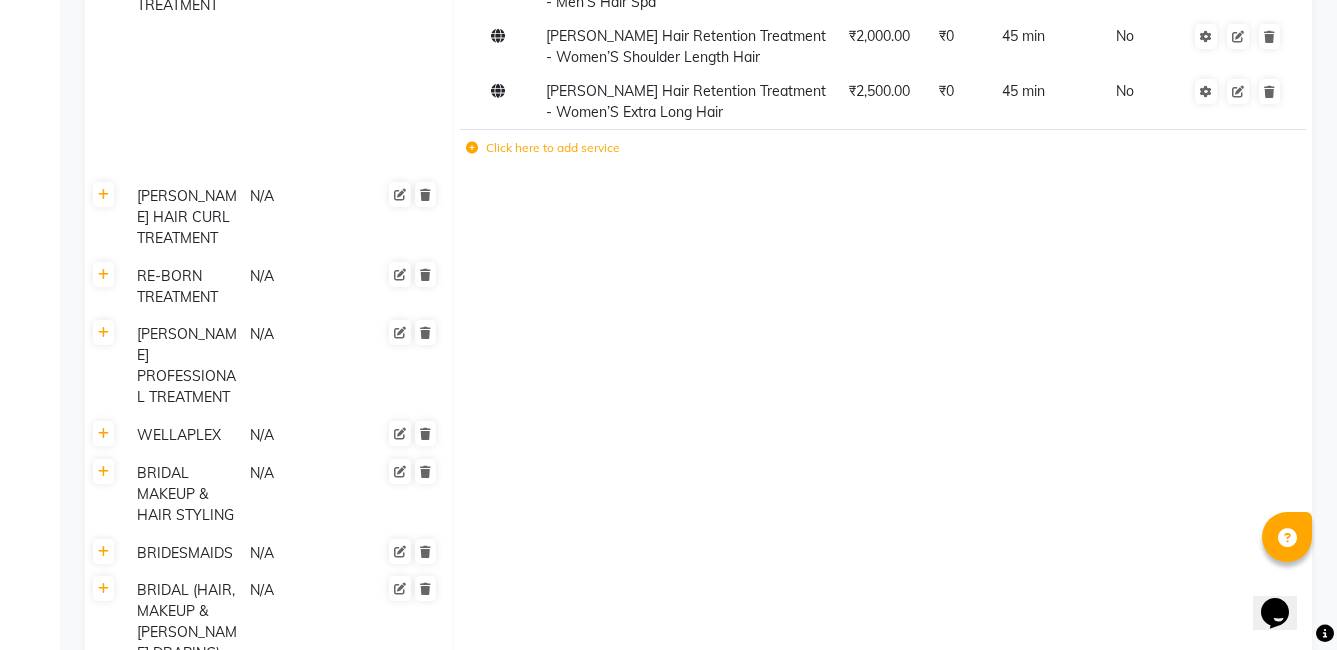 scroll, scrollTop: 5504, scrollLeft: 0, axis: vertical 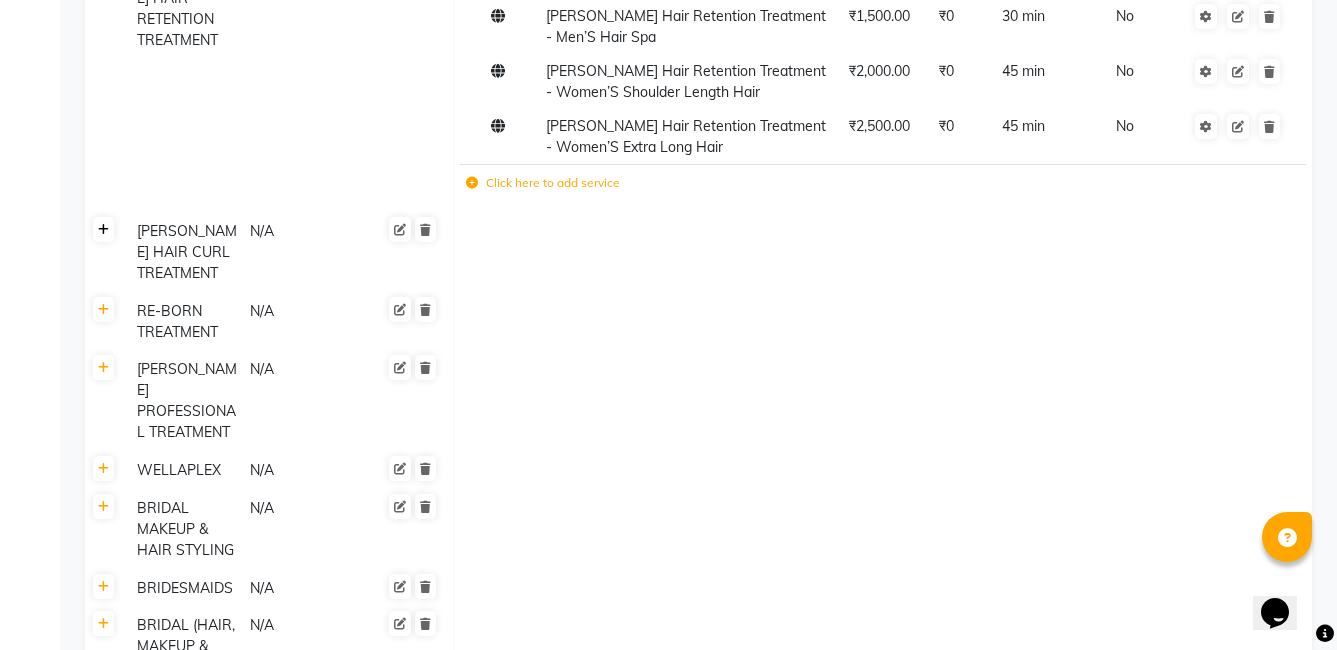 click 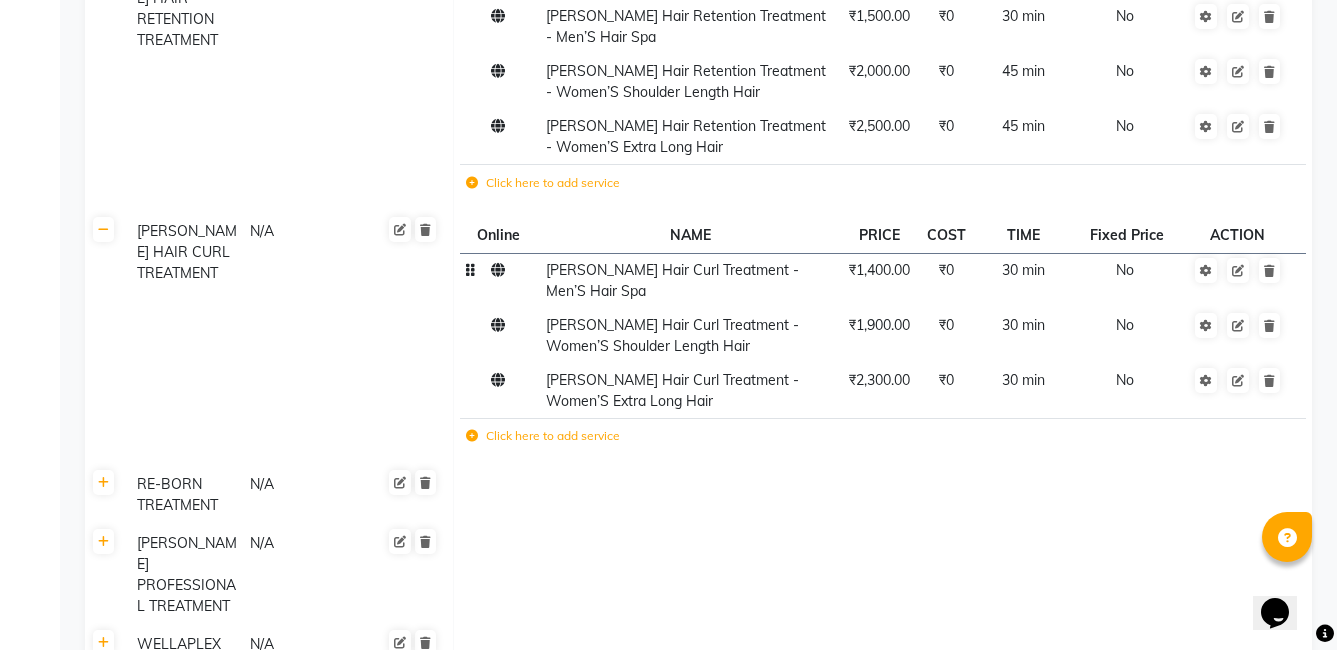 click on "₹1,400.00" 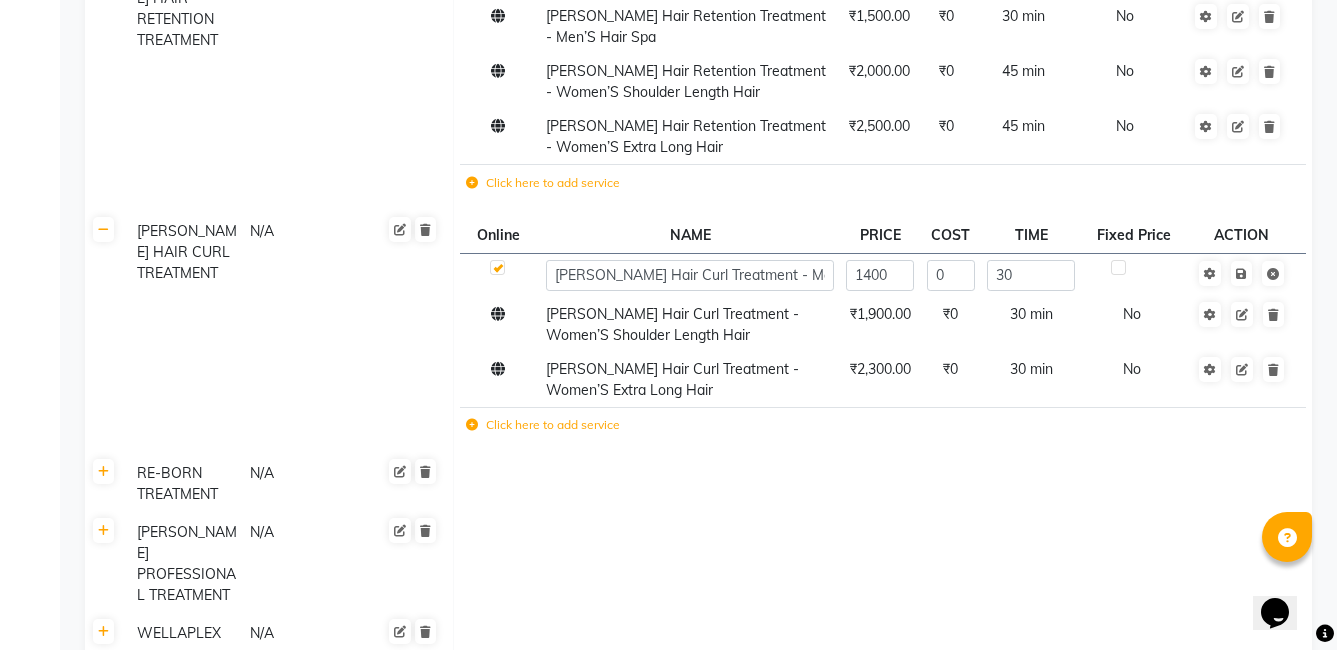 click on "1400" 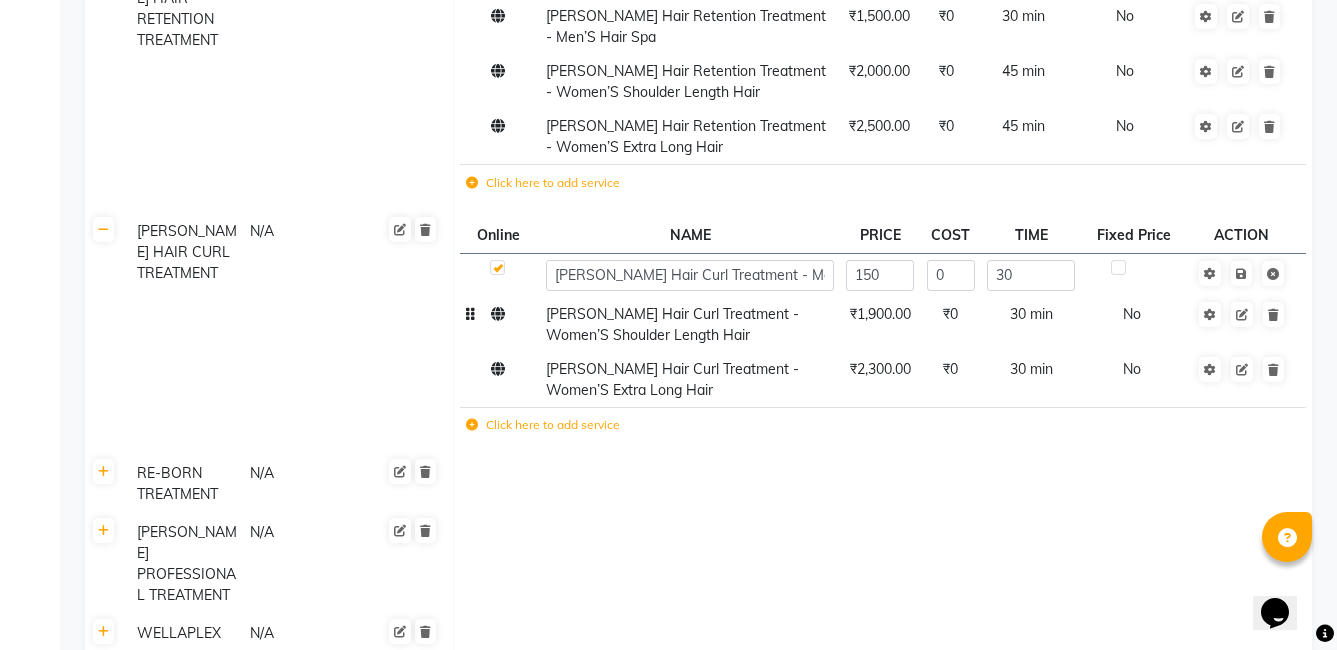 type on "1500" 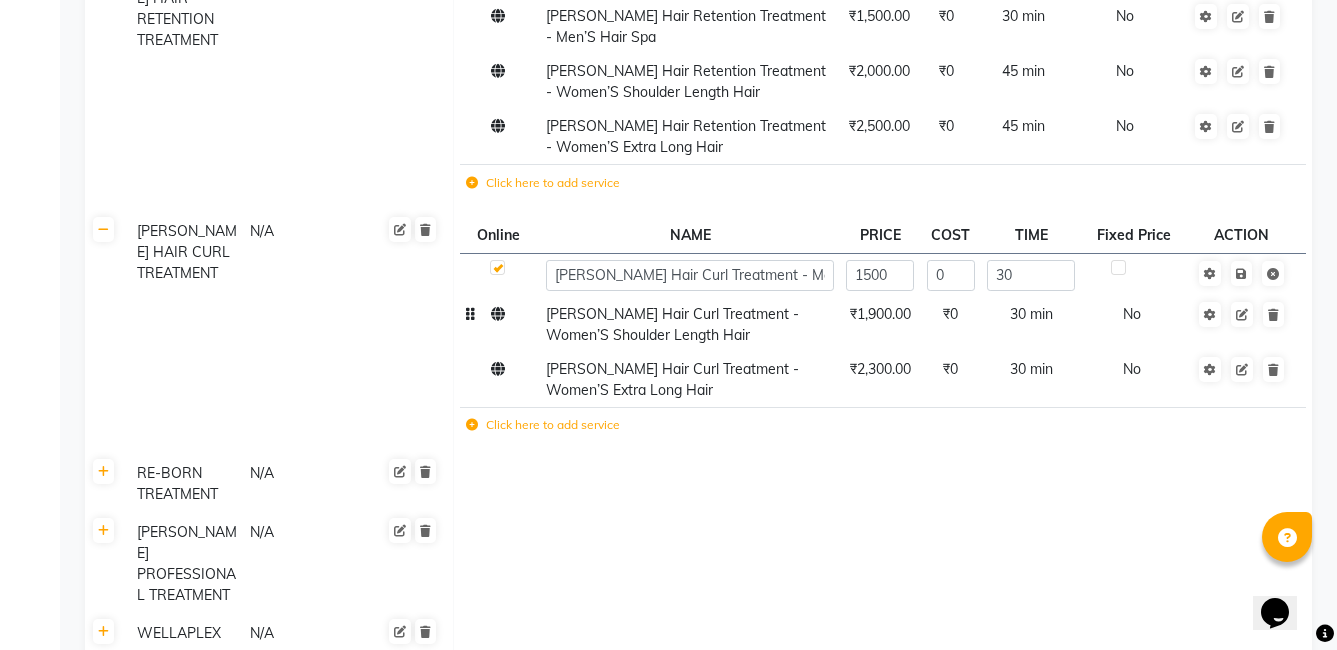 click on "₹1,900.00" 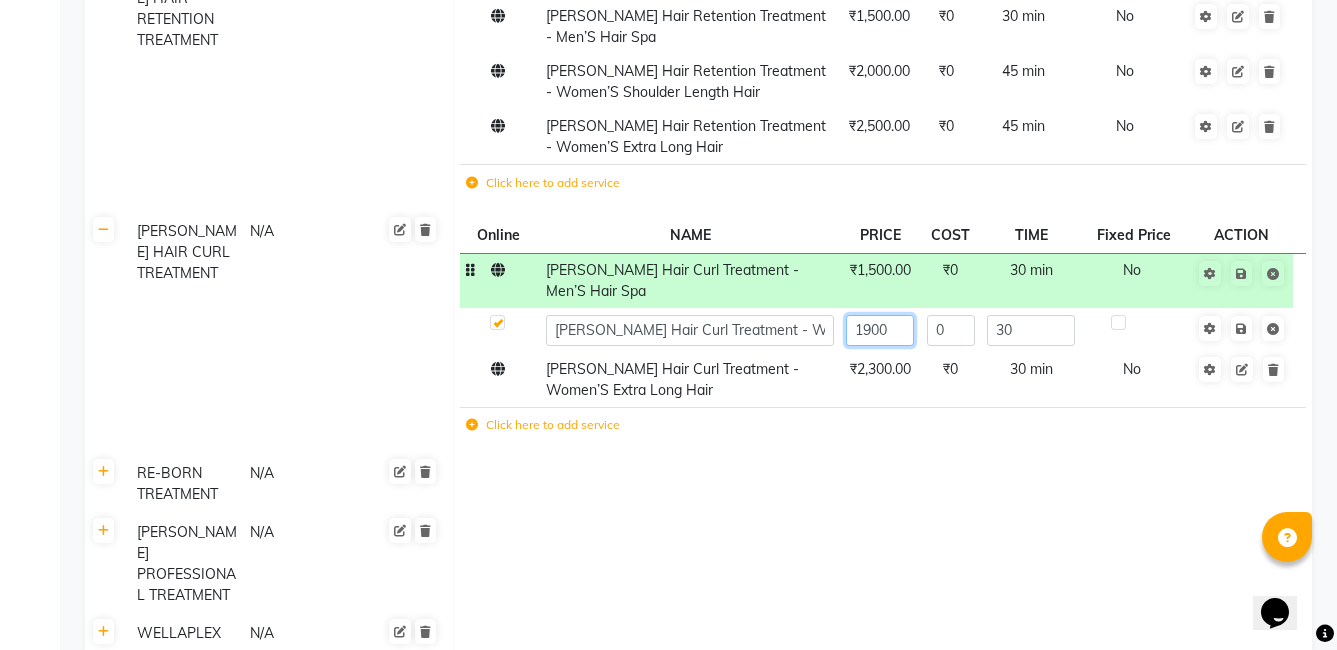 click on "1900" 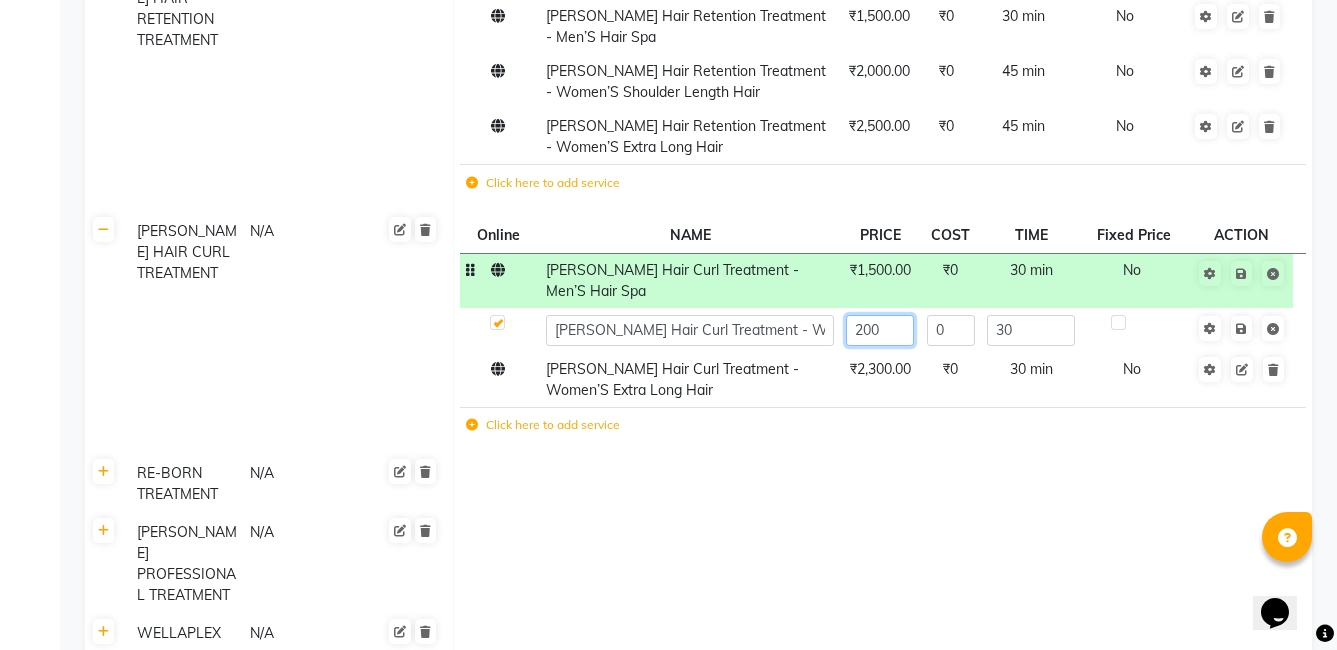 type on "2000" 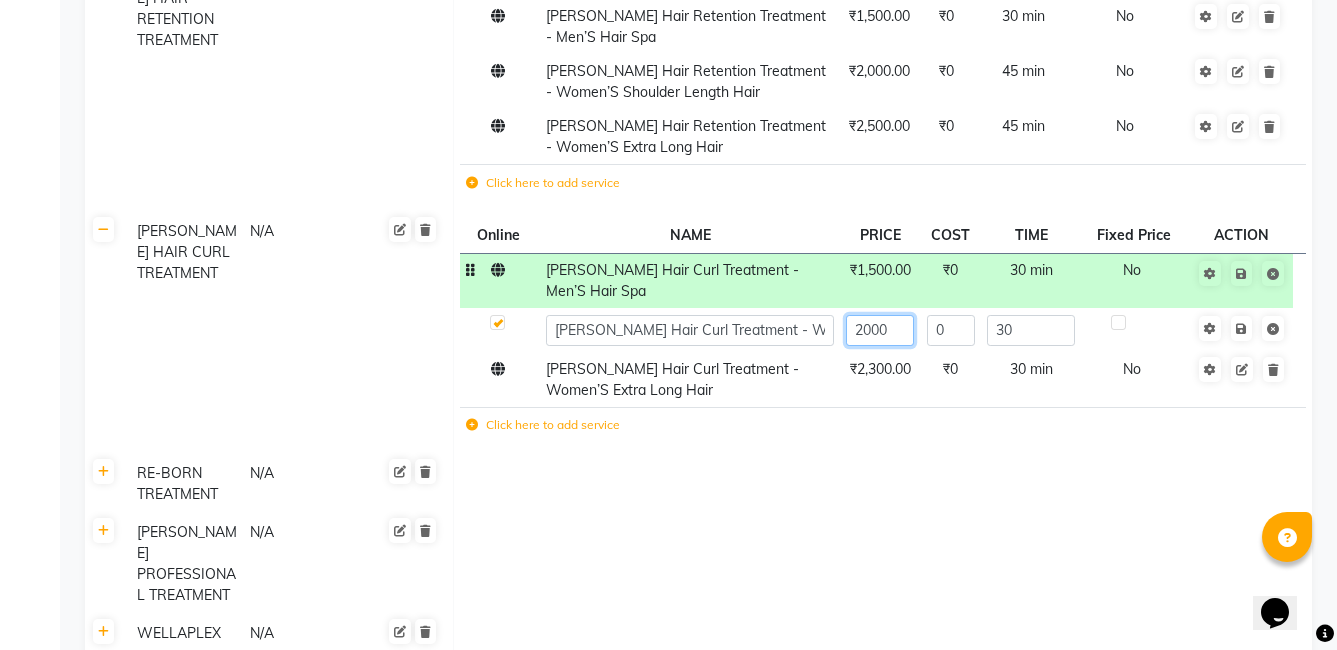 click on "2000" 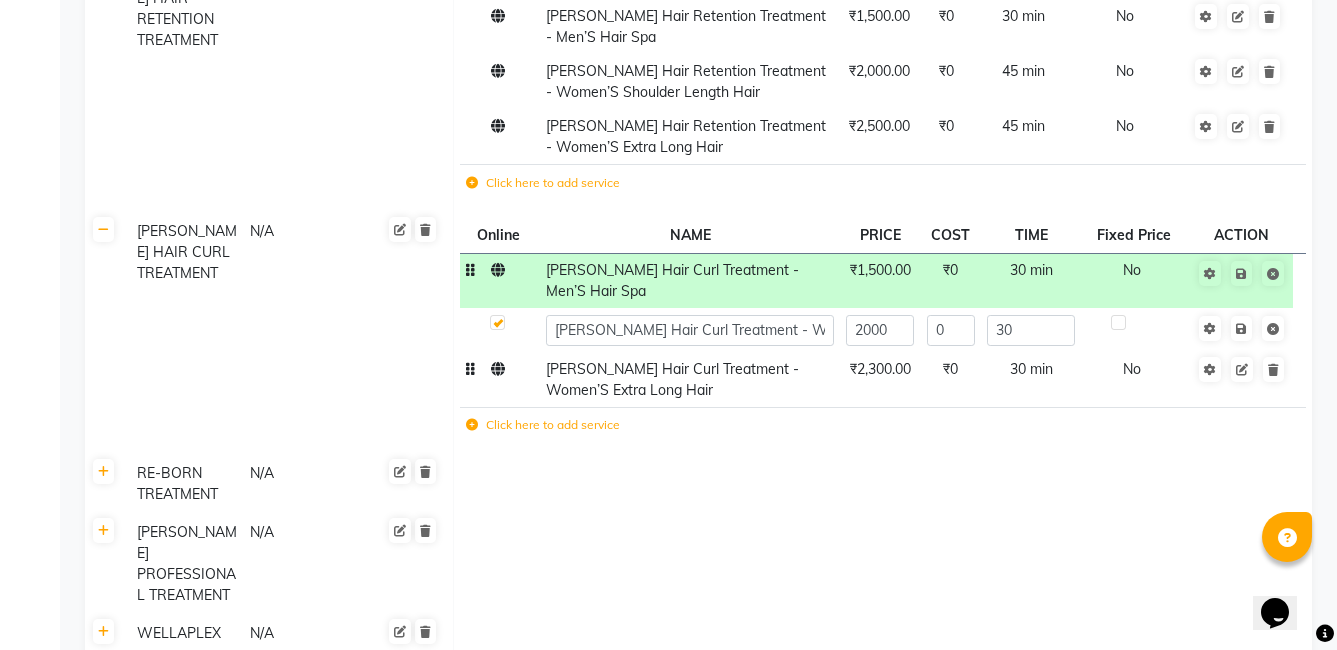 click on "₹2,300.00" 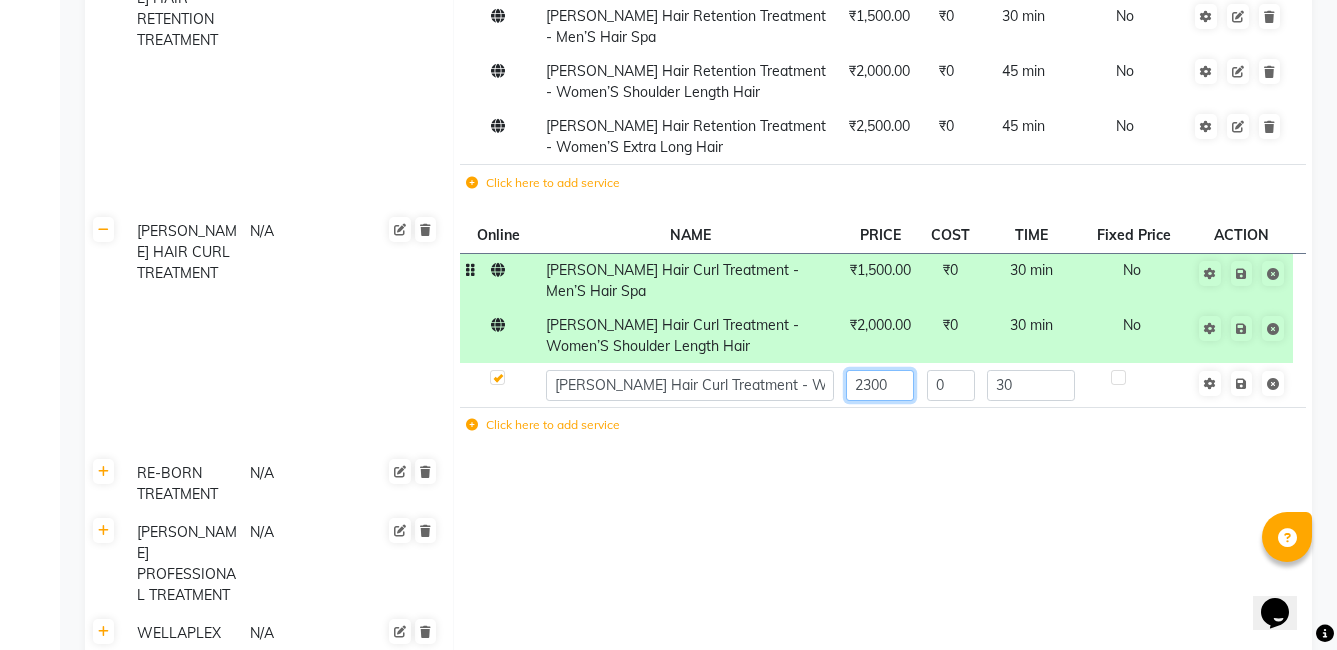 click on "2300" 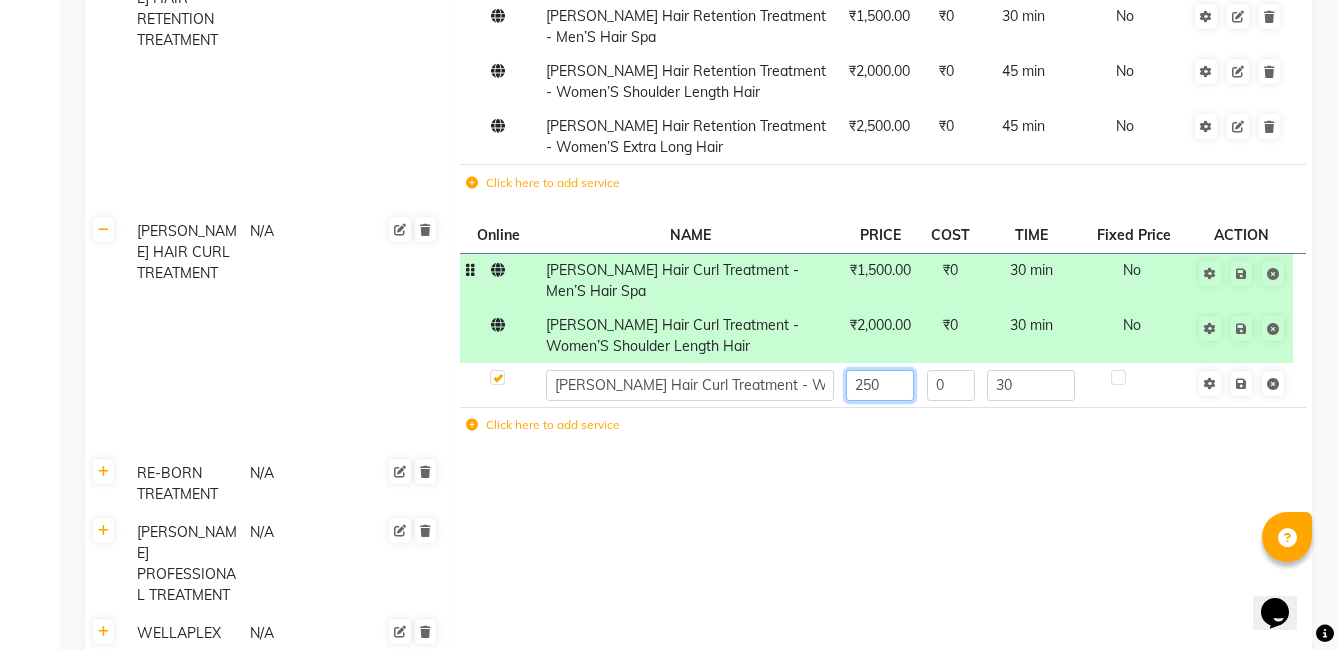 type on "2500" 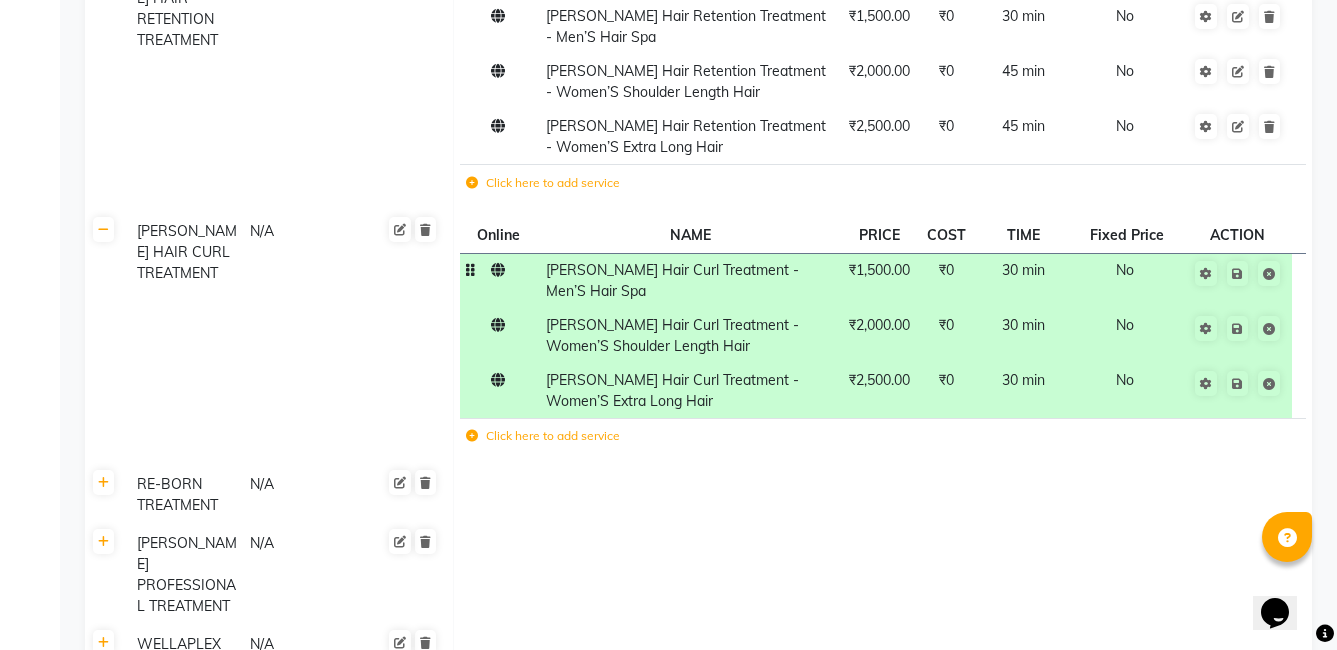 click 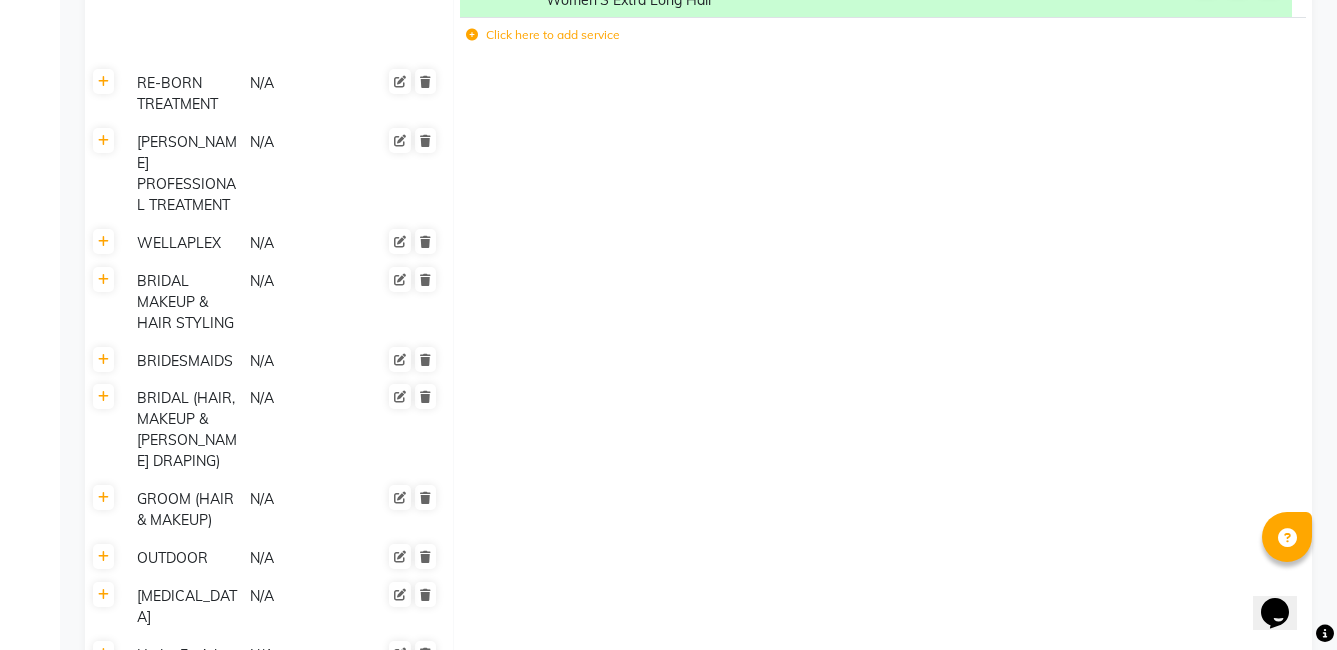 scroll, scrollTop: 5979, scrollLeft: 0, axis: vertical 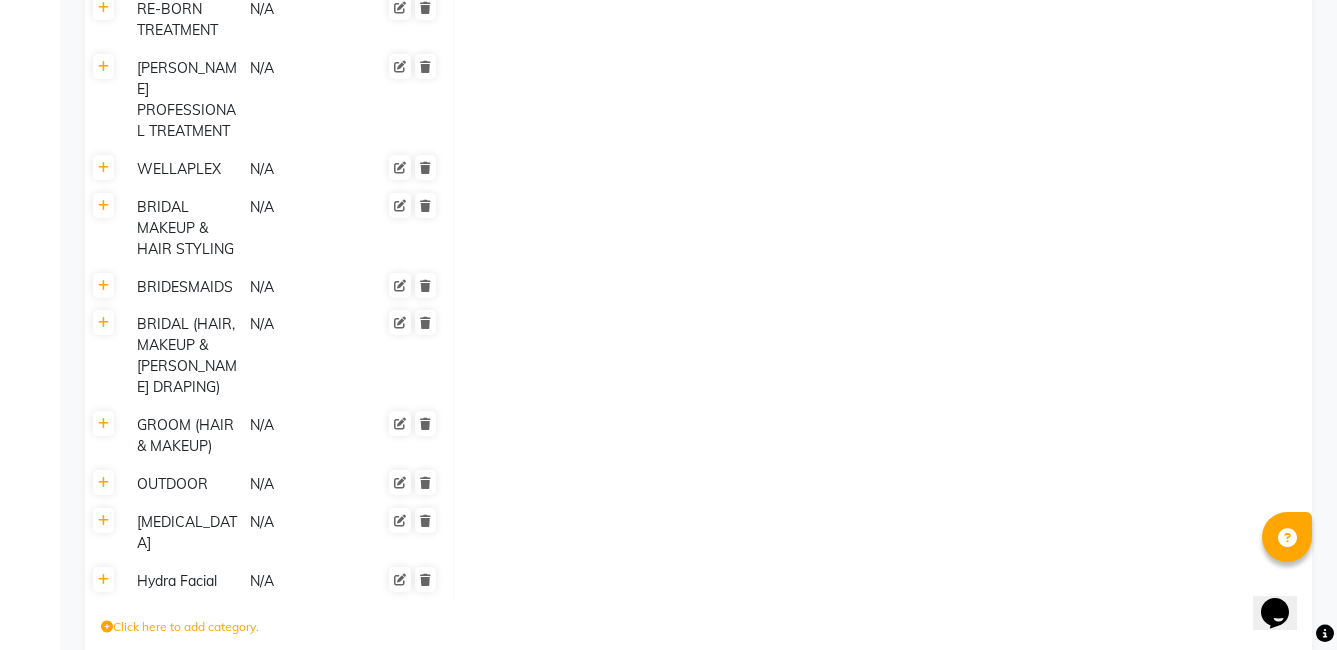 click on "Save Changes" 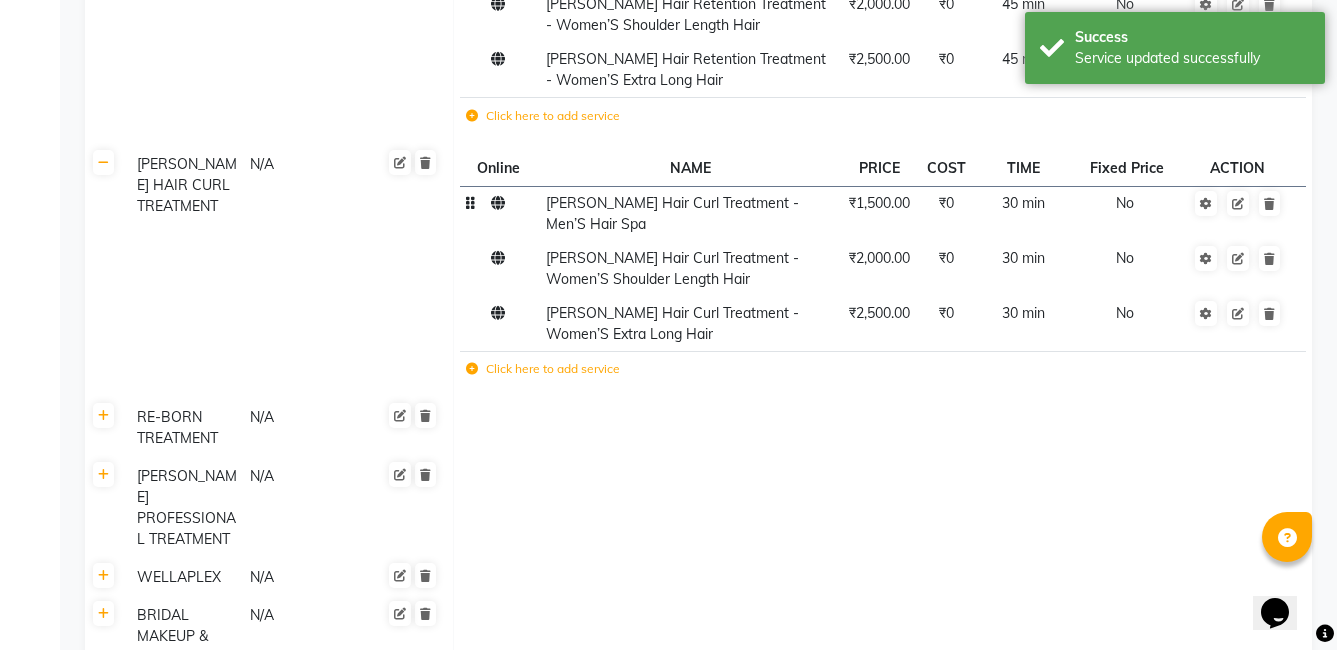 scroll, scrollTop: 5673, scrollLeft: 0, axis: vertical 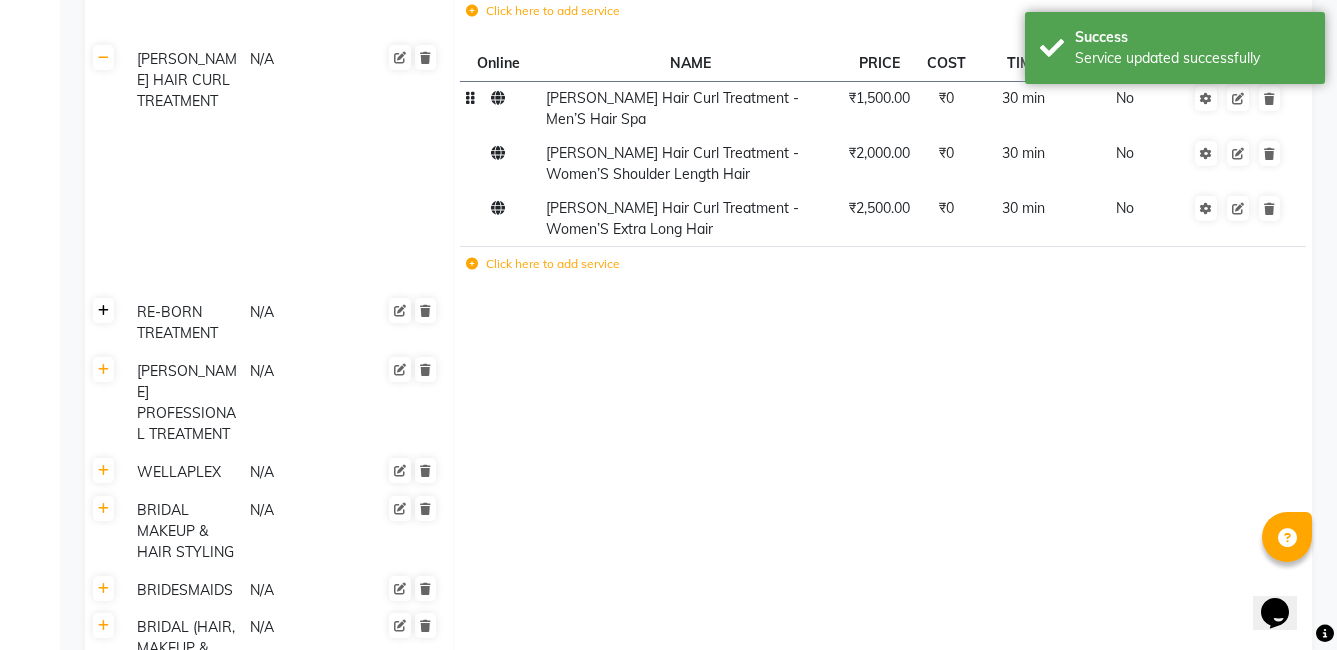 click 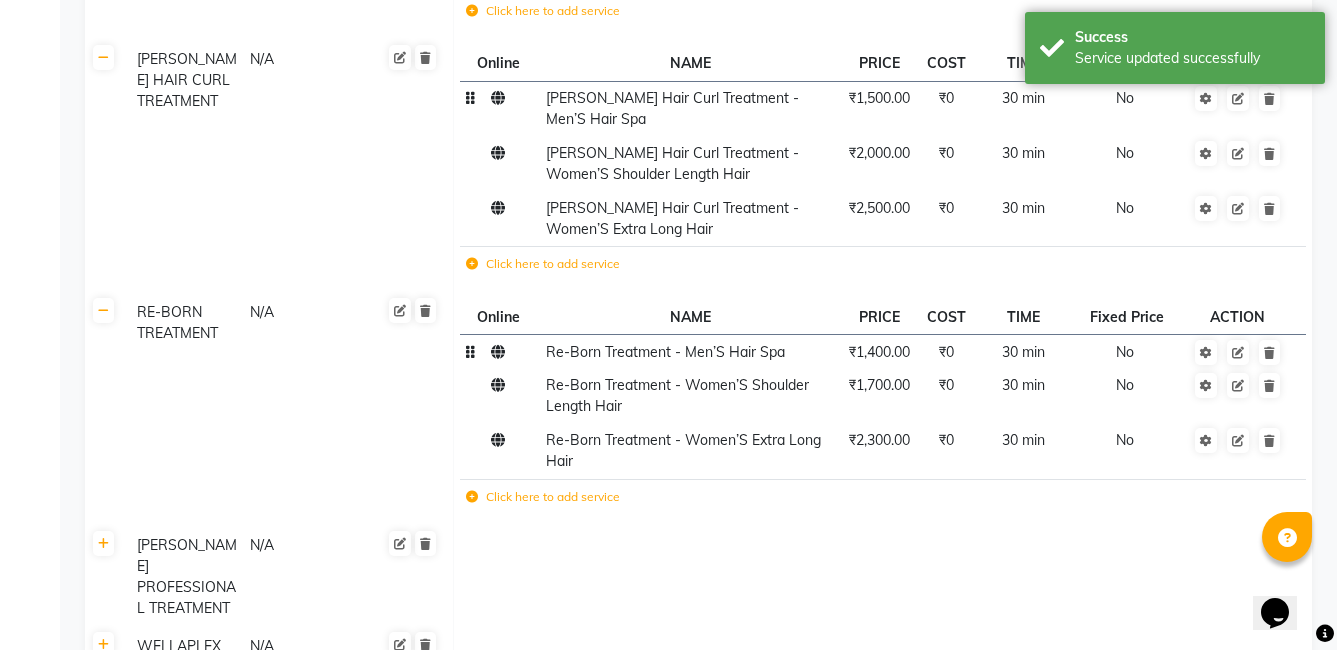 click on "₹1,400.00" 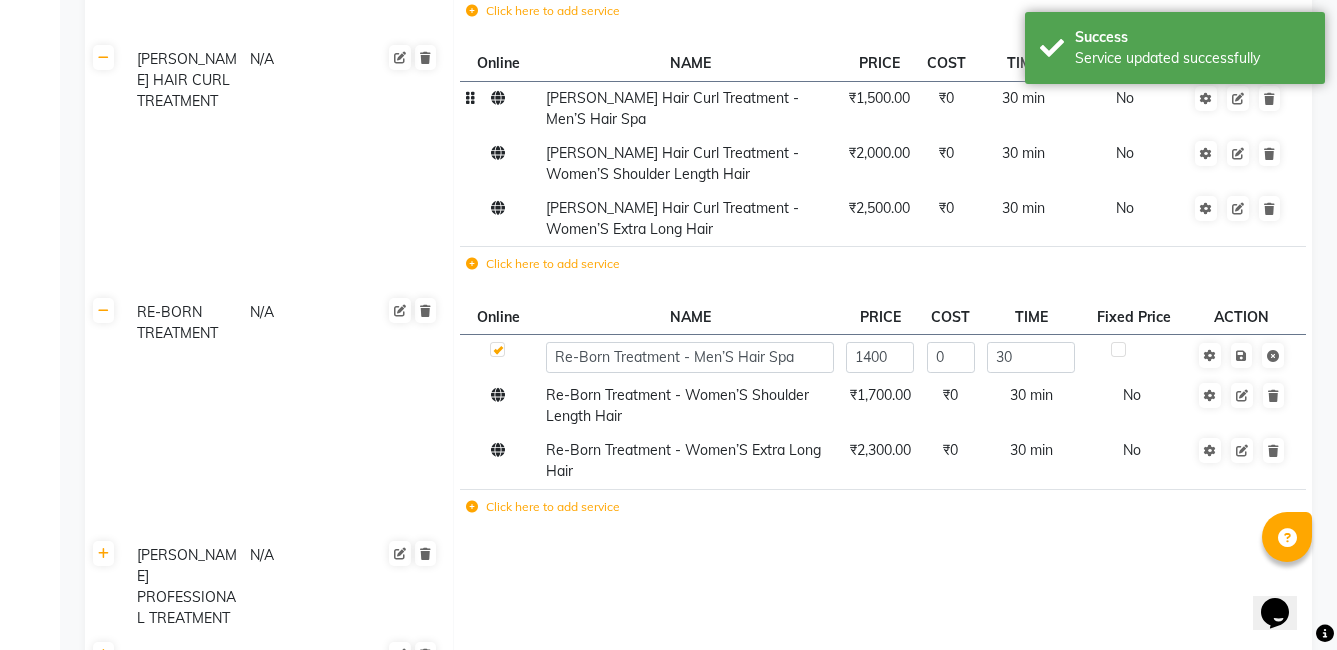 click on "1400" 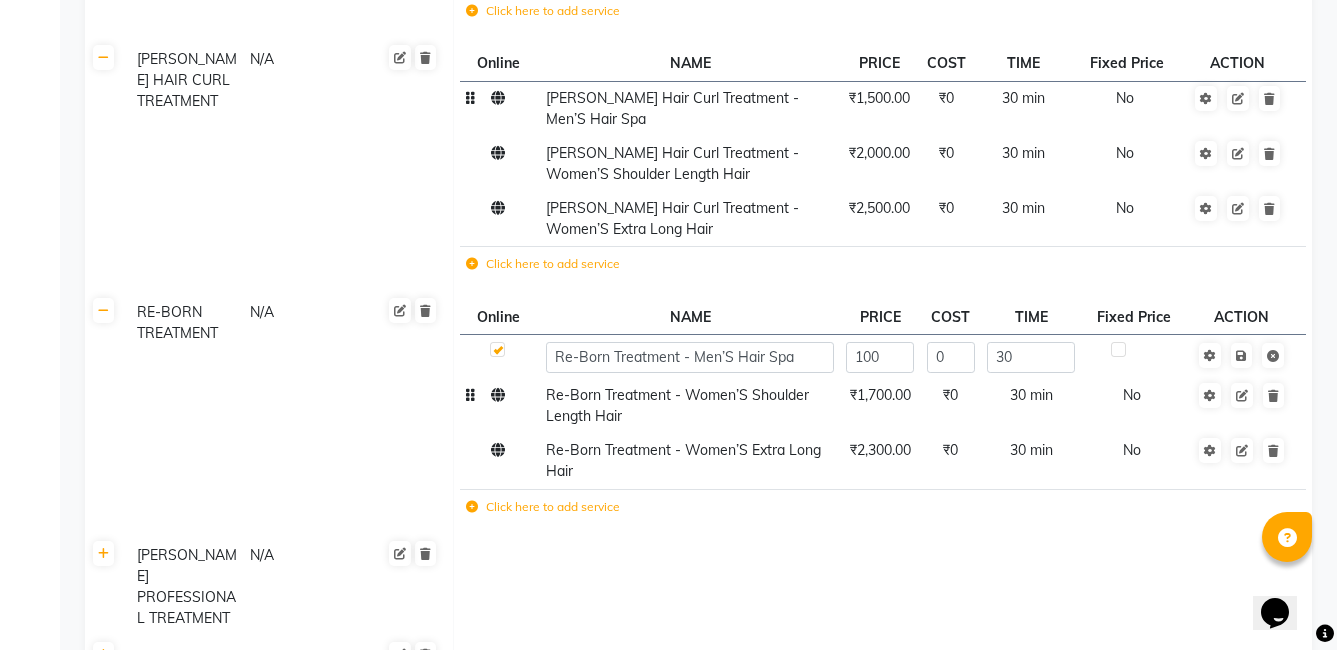 type on "1500" 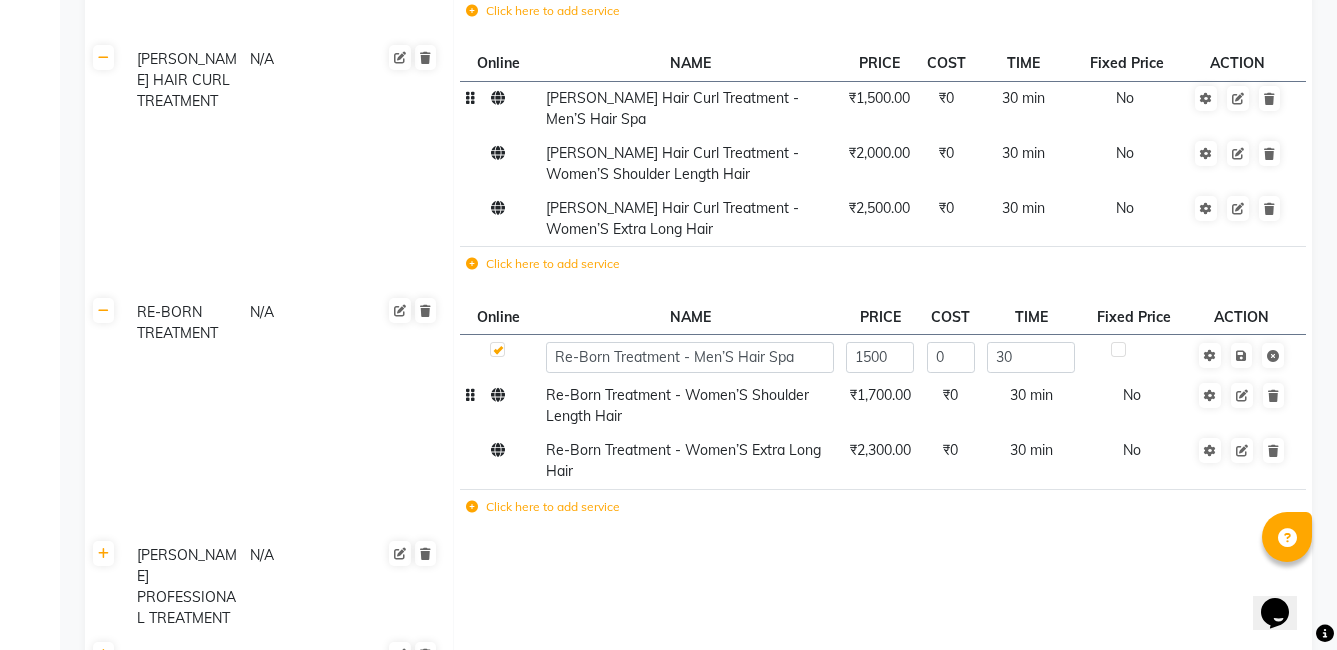 click on "₹1,700.00" 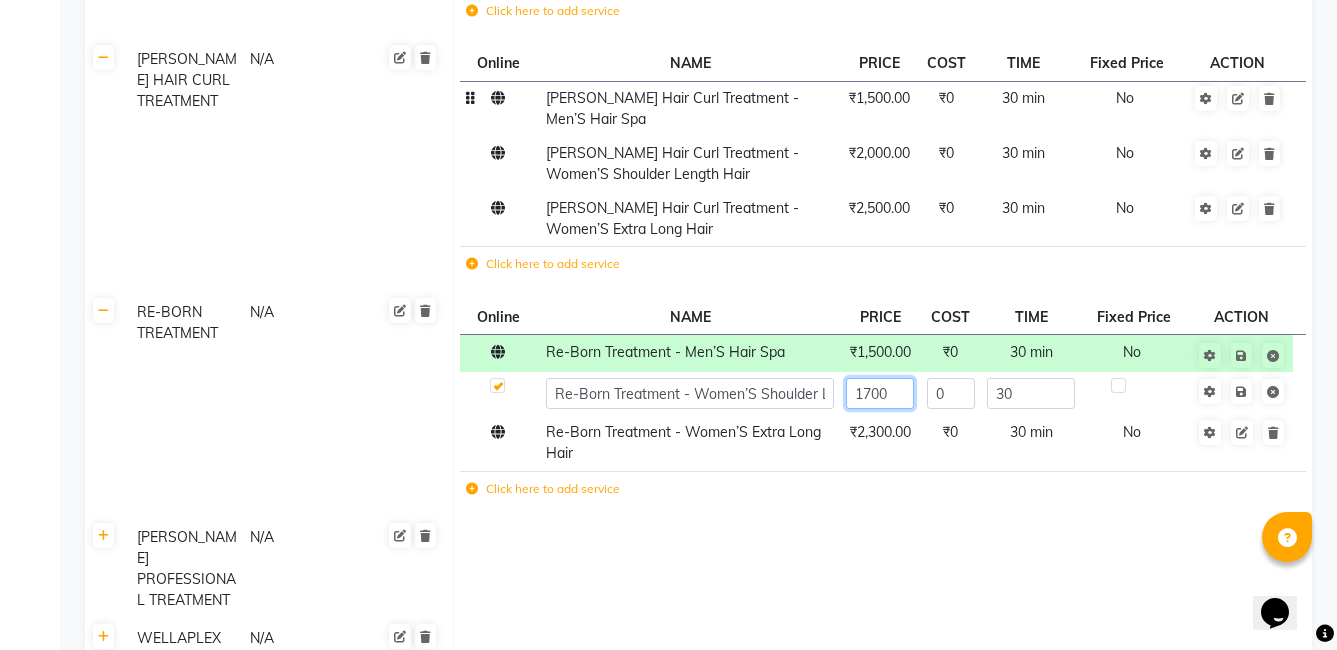 click on "1700" 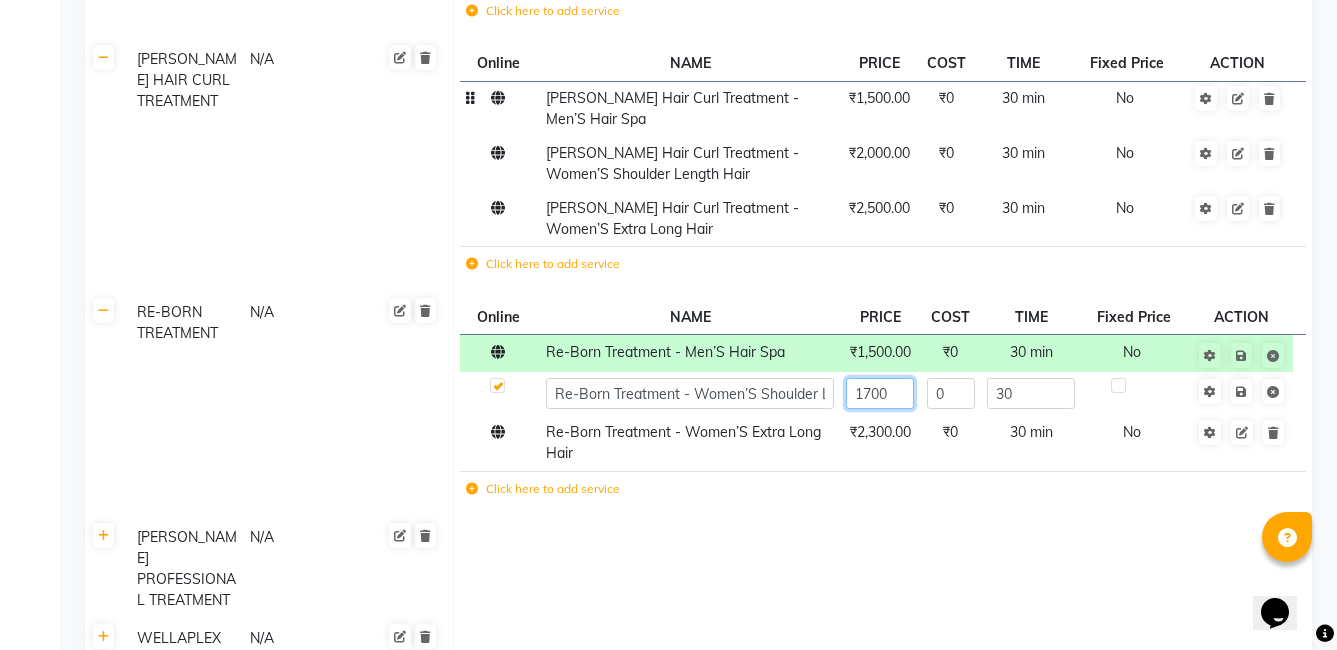 click on "1700" 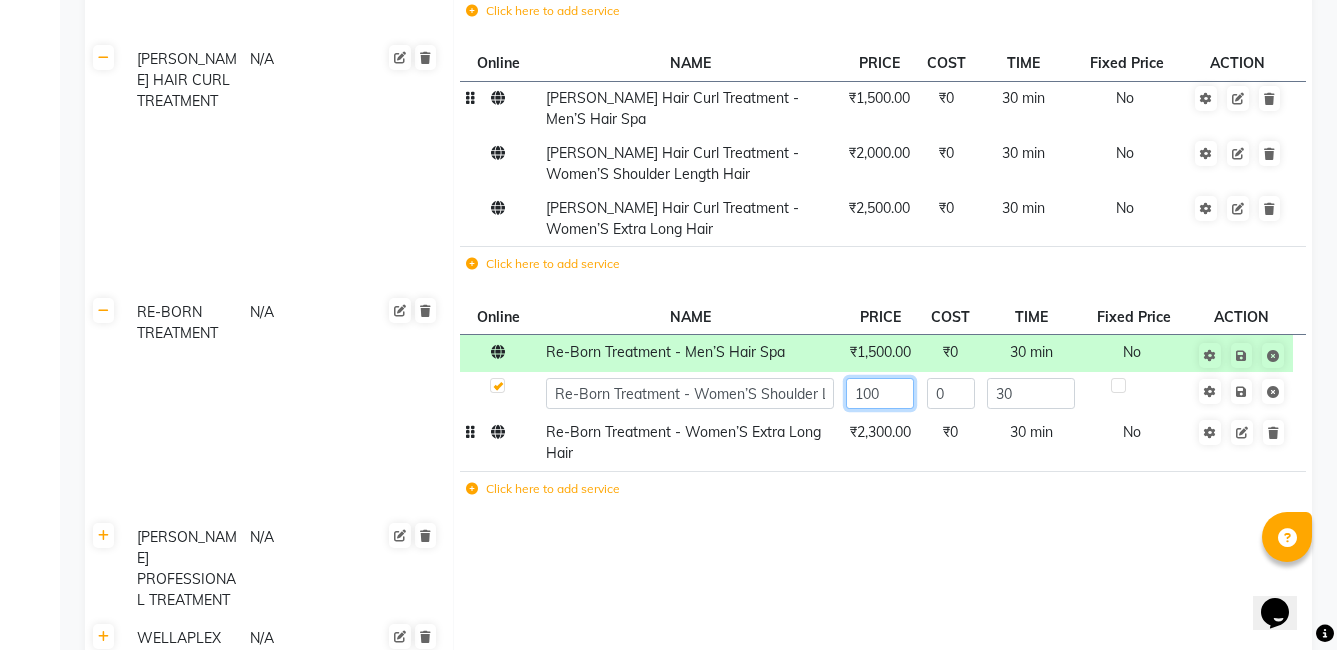 type on "1800" 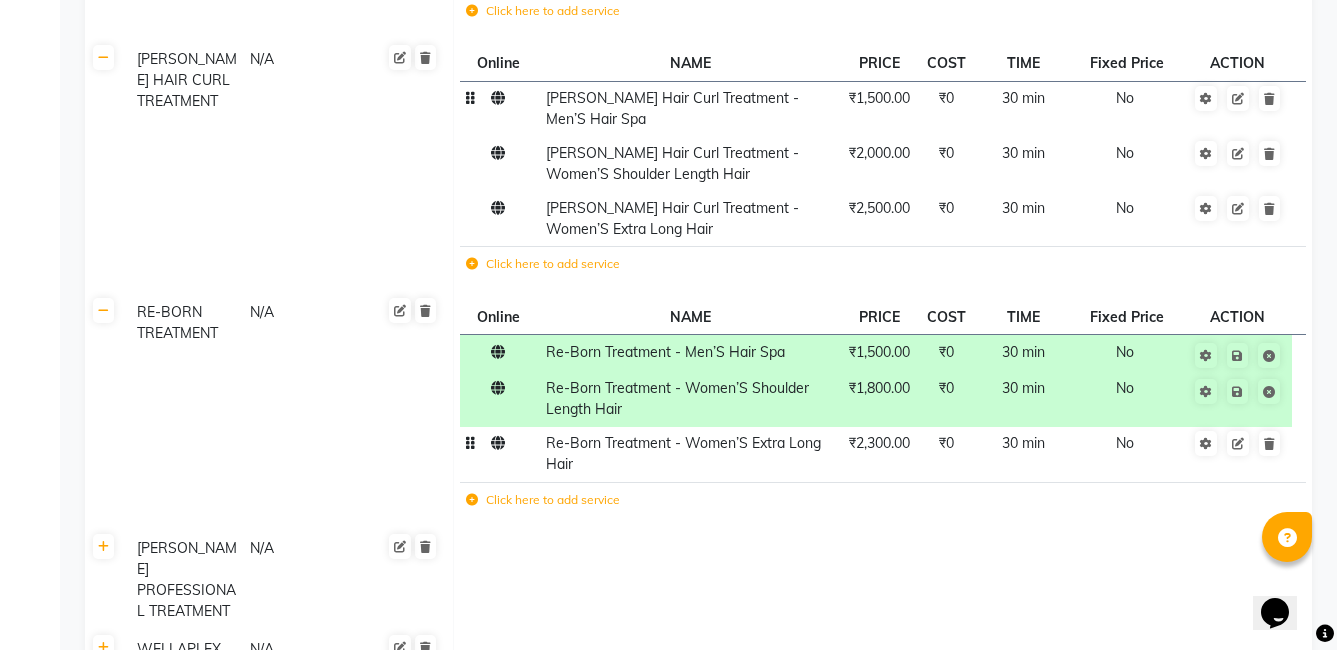 click on "₹2,300.00" 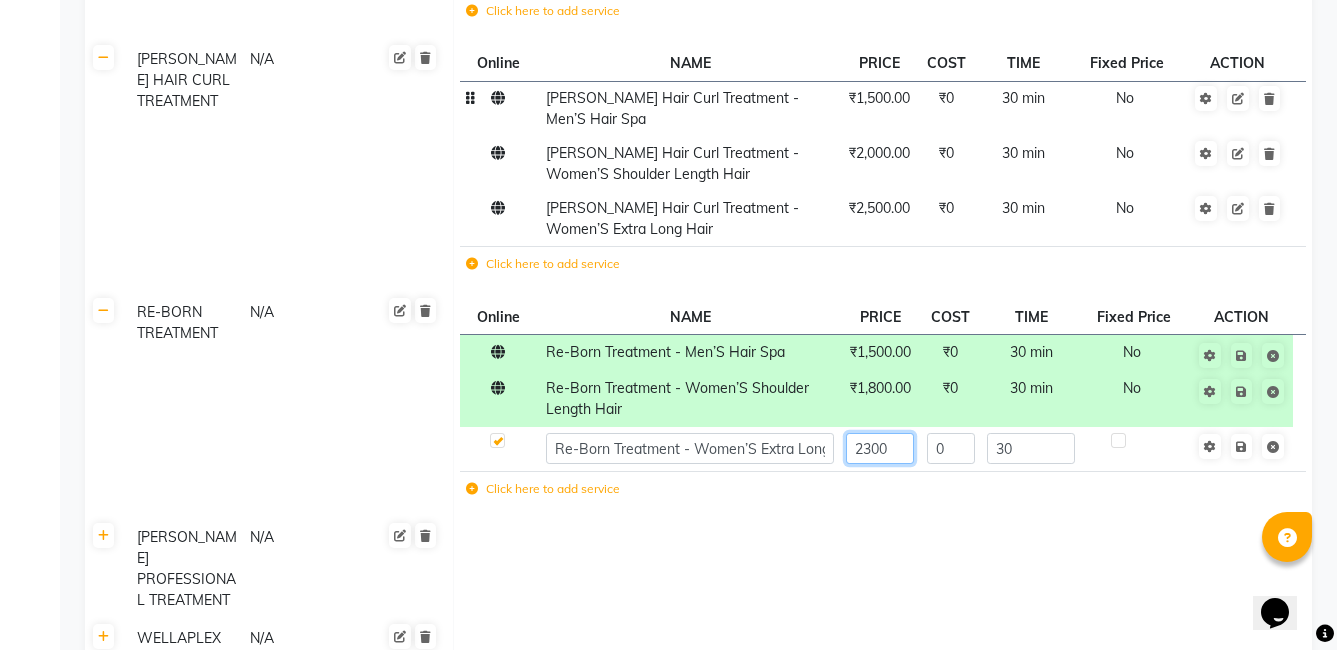 click on "2300" 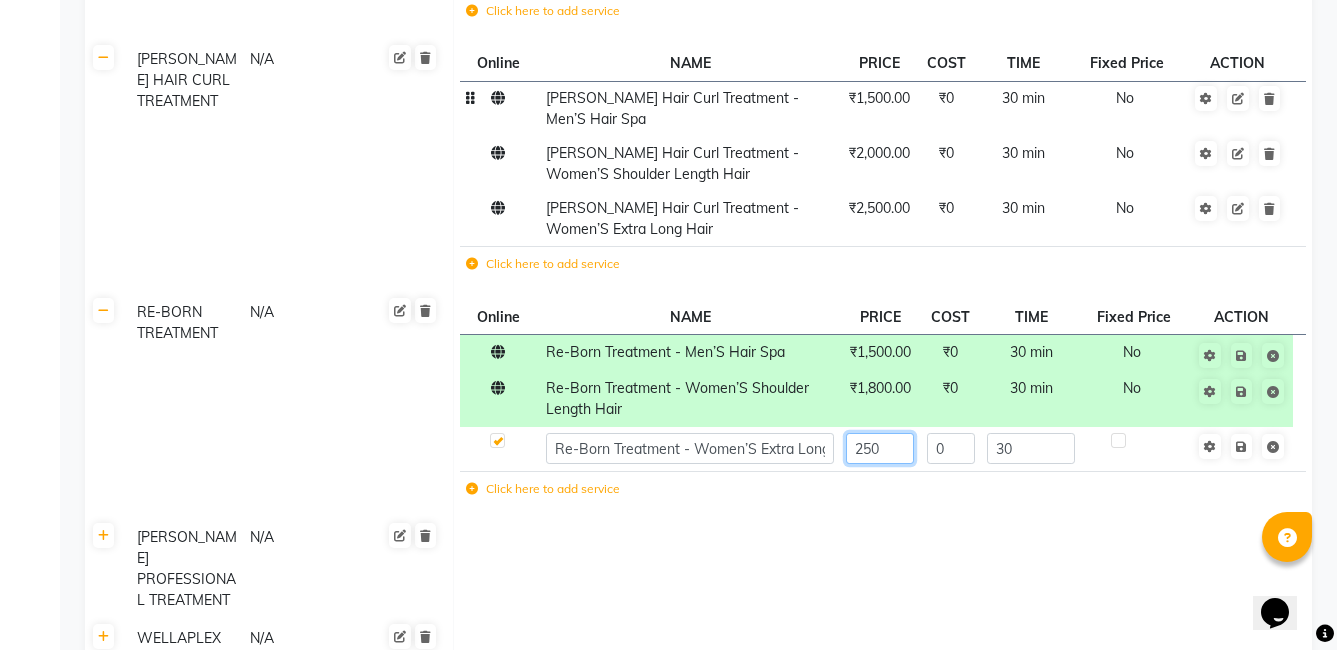 type on "2500" 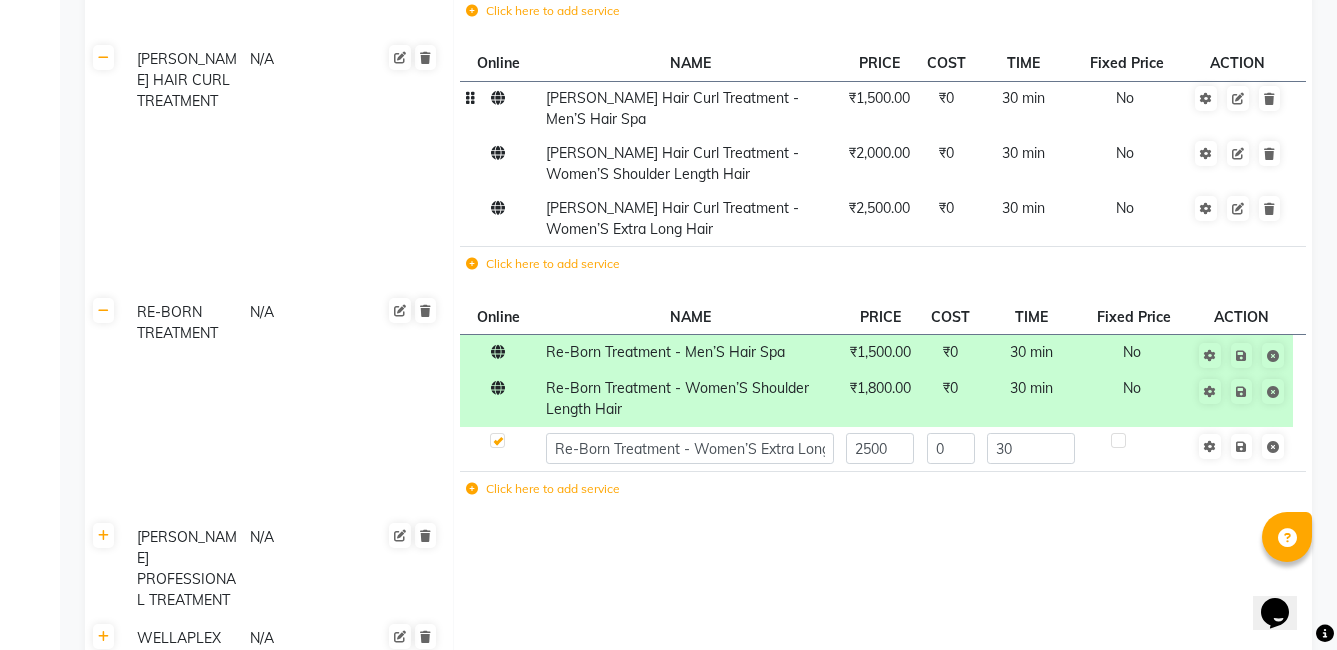 click 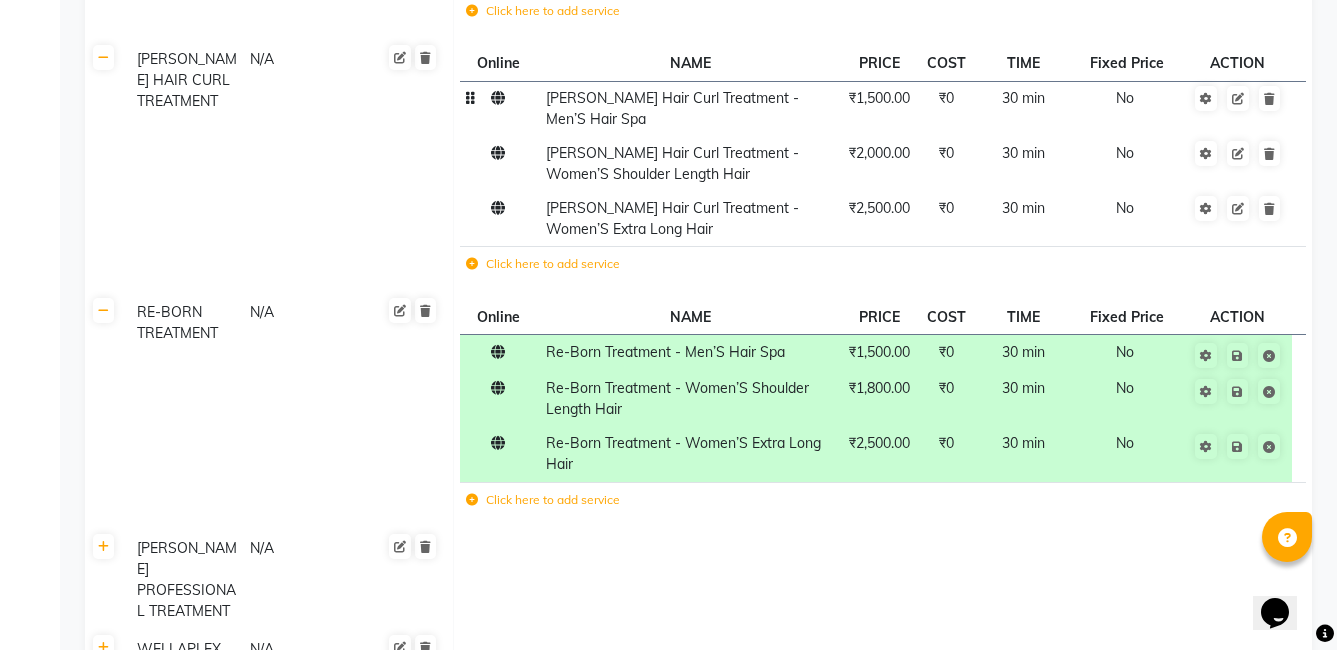 click 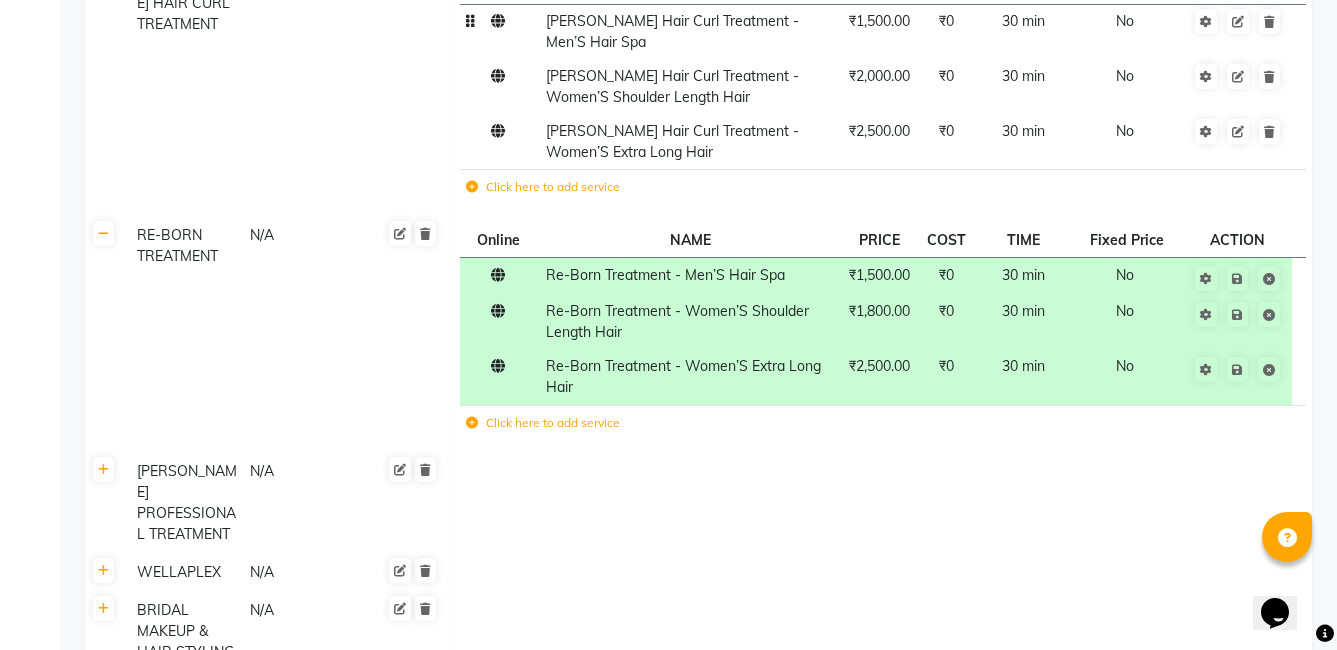 scroll, scrollTop: 5873, scrollLeft: 0, axis: vertical 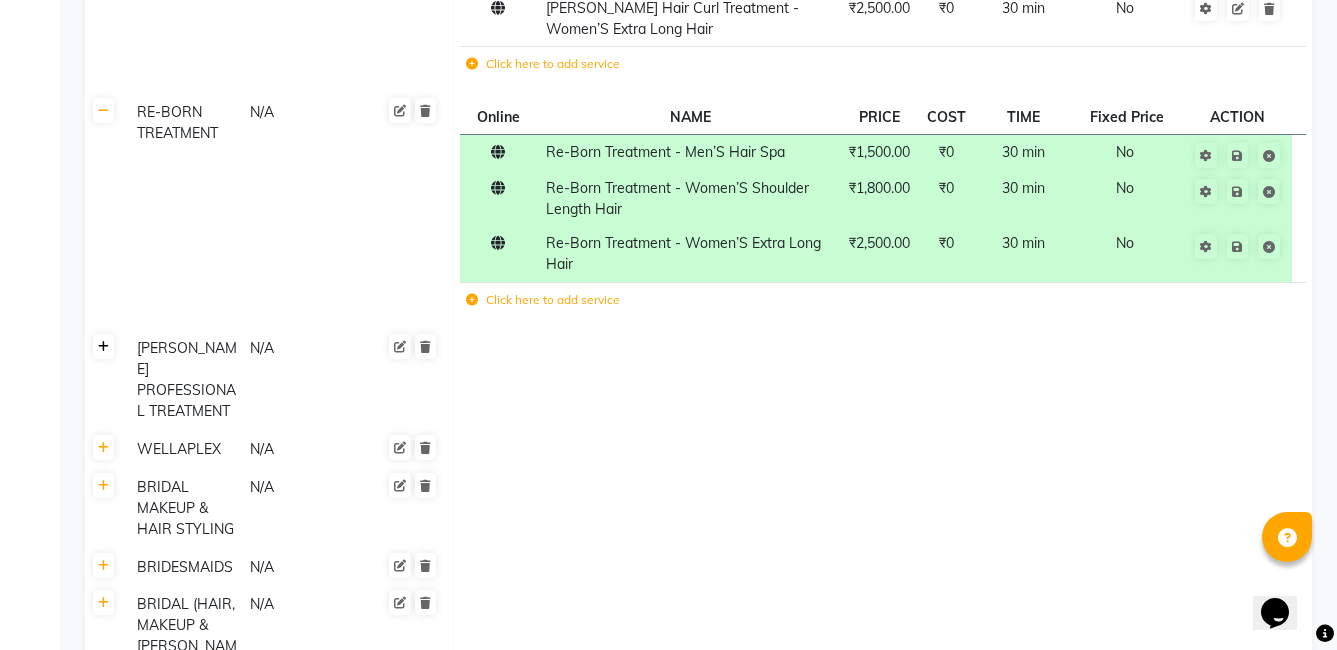 click 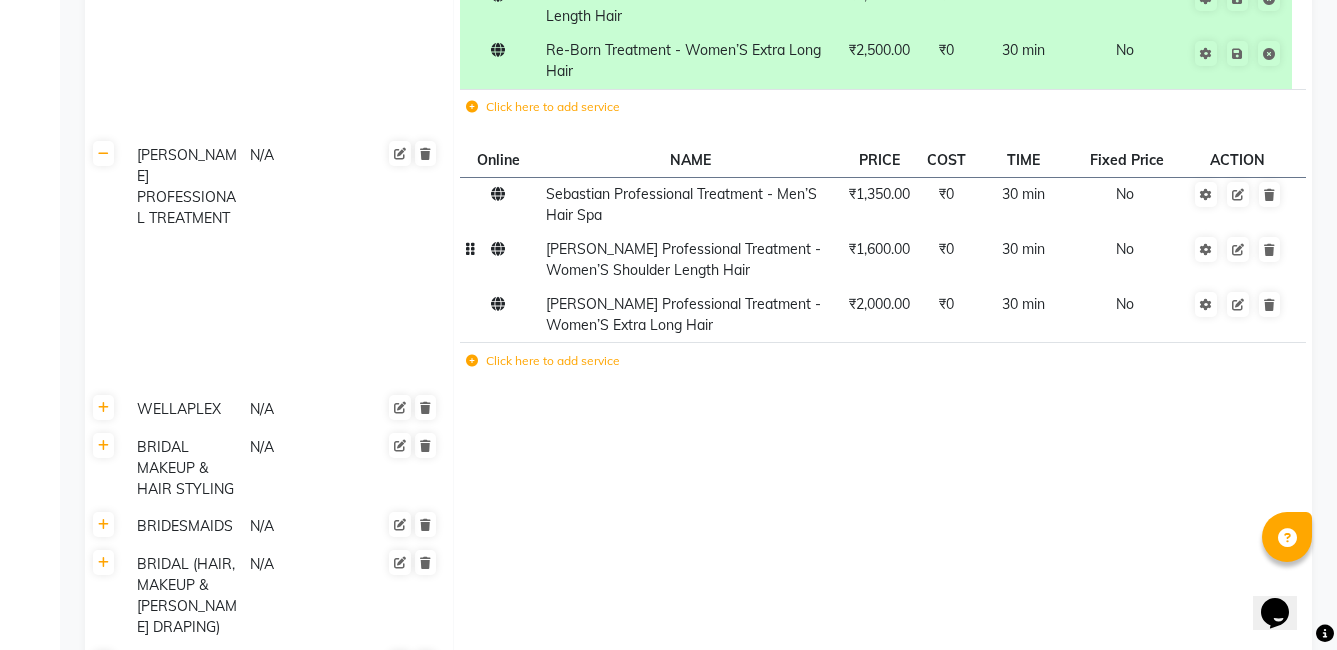 scroll, scrollTop: 6073, scrollLeft: 0, axis: vertical 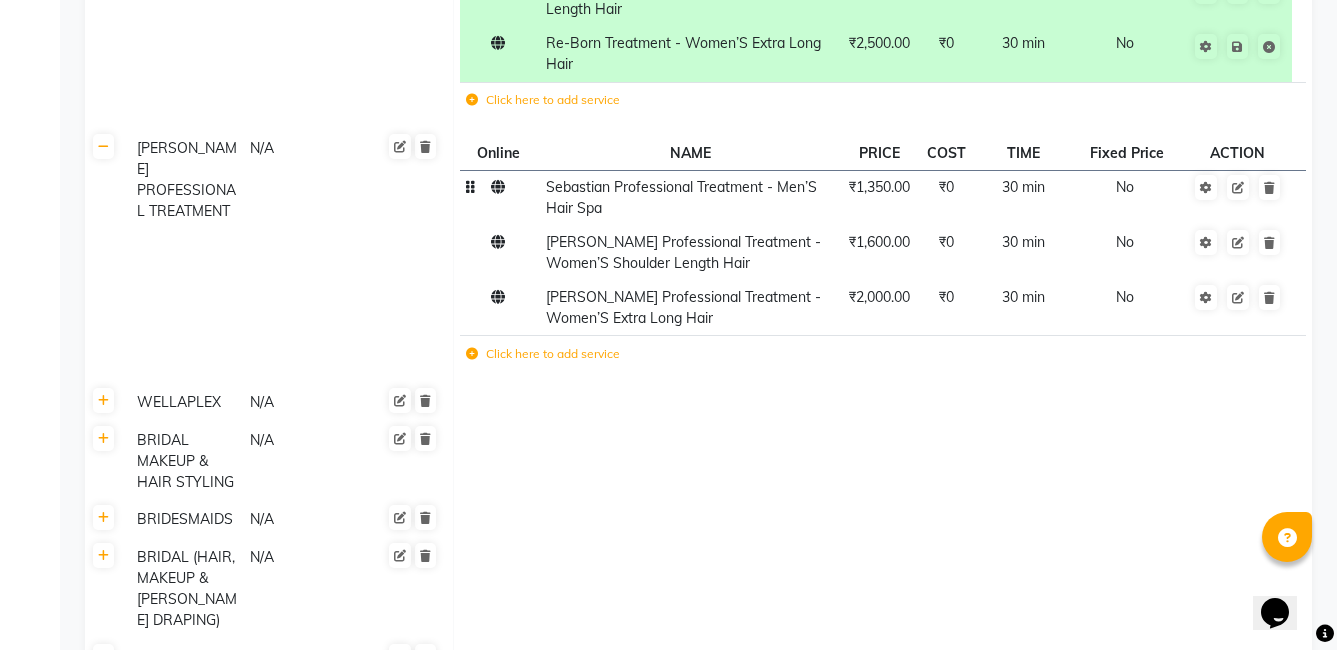 click on "₹1,350.00" 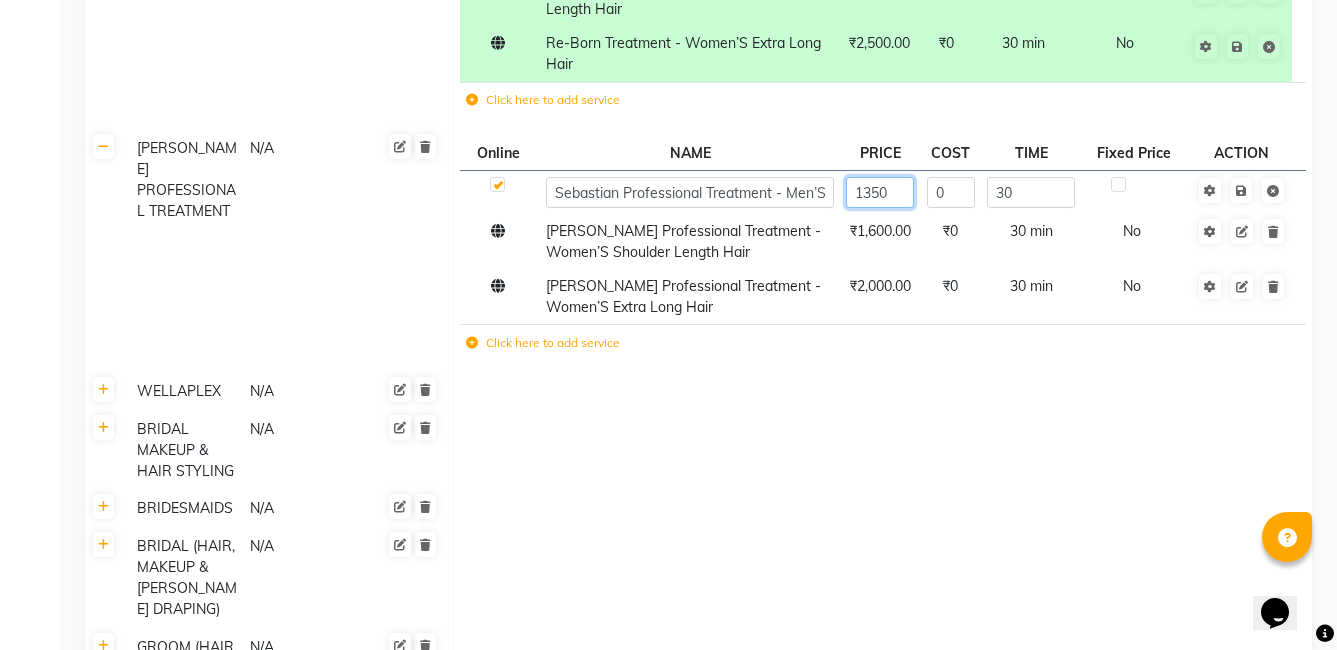 click on "1350" 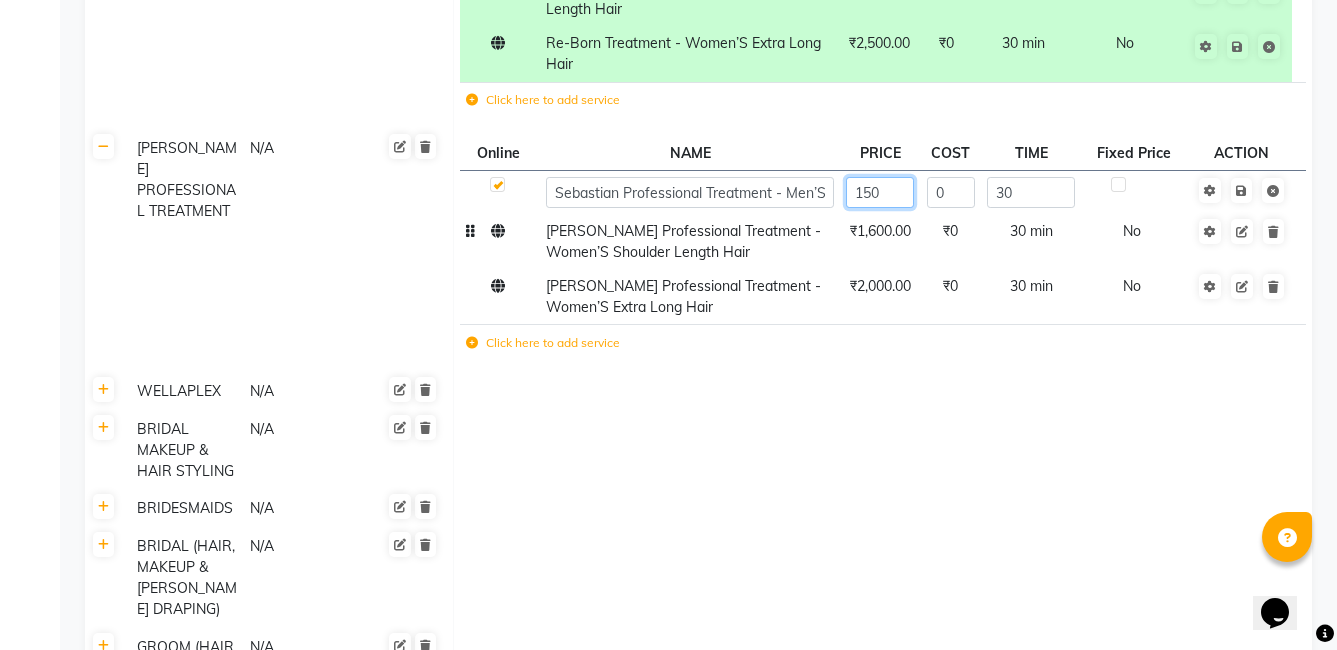 type on "1450" 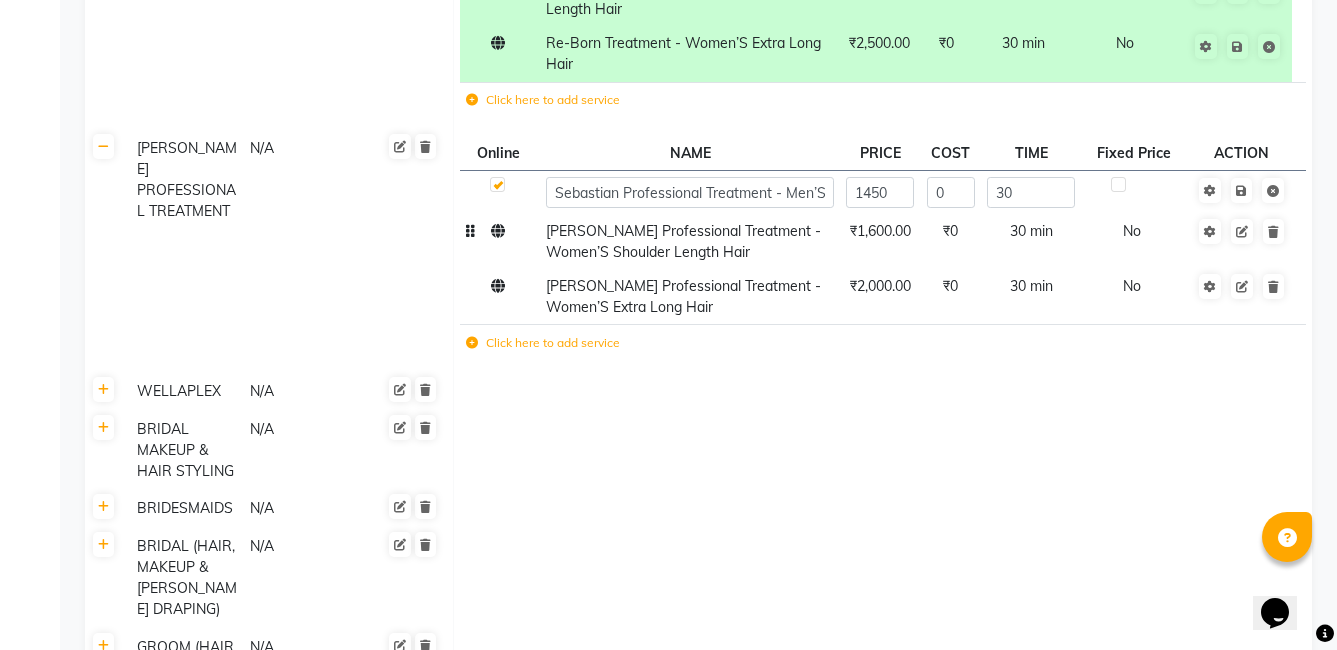 click on "₹1,600.00" 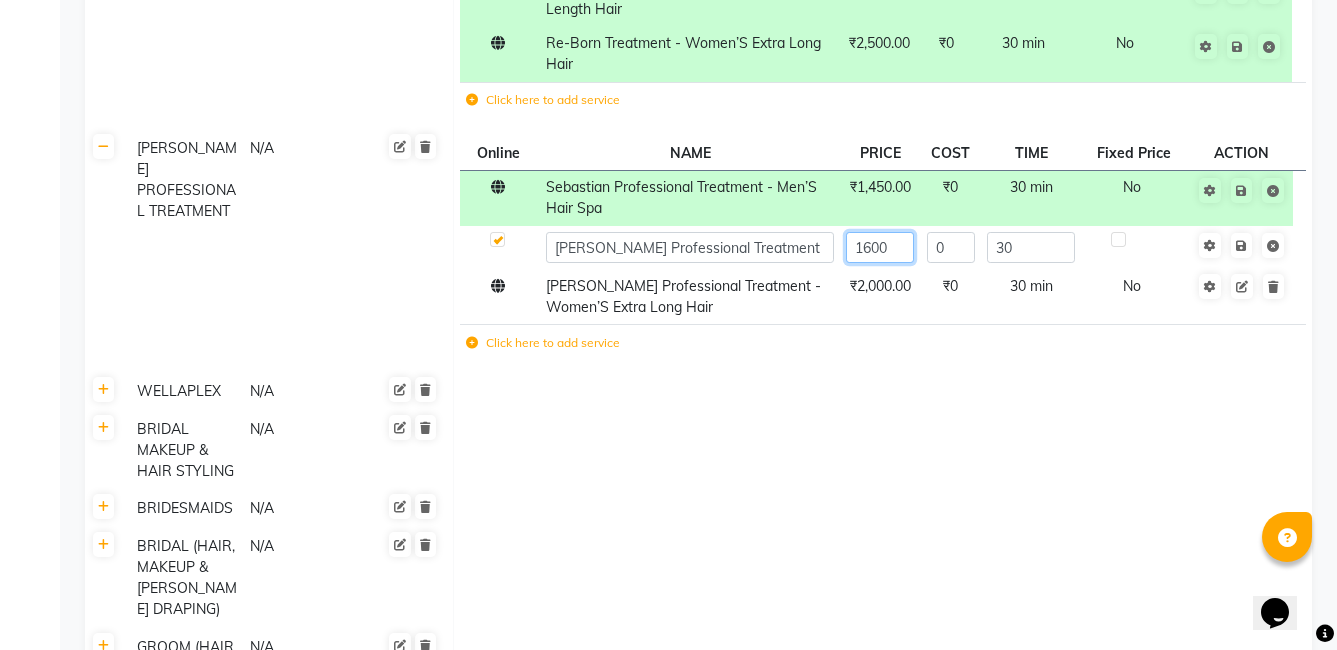 click on "1600" 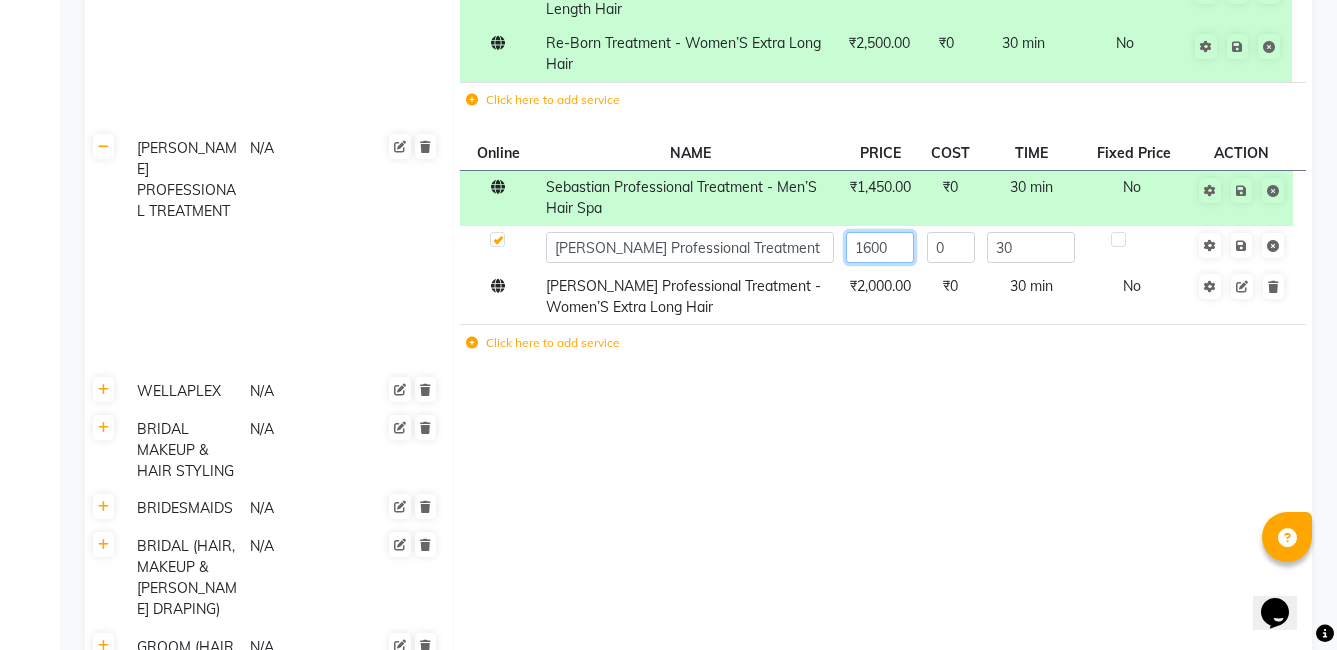 click on "1600" 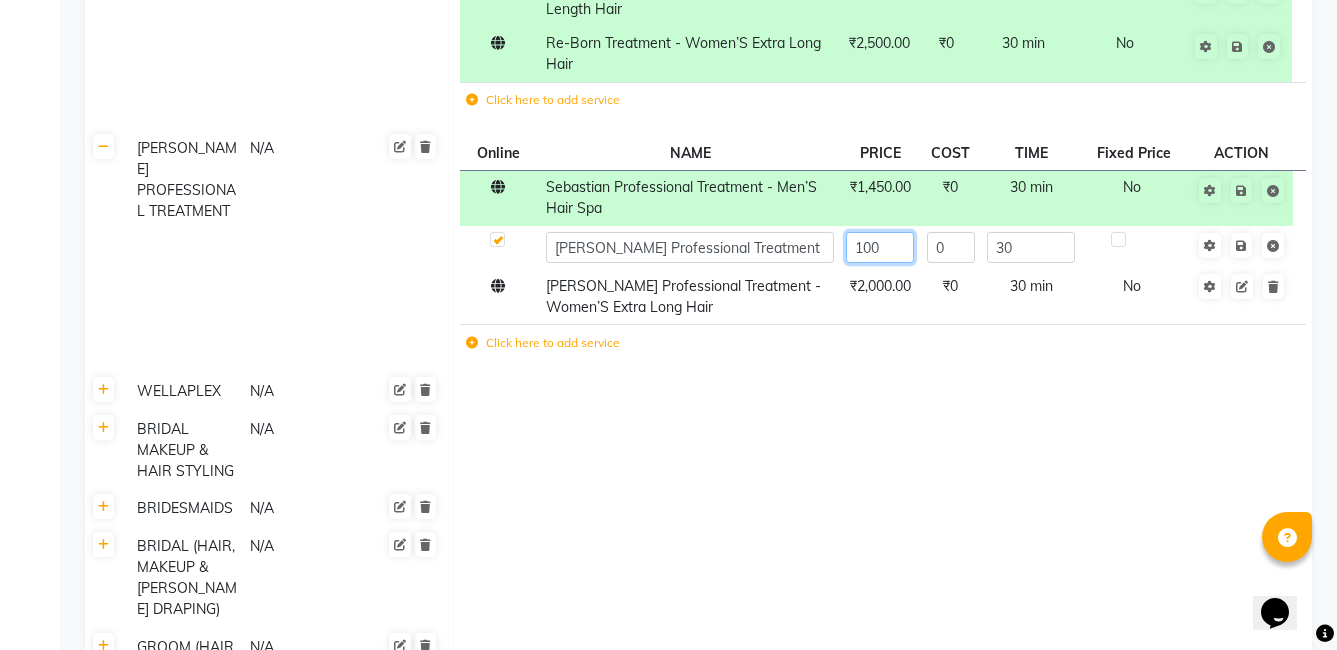 type on "1800" 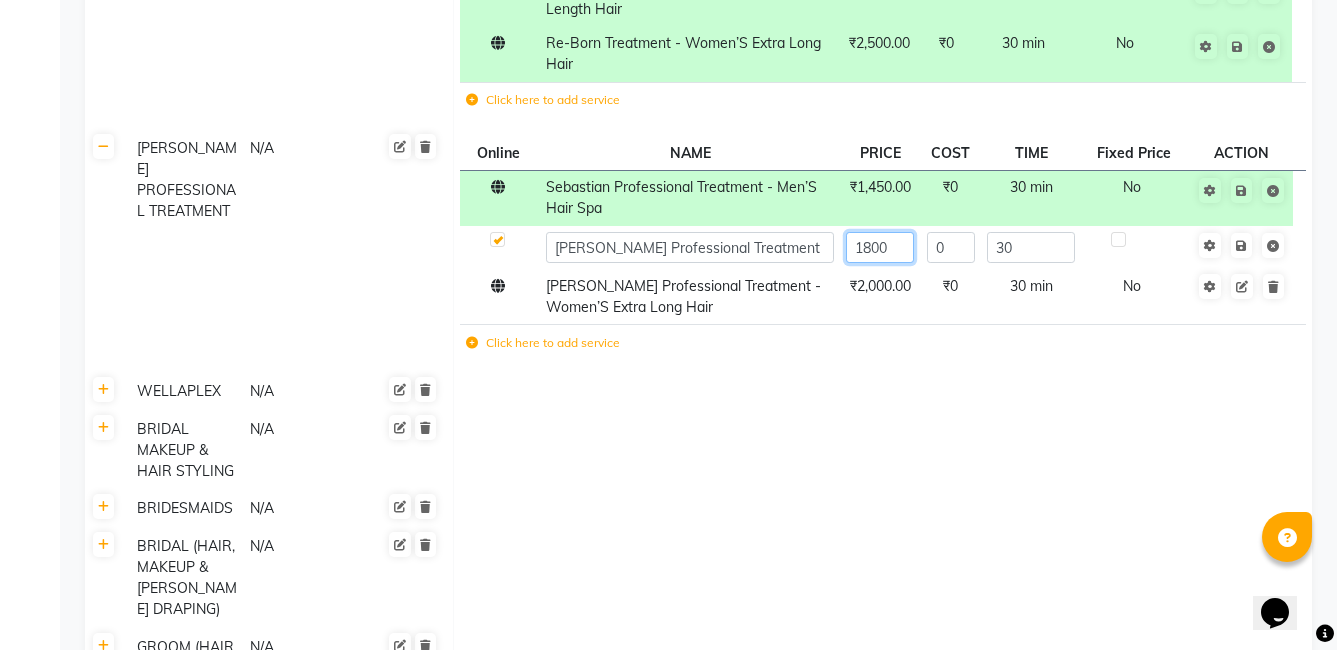 click on "1800" 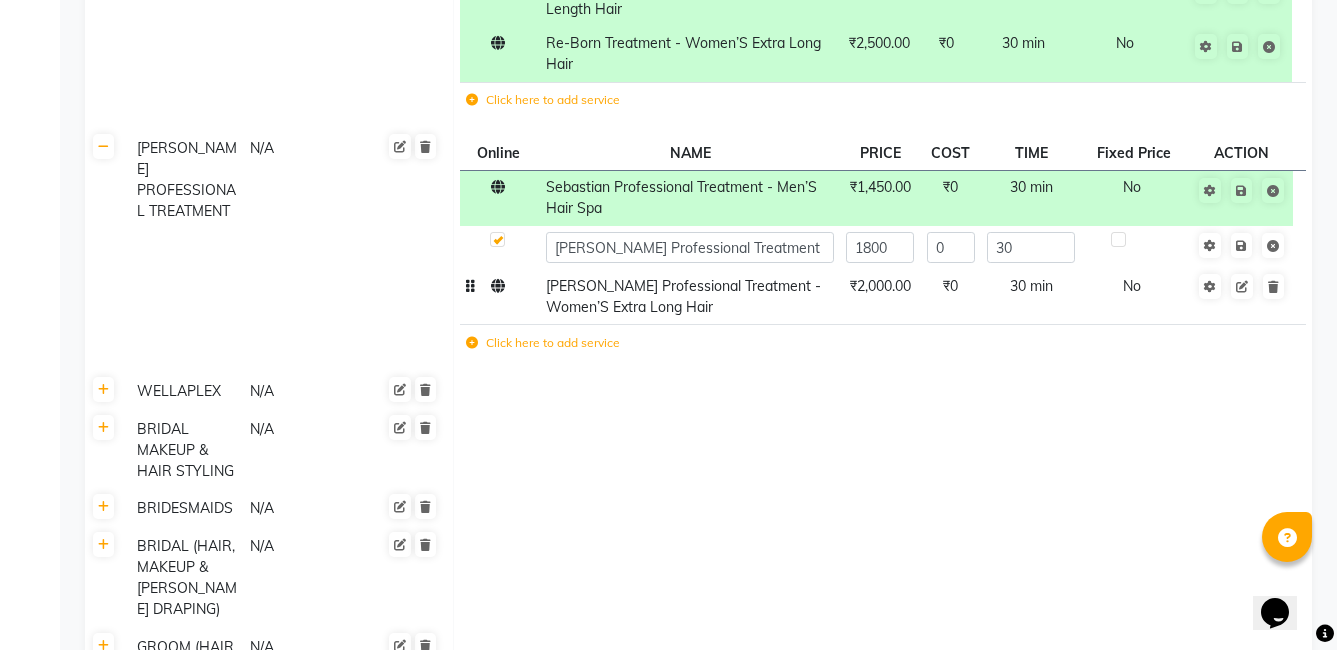 click on "₹2,000.00" 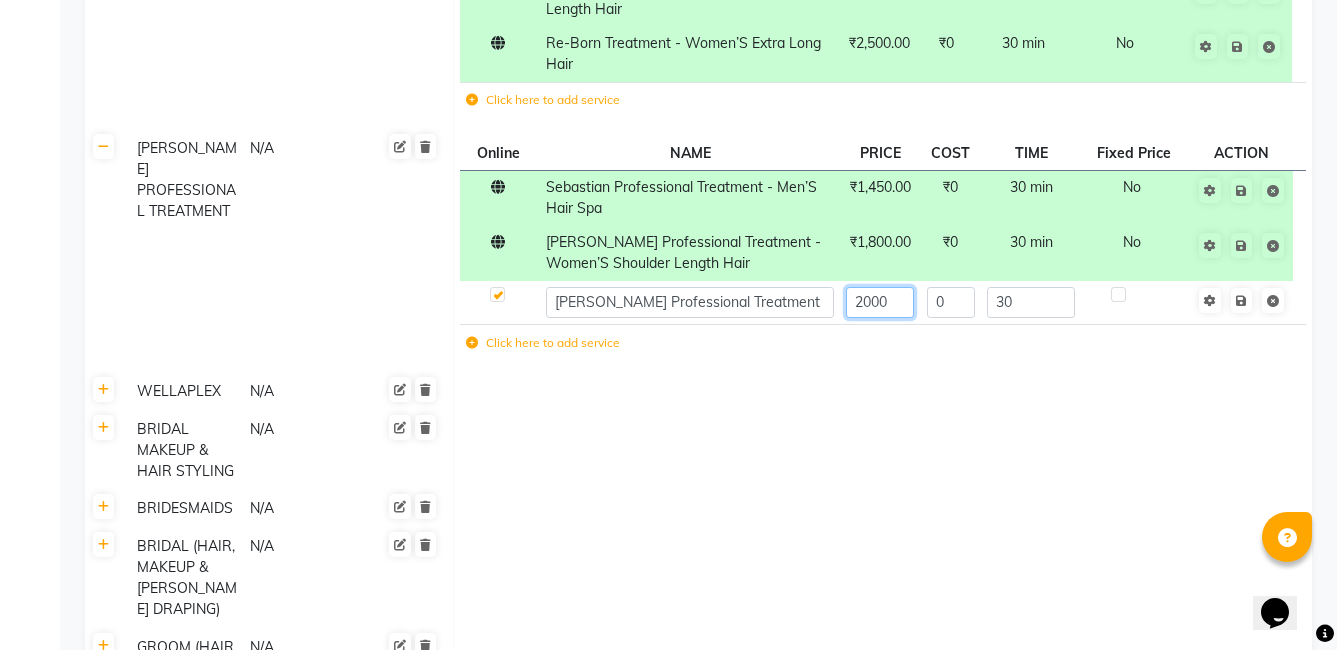 click on "2000" 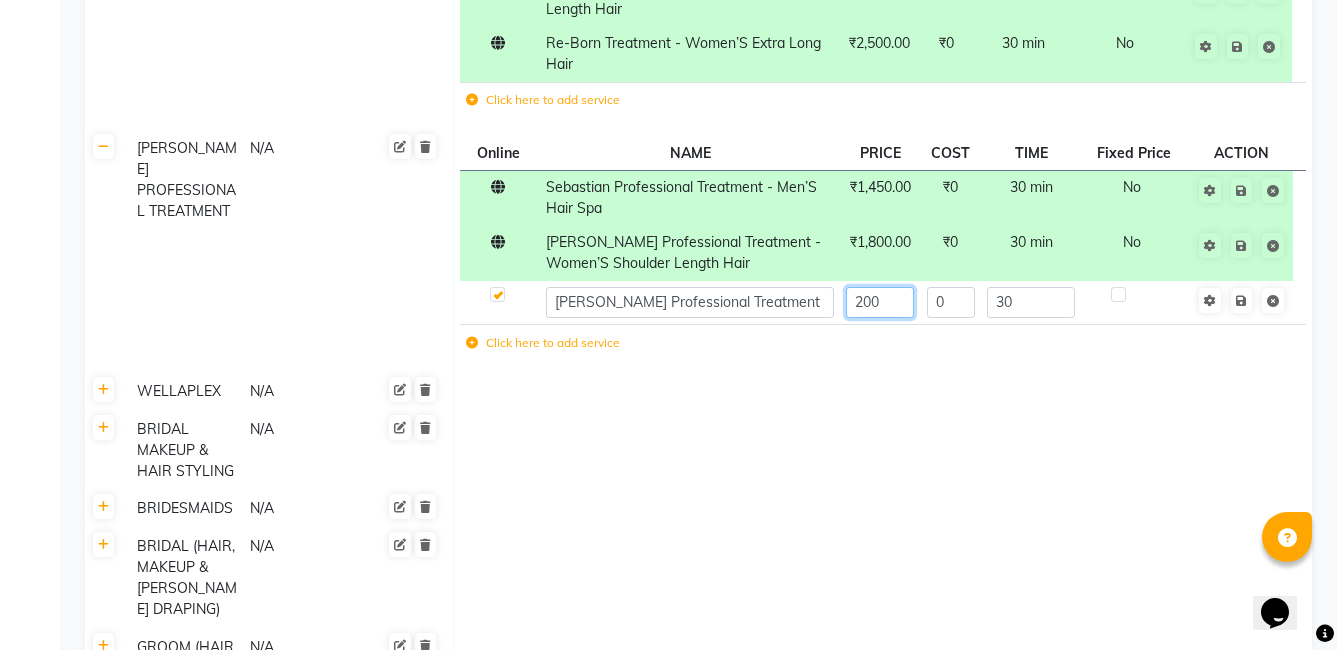 type on "2500" 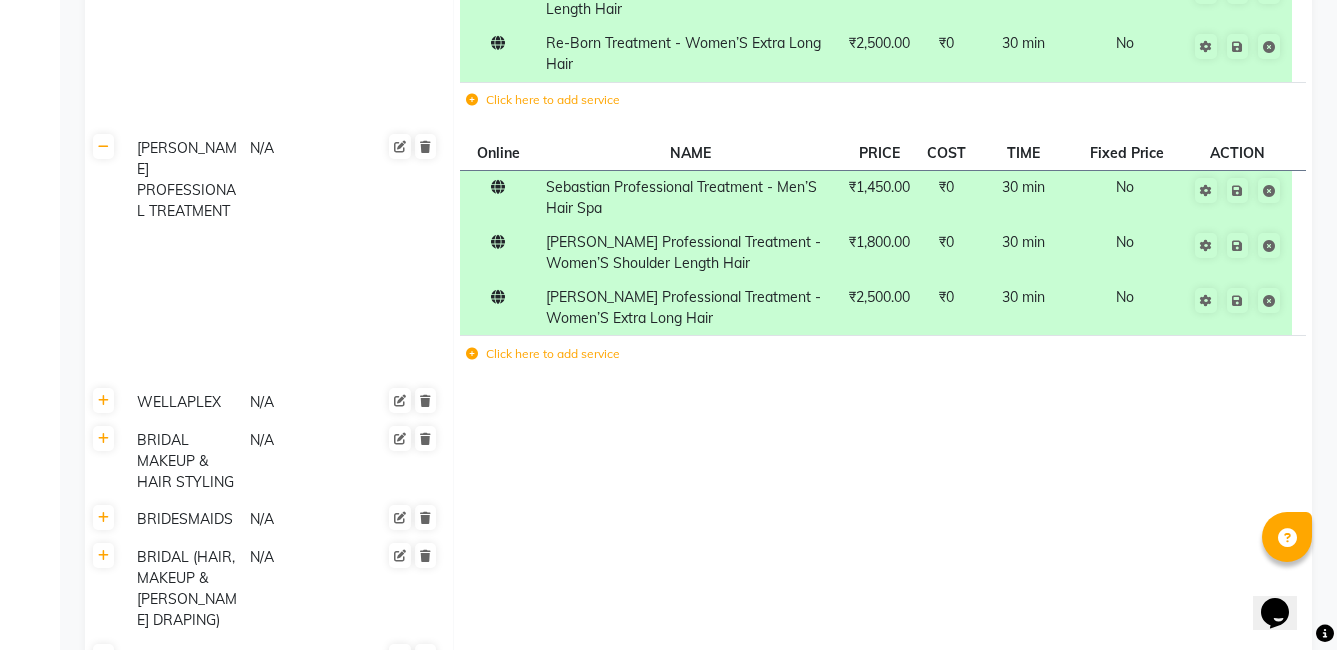 click 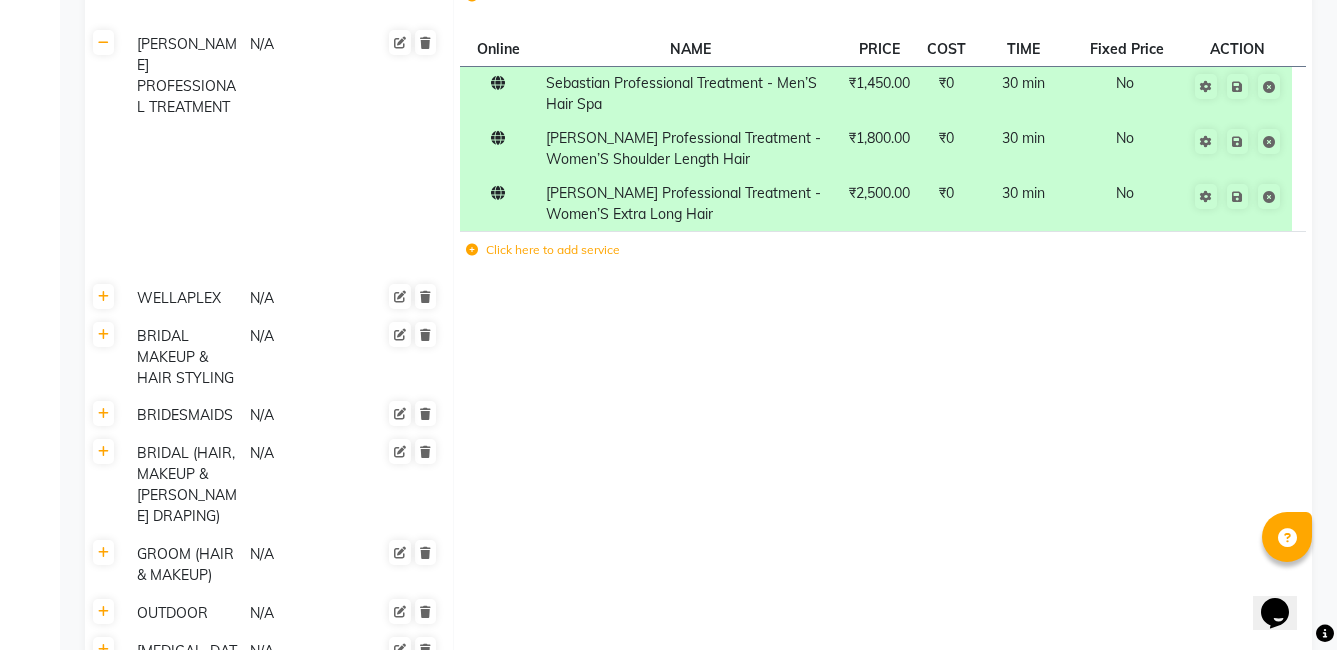 scroll, scrollTop: 6324, scrollLeft: 0, axis: vertical 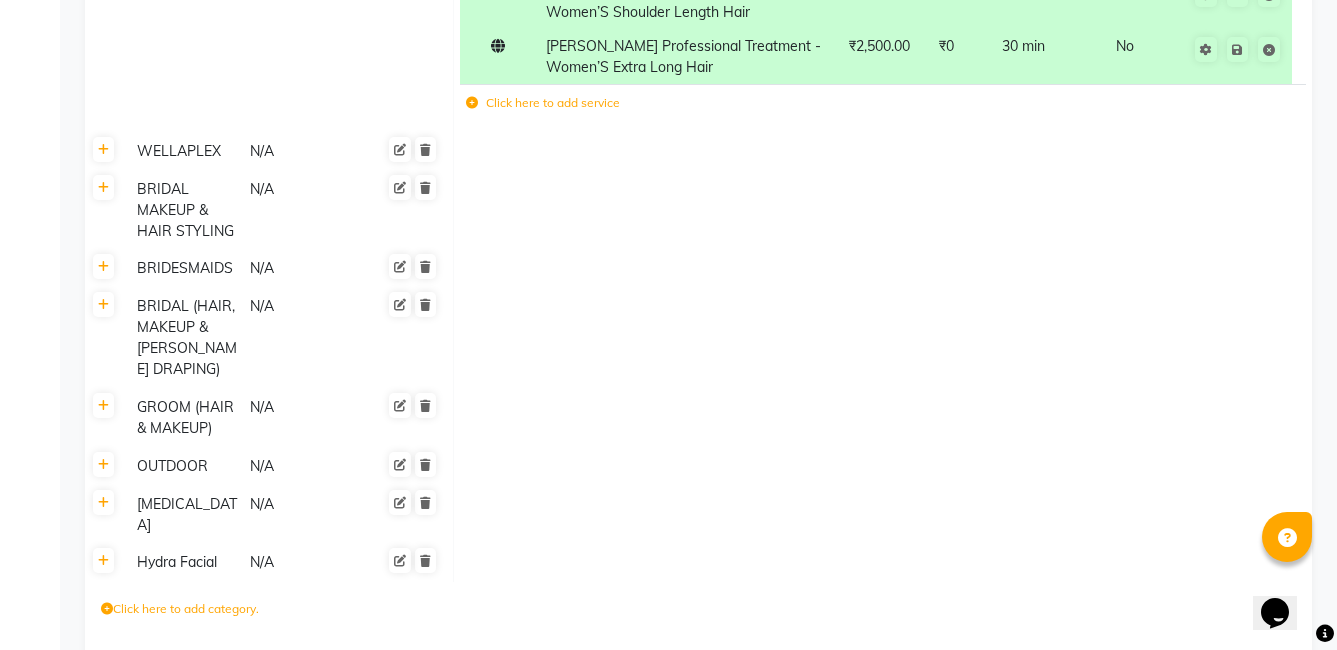 click on "Save Changes" 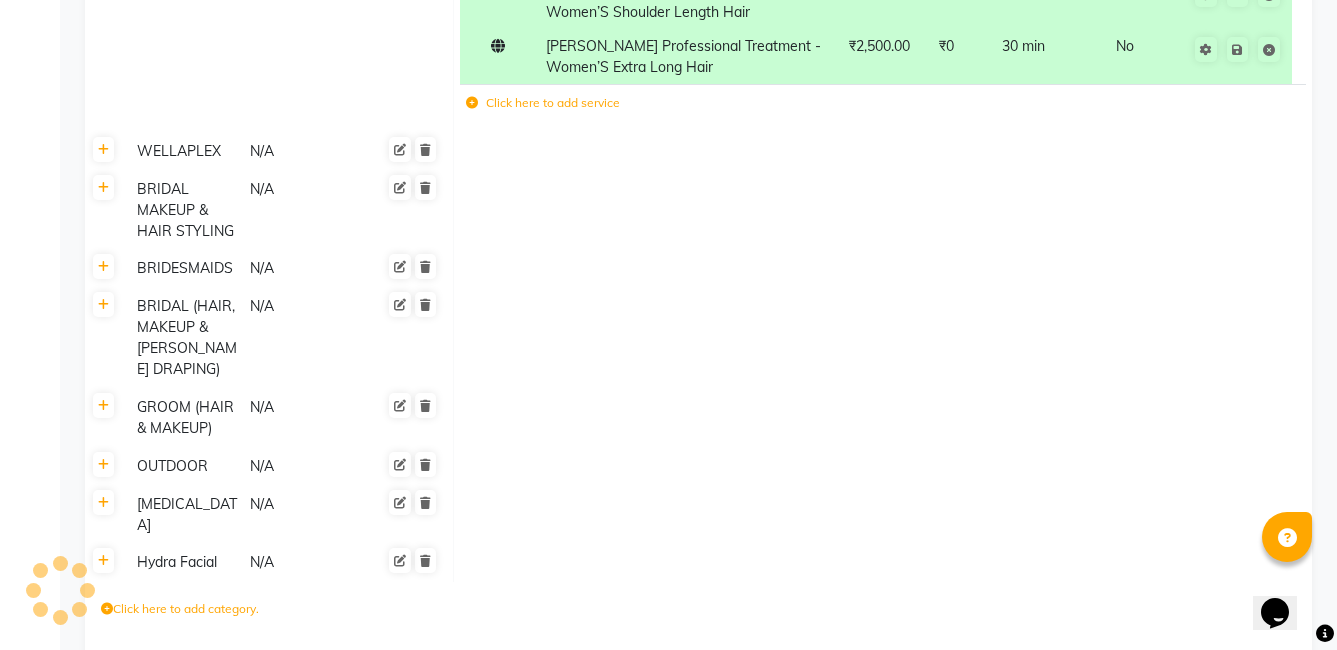 scroll, scrollTop: 6321, scrollLeft: 0, axis: vertical 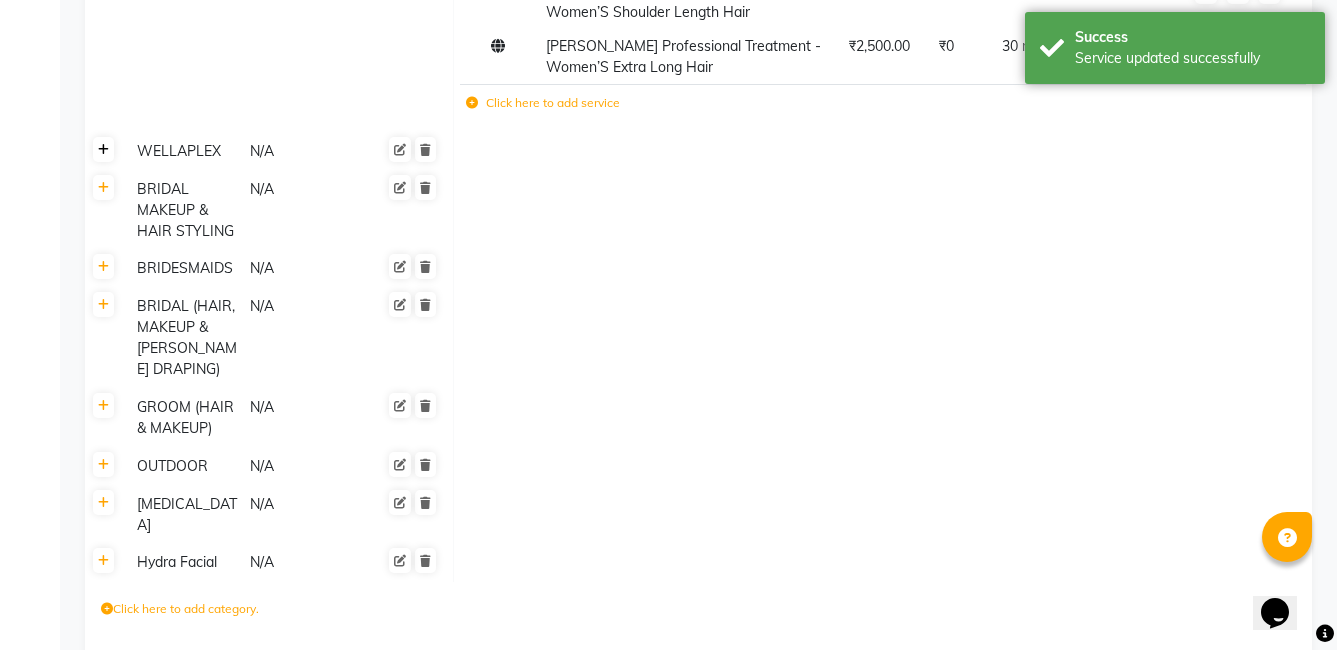 click 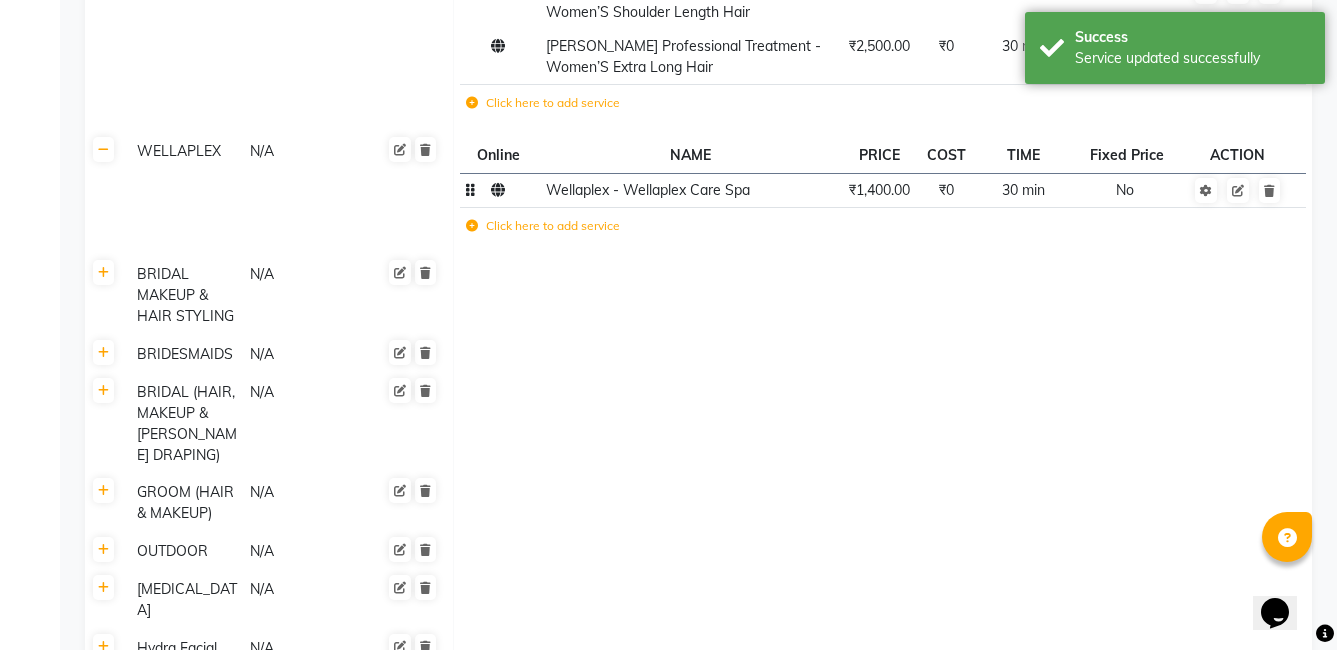 click on "₹1,400.00" 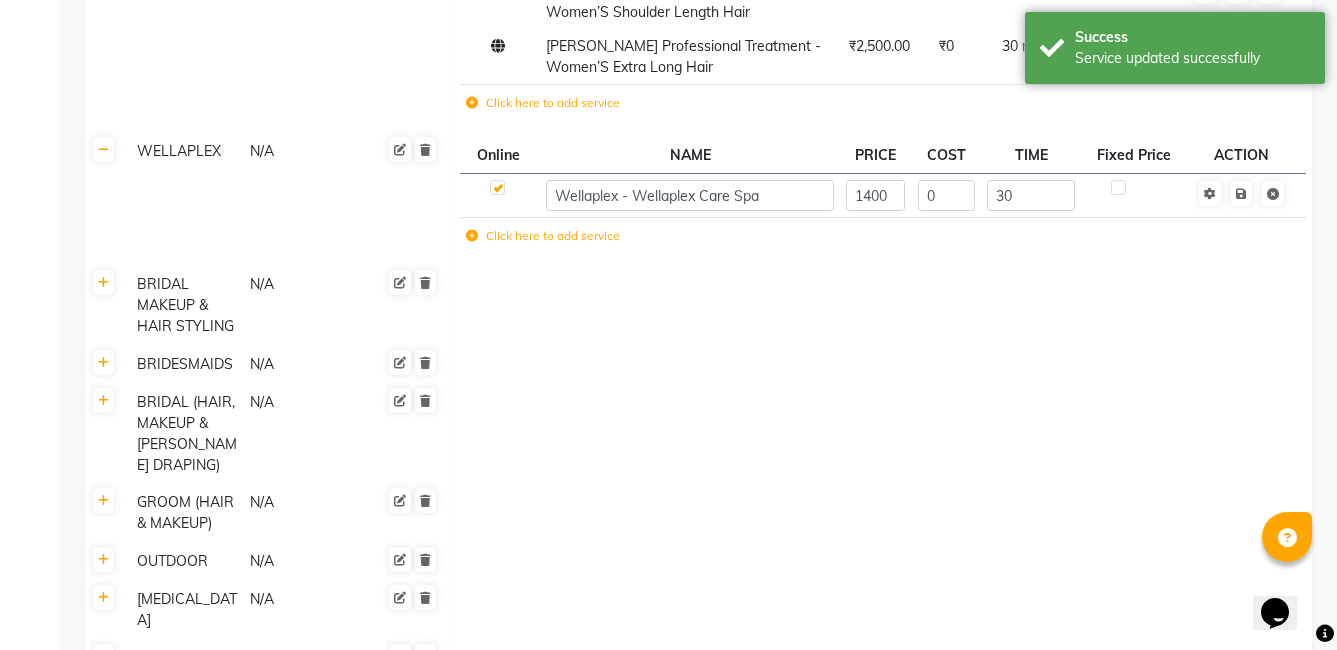 click on "1400" 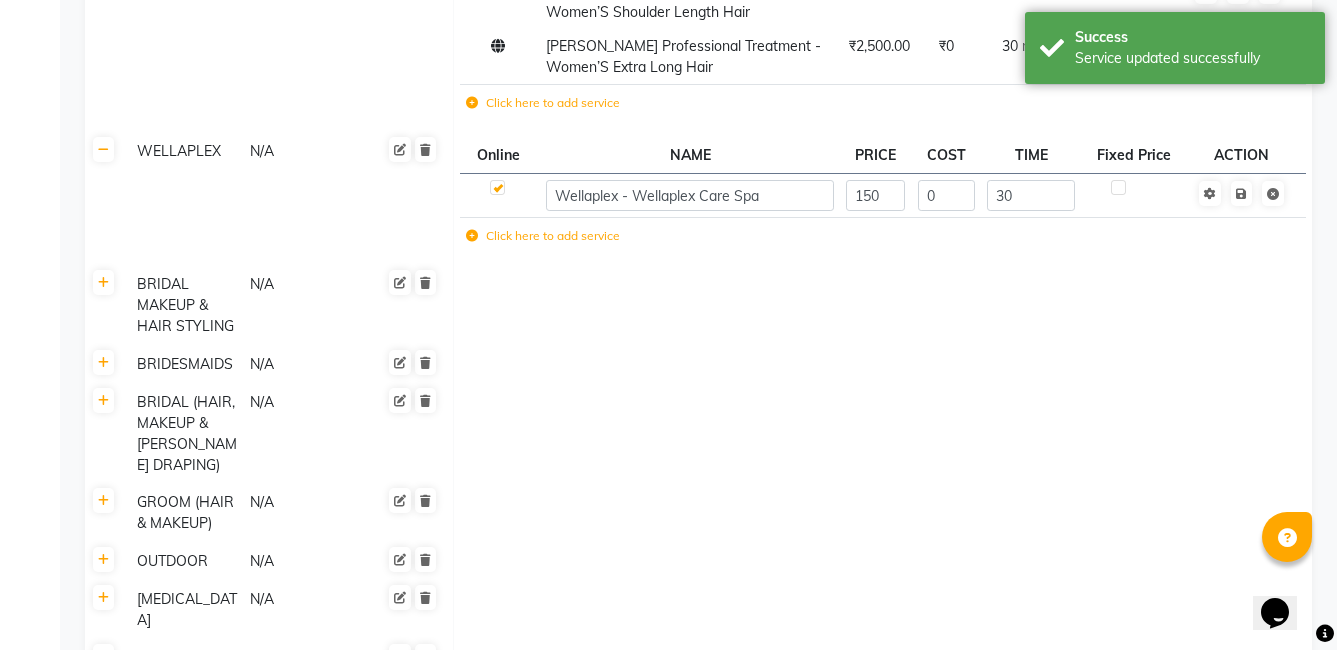 type on "1500" 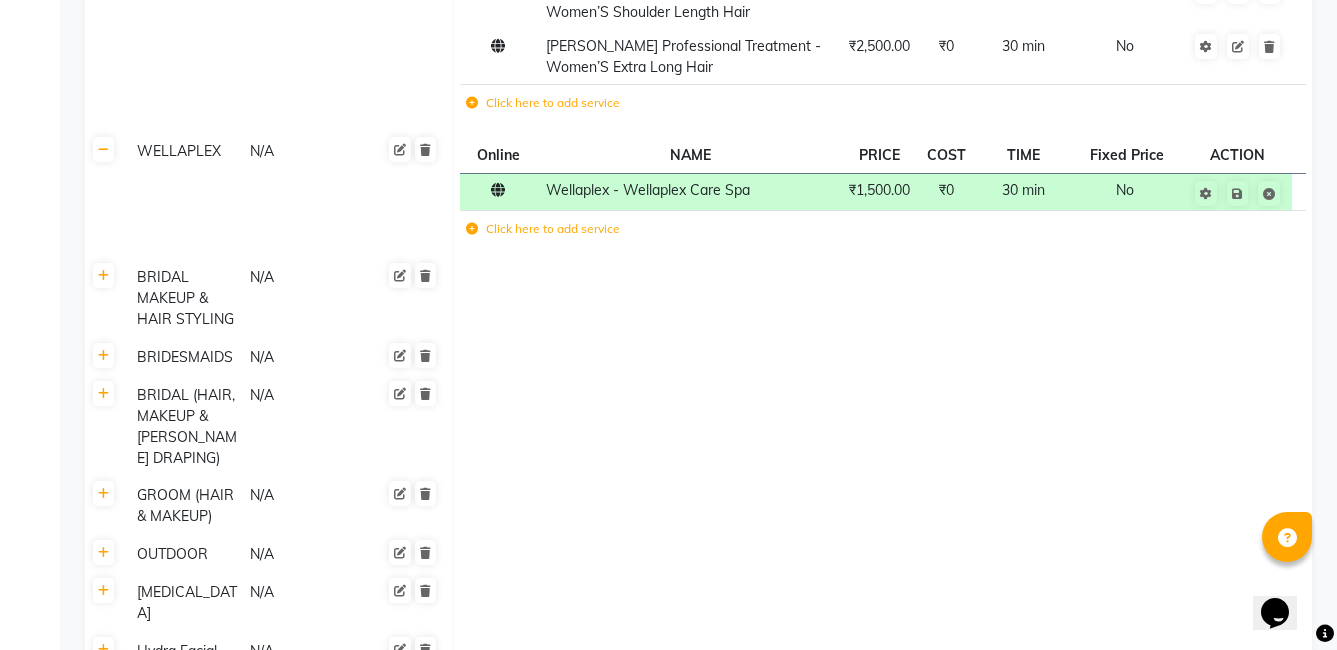 click 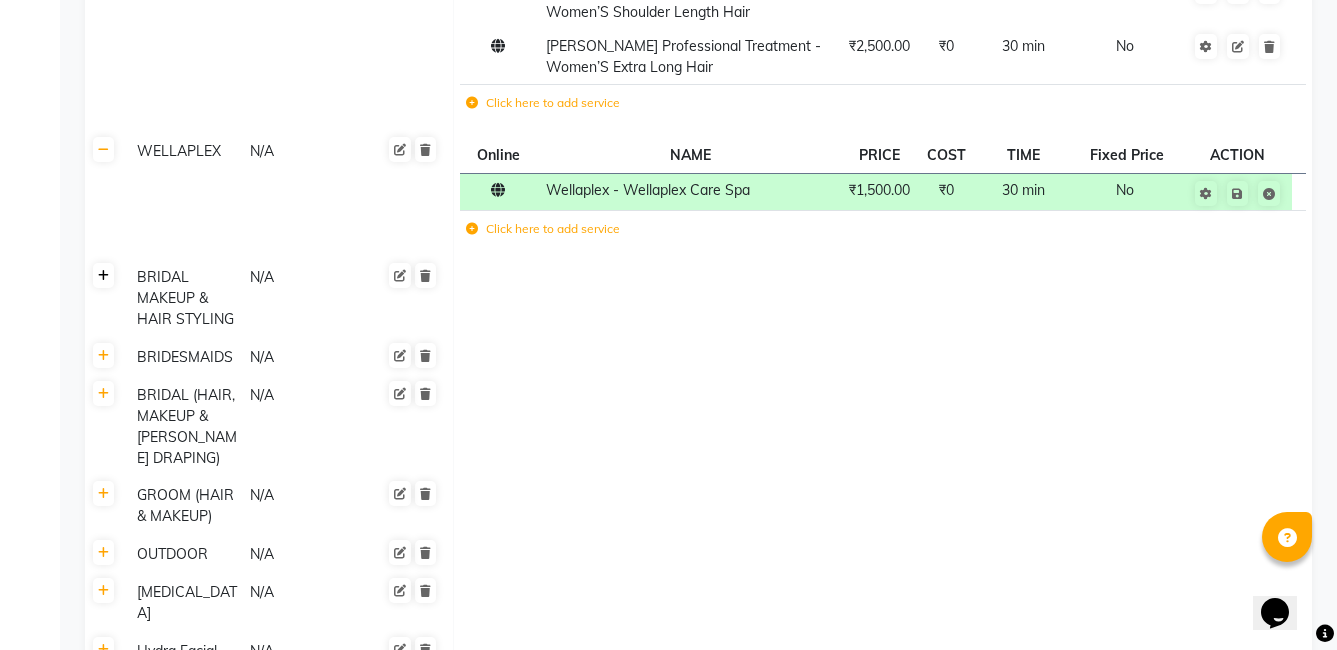click 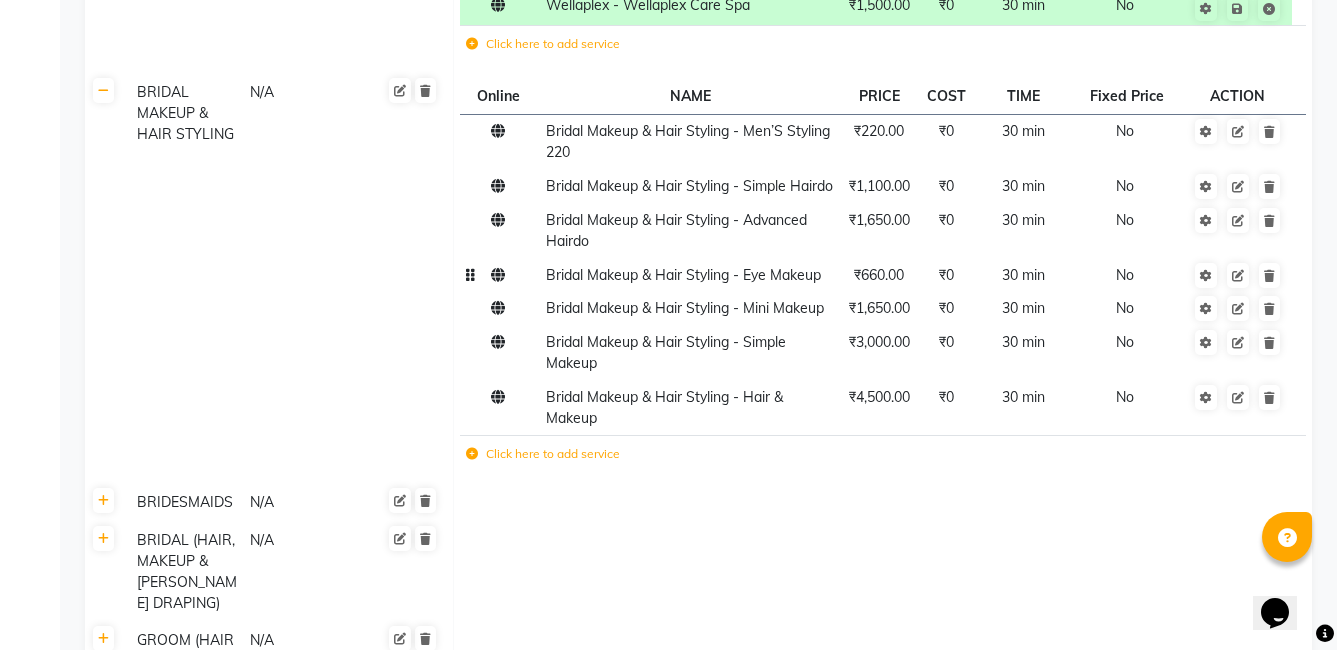 scroll, scrollTop: 6521, scrollLeft: 0, axis: vertical 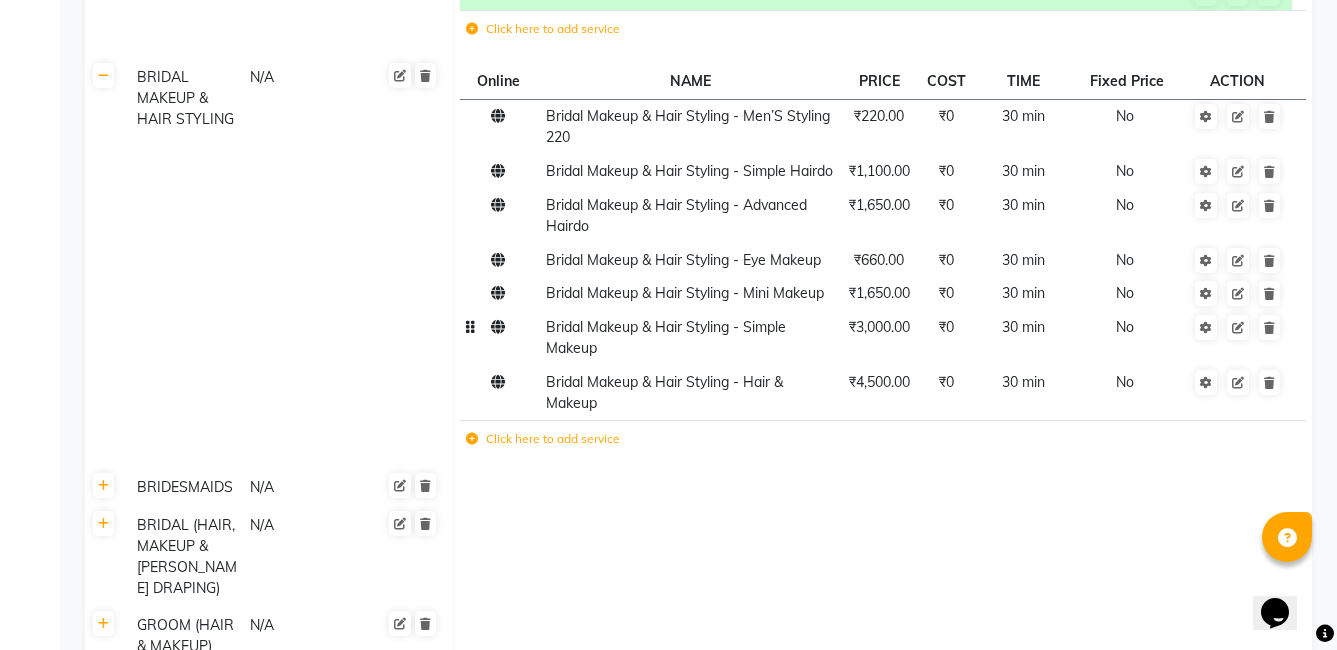 click on "₹3,000.00" 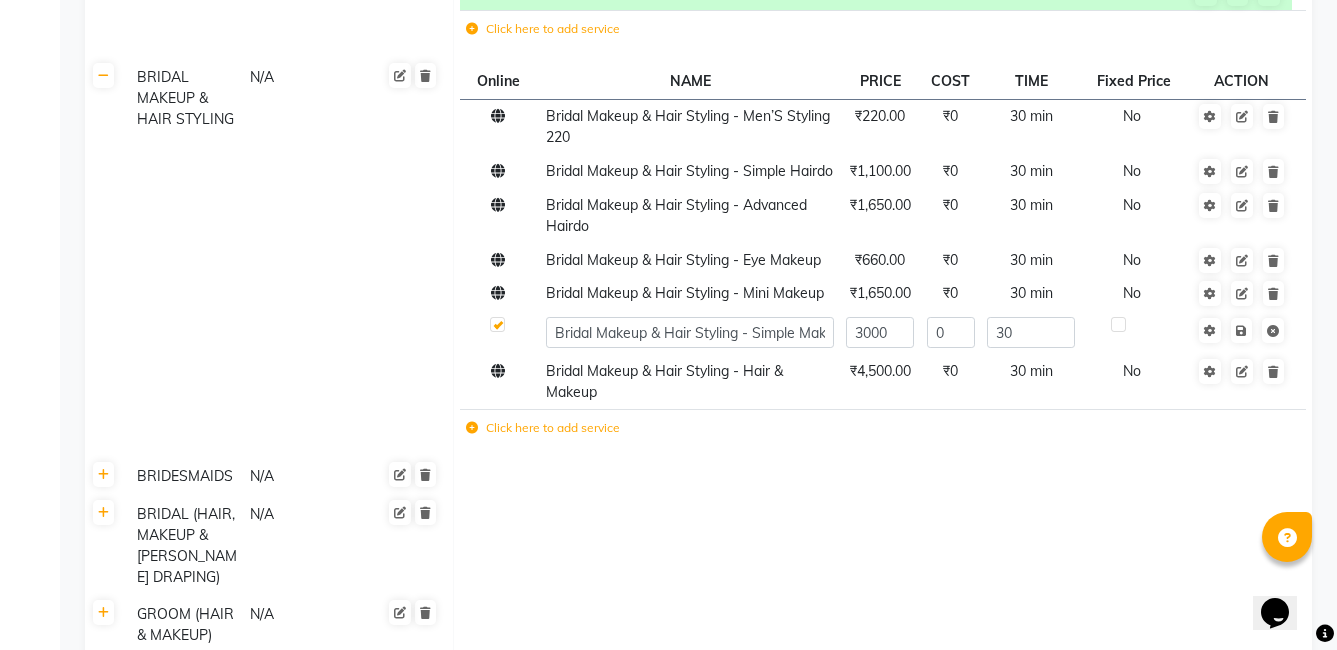 click on "3000" 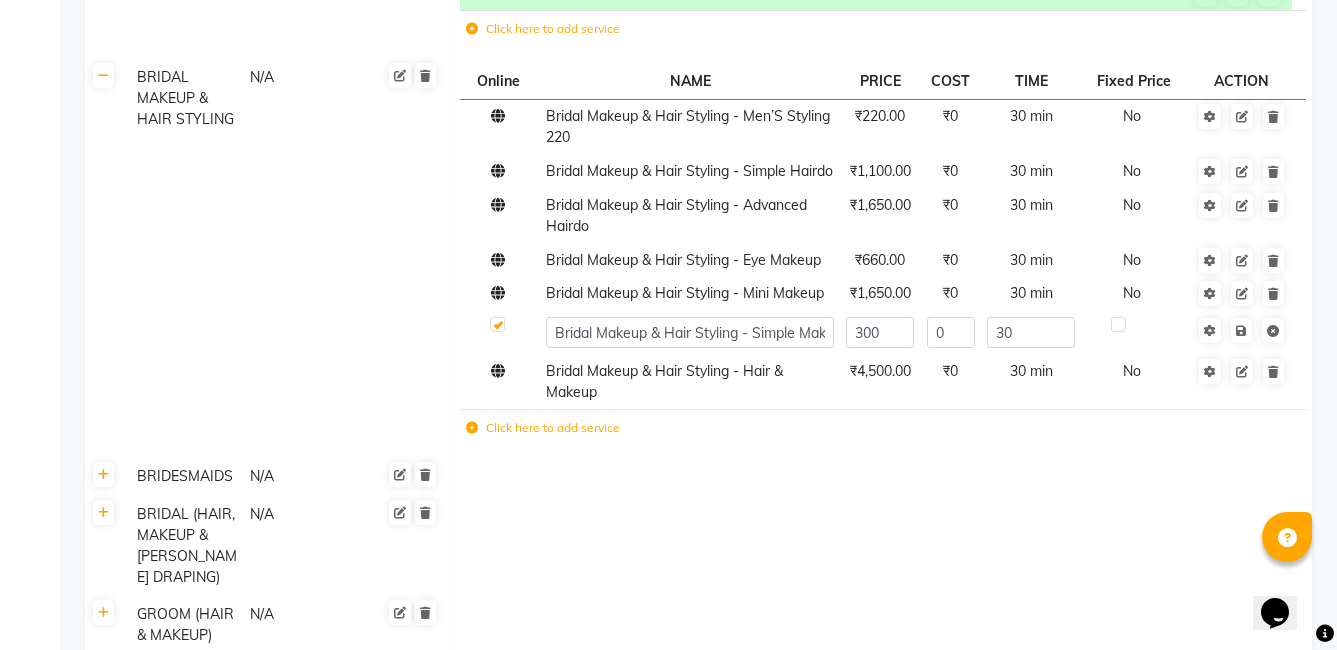 type on "3300" 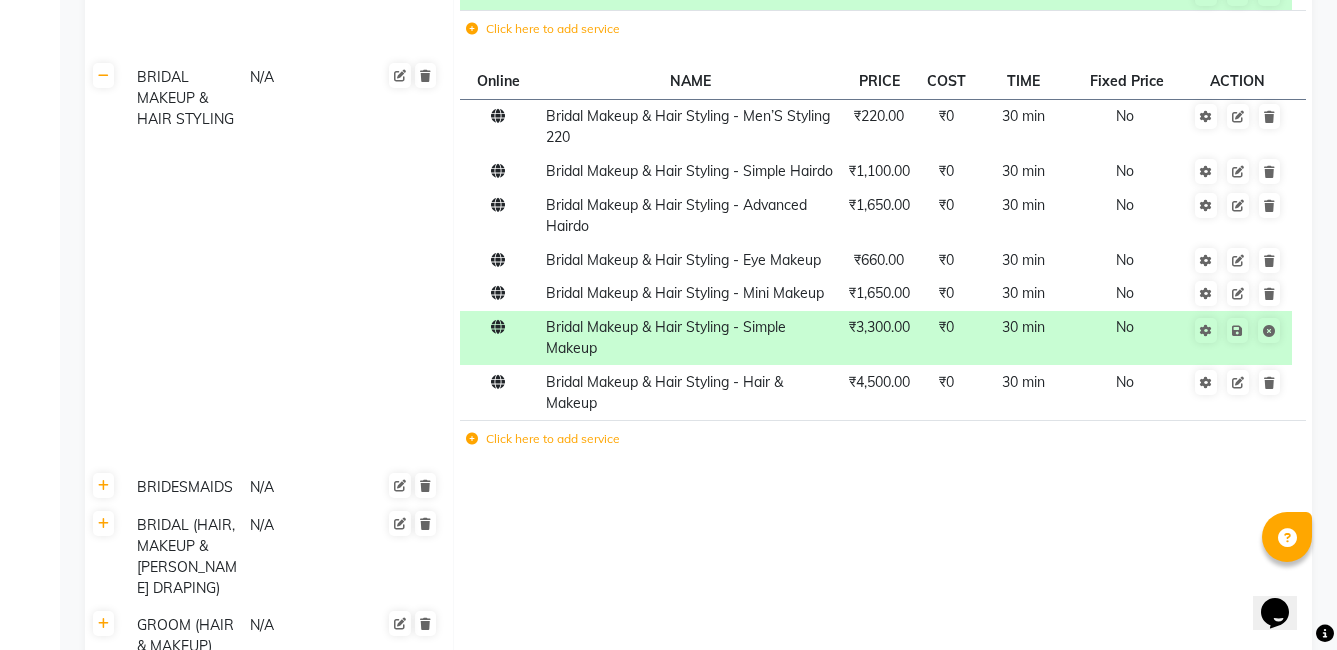 click on "Click here to add service" 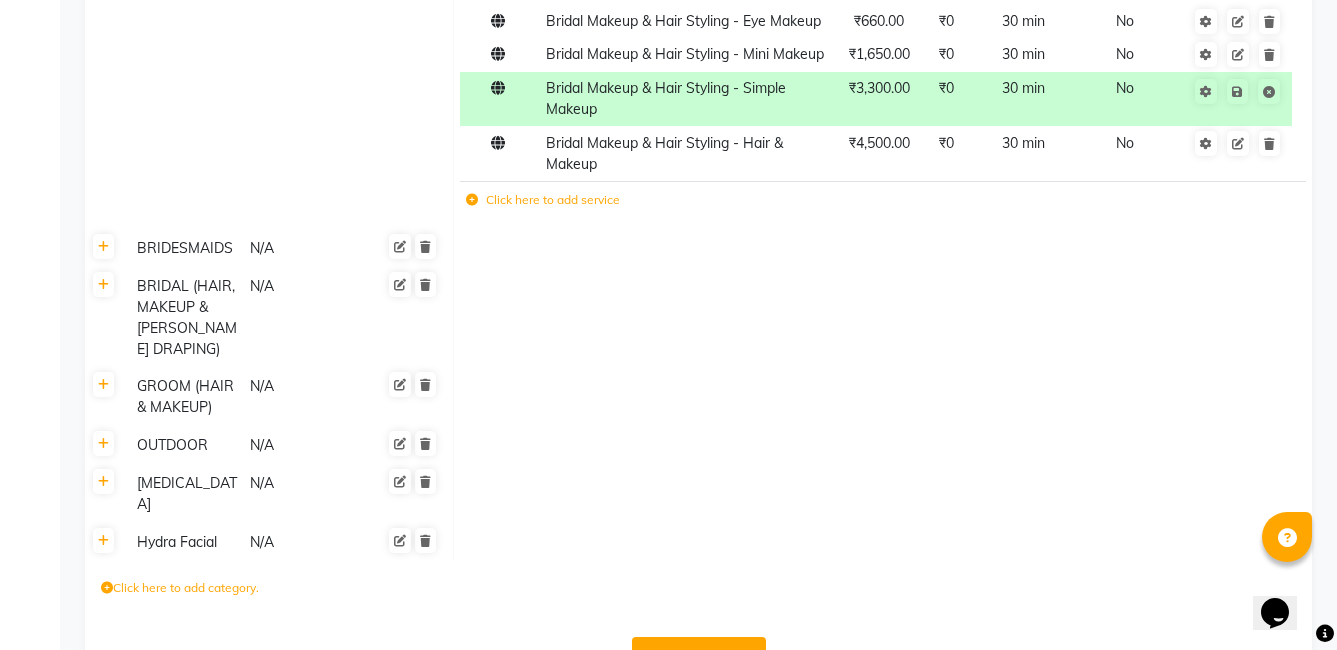 click on "Save Changes" 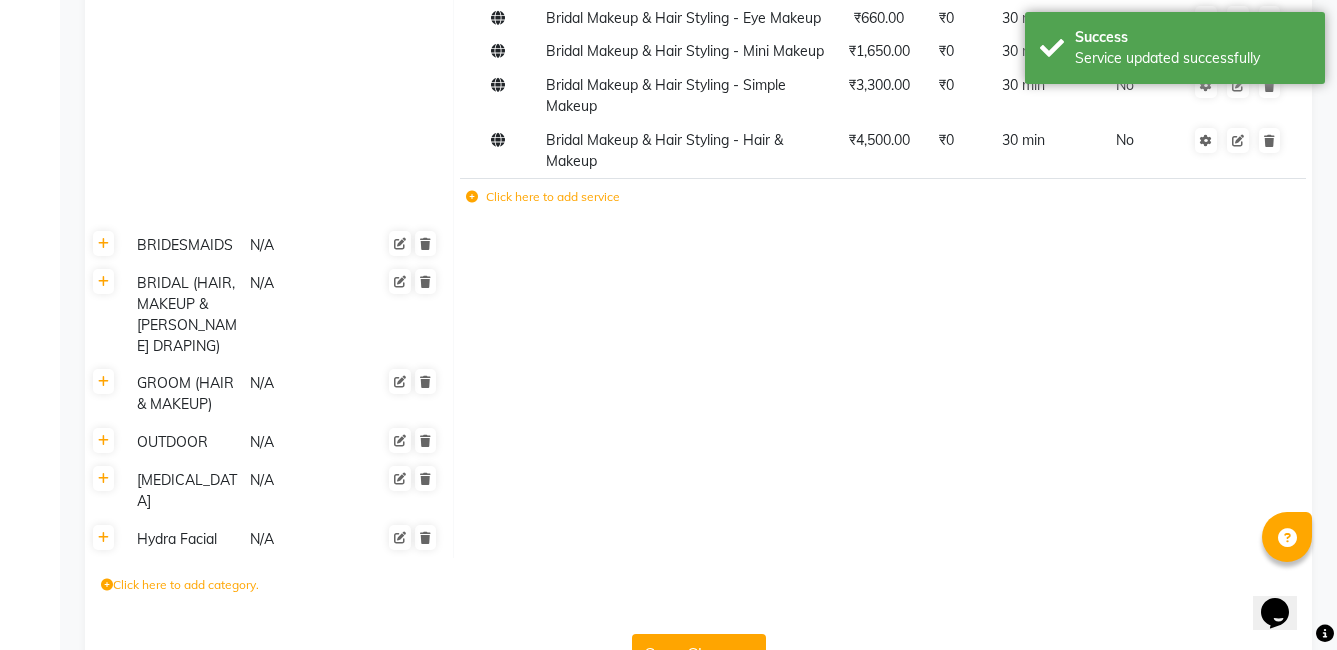 scroll, scrollTop: 6757, scrollLeft: 0, axis: vertical 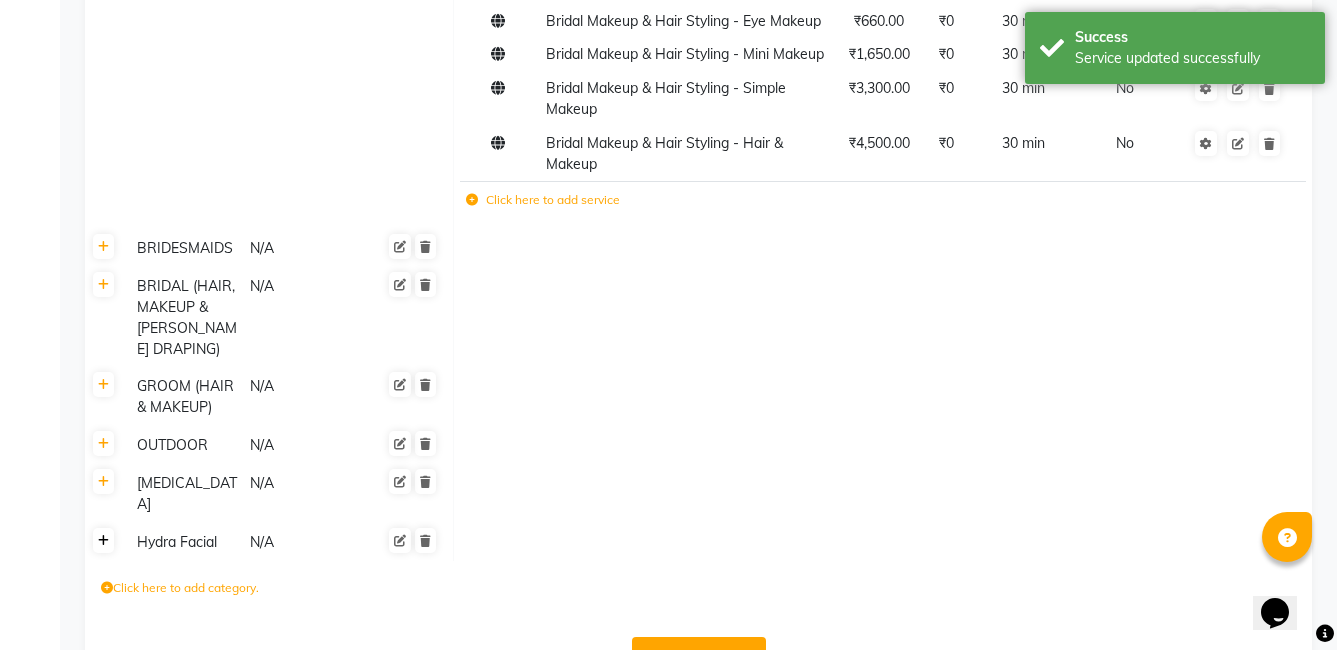 click 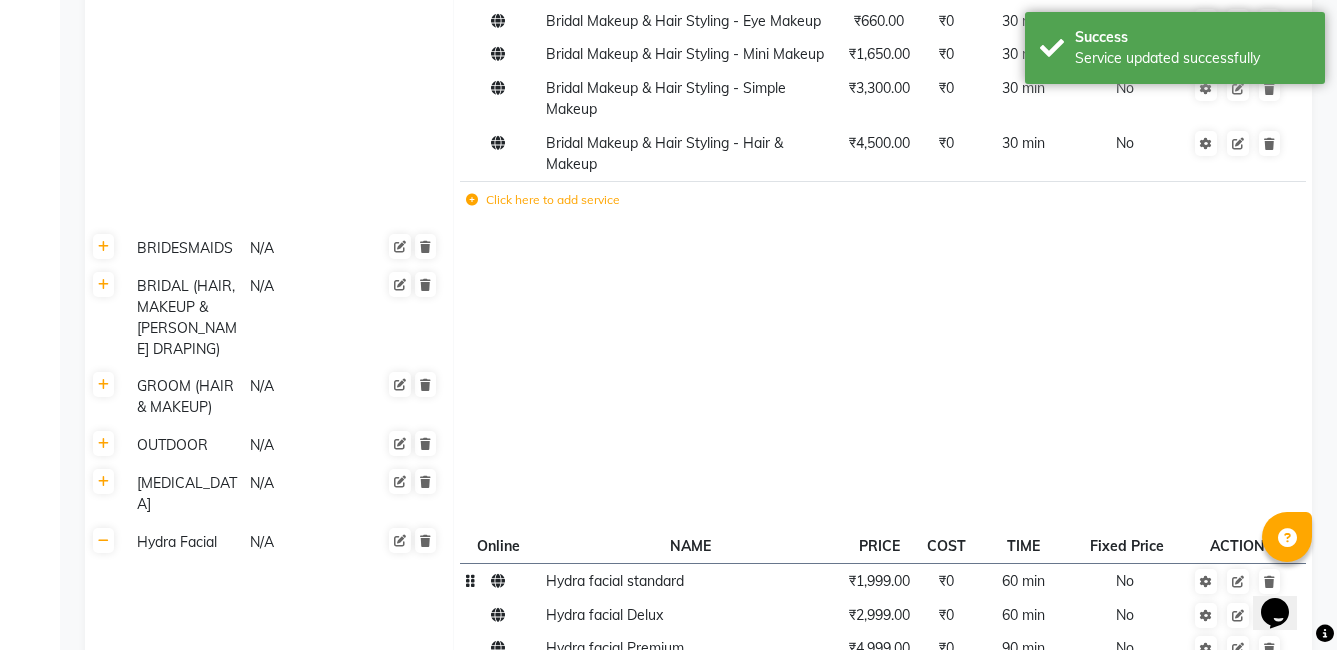 scroll, scrollTop: 6944, scrollLeft: 0, axis: vertical 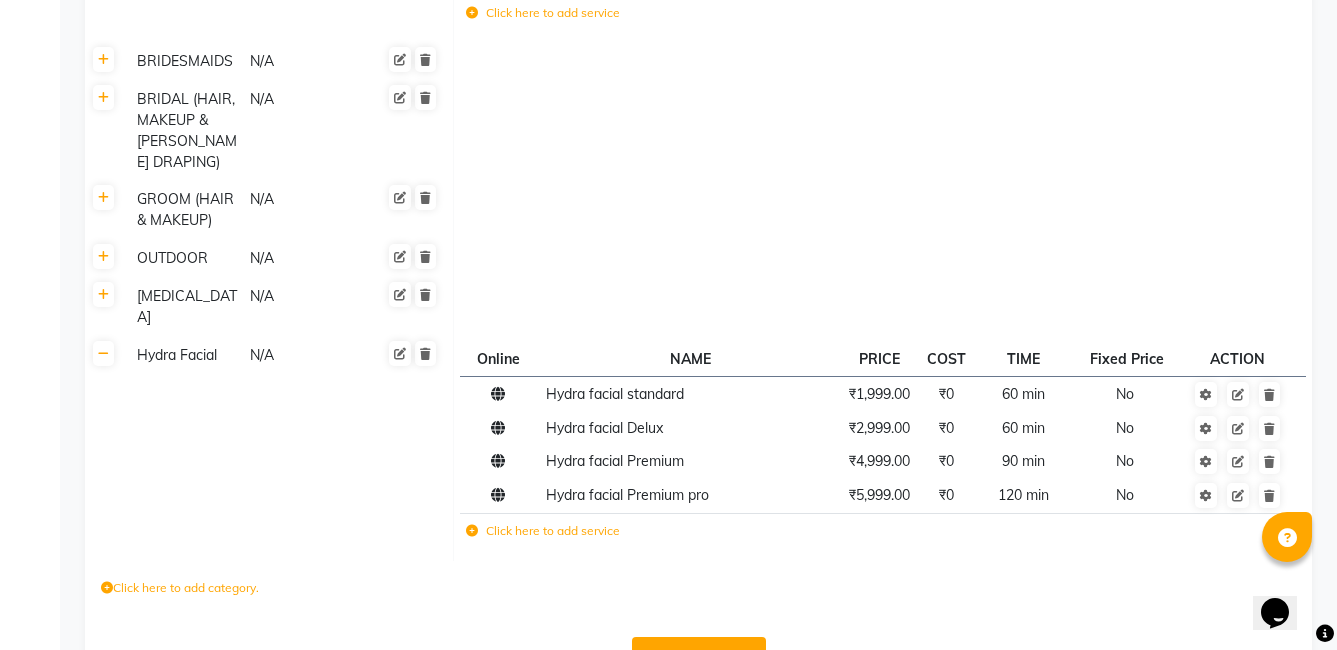 click on "Save Changes" 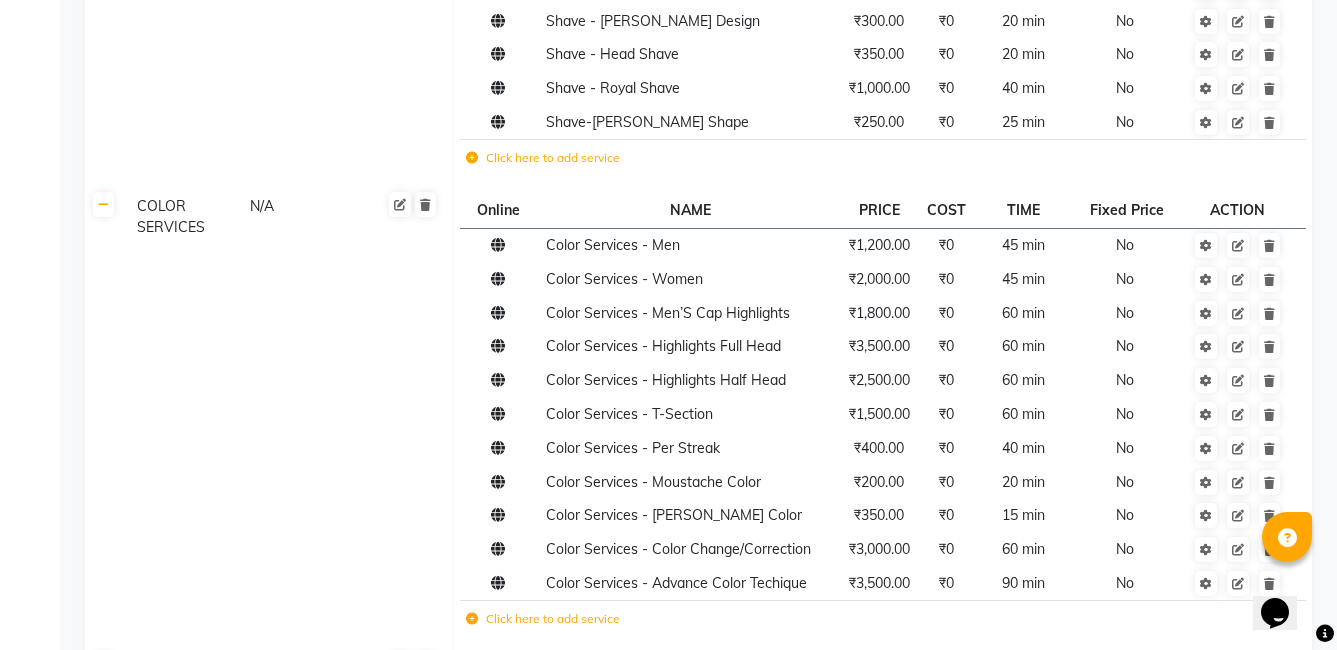 scroll, scrollTop: 3044, scrollLeft: 0, axis: vertical 